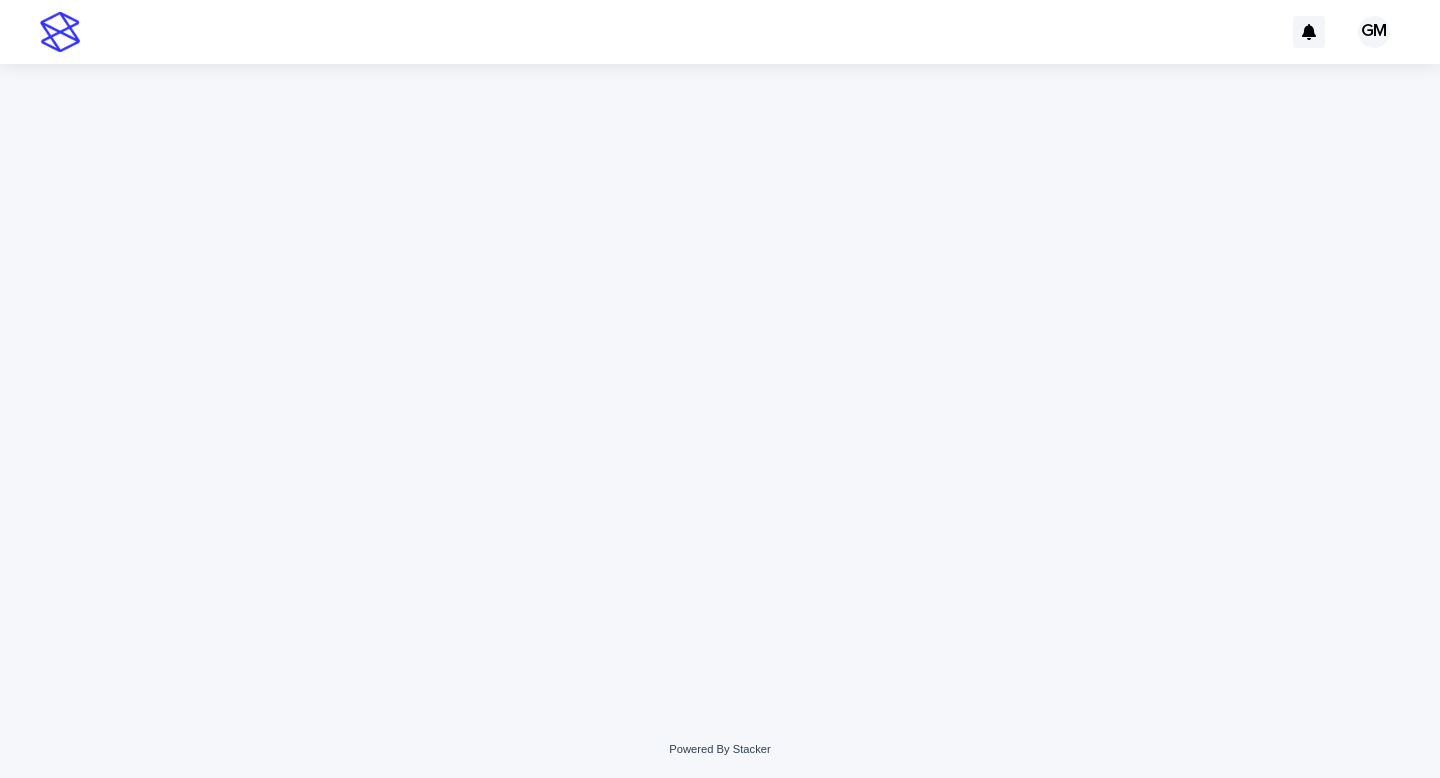 scroll, scrollTop: 0, scrollLeft: 0, axis: both 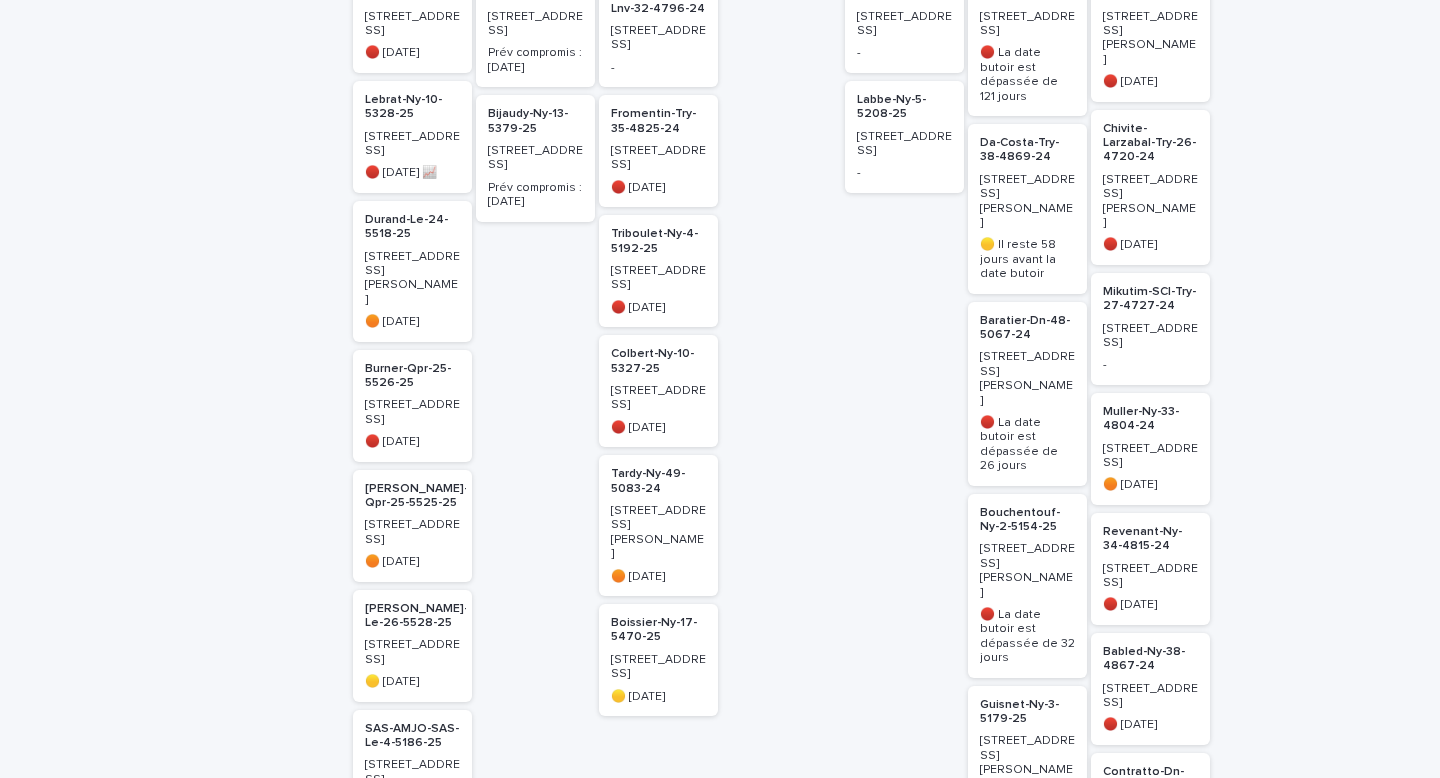 click on "Triboulet-Ny-4-5192-25" at bounding box center (658, 241) 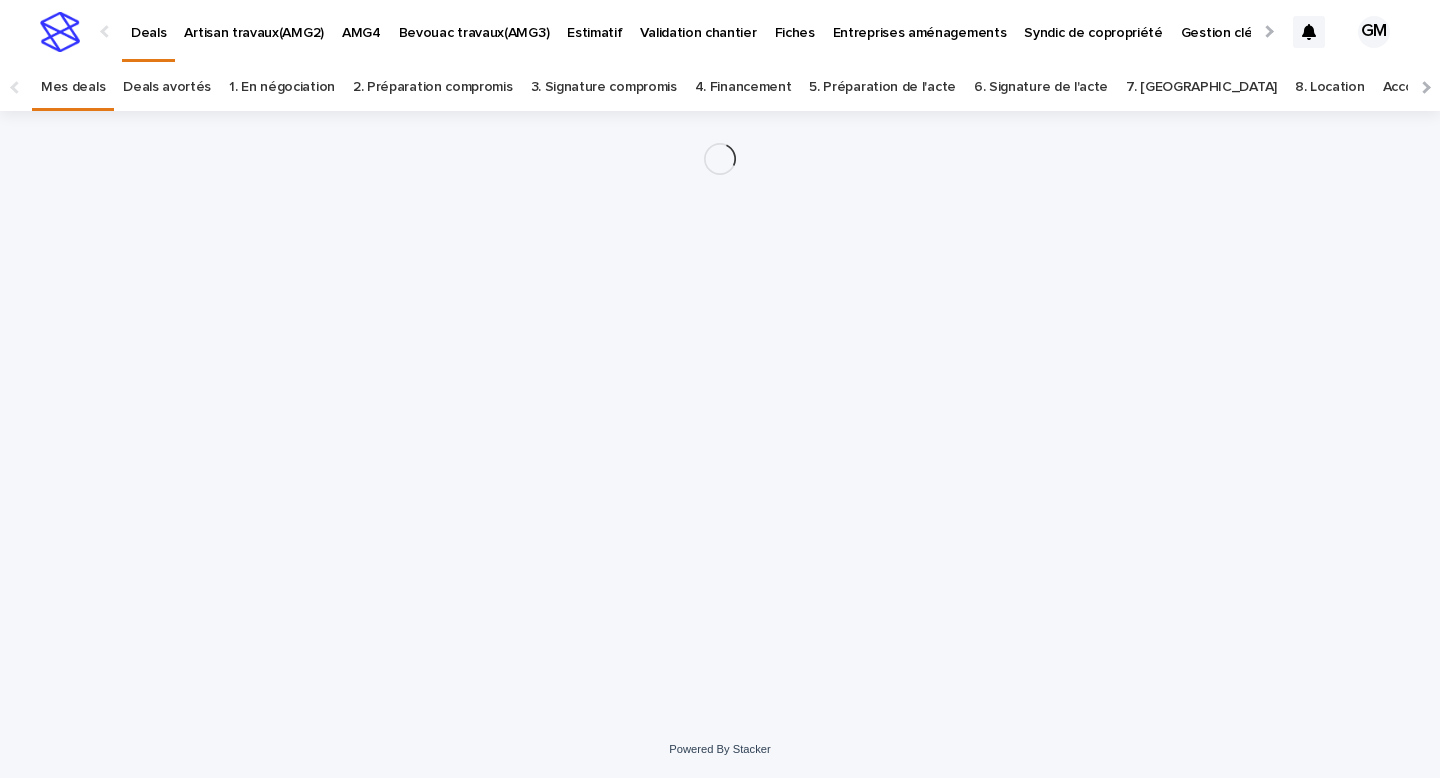 scroll, scrollTop: 0, scrollLeft: 0, axis: both 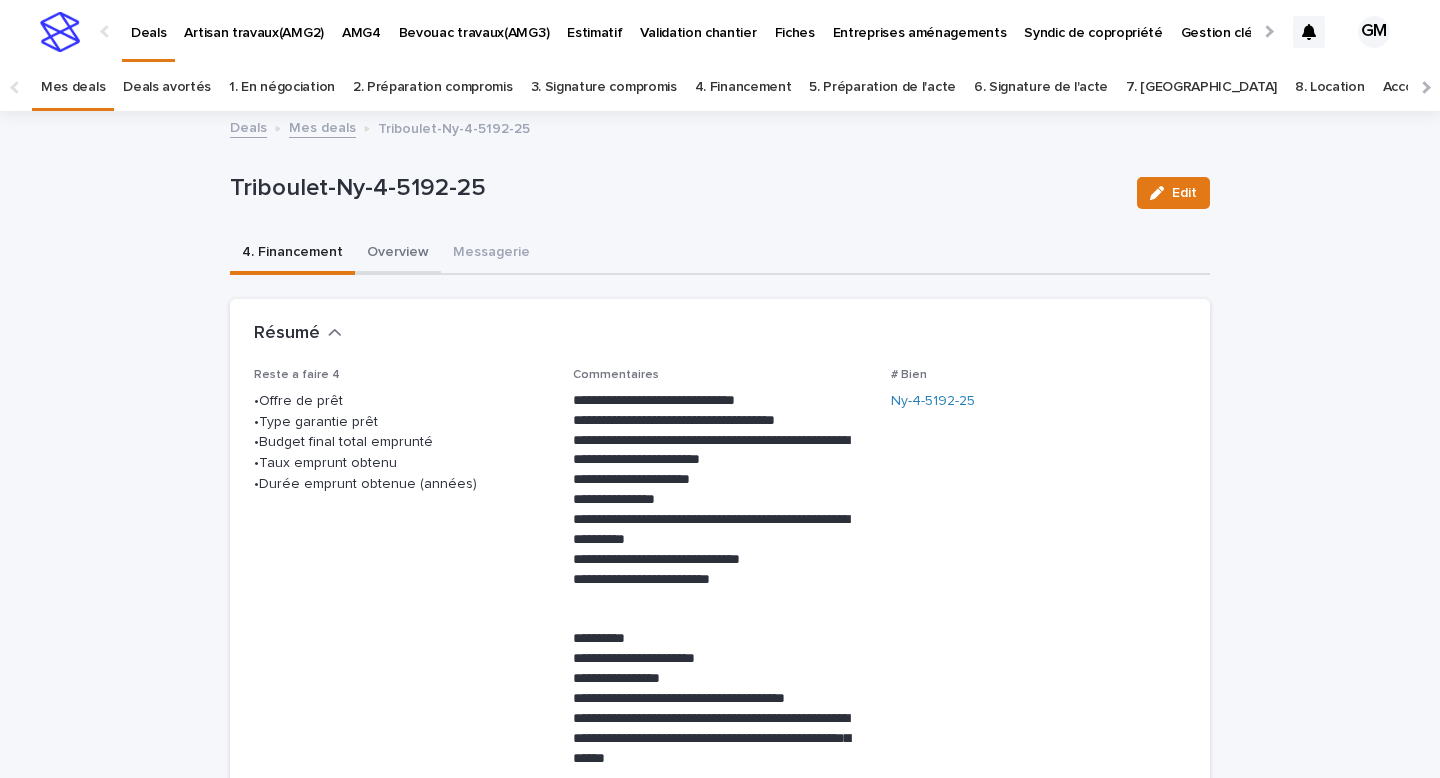 click on "Overview" at bounding box center [398, 254] 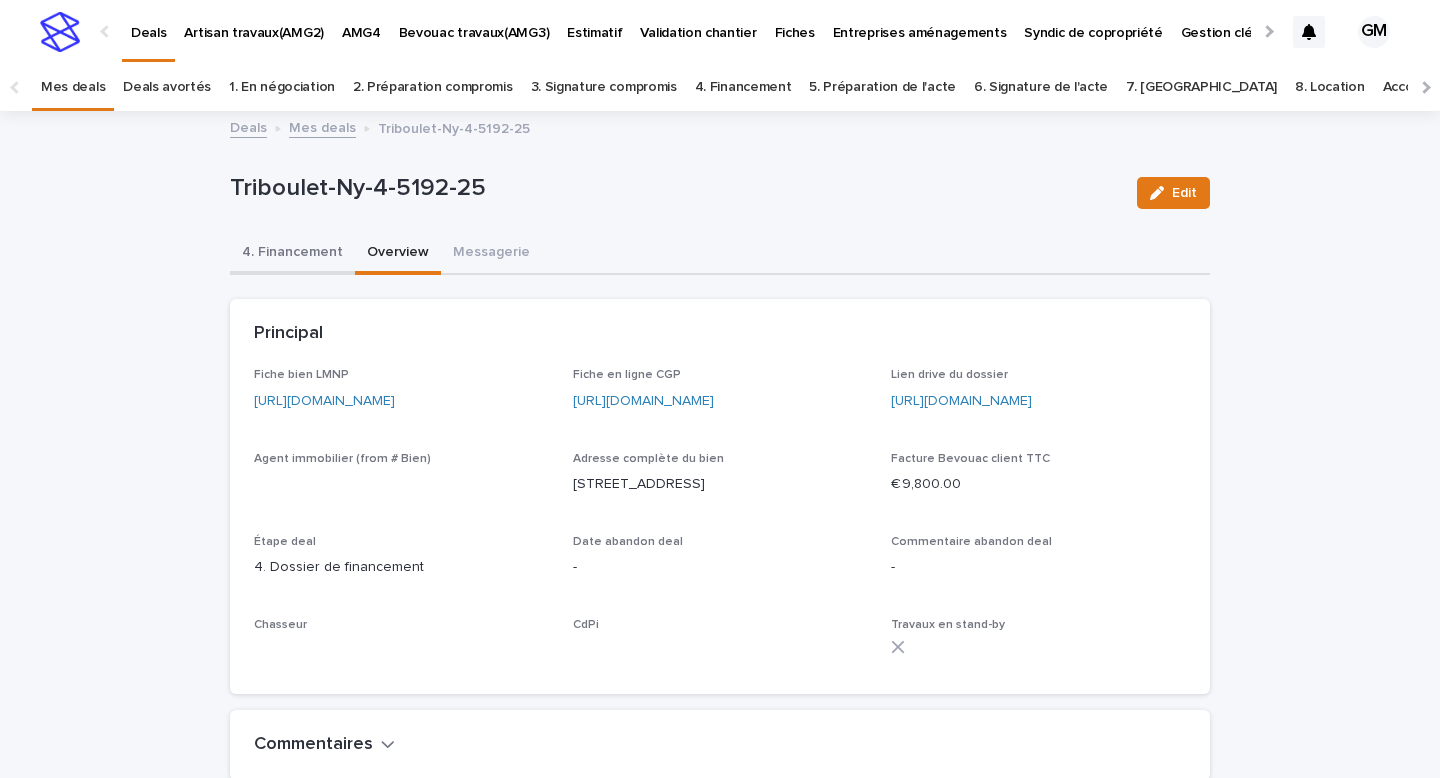 click on "4. Financement" at bounding box center [292, 254] 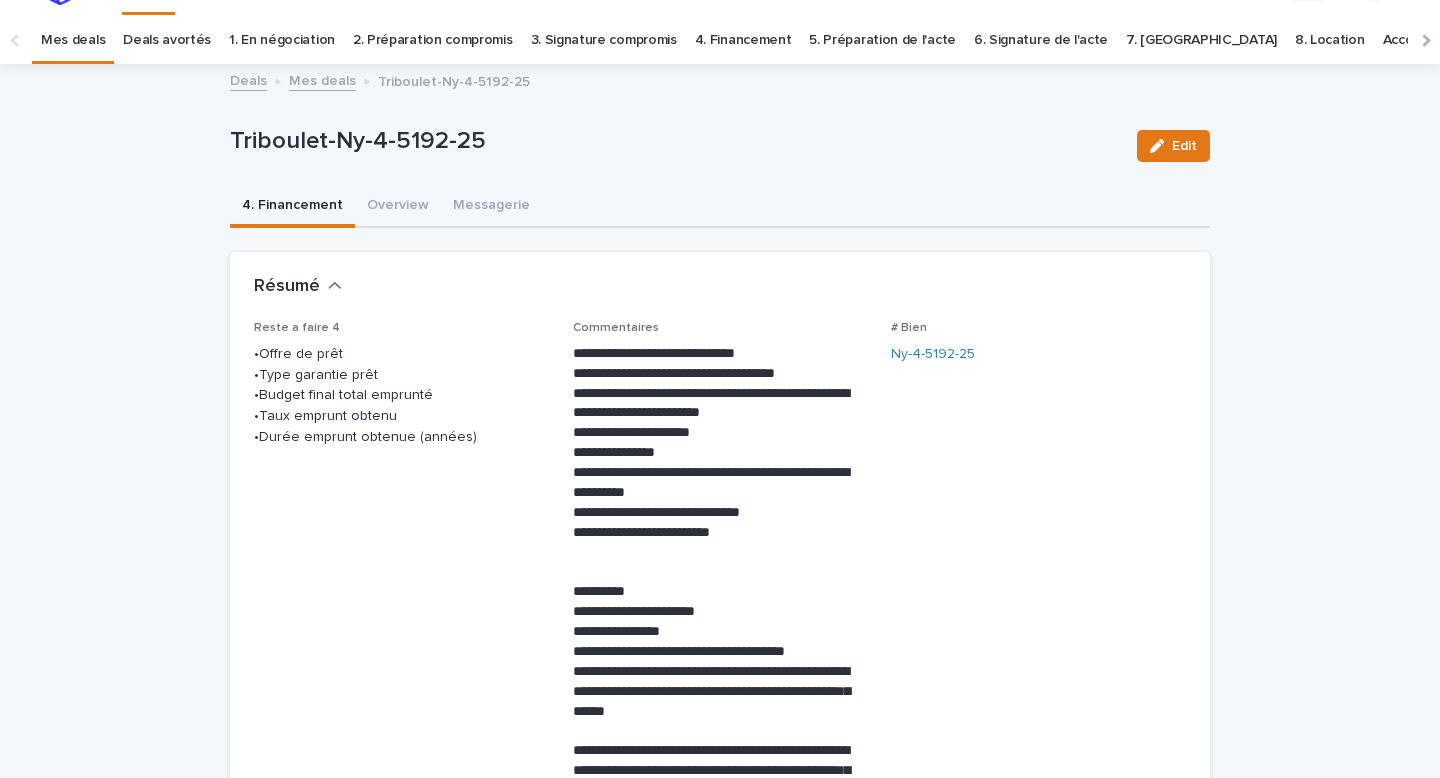 scroll, scrollTop: 48, scrollLeft: 0, axis: vertical 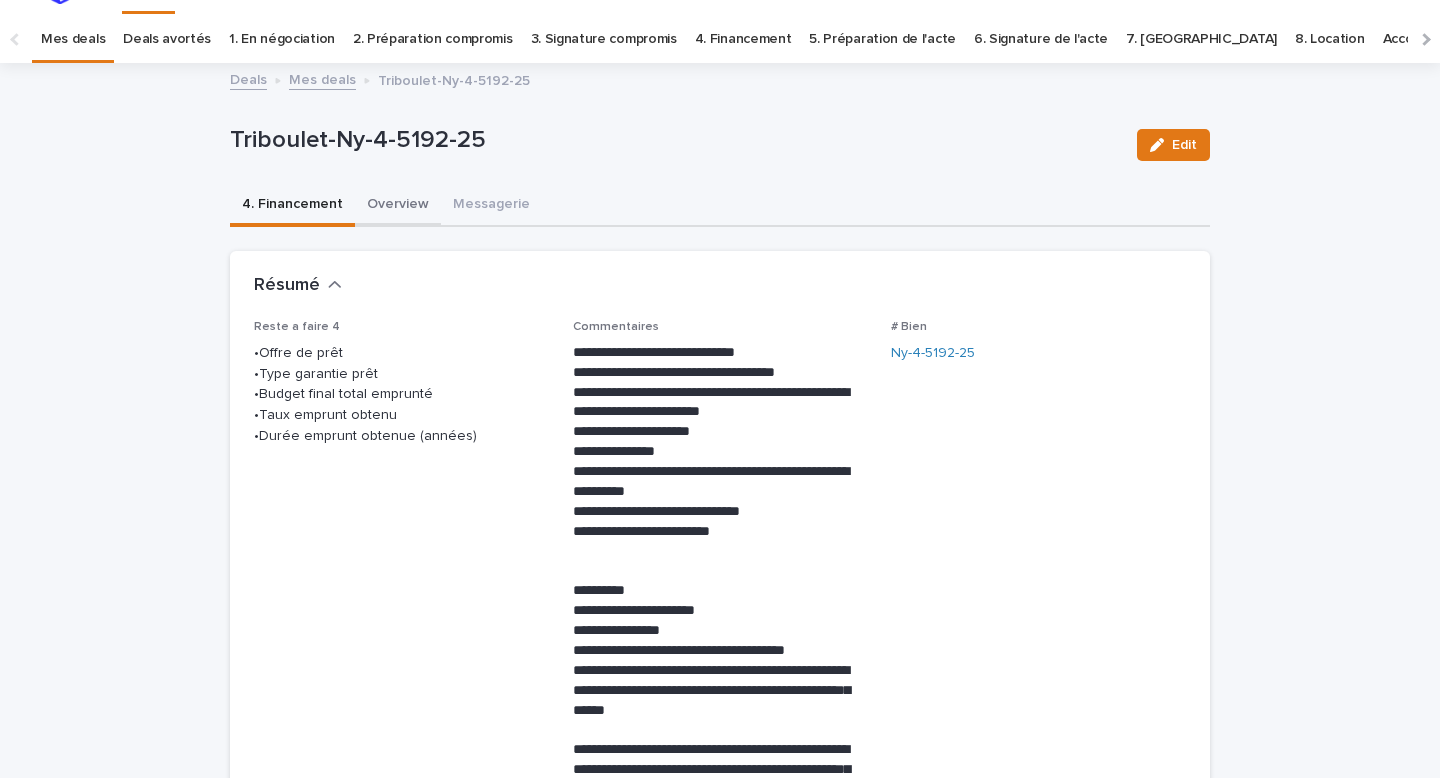 click on "Overview" at bounding box center [398, 206] 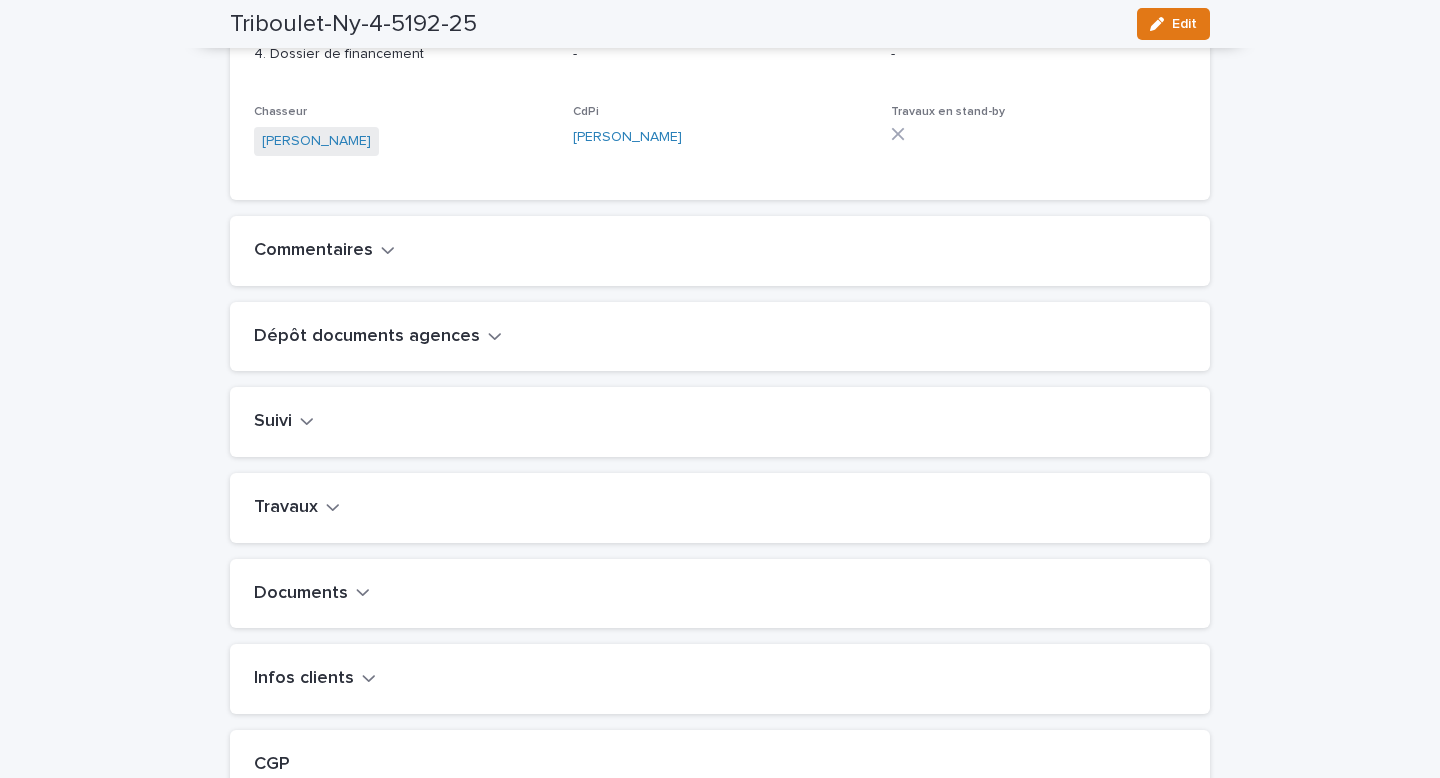 scroll, scrollTop: 597, scrollLeft: 0, axis: vertical 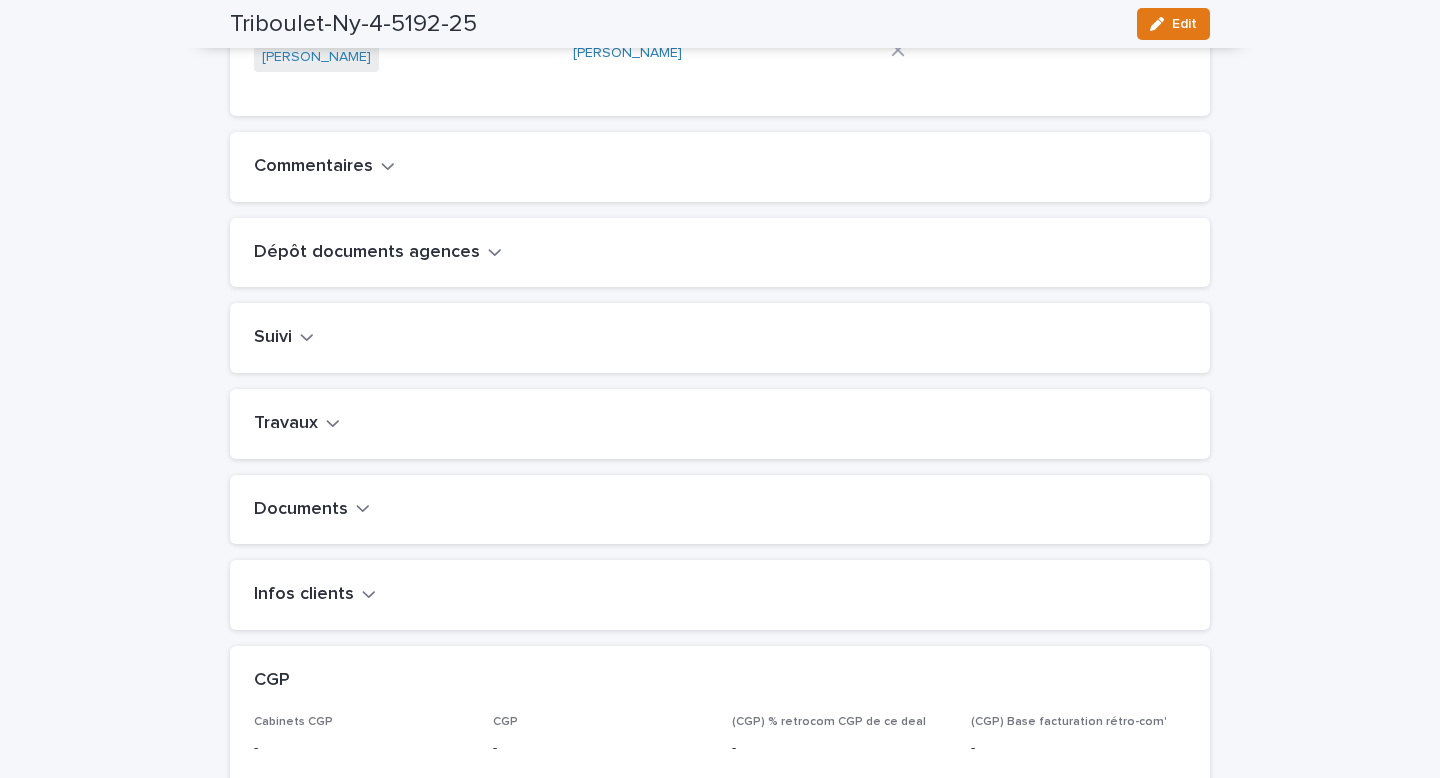 click on "Travaux" at bounding box center [286, 424] 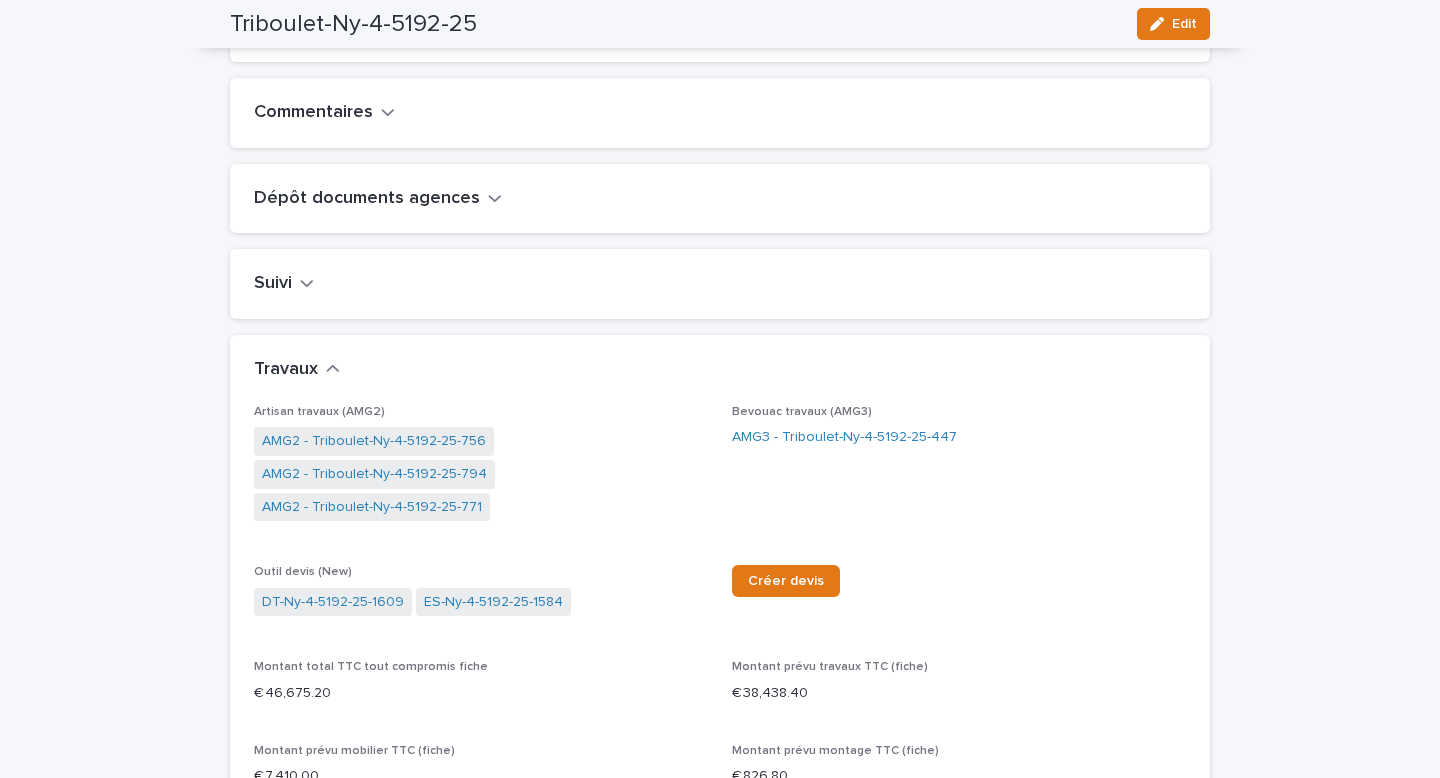 scroll, scrollTop: 652, scrollLeft: 0, axis: vertical 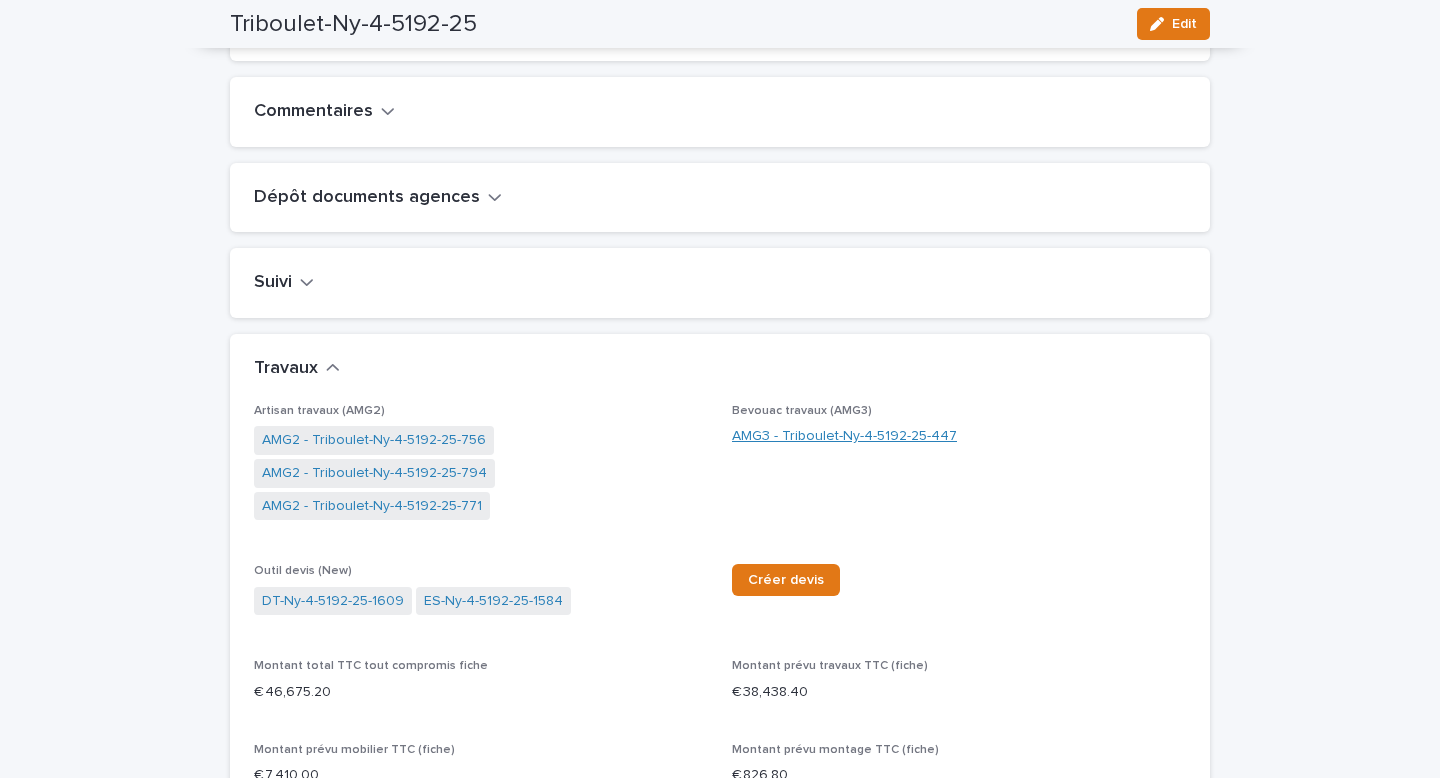 click on "AMG3 - Triboulet-Ny-4-5192-25-447" at bounding box center (844, 436) 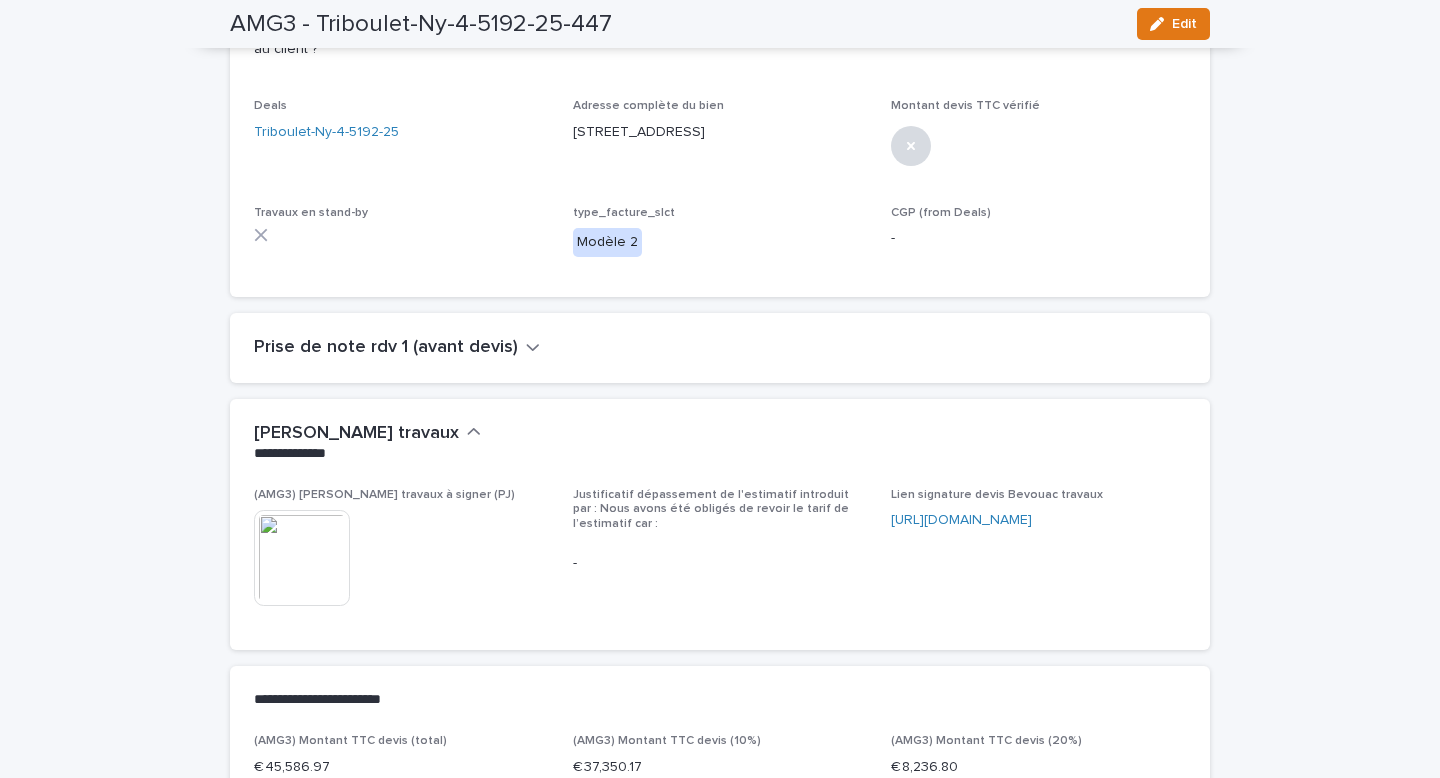 scroll, scrollTop: 357, scrollLeft: 0, axis: vertical 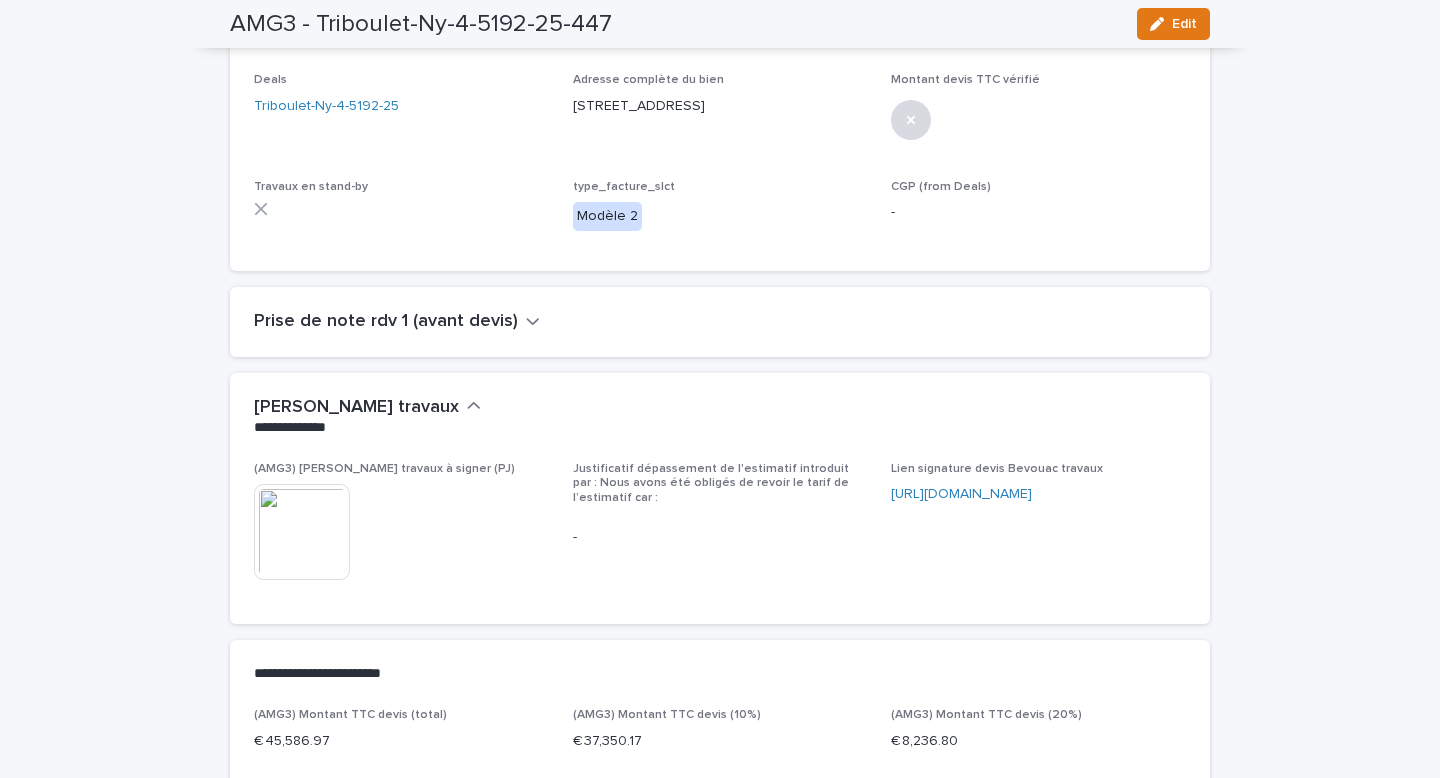 click at bounding box center [302, 532] 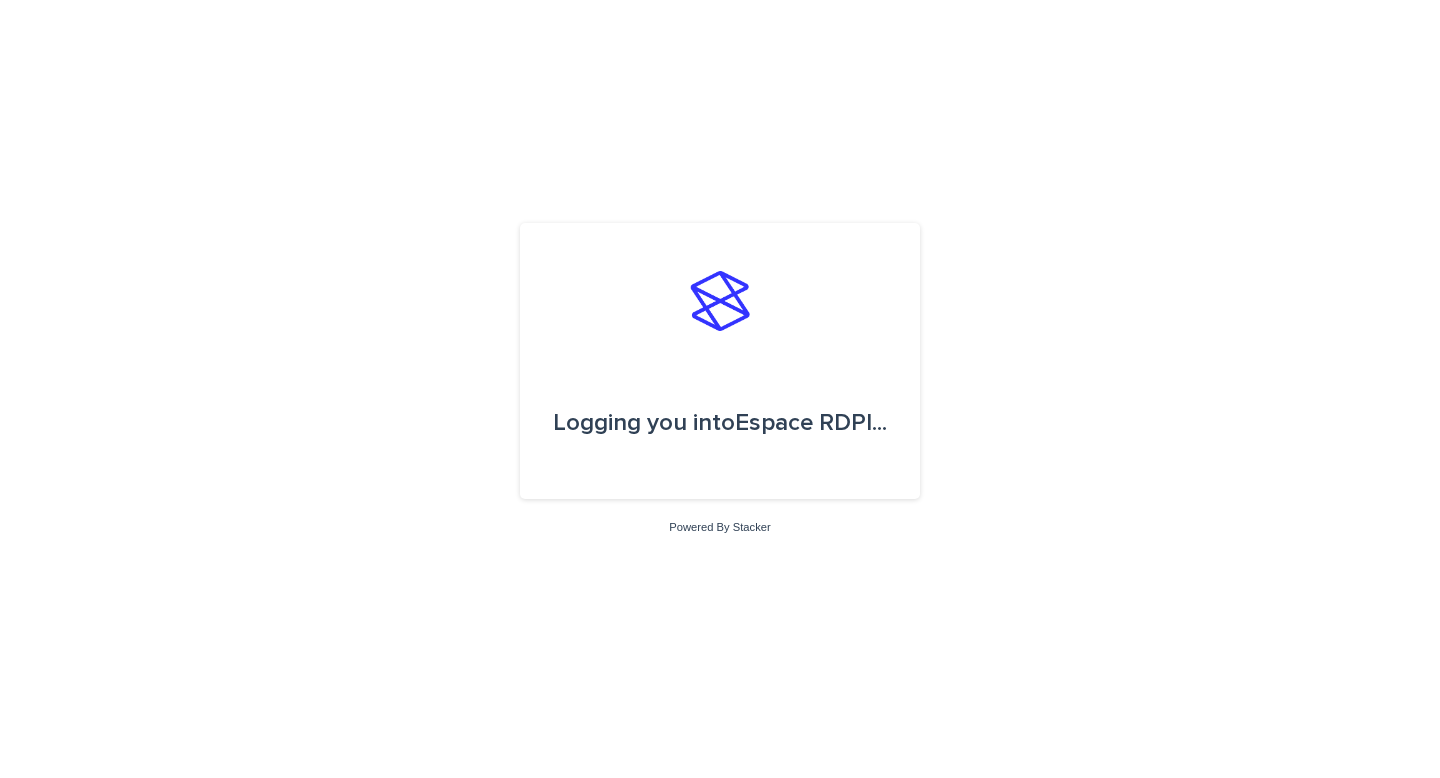 scroll, scrollTop: 0, scrollLeft: 0, axis: both 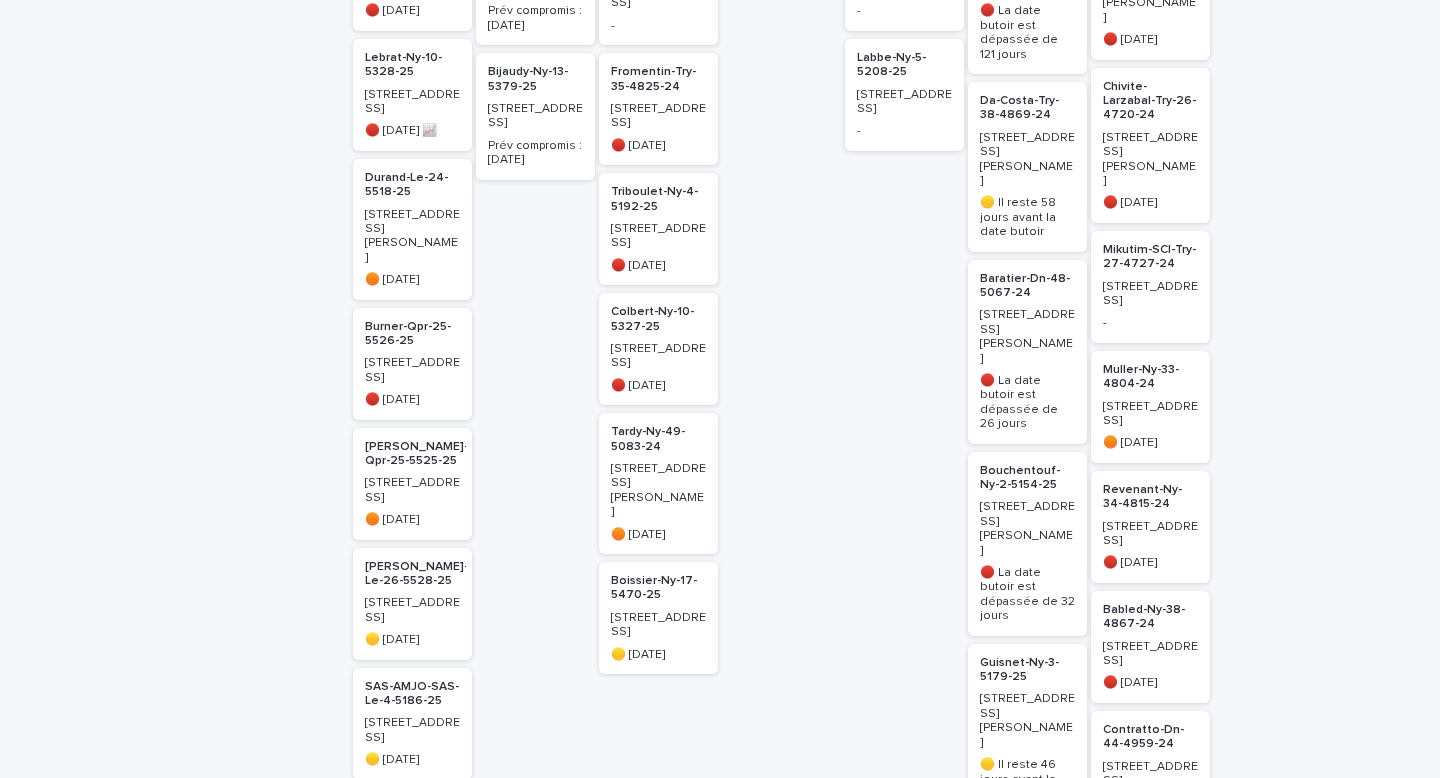 click on "Boissier-Ny-17-5470-25" at bounding box center (658, 588) 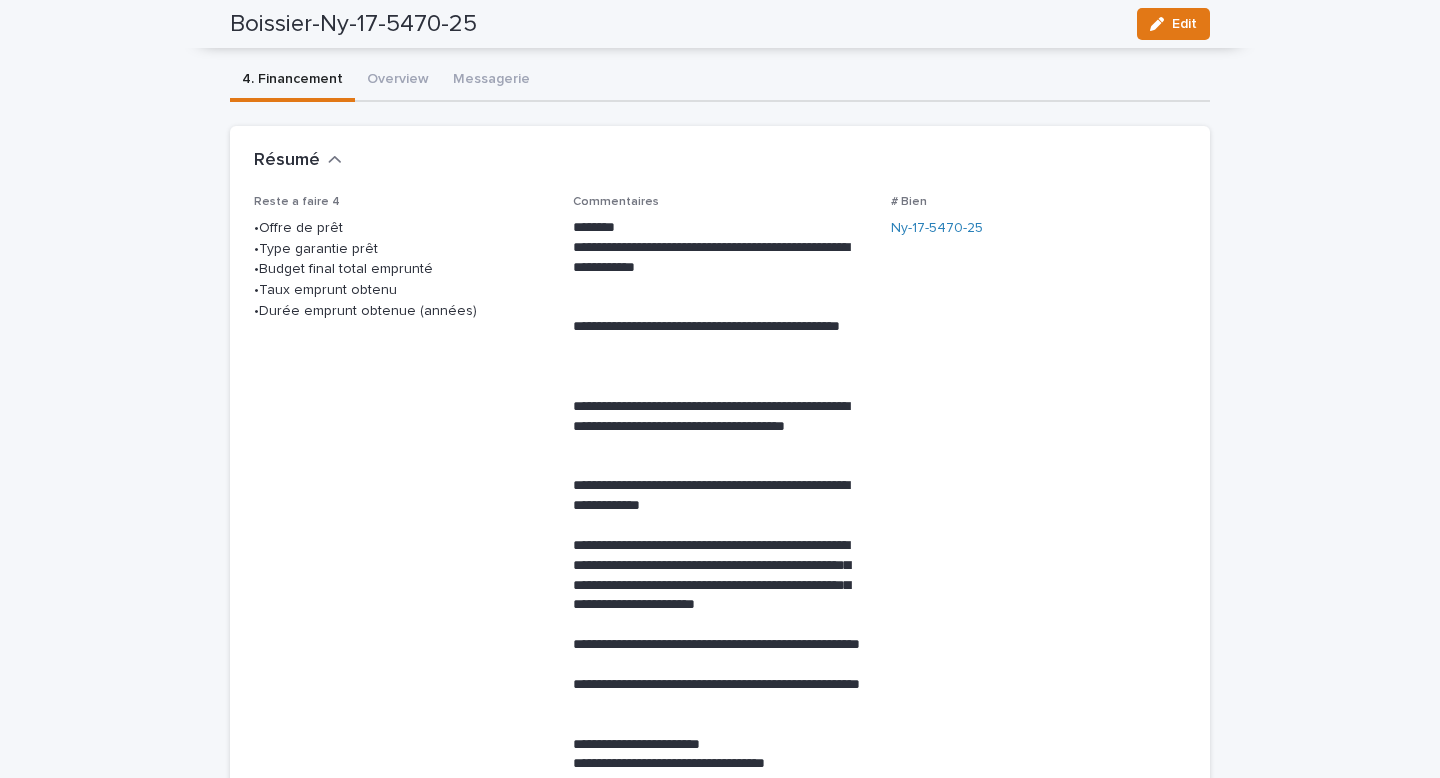 scroll, scrollTop: 0, scrollLeft: 0, axis: both 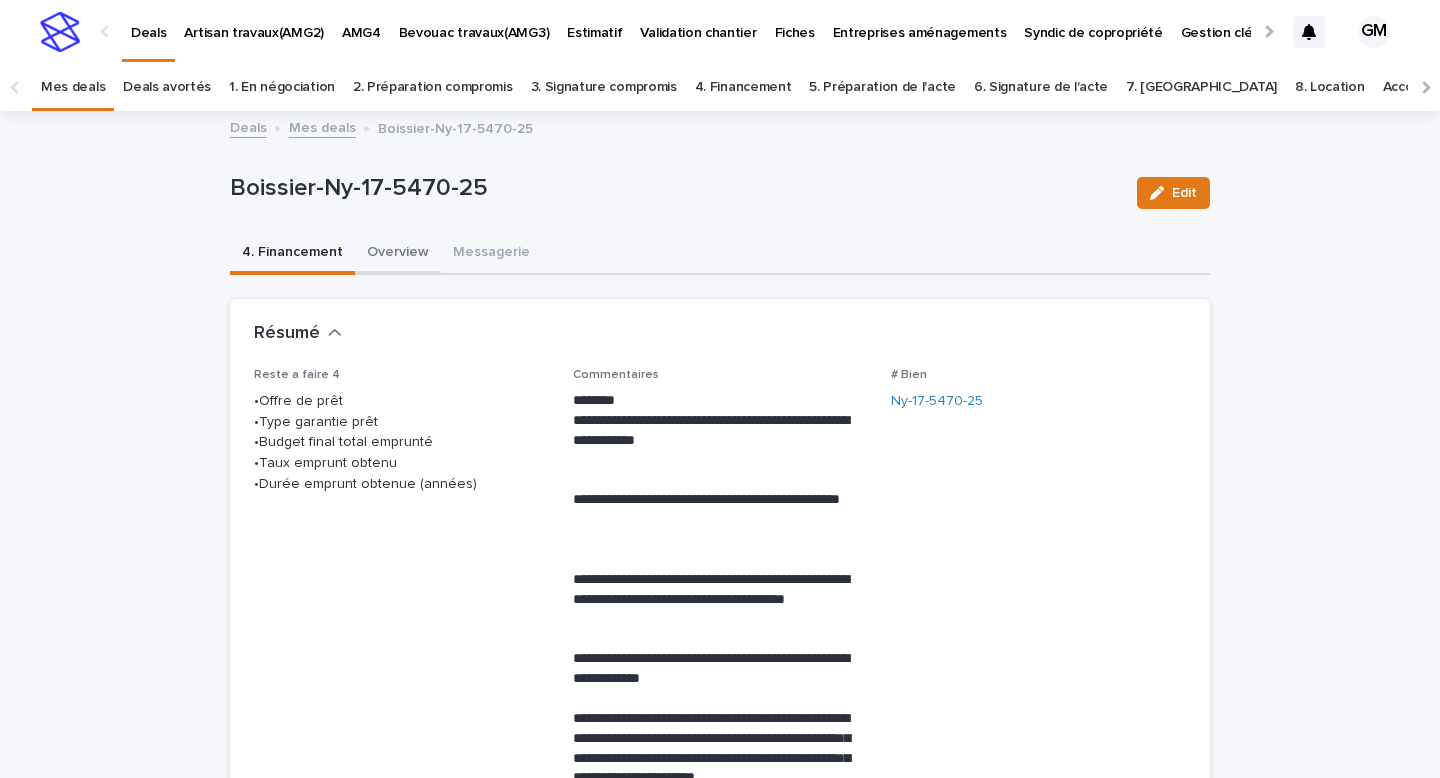click on "Overview" at bounding box center (398, 254) 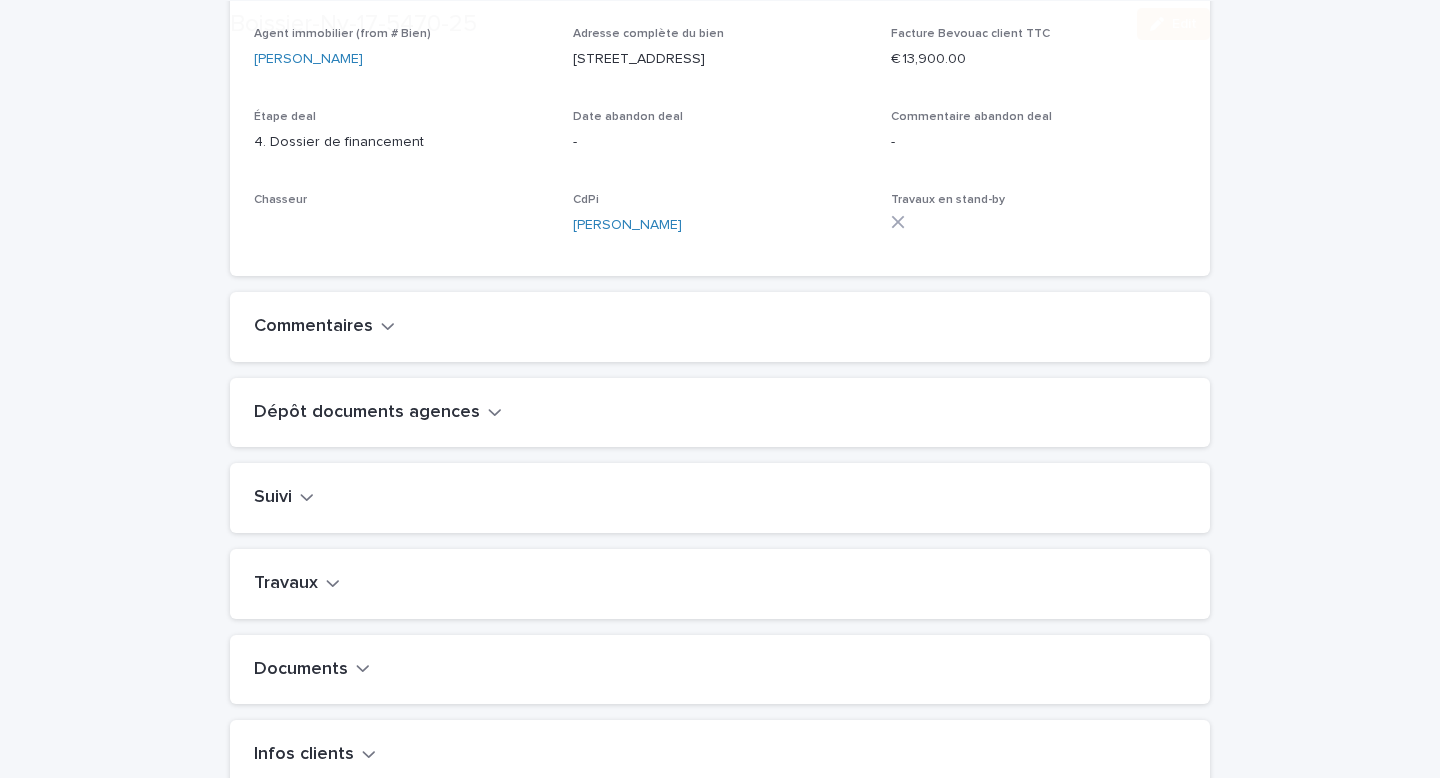 scroll, scrollTop: 544, scrollLeft: 0, axis: vertical 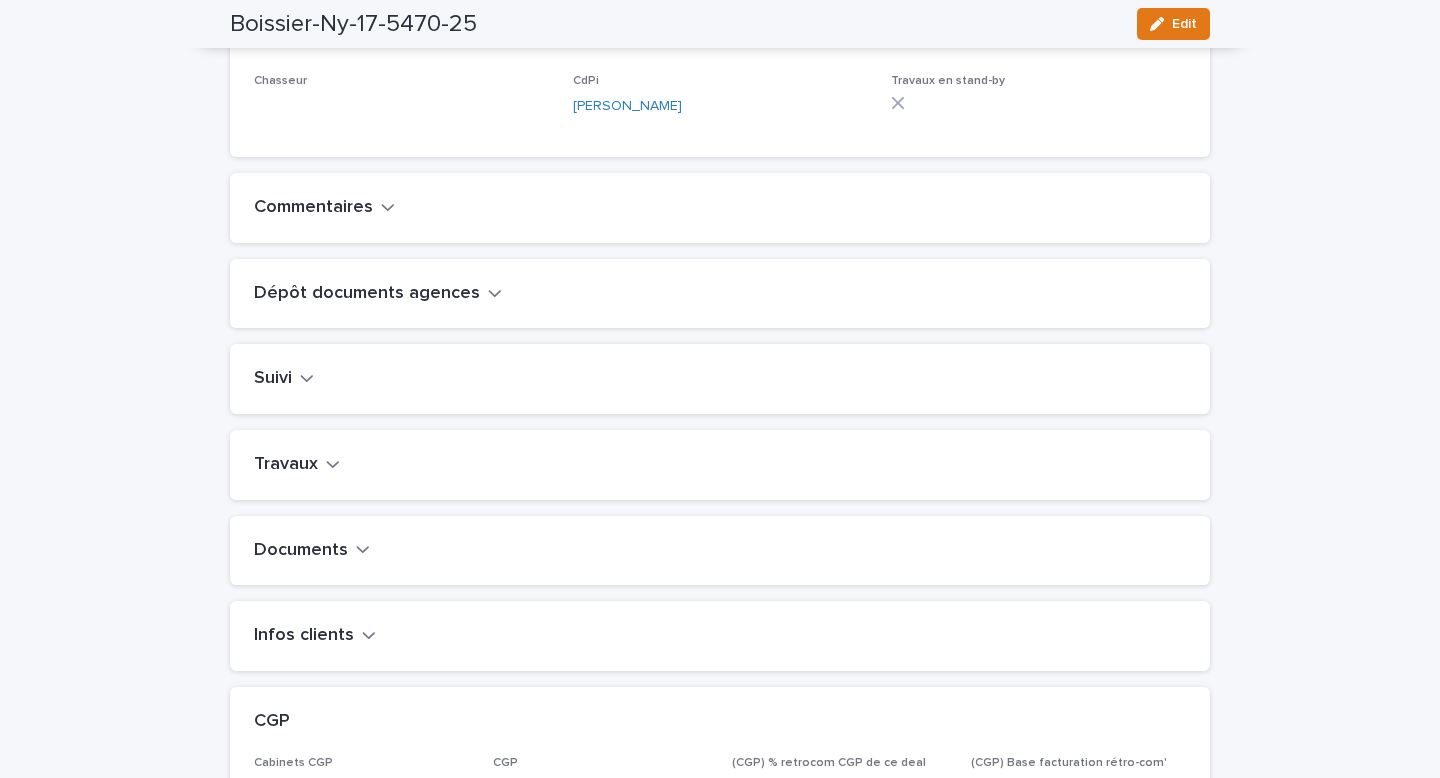 click on "Travaux" at bounding box center (297, 465) 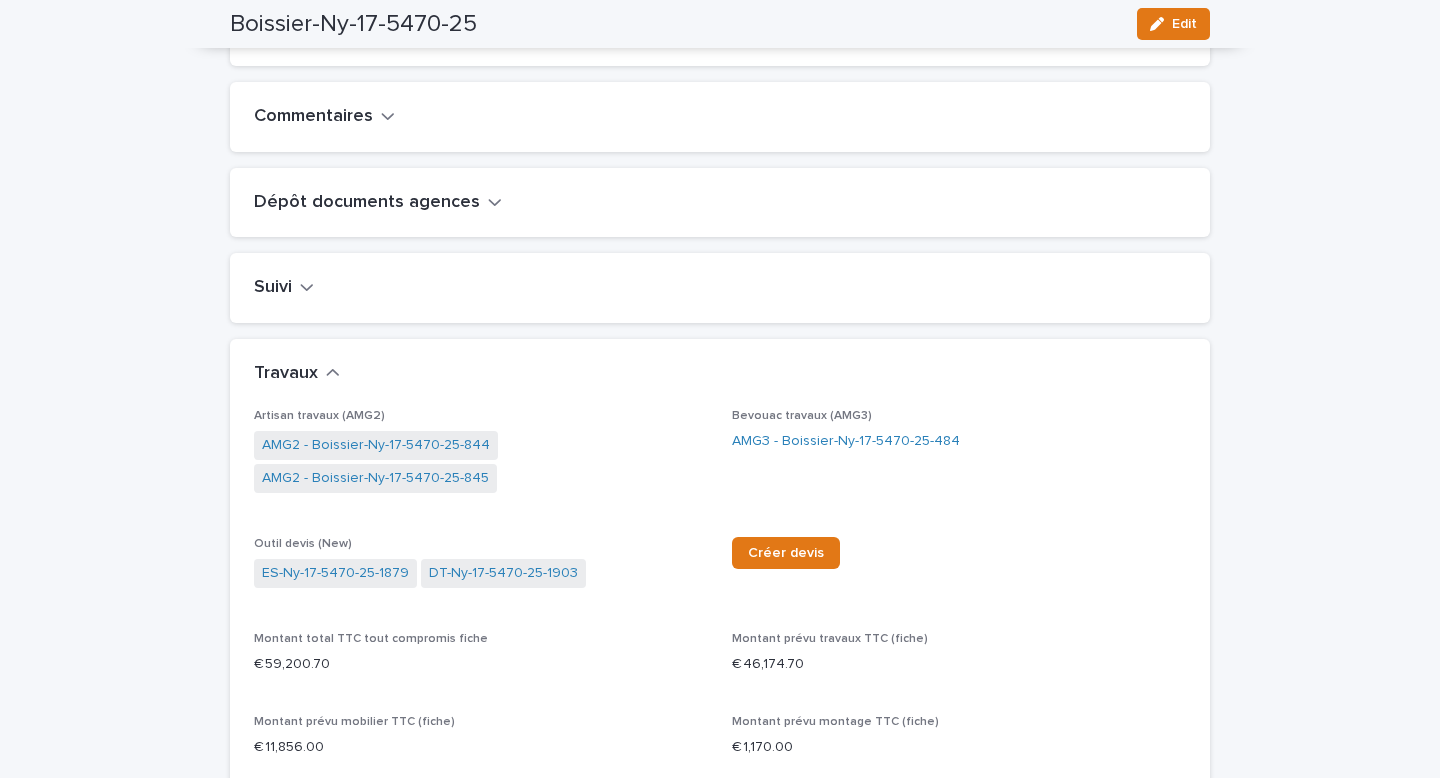 scroll, scrollTop: 696, scrollLeft: 0, axis: vertical 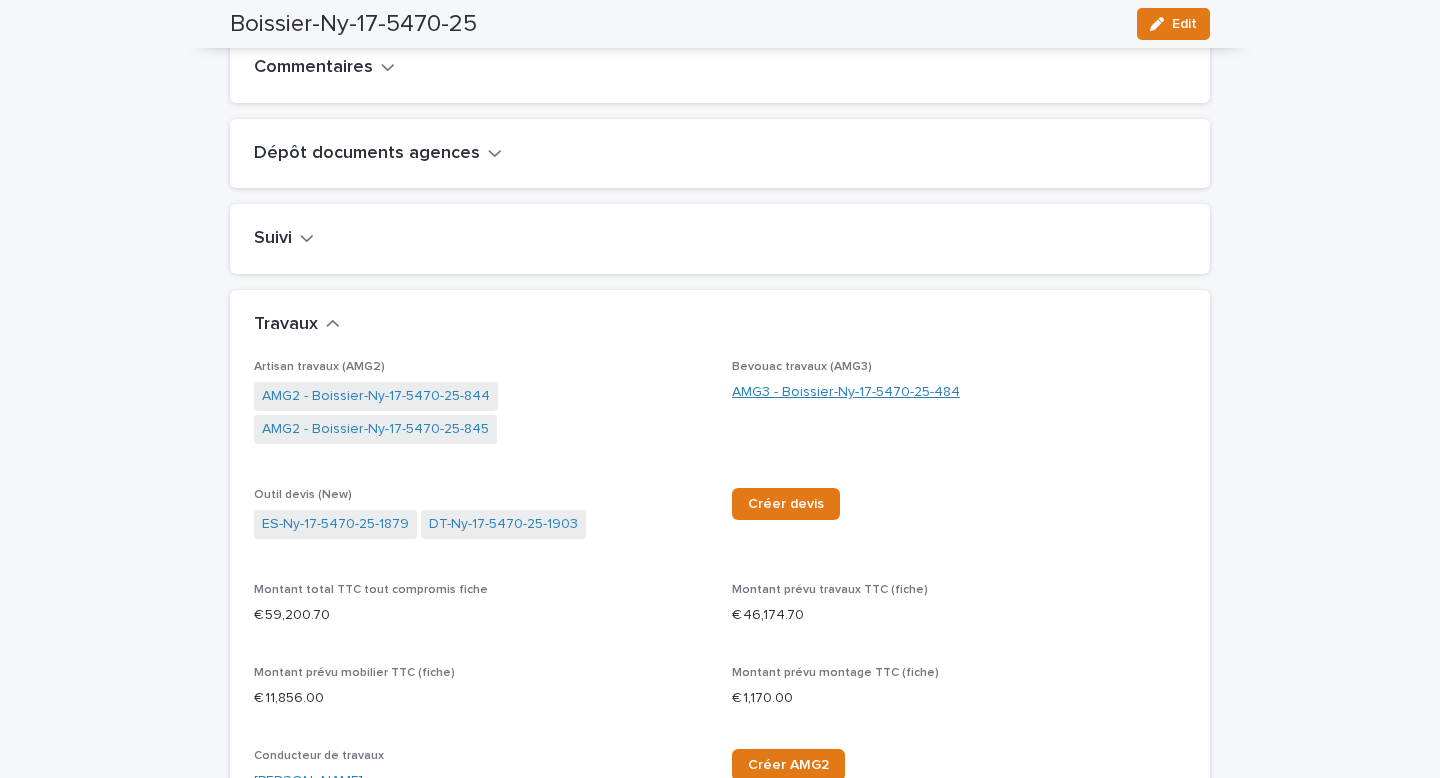click on "AMG3 - Boissier-Ny-17-5470-25-484" at bounding box center [846, 392] 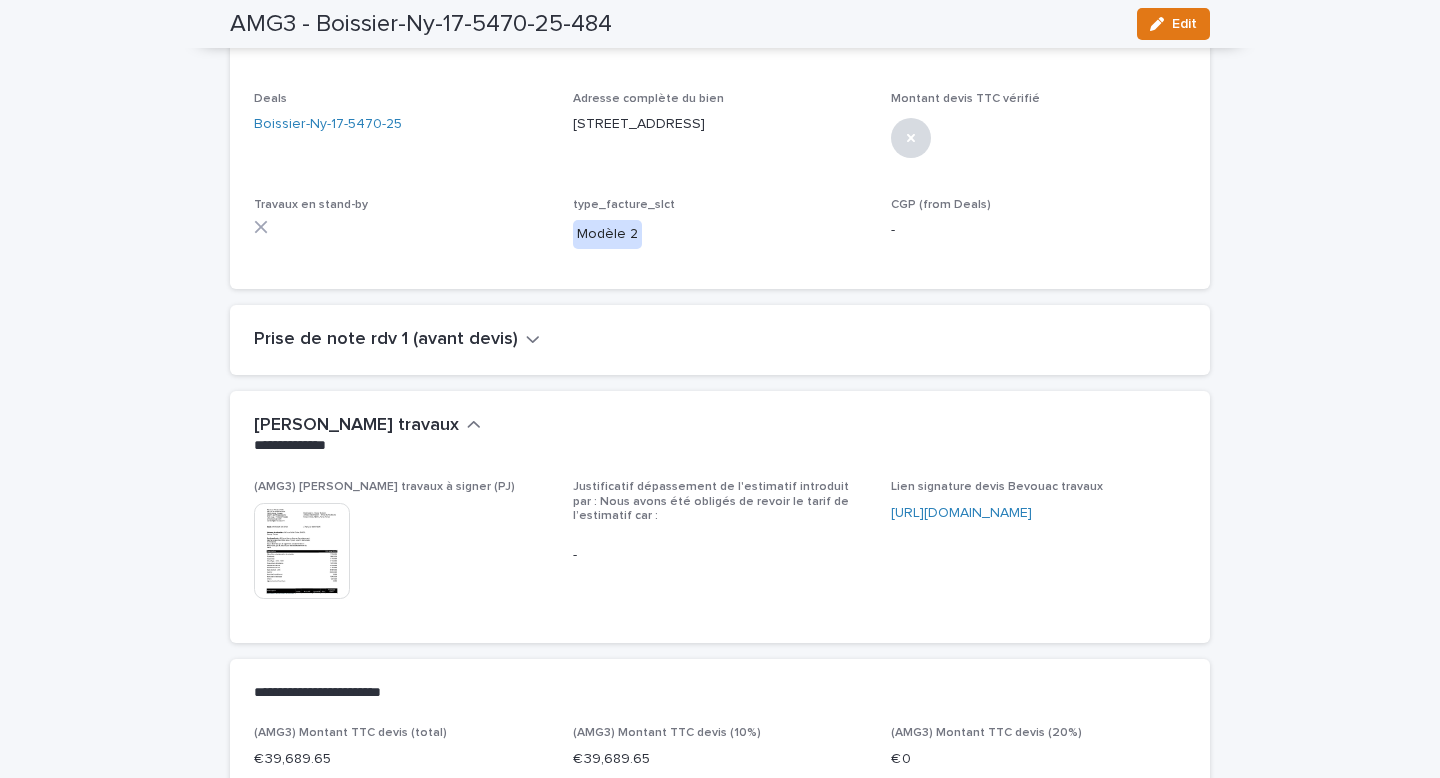 scroll, scrollTop: 721, scrollLeft: 0, axis: vertical 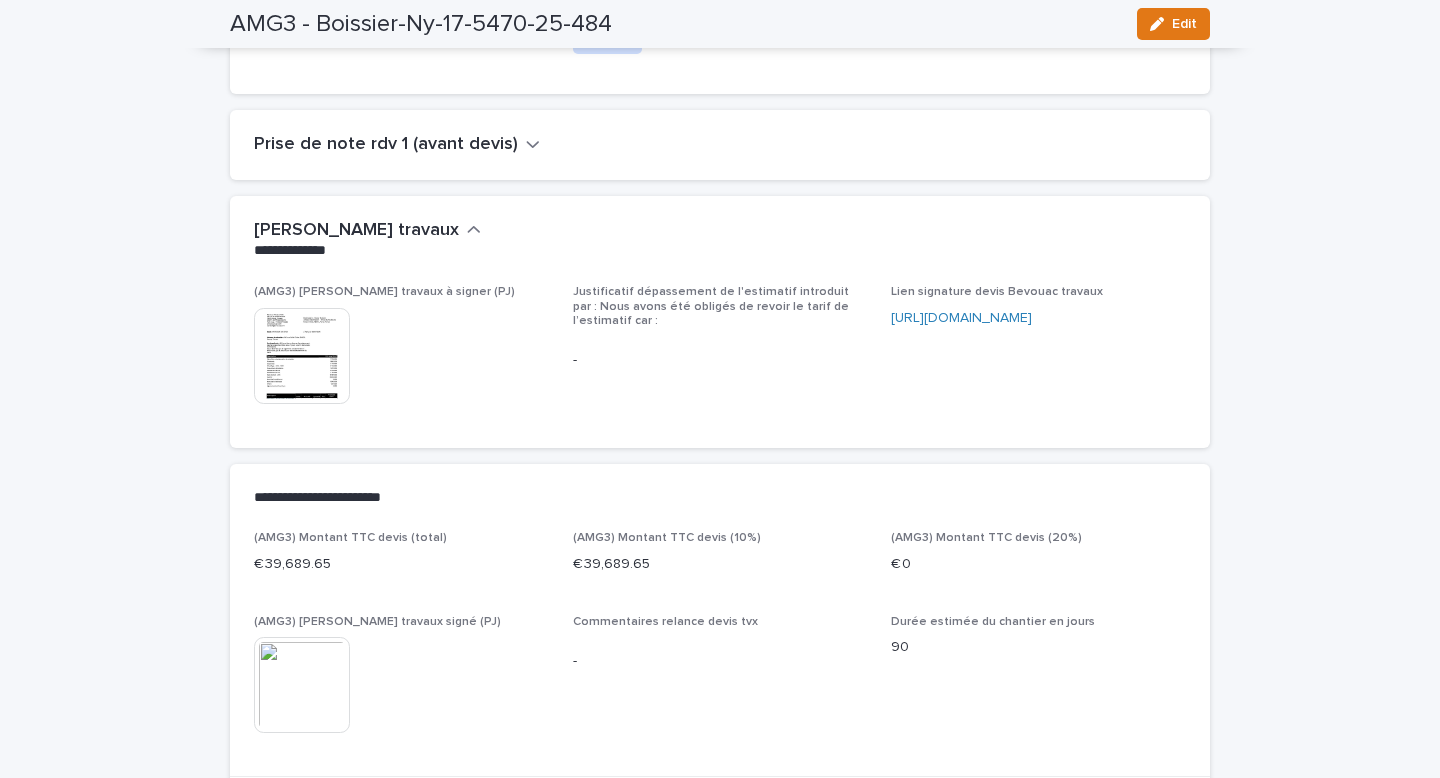 click at bounding box center (302, 356) 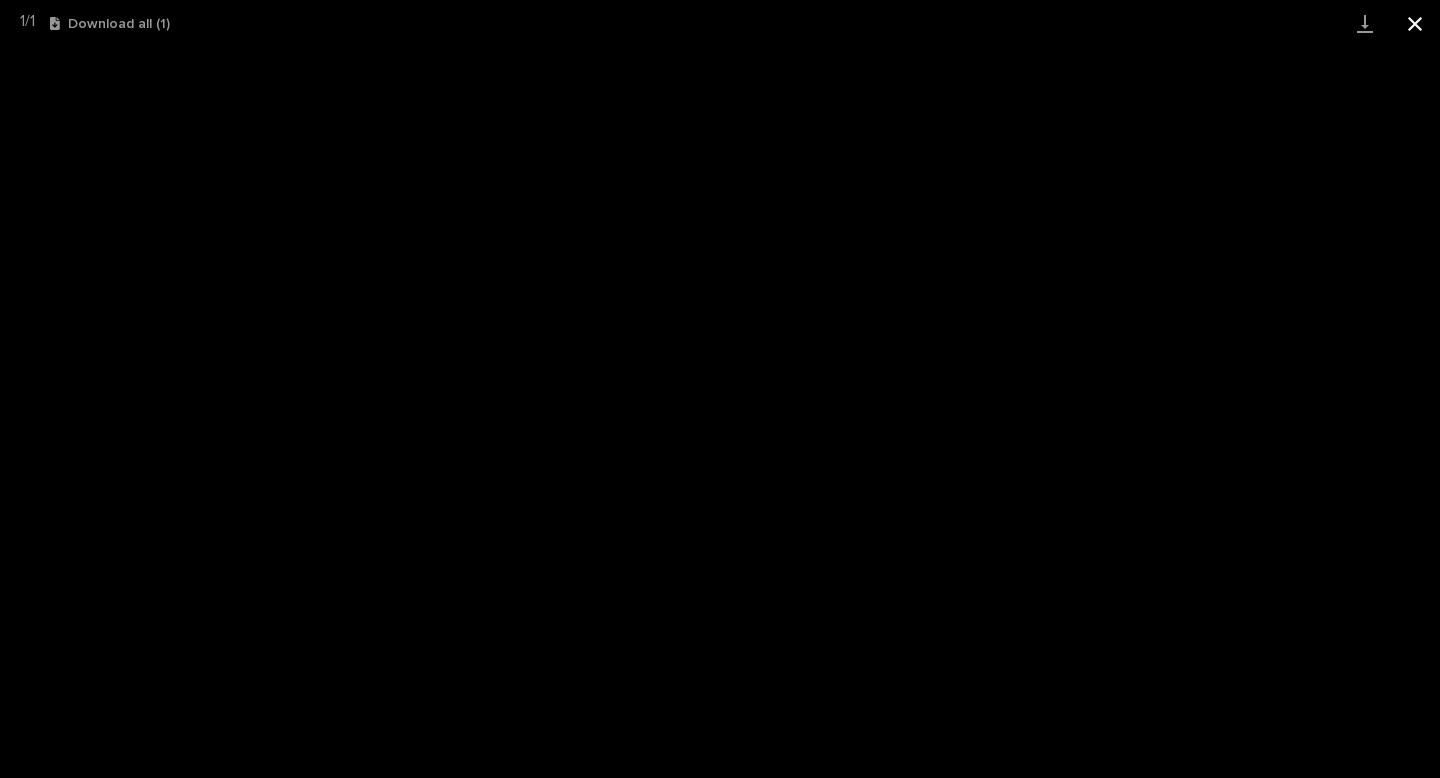 click at bounding box center (1415, 23) 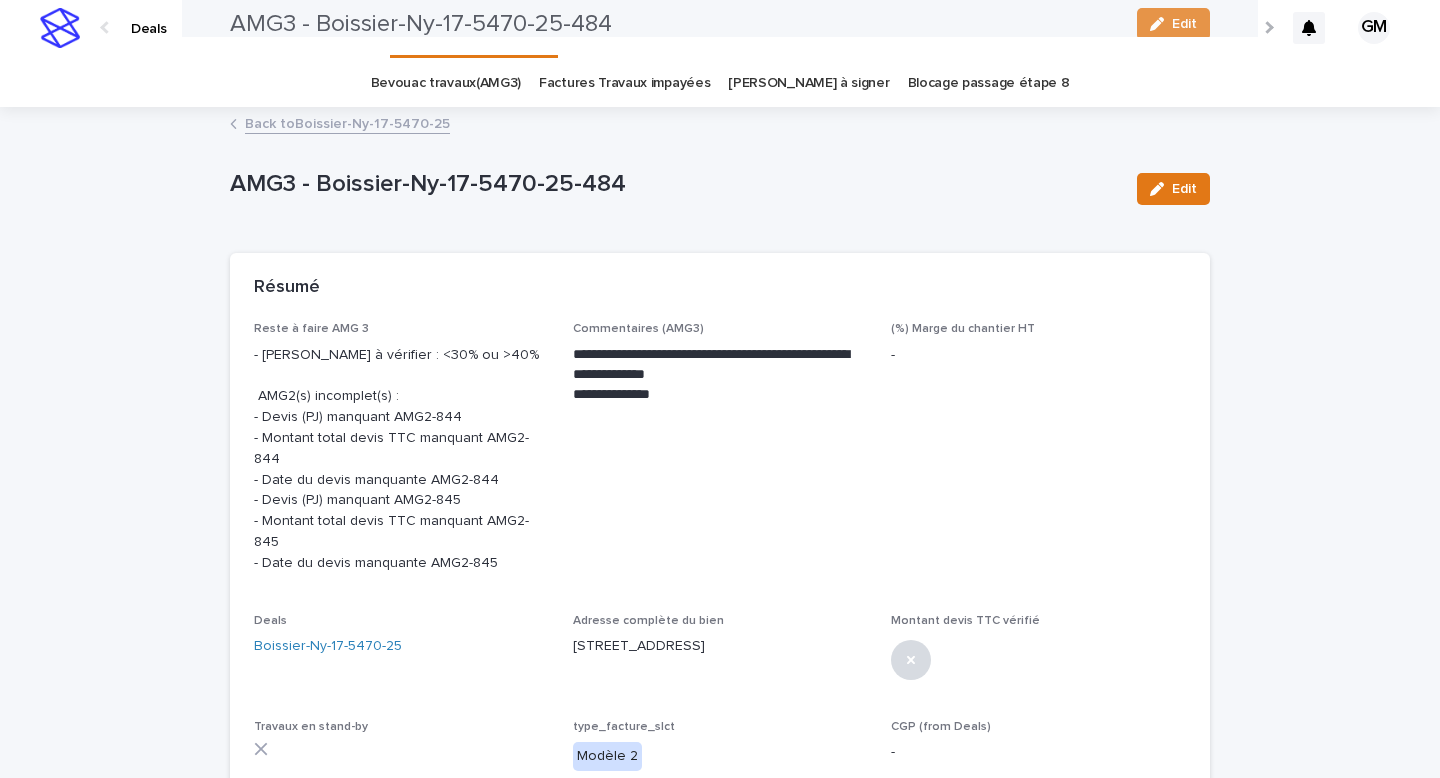 scroll, scrollTop: 0, scrollLeft: 0, axis: both 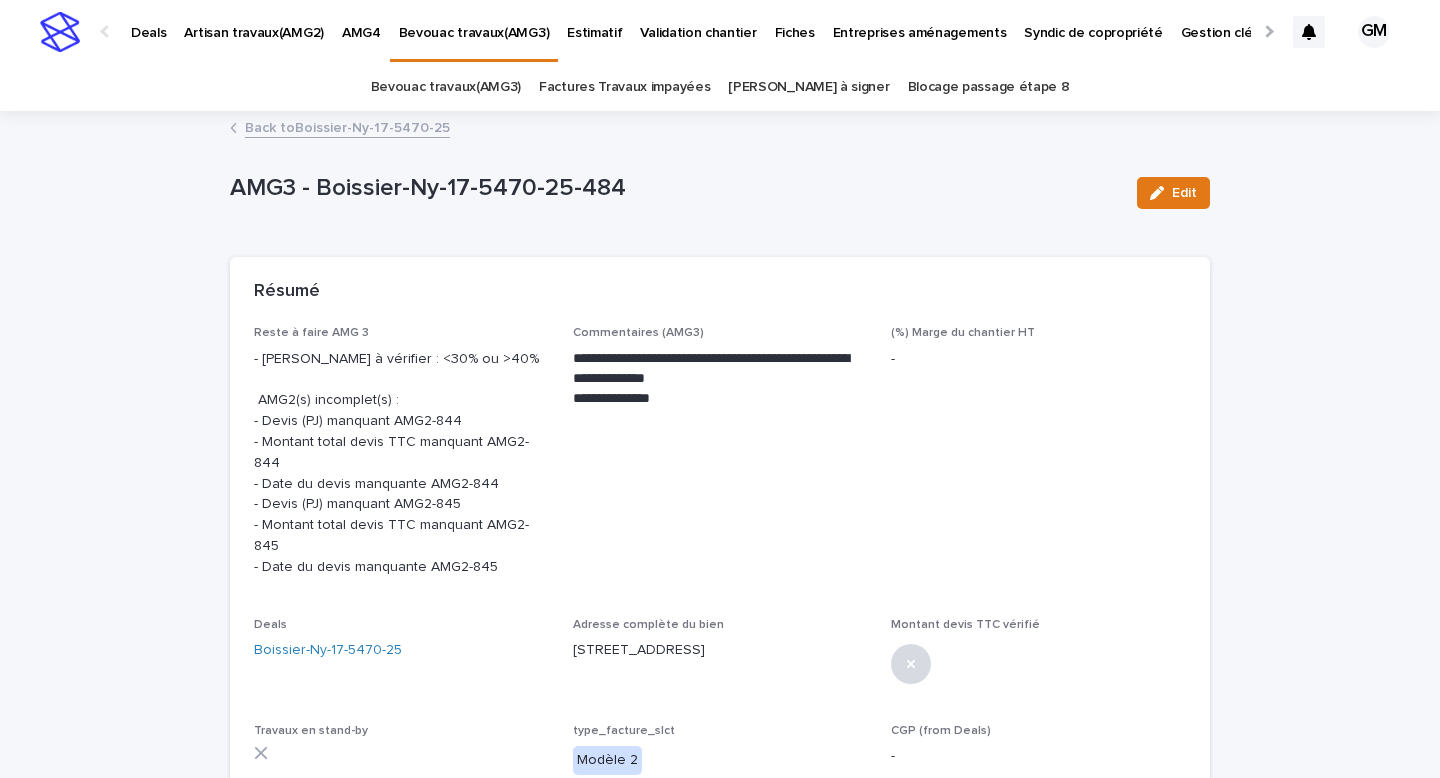click on "Back to  Boissier-Ny-17-5470-25" at bounding box center (347, 126) 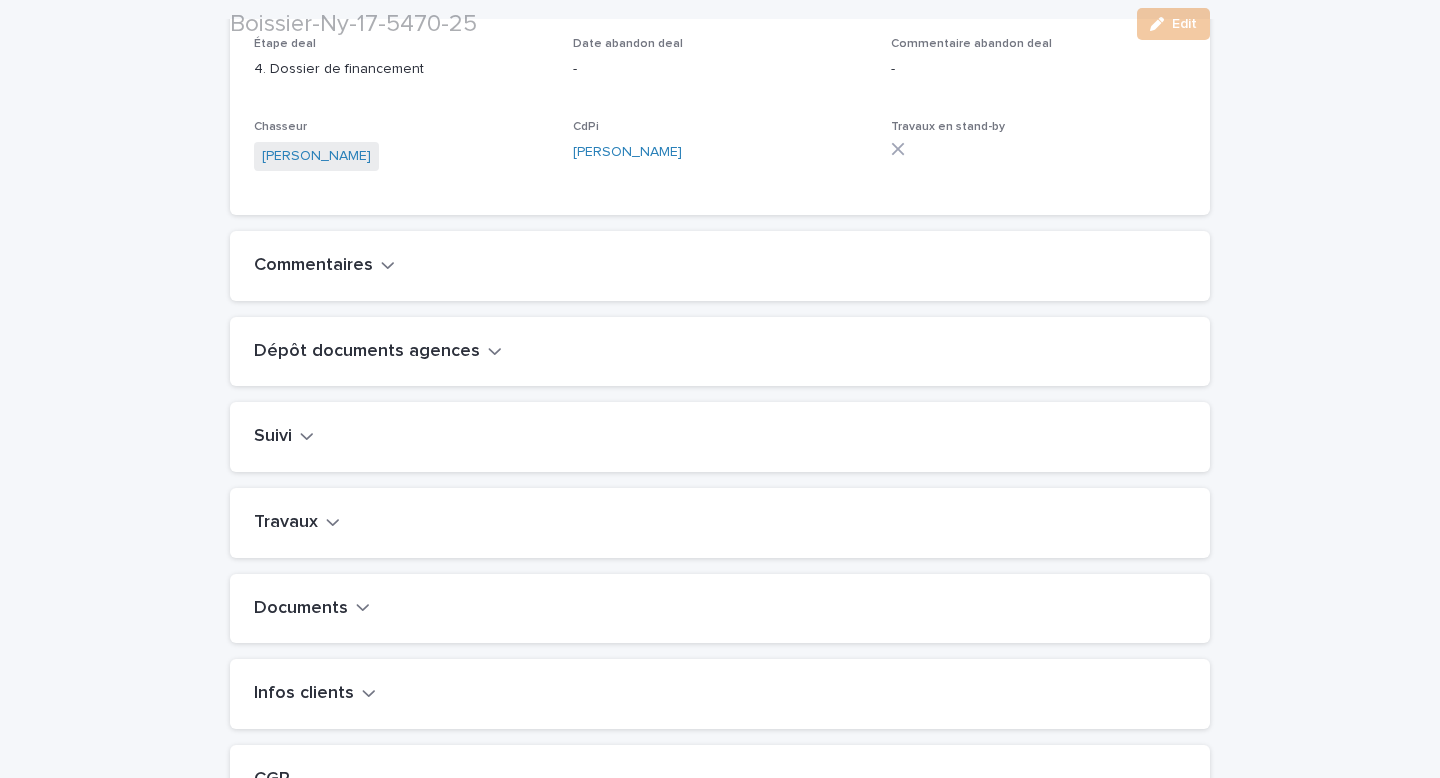 scroll, scrollTop: 555, scrollLeft: 0, axis: vertical 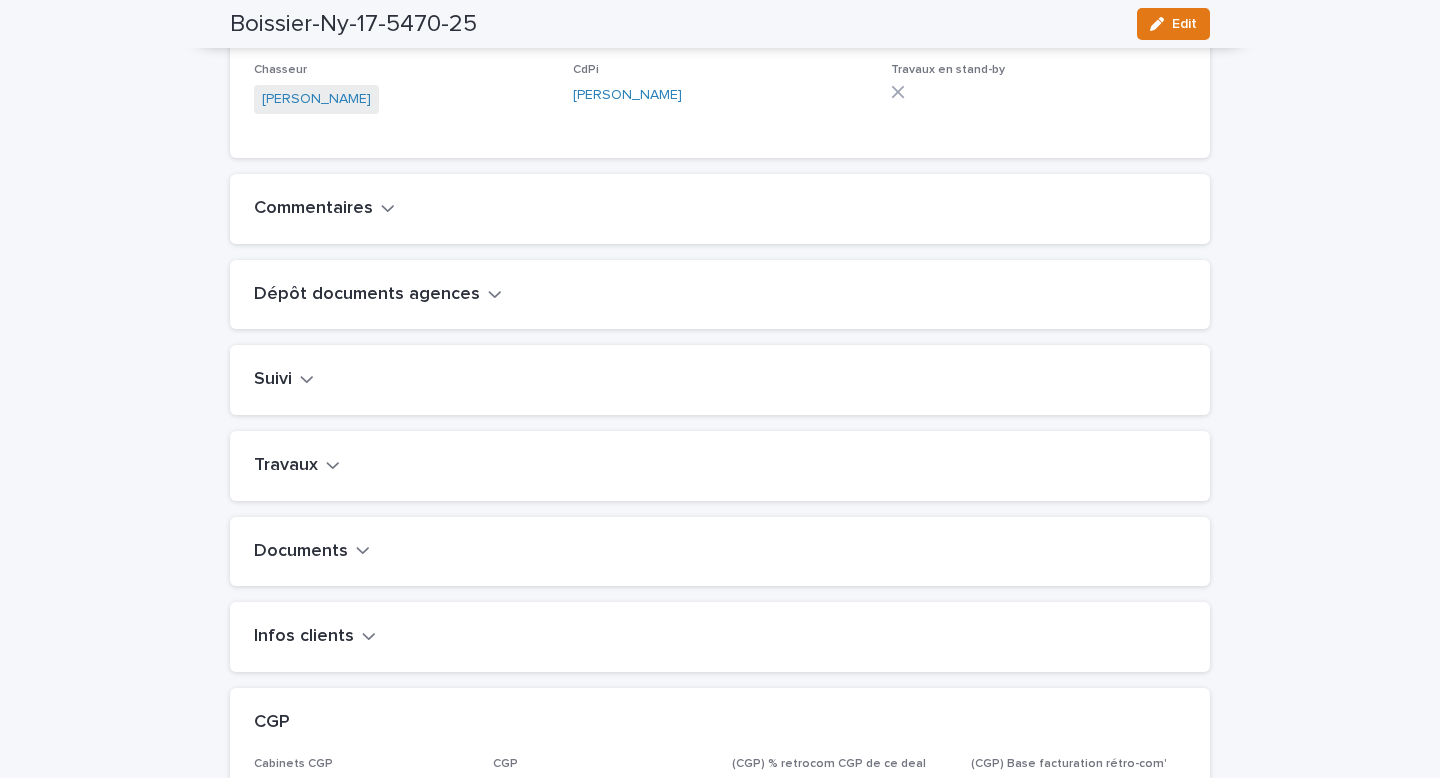 click on "Travaux" at bounding box center [297, 466] 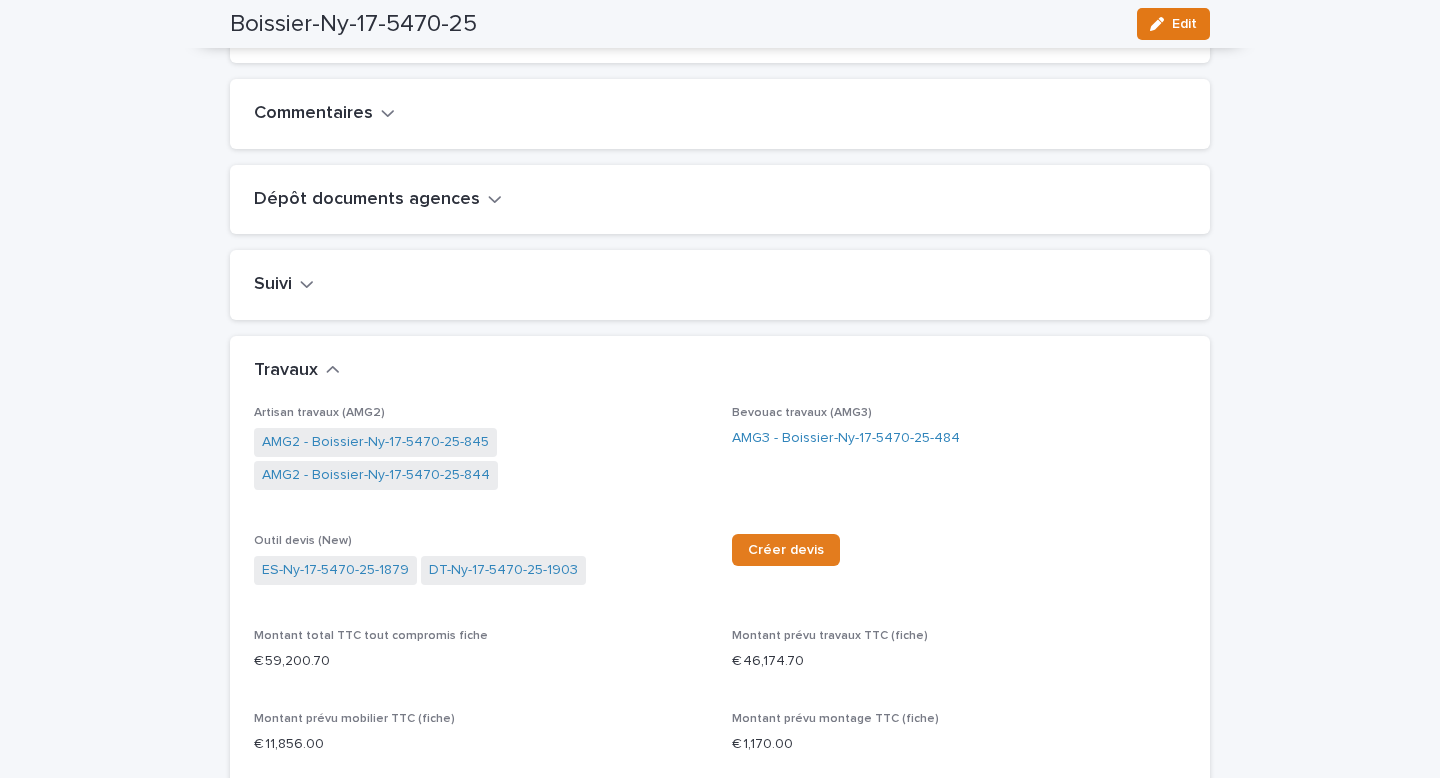 scroll, scrollTop: 721, scrollLeft: 0, axis: vertical 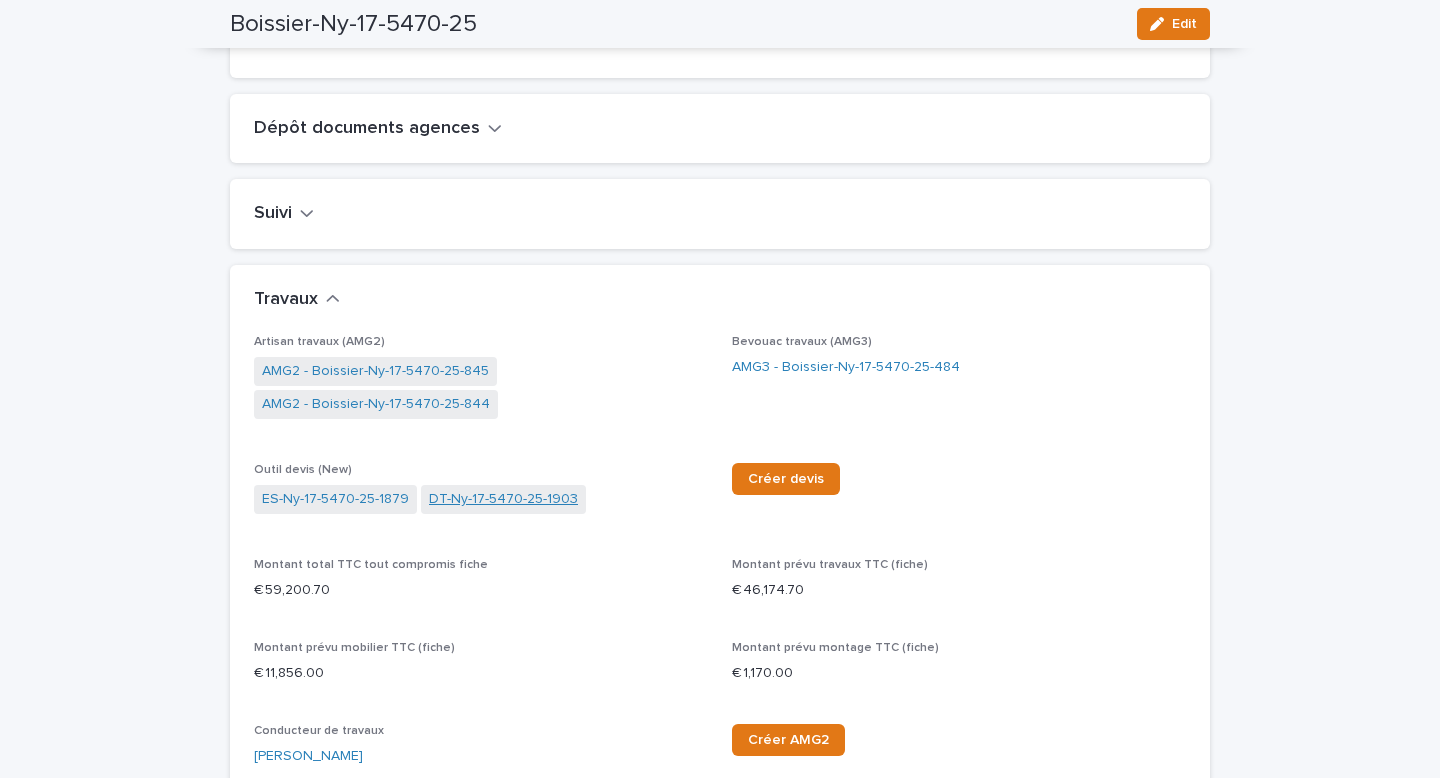 click on "DT-Ny-17-5470-25-1903" at bounding box center (503, 499) 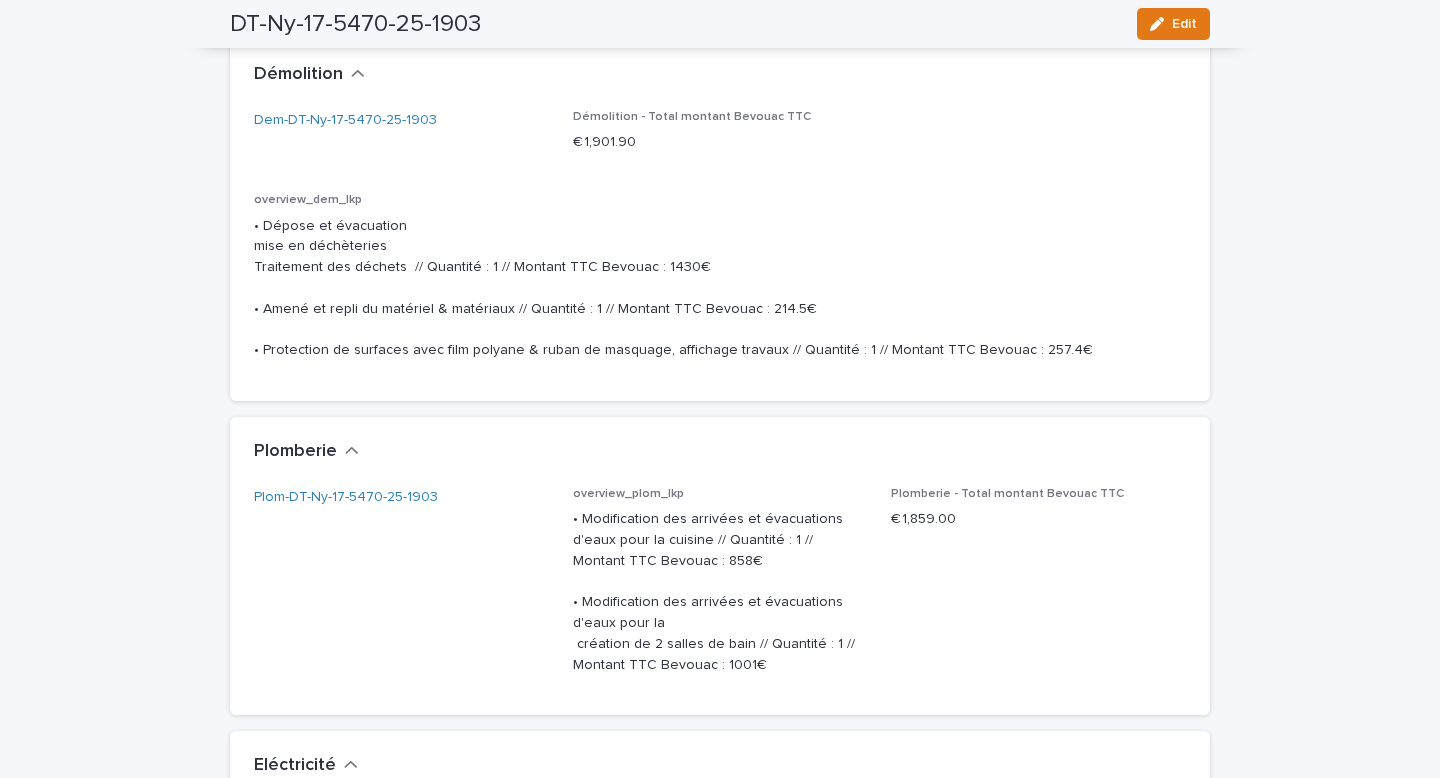scroll, scrollTop: 2480, scrollLeft: 0, axis: vertical 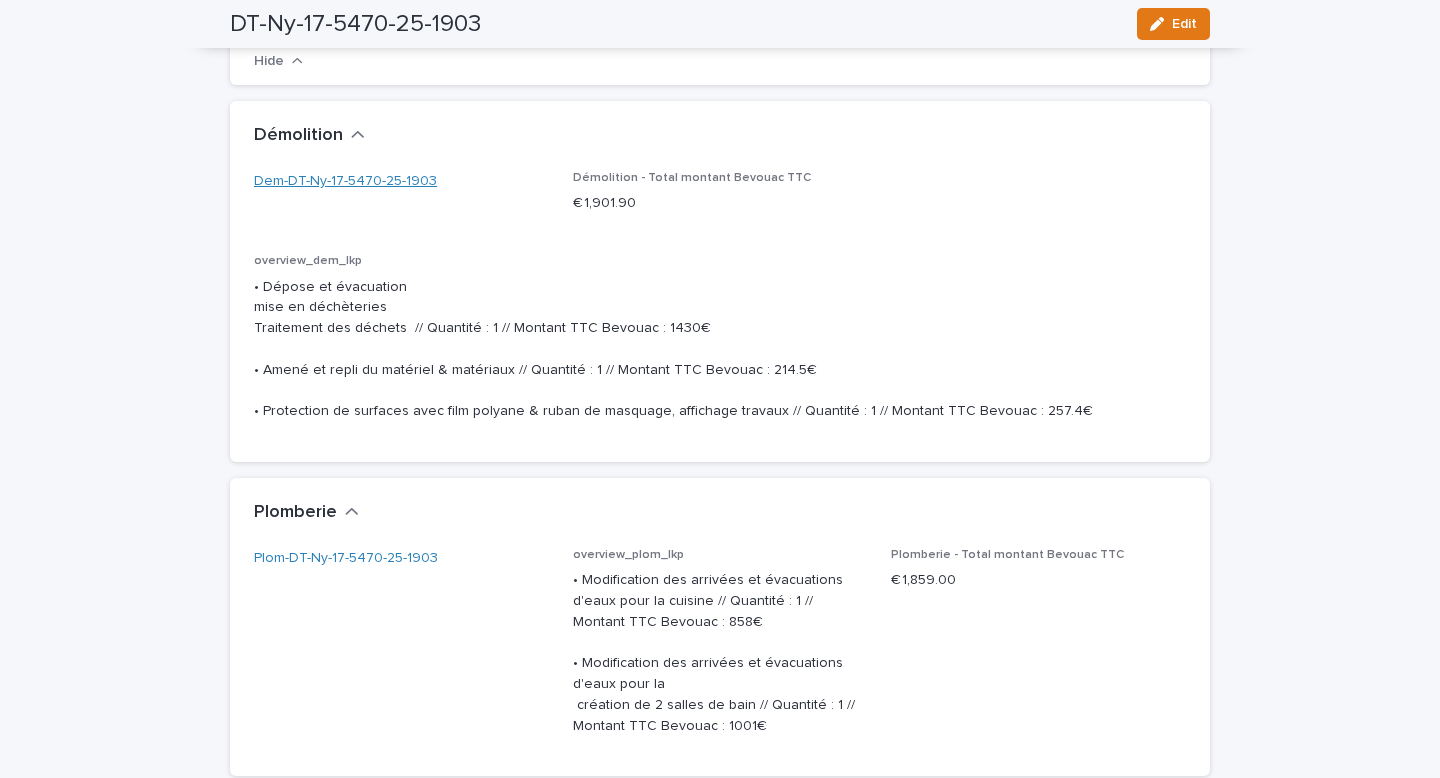 click on "Dem-DT-Ny-17-5470-25-1903" at bounding box center [345, 181] 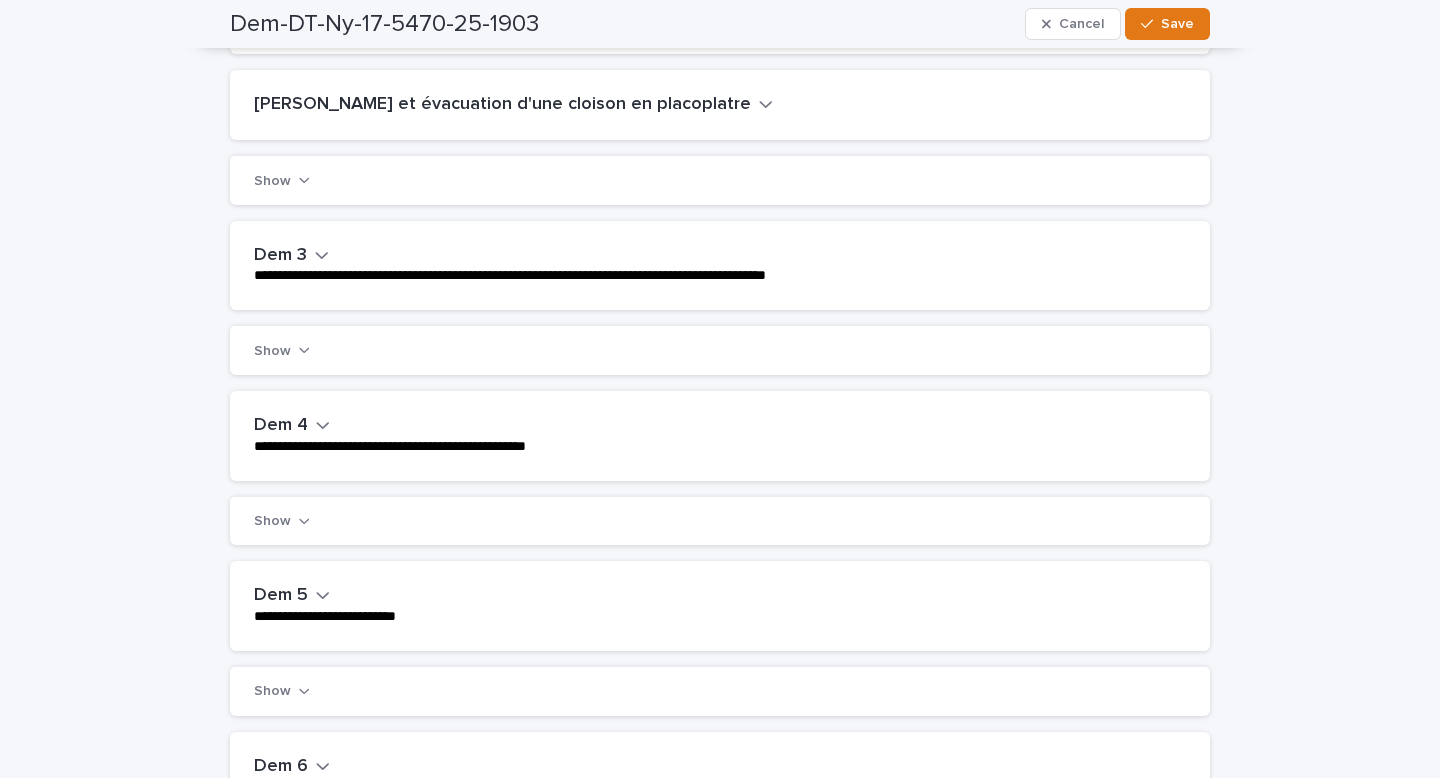 scroll, scrollTop: 1524, scrollLeft: 0, axis: vertical 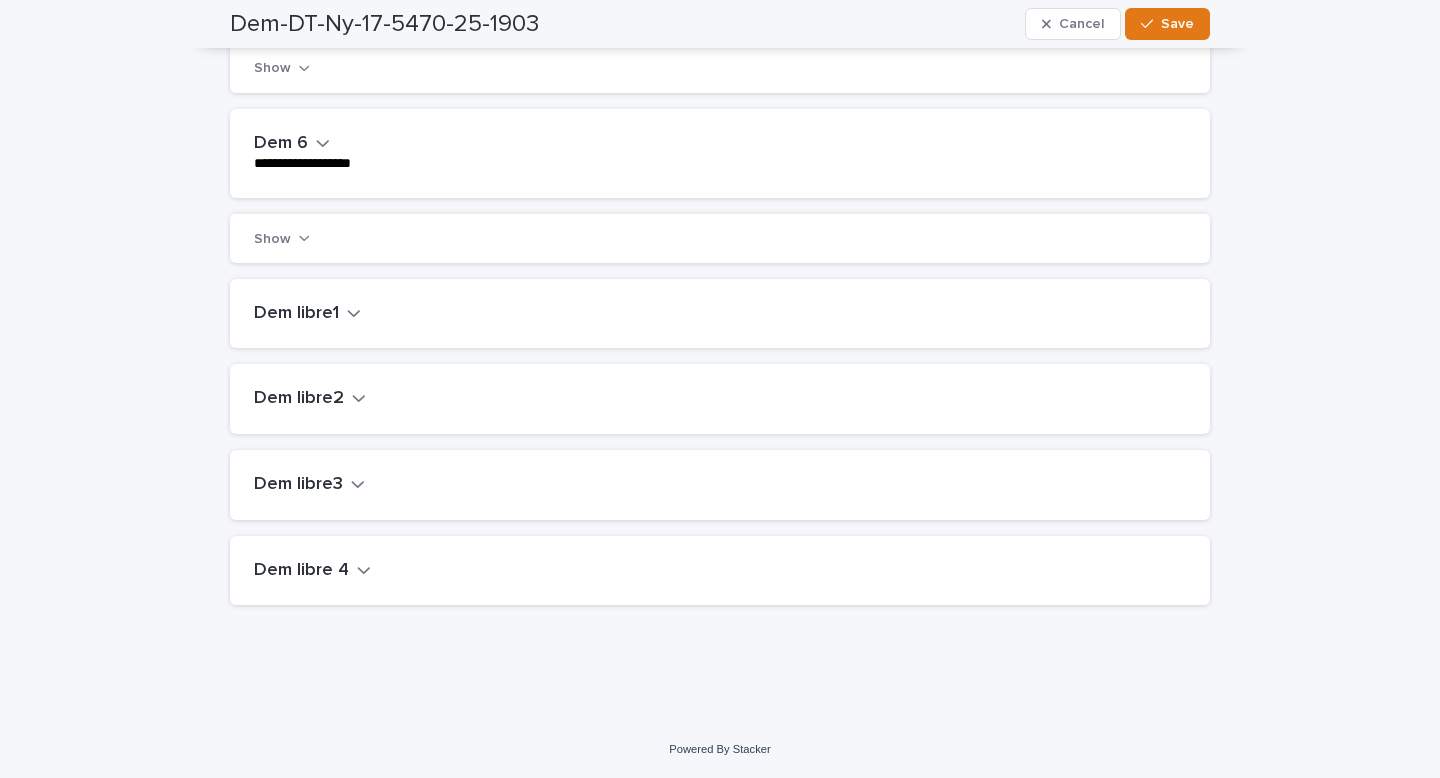 click on "Dem libre1" at bounding box center [307, 314] 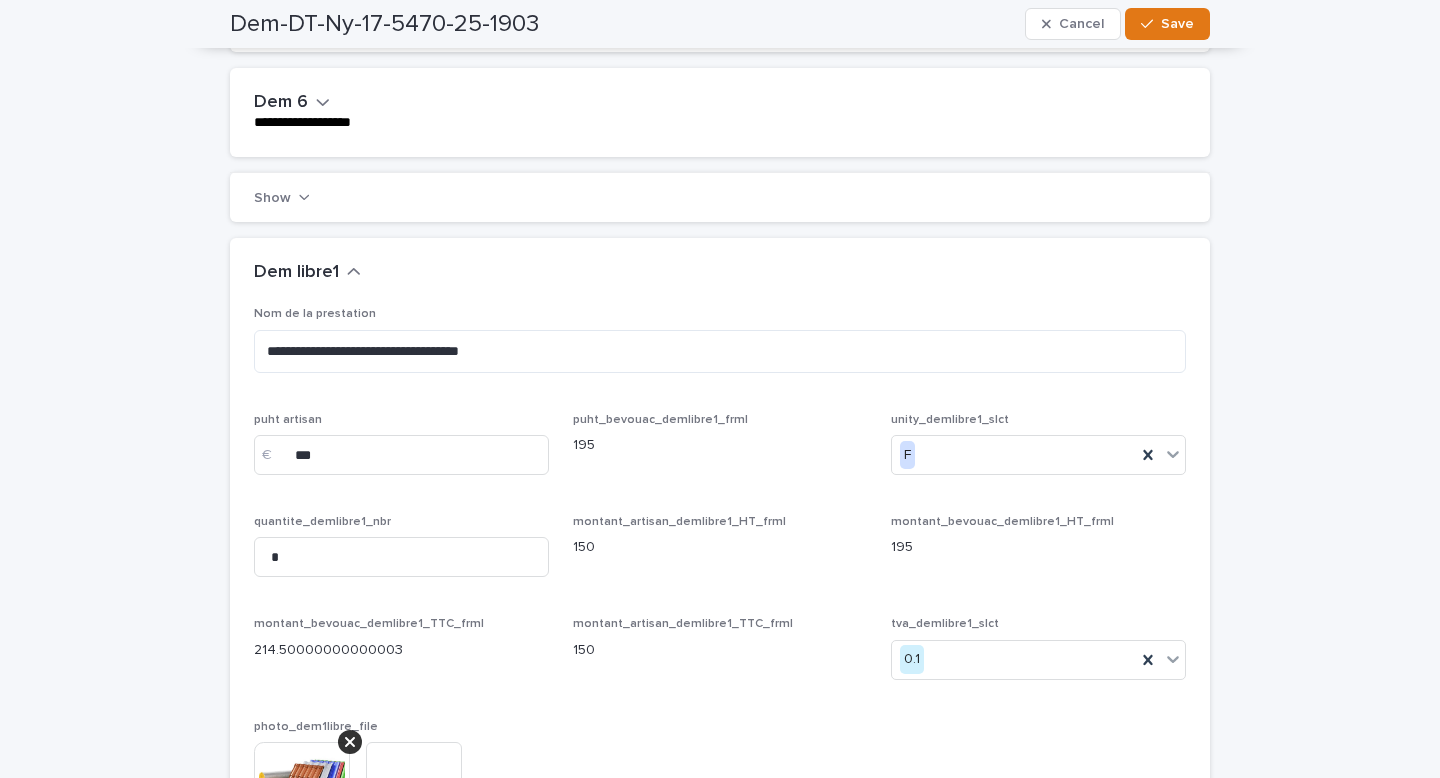 scroll, scrollTop: 1545, scrollLeft: 0, axis: vertical 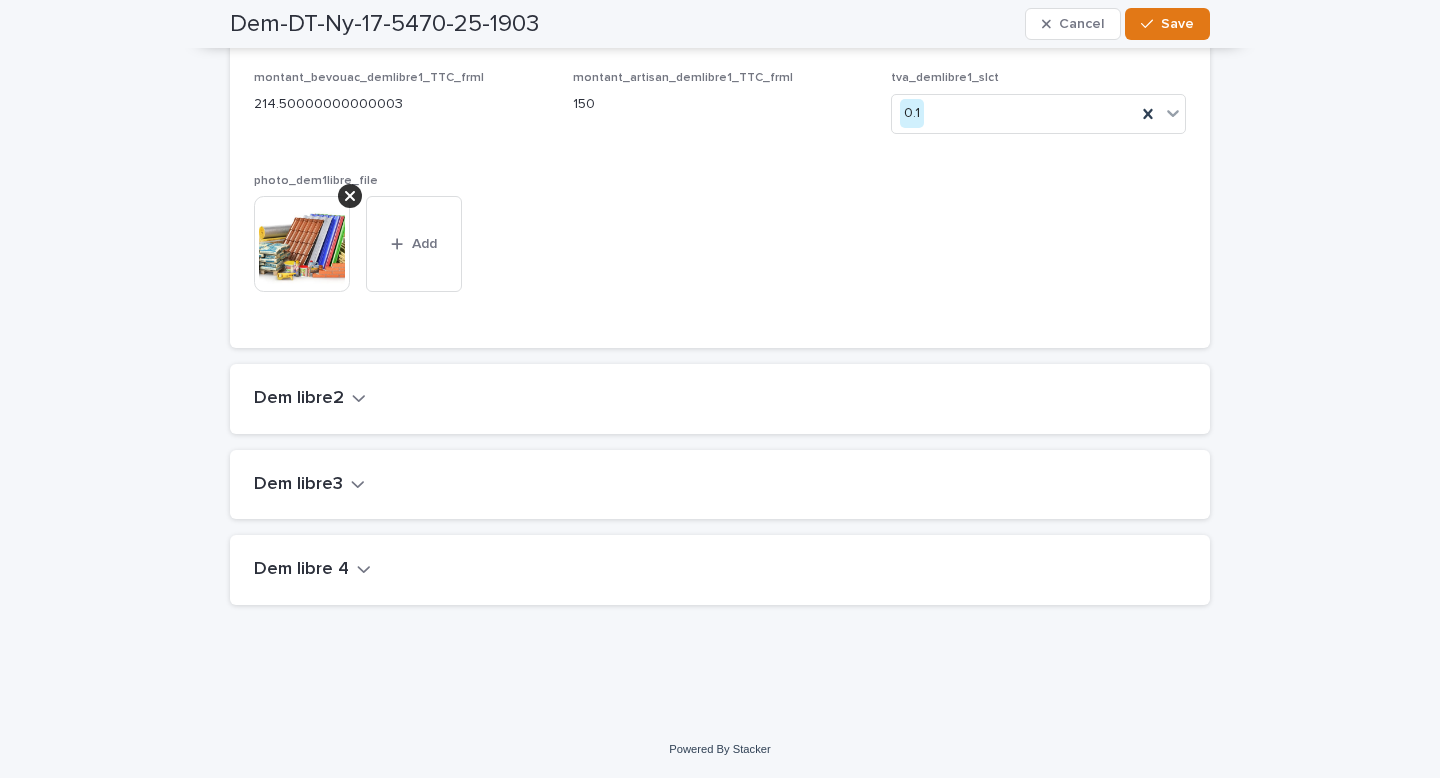 click 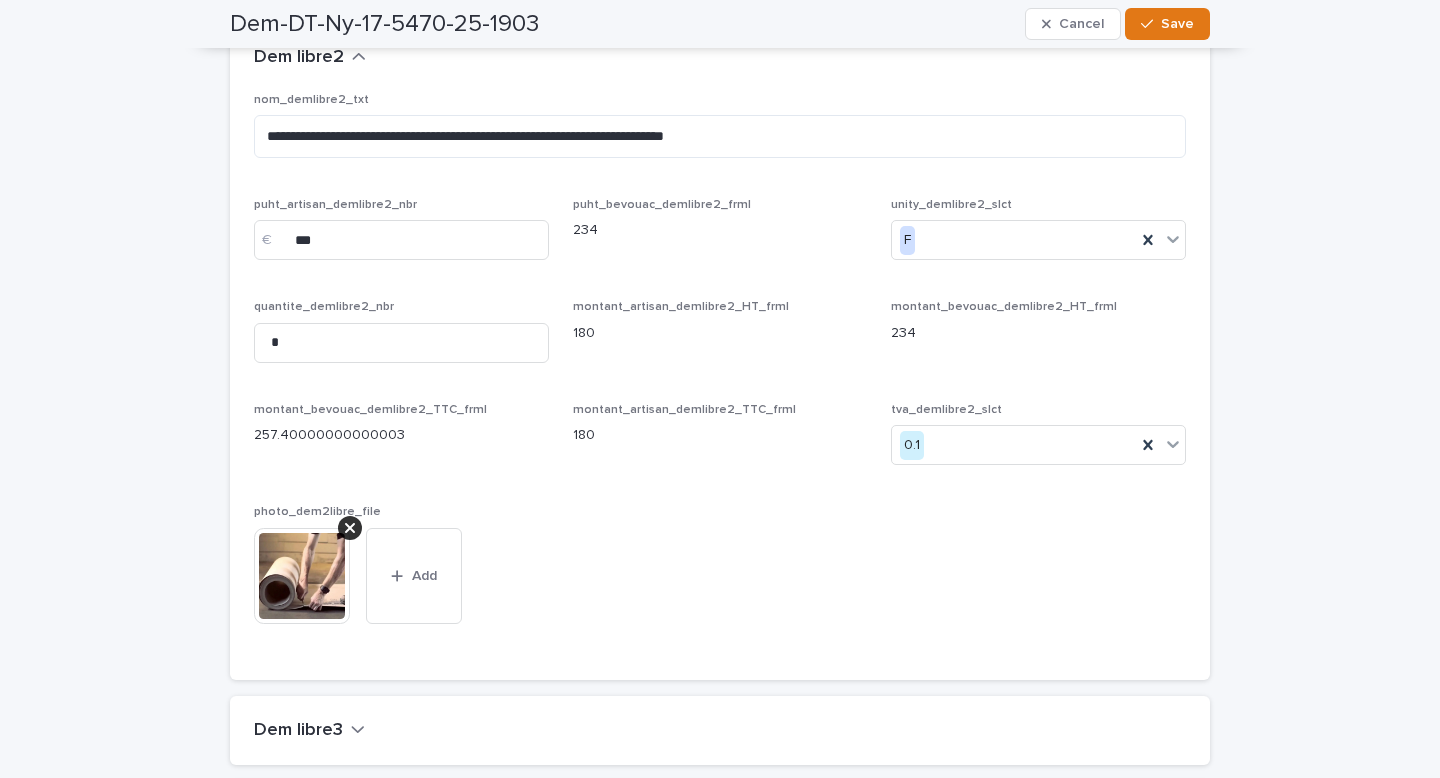 scroll, scrollTop: 2442, scrollLeft: 0, axis: vertical 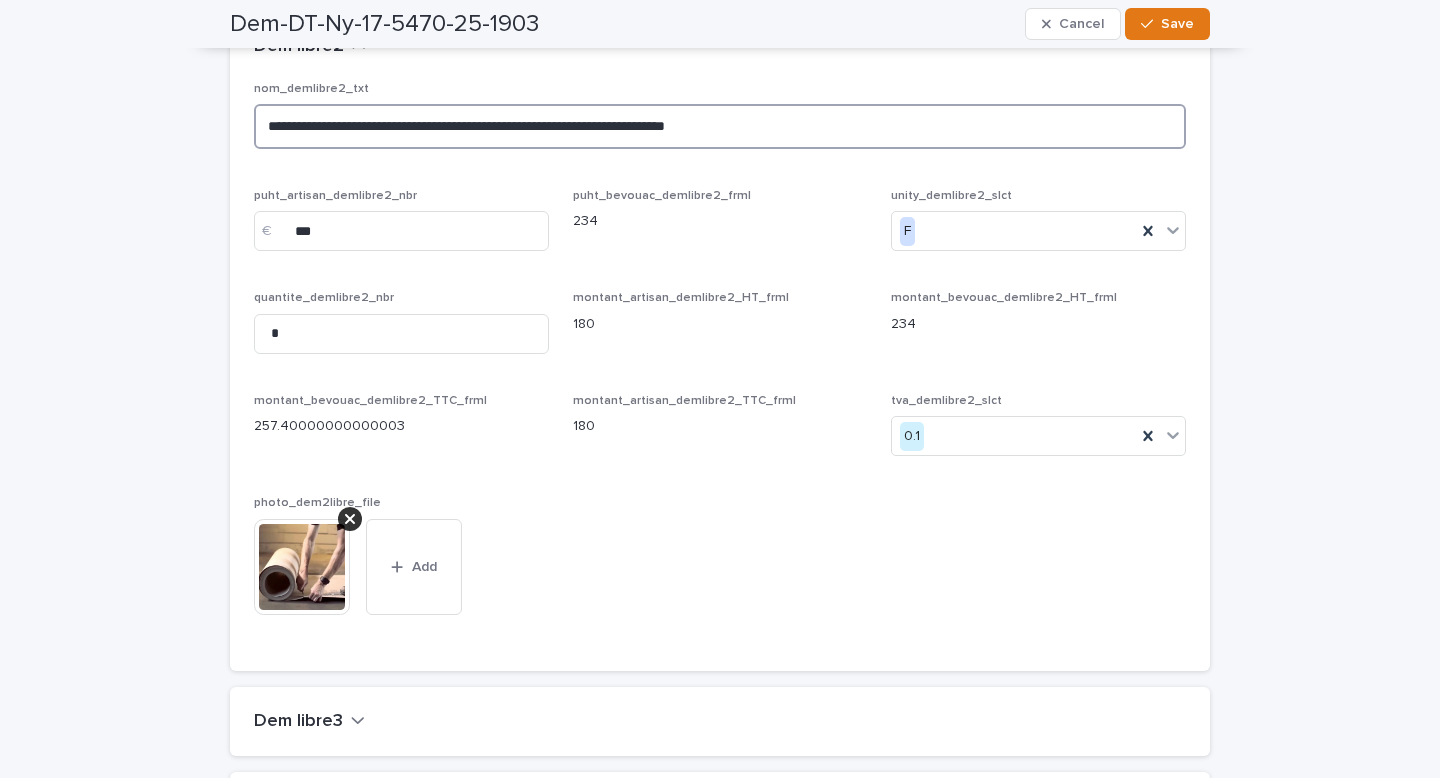 drag, startPoint x: 793, startPoint y: 150, endPoint x: 291, endPoint y: 138, distance: 502.1434 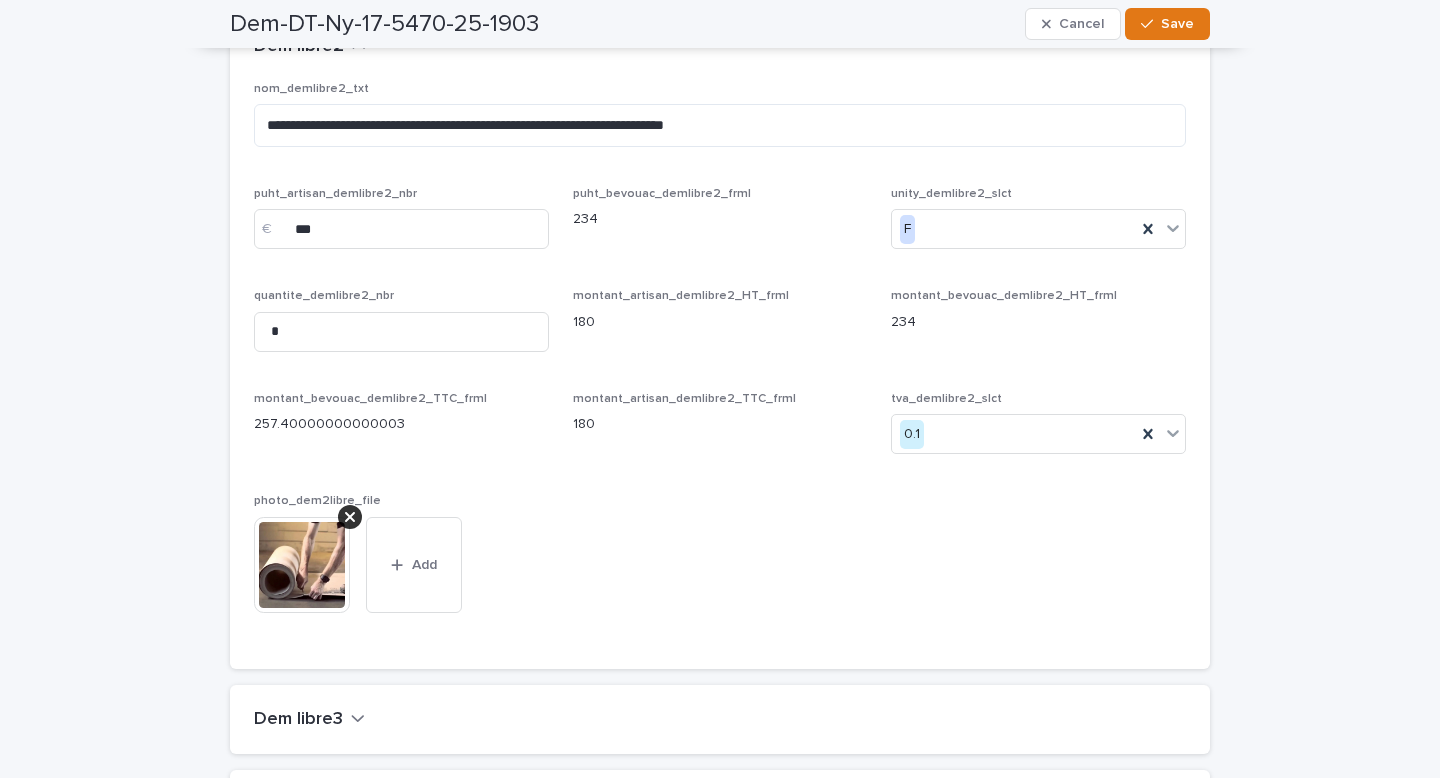 click on "puht_bevouac_demlibre2_frml 234" at bounding box center [720, 226] 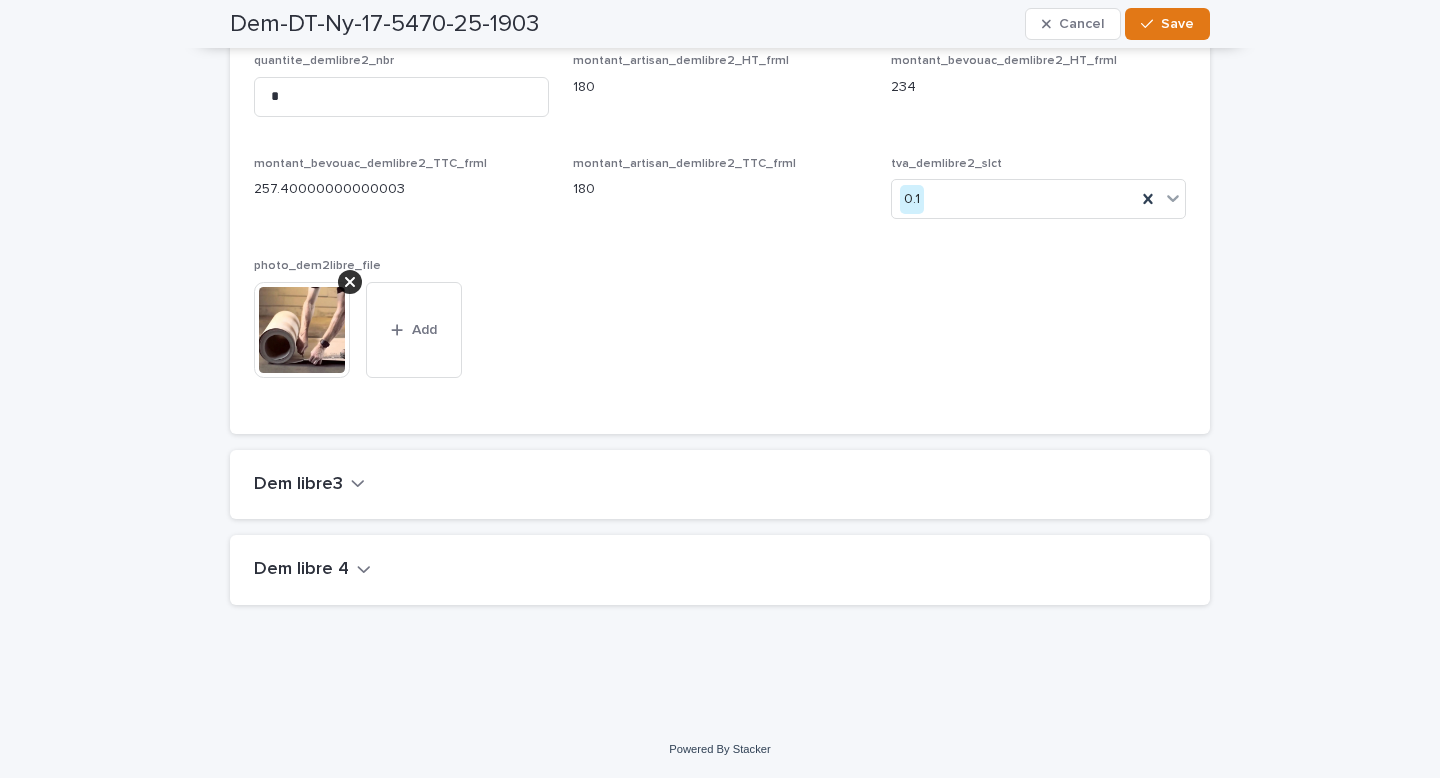 scroll, scrollTop: 2697, scrollLeft: 0, axis: vertical 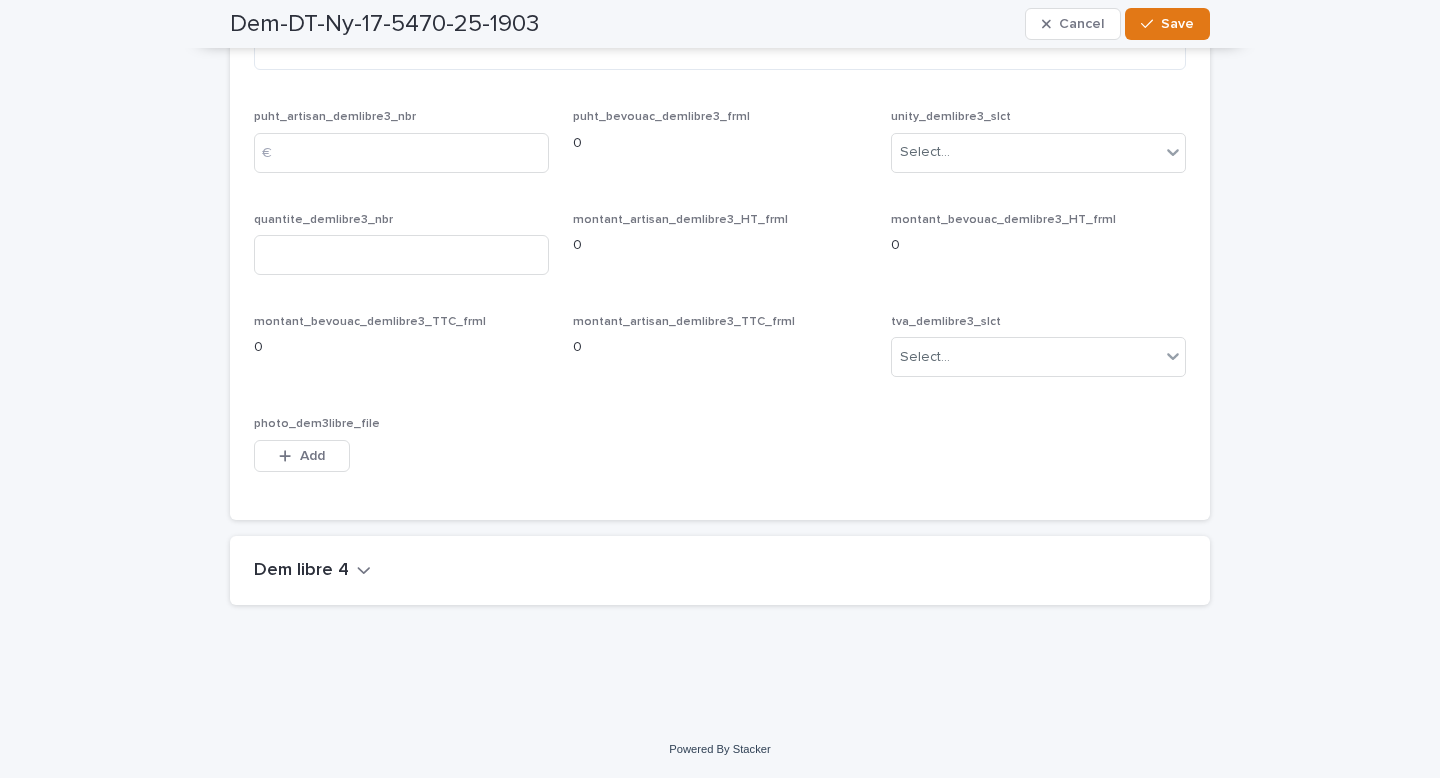 click on "Dem libre 4" at bounding box center [716, 571] 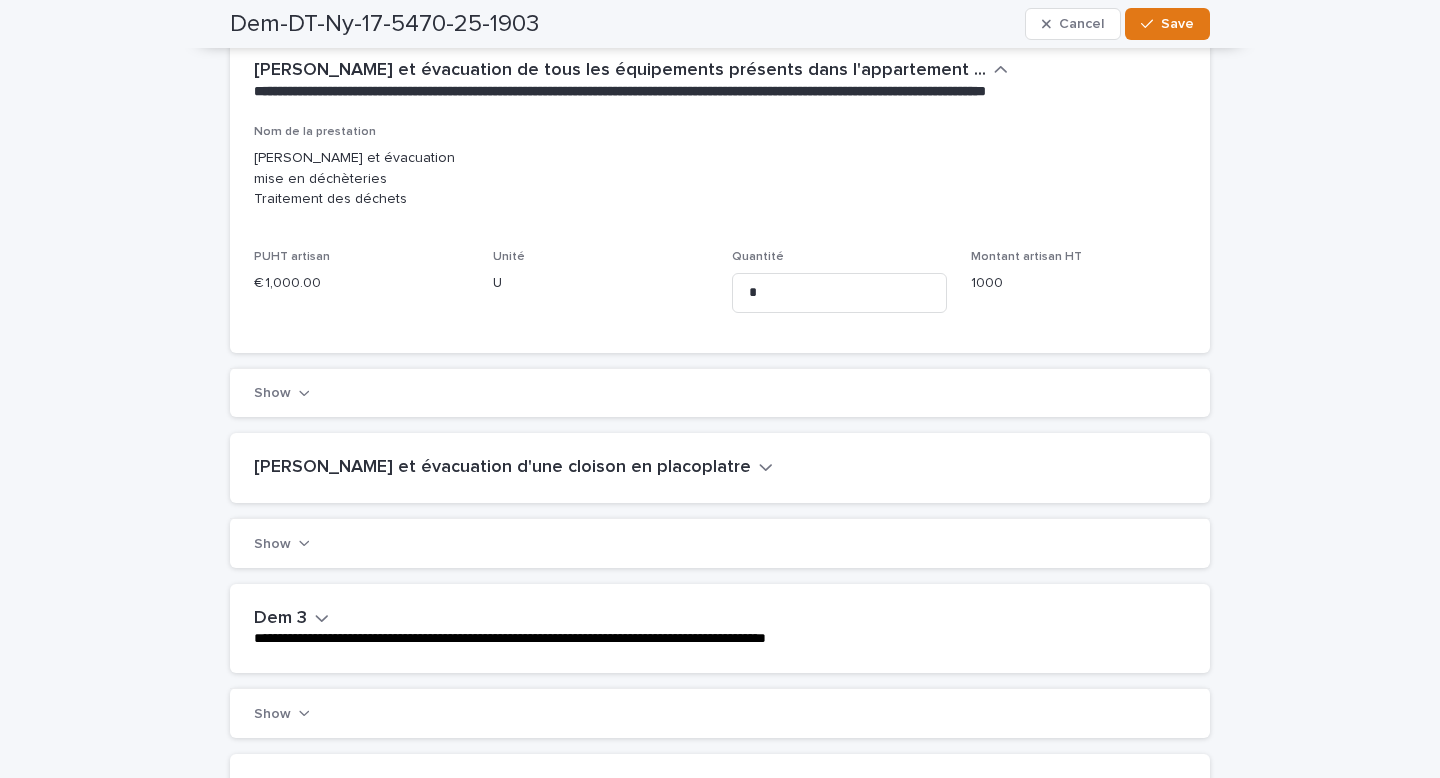 scroll, scrollTop: 515, scrollLeft: 0, axis: vertical 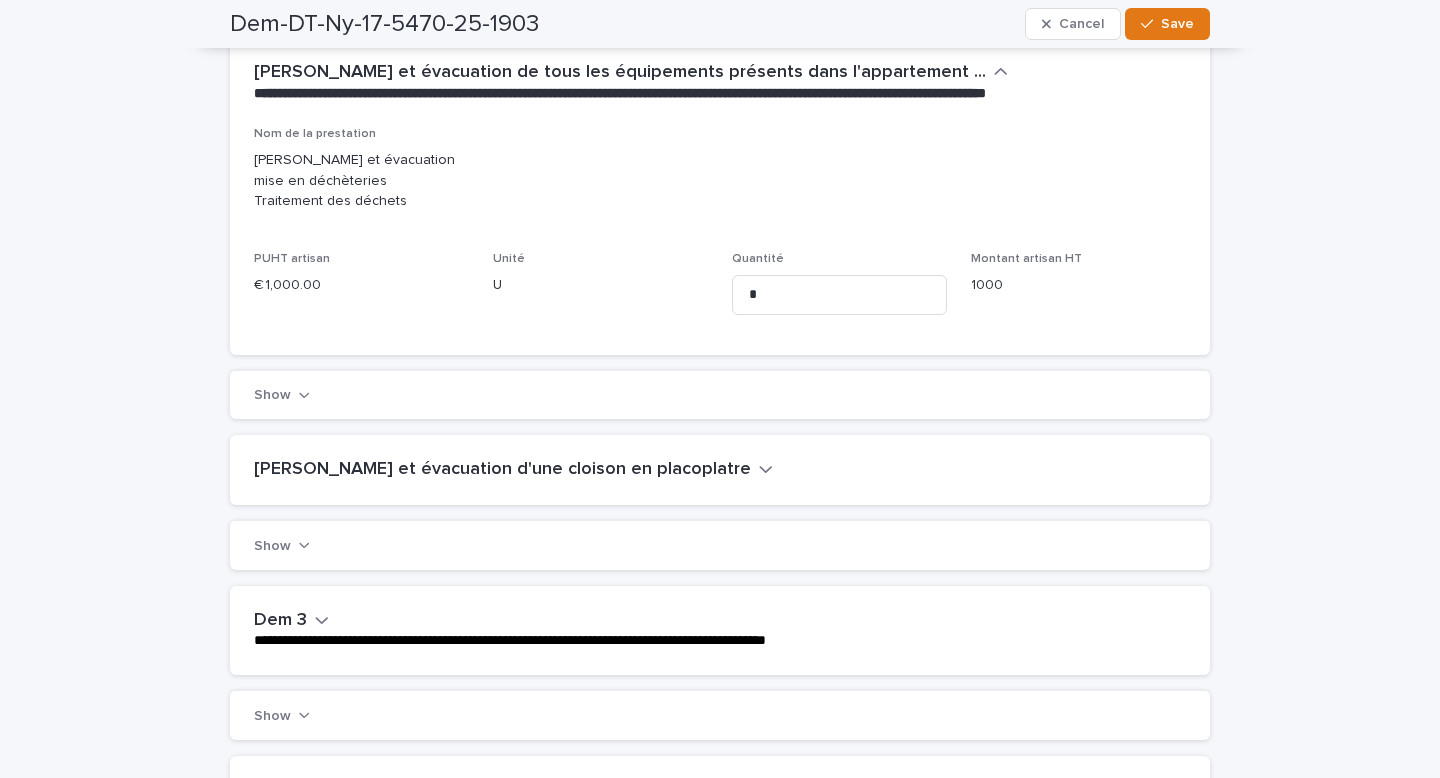 click 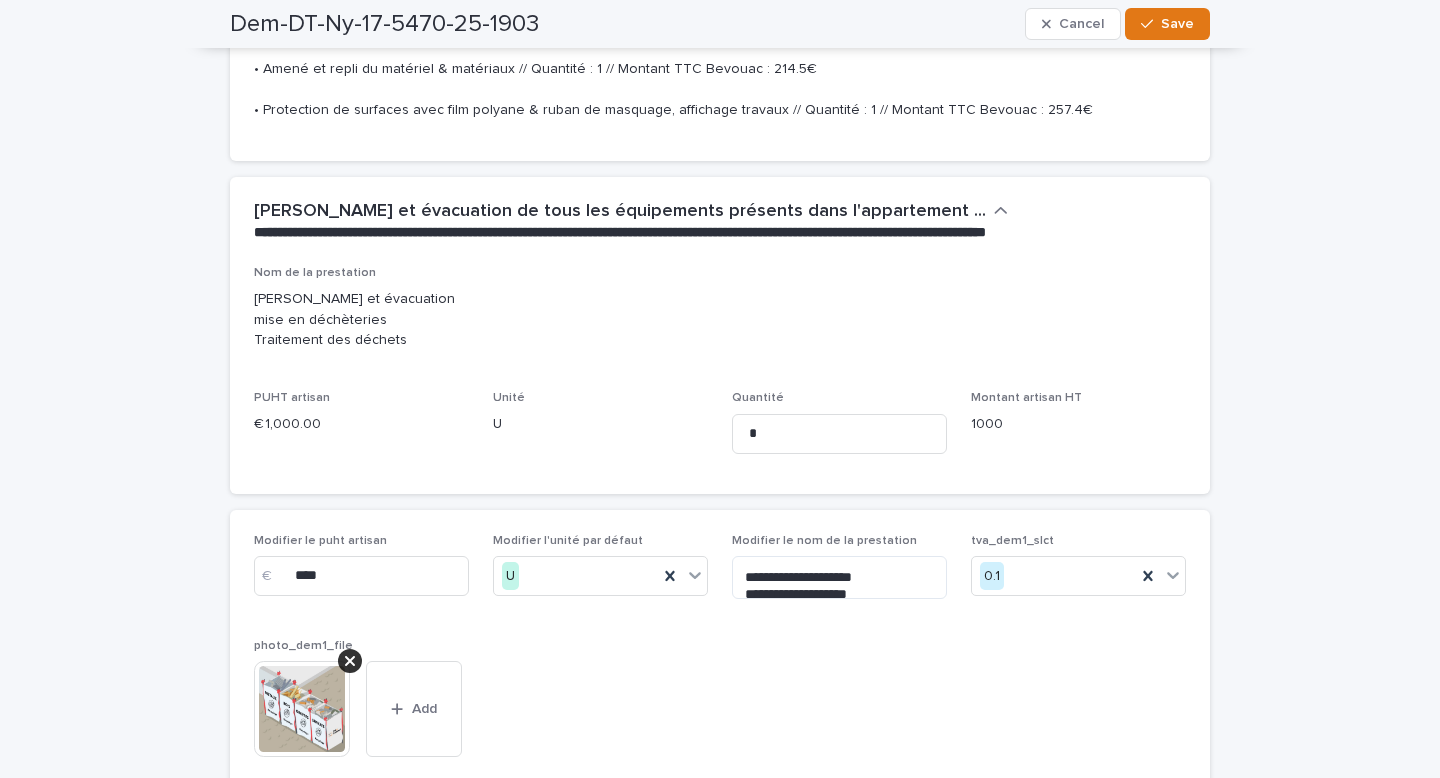 scroll, scrollTop: 347, scrollLeft: 0, axis: vertical 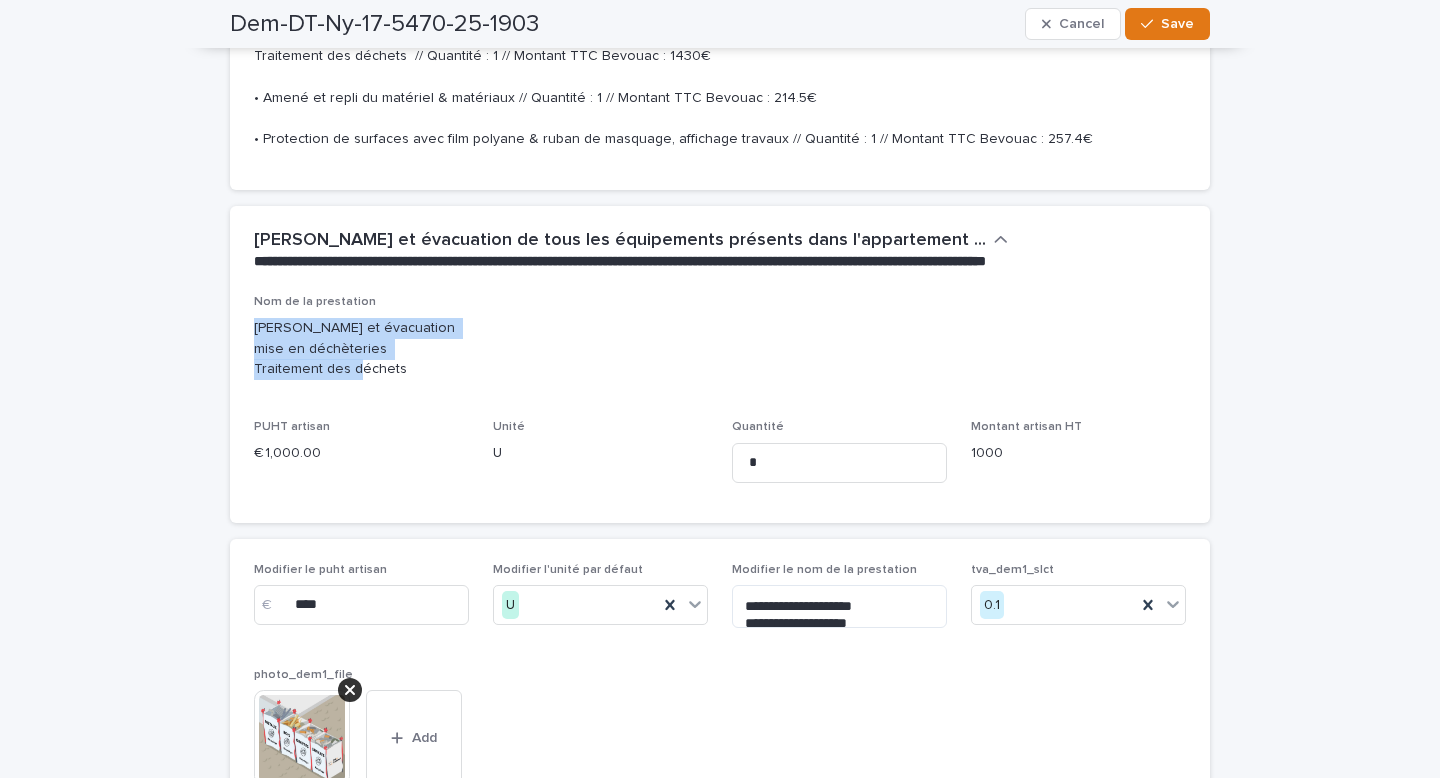 drag, startPoint x: 429, startPoint y: 387, endPoint x: 255, endPoint y: 352, distance: 177.48521 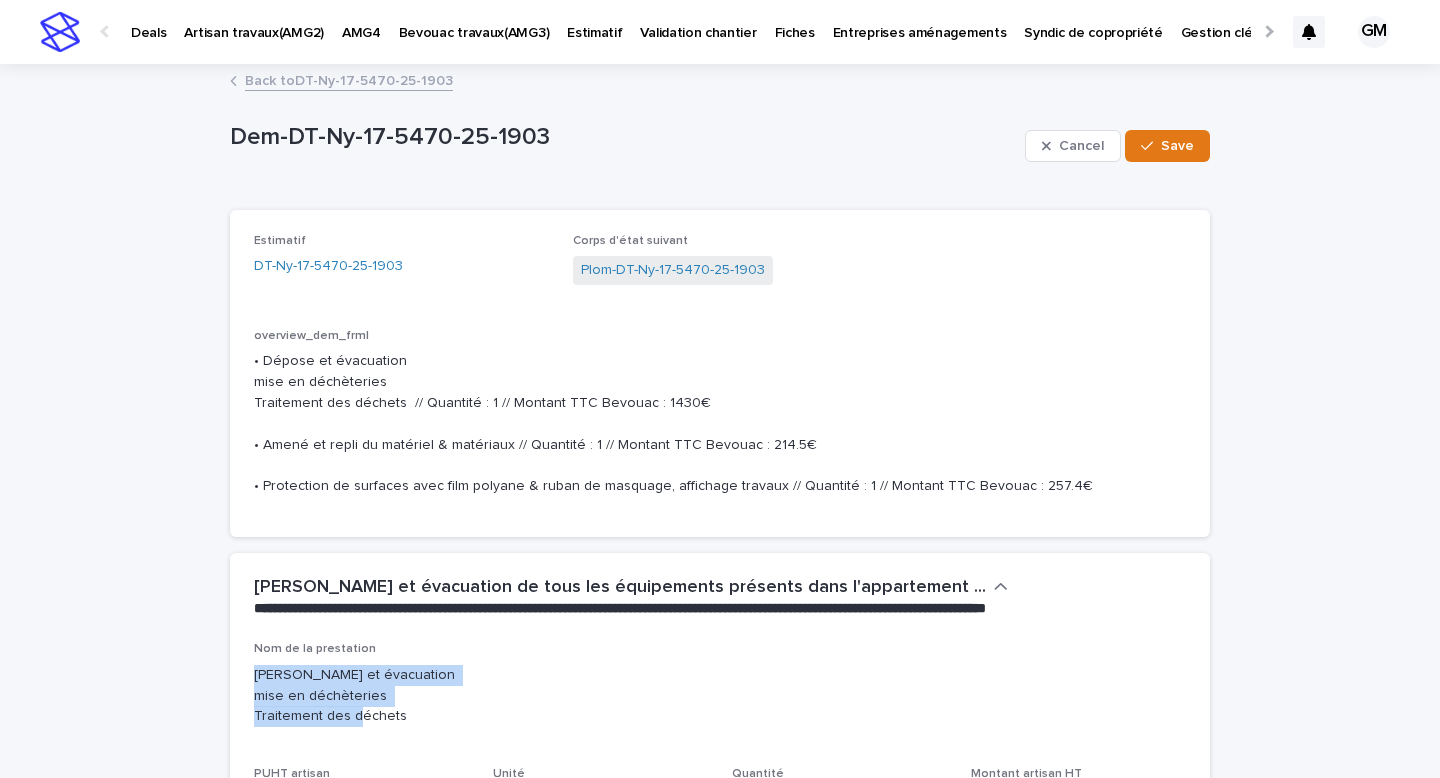 click on "Back to  DT-Ny-17-5470-25-1903" at bounding box center (349, 79) 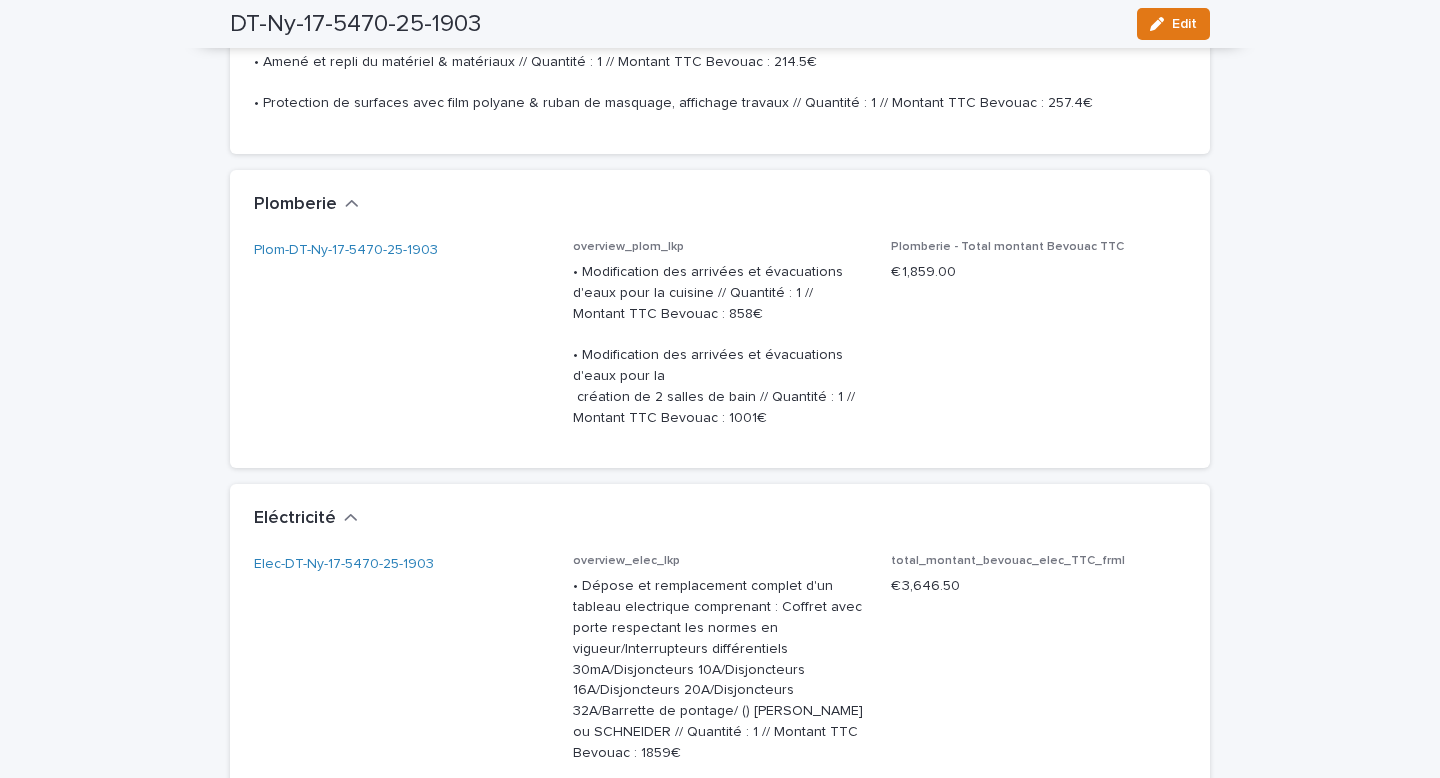 scroll, scrollTop: 2791, scrollLeft: 0, axis: vertical 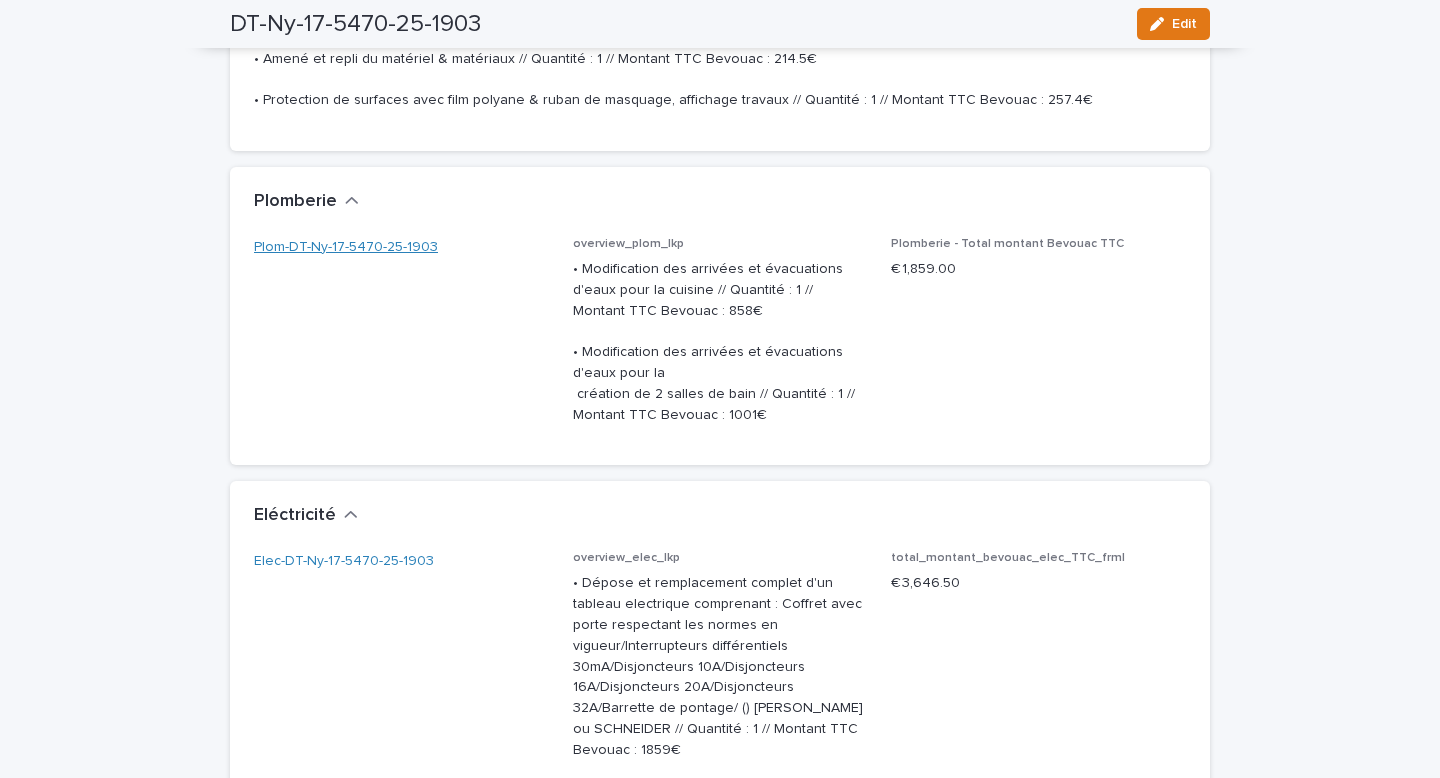 click on "Plom-DT-Ny-17-5470-25-1903" at bounding box center [346, 247] 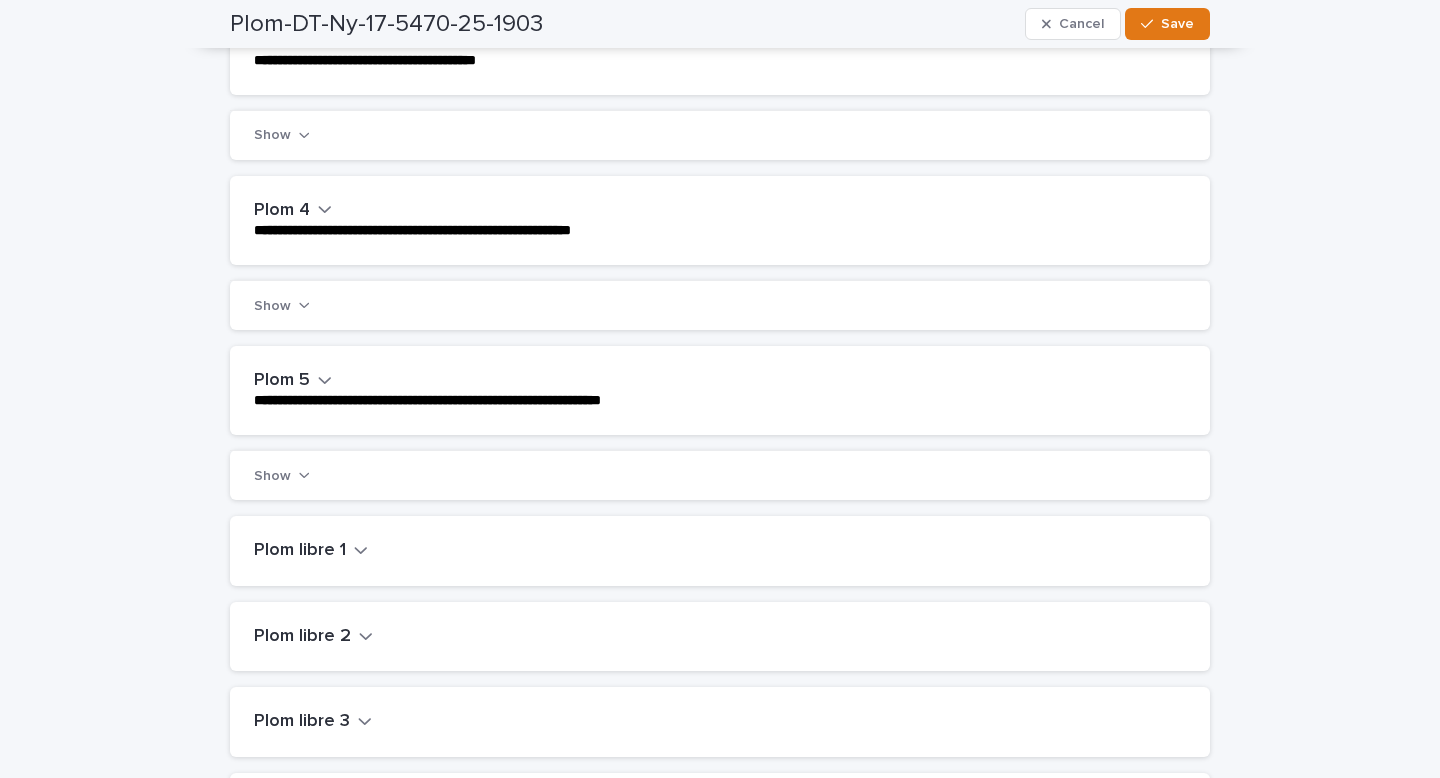 scroll, scrollTop: 862, scrollLeft: 0, axis: vertical 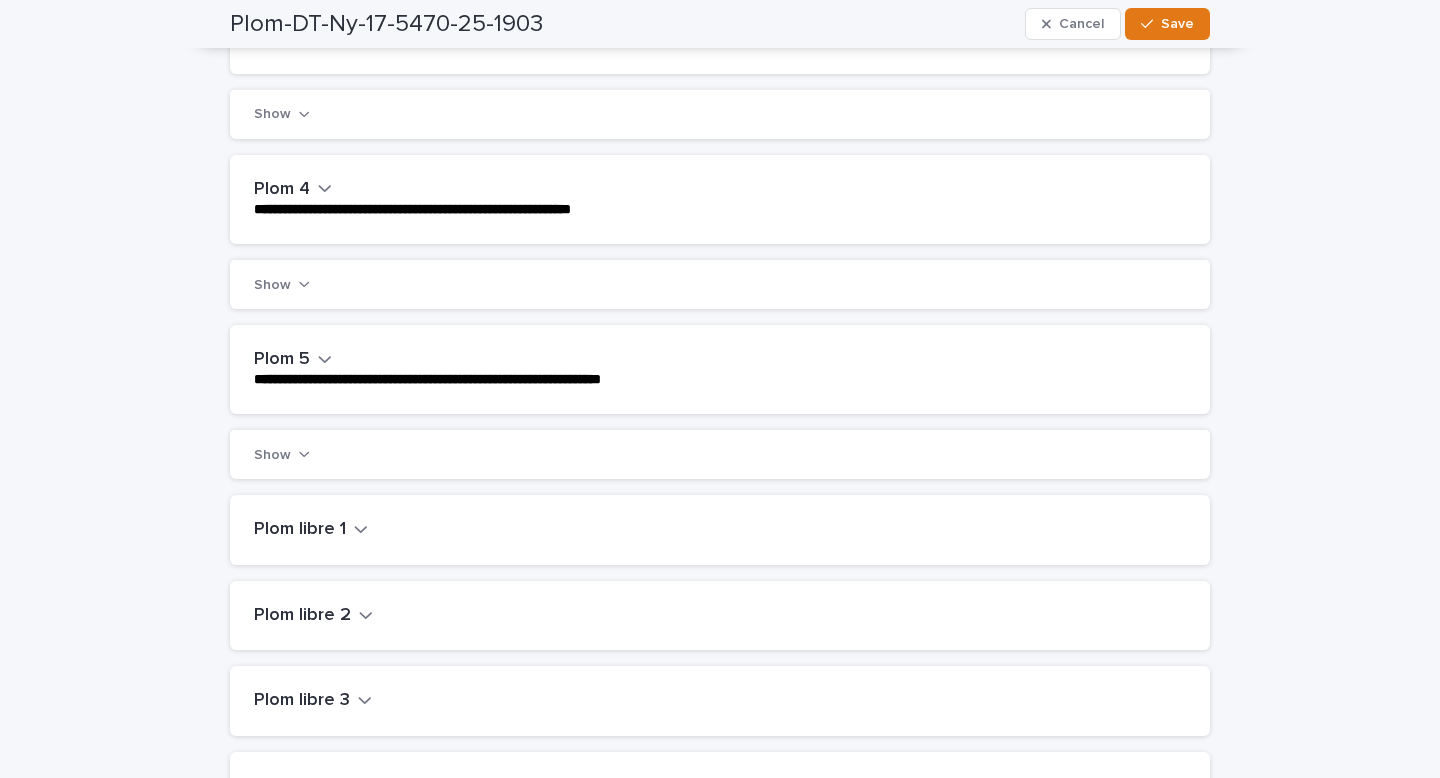 click on "Plom 4" at bounding box center [293, 190] 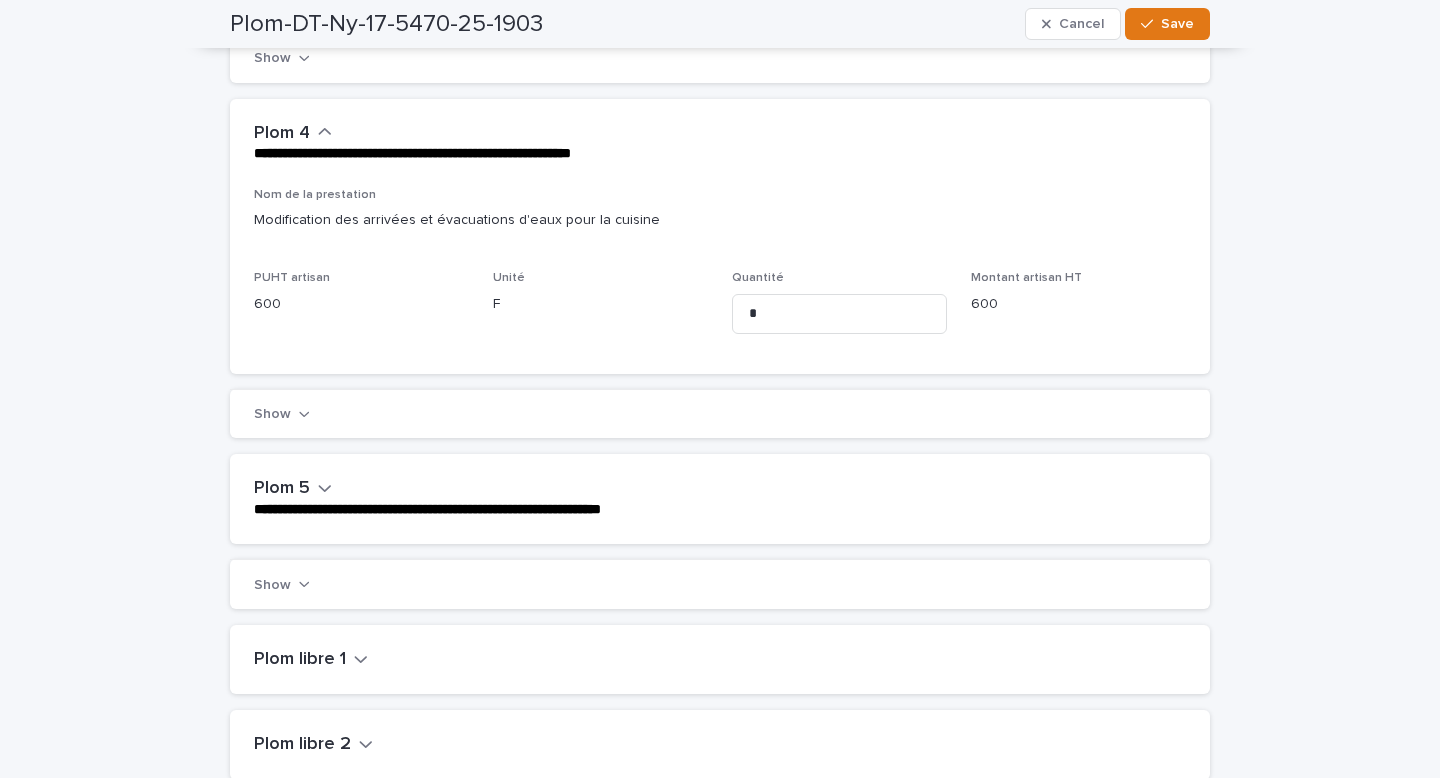 scroll, scrollTop: 955, scrollLeft: 0, axis: vertical 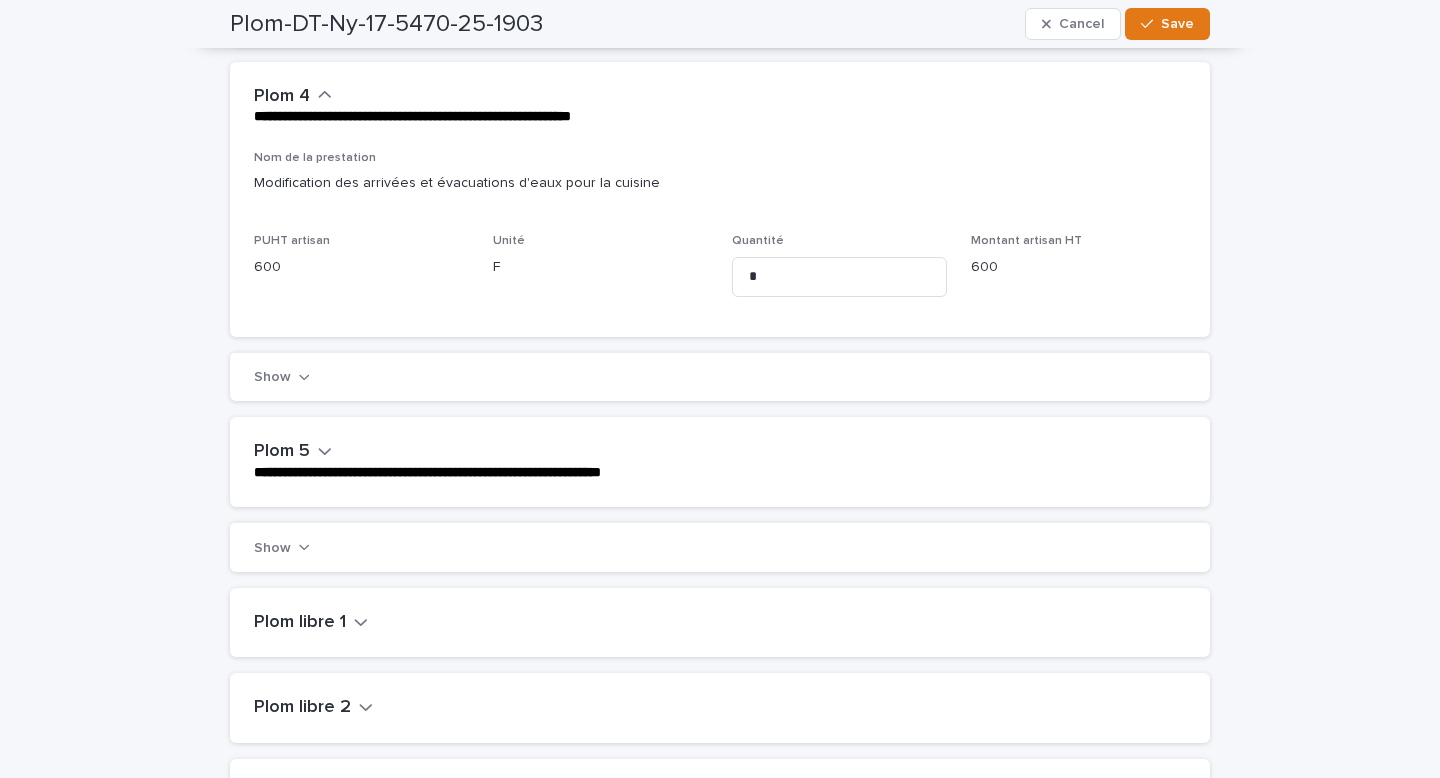 click 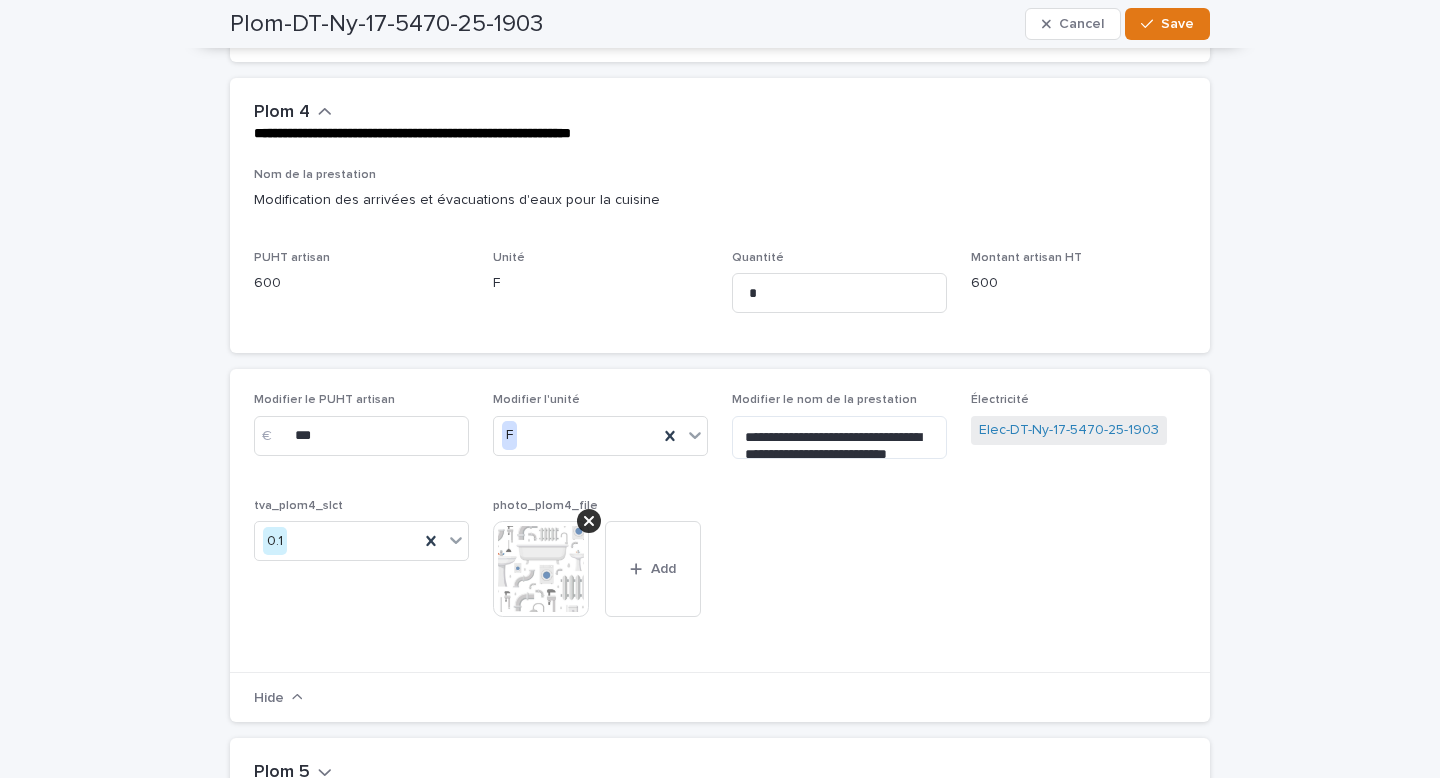 scroll, scrollTop: 941, scrollLeft: 0, axis: vertical 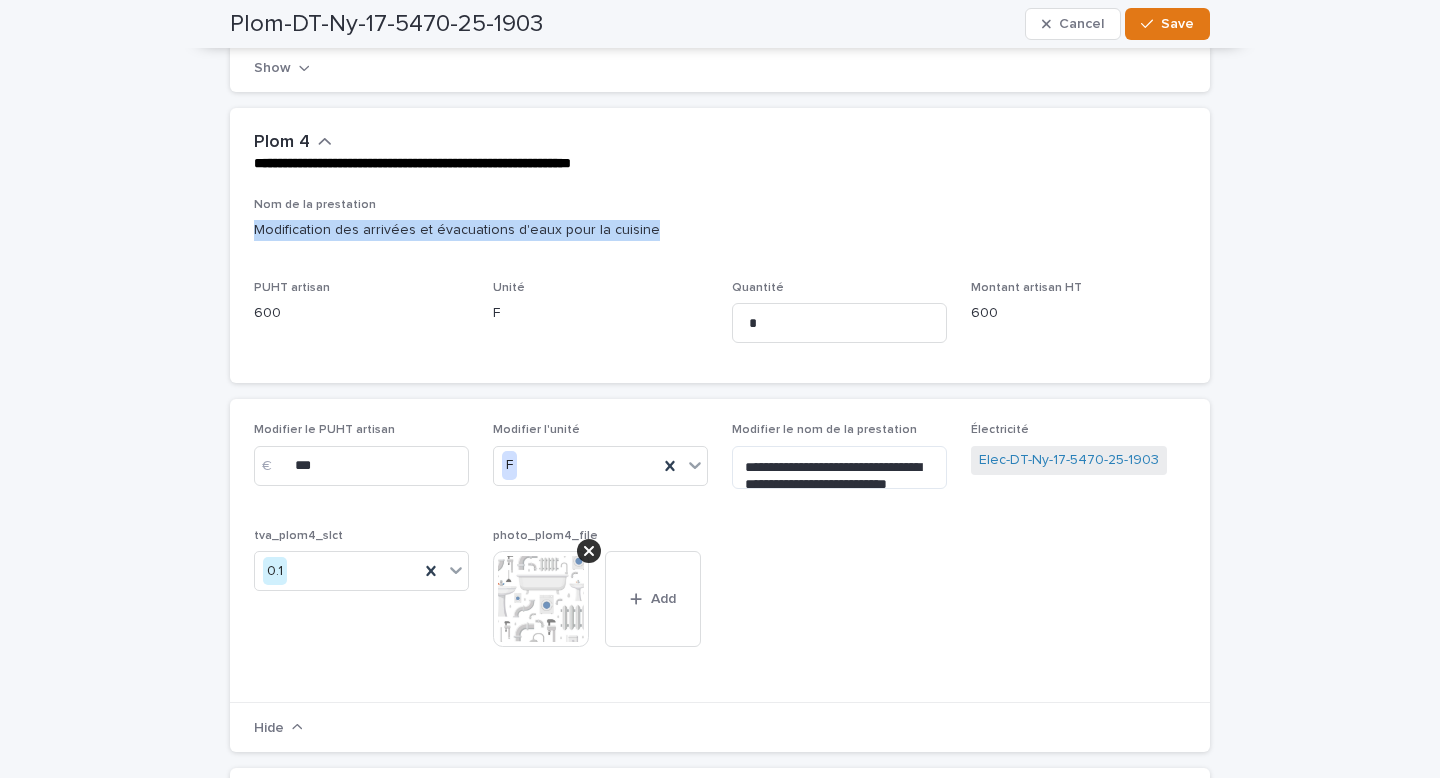 drag, startPoint x: 666, startPoint y: 246, endPoint x: 252, endPoint y: 250, distance: 414.01932 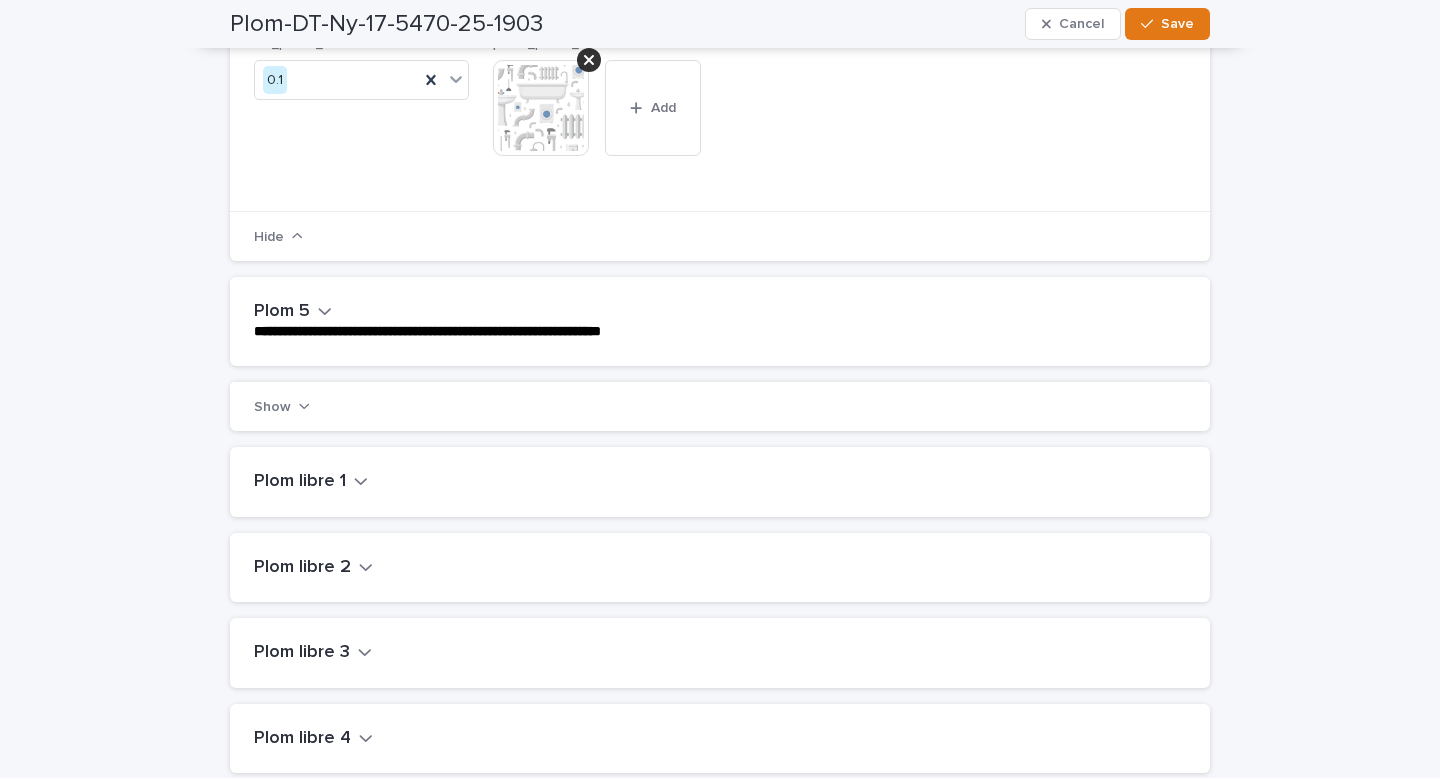 scroll, scrollTop: 1459, scrollLeft: 0, axis: vertical 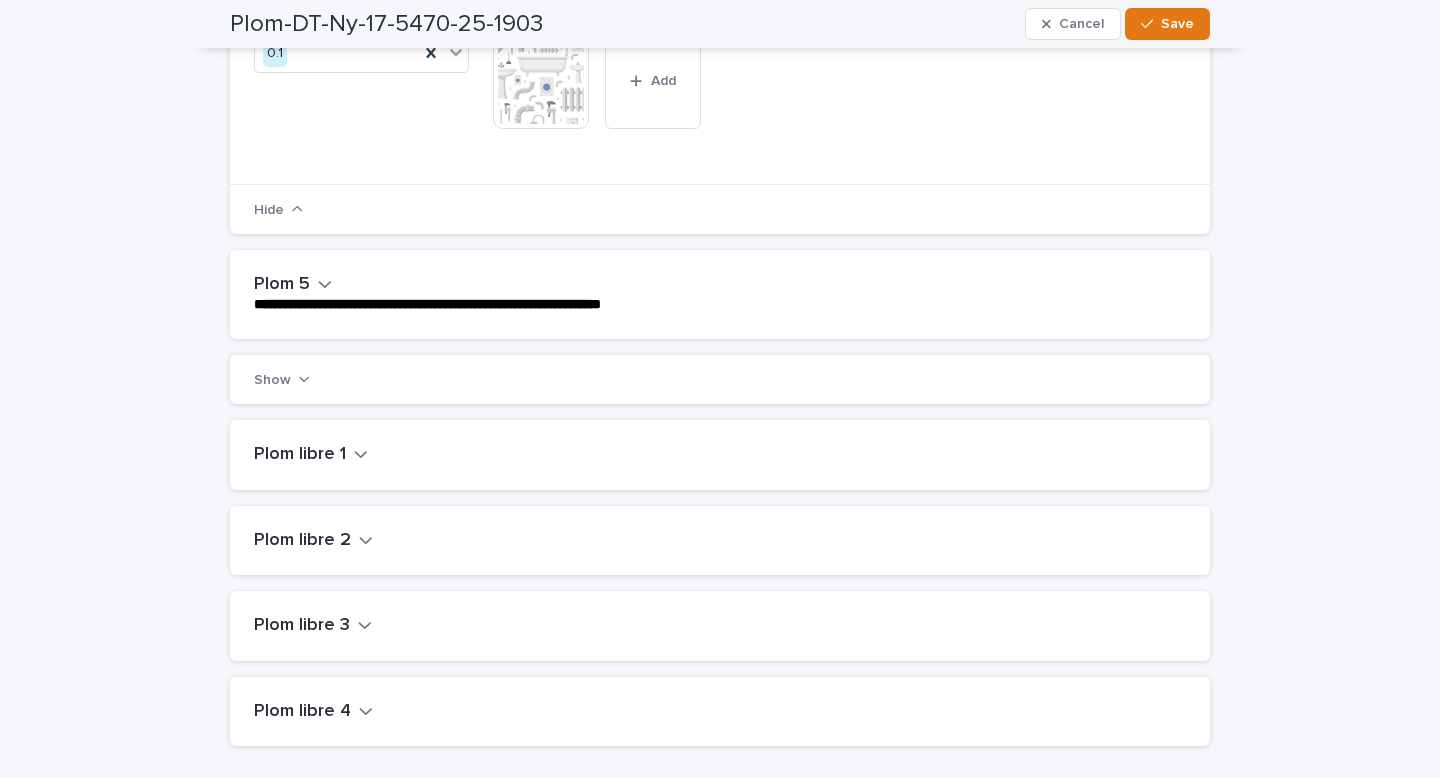 click 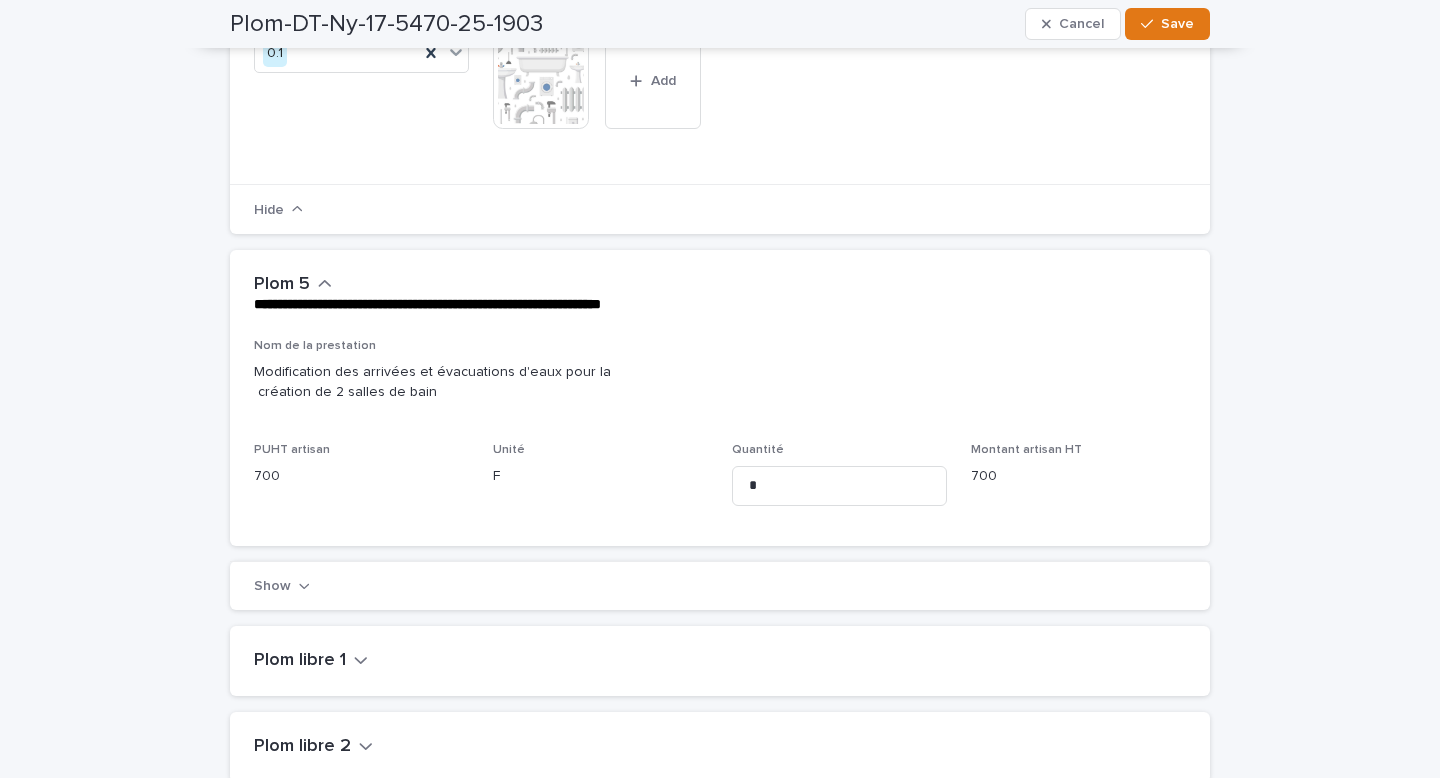 scroll, scrollTop: 1493, scrollLeft: 0, axis: vertical 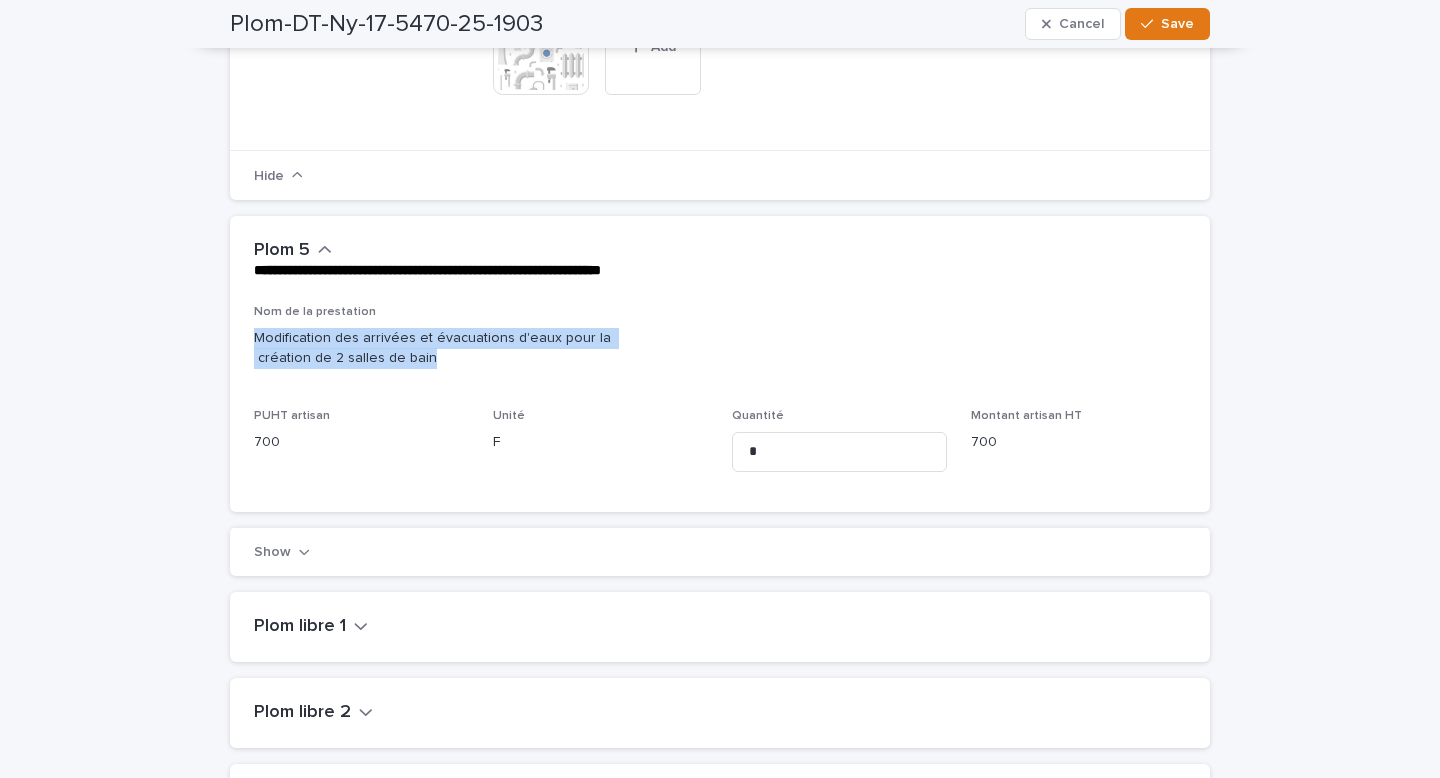drag, startPoint x: 442, startPoint y: 386, endPoint x: 254, endPoint y: 361, distance: 189.65495 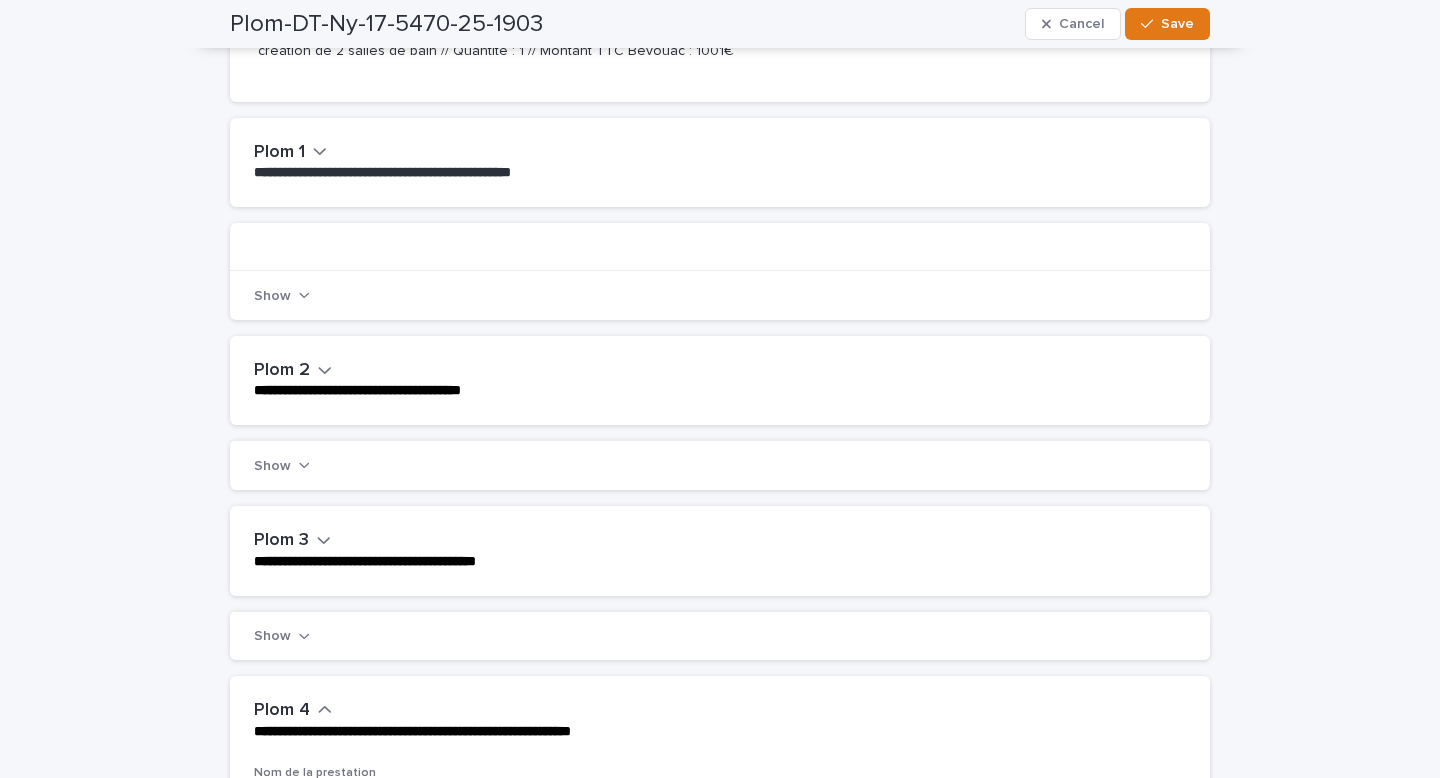 scroll, scrollTop: 0, scrollLeft: 0, axis: both 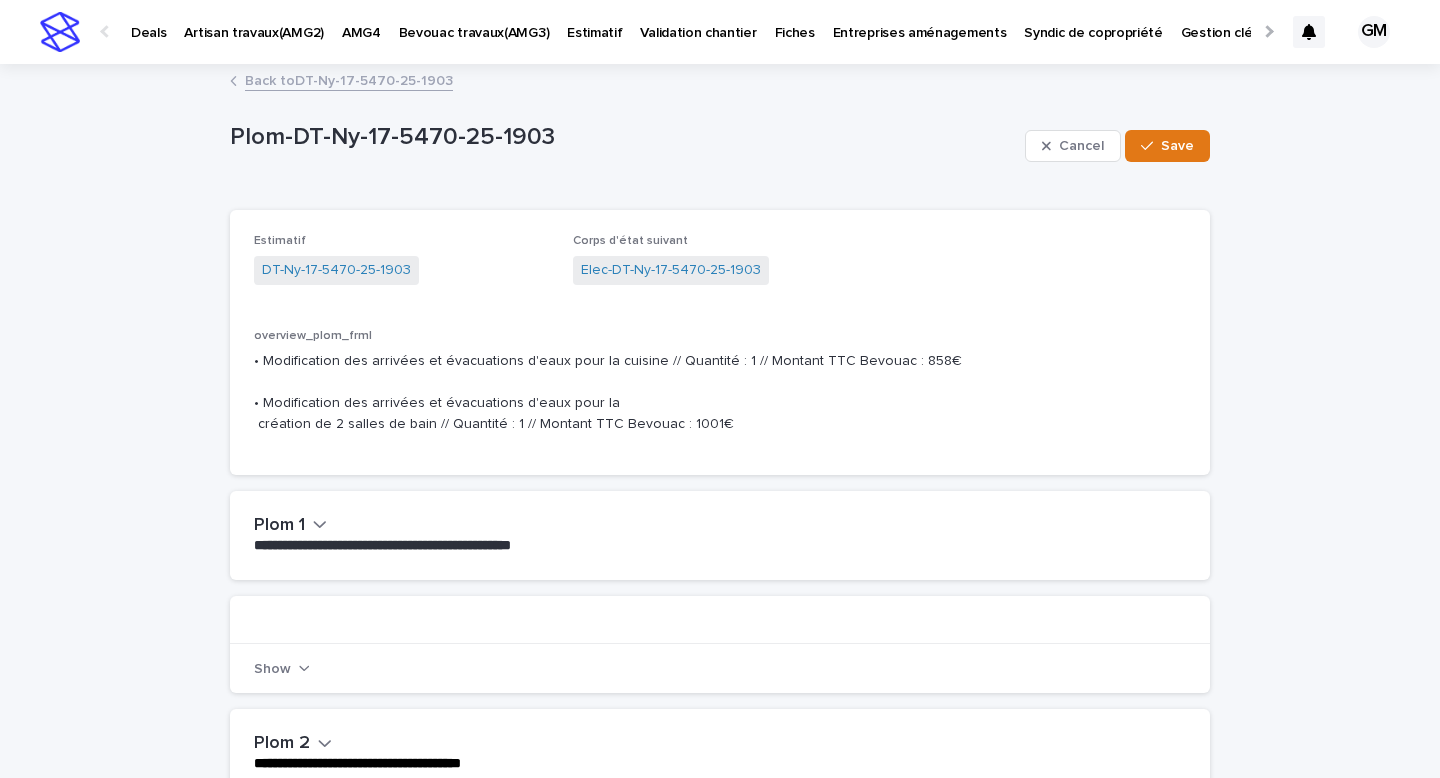 click on "Back to  DT-Ny-17-5470-25-1903" at bounding box center [349, 79] 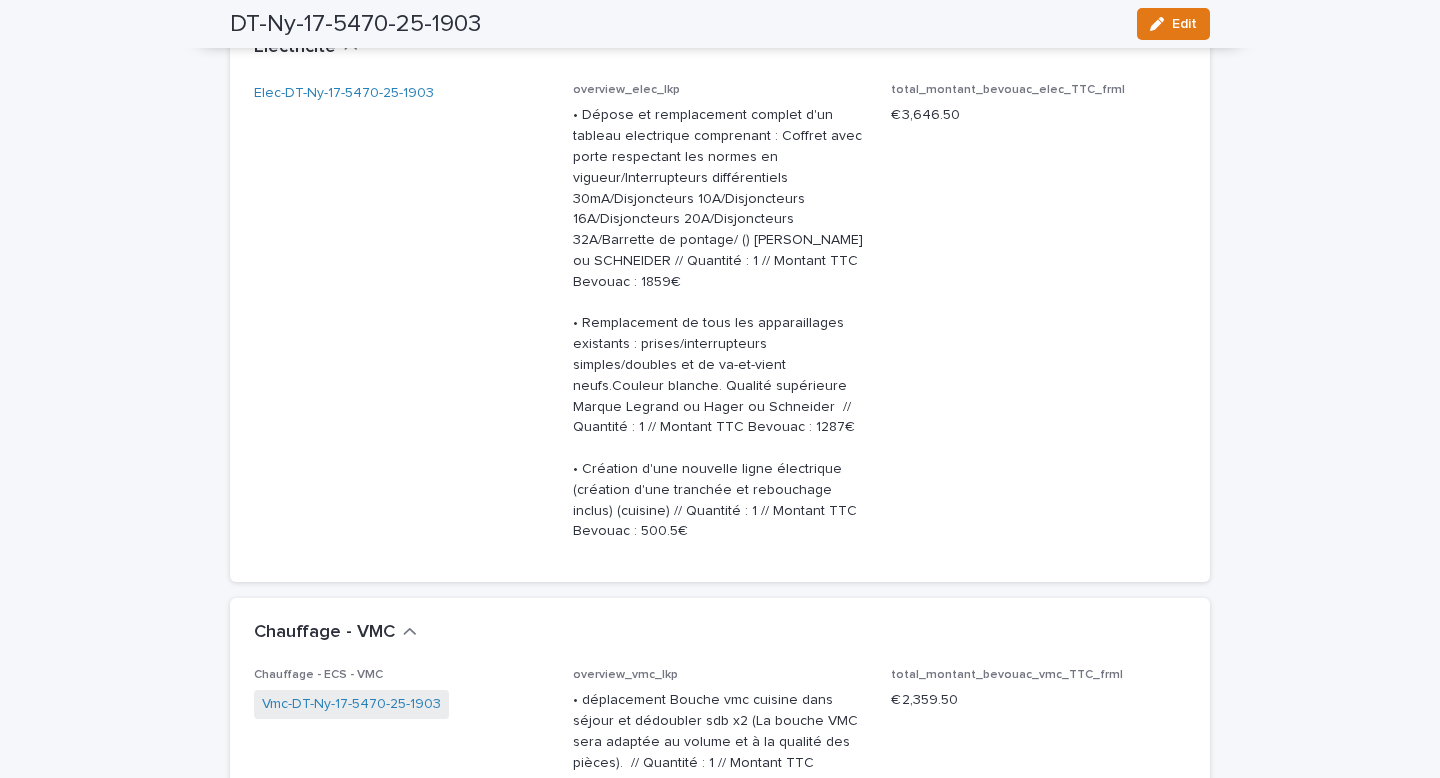 scroll, scrollTop: 3265, scrollLeft: 0, axis: vertical 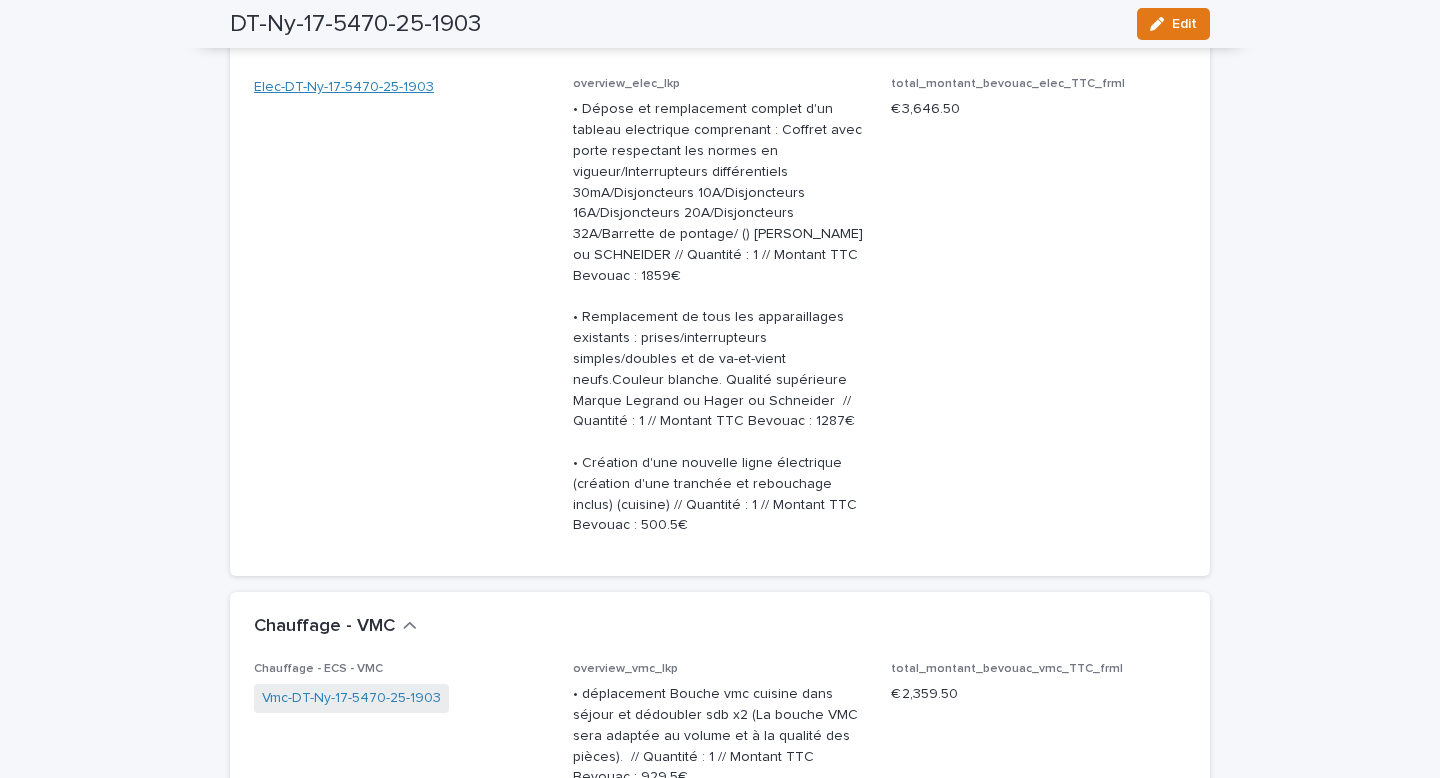 click on "Elec-DT-Ny-17-5470-25-1903" at bounding box center [344, 87] 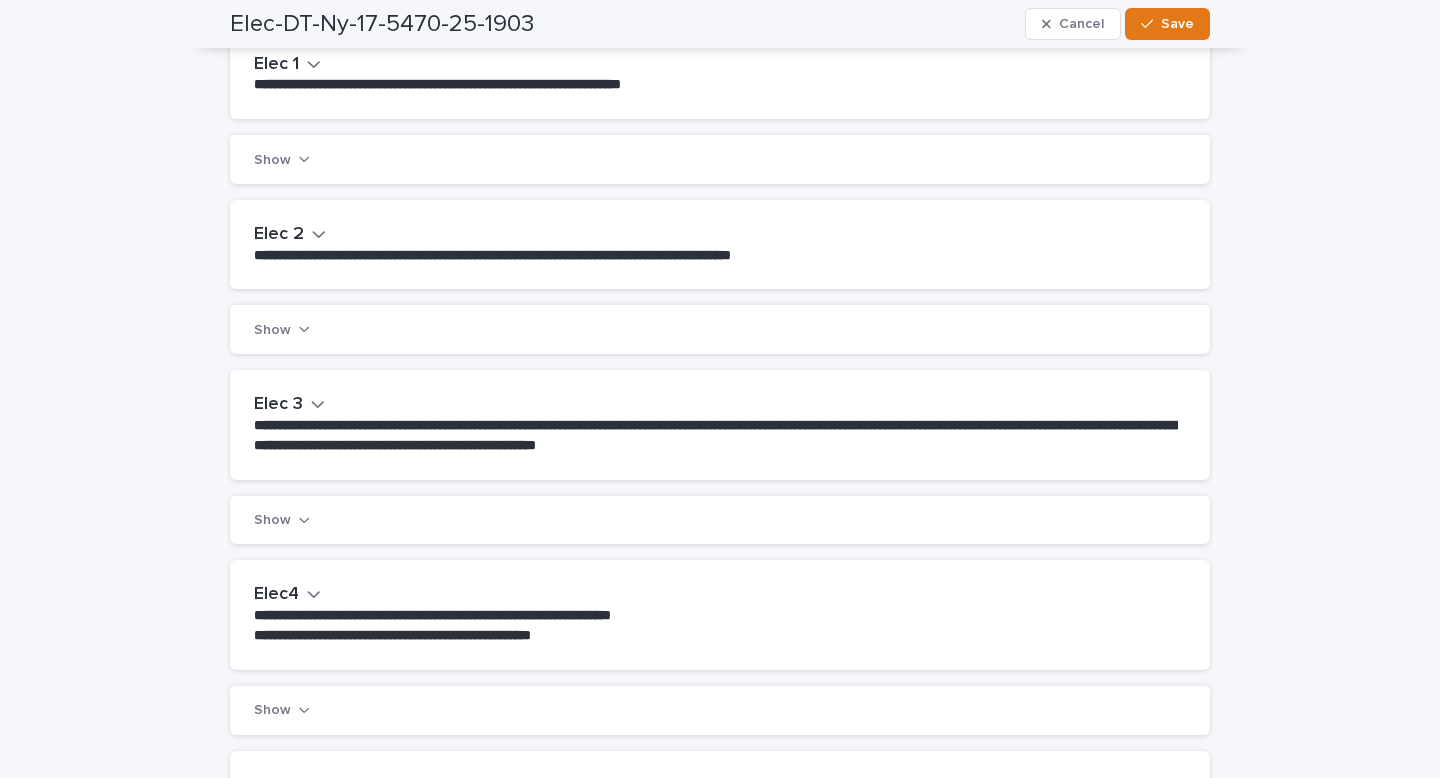 scroll, scrollTop: 719, scrollLeft: 0, axis: vertical 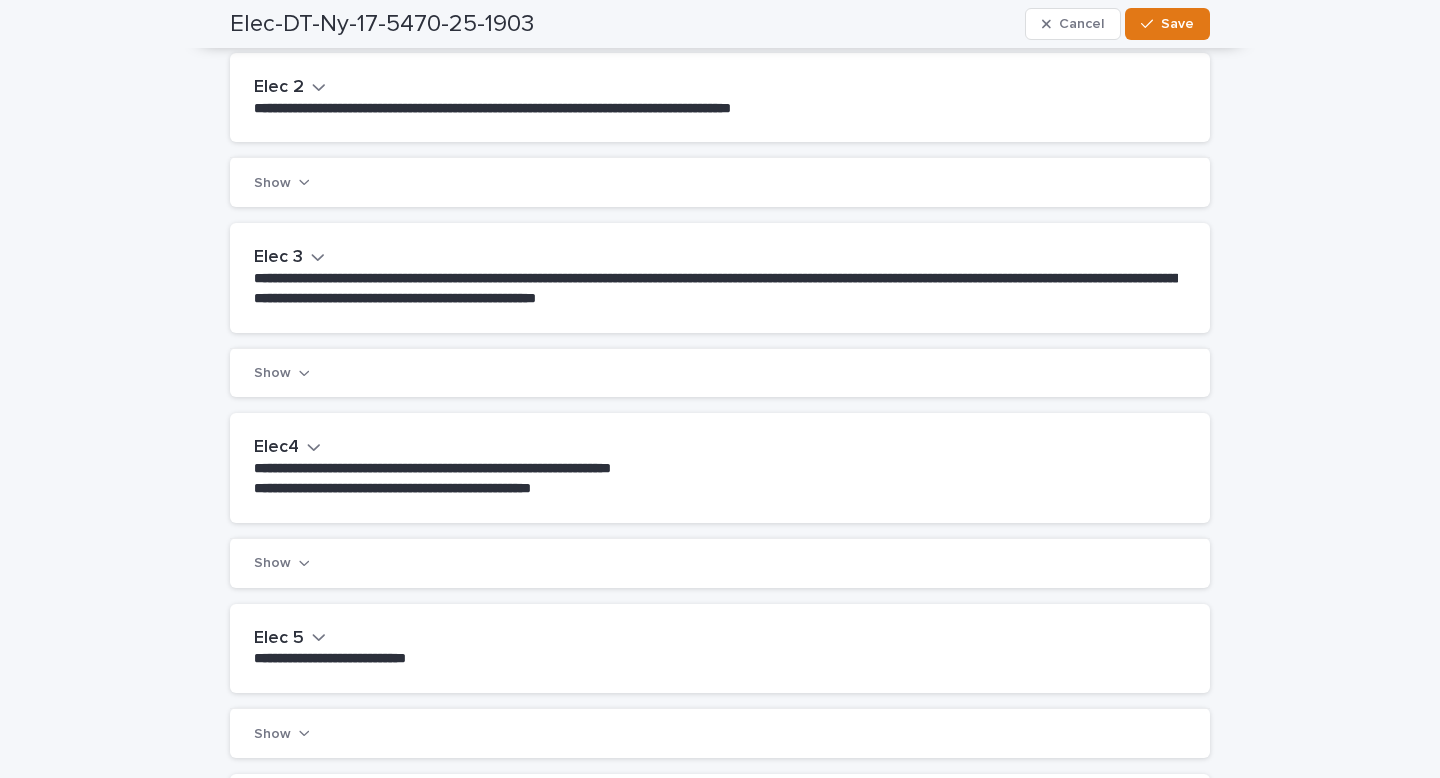 click on "Elec 3" at bounding box center [289, 258] 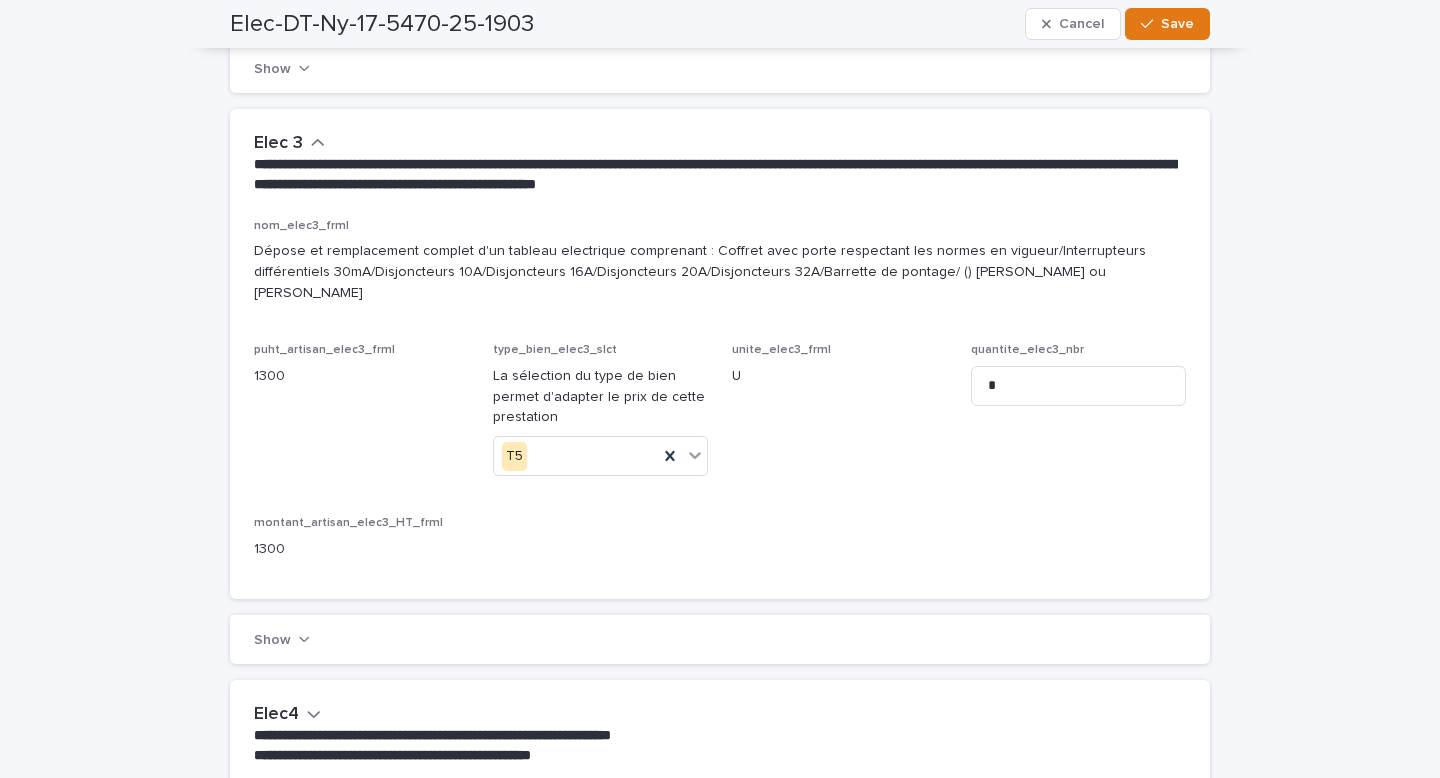 scroll, scrollTop: 827, scrollLeft: 0, axis: vertical 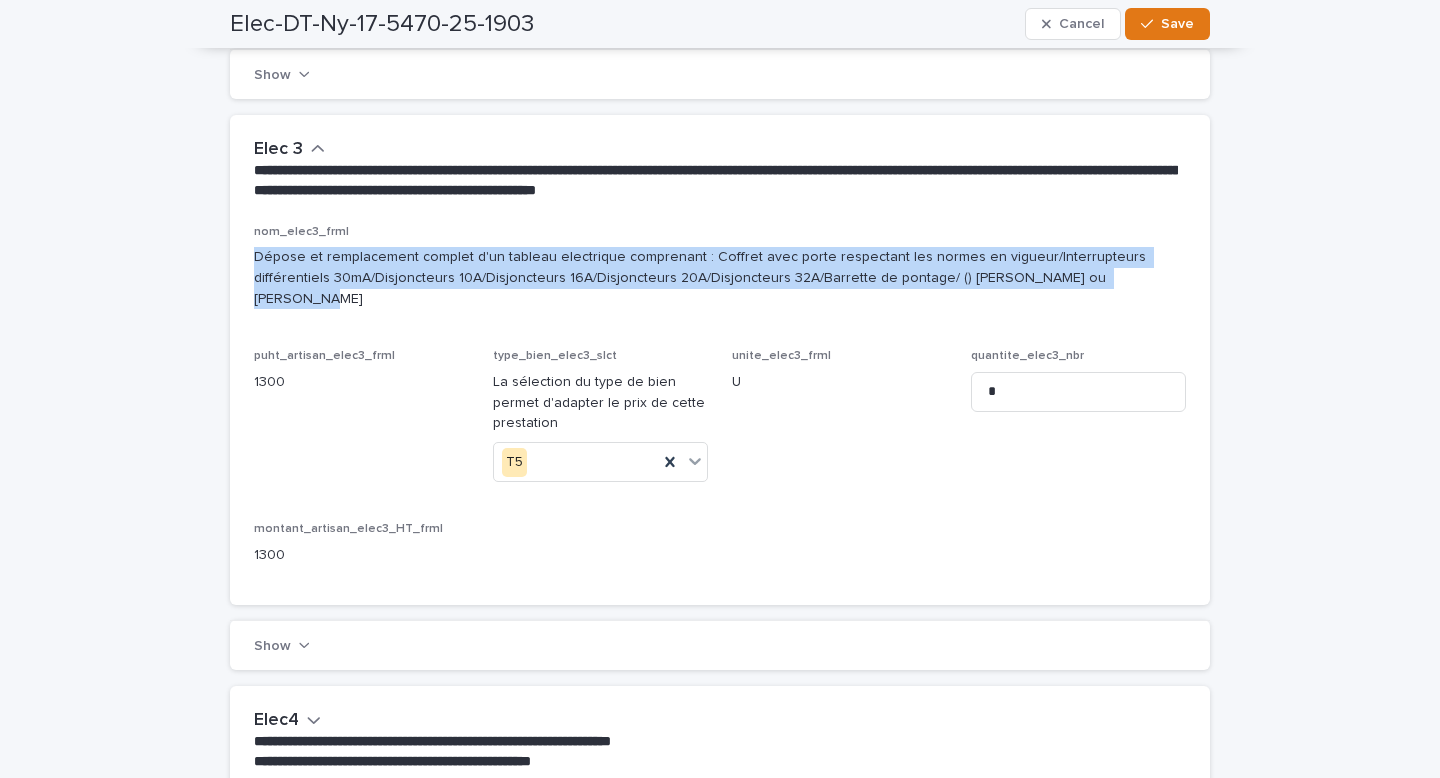drag, startPoint x: 1086, startPoint y: 279, endPoint x: 254, endPoint y: 252, distance: 832.438 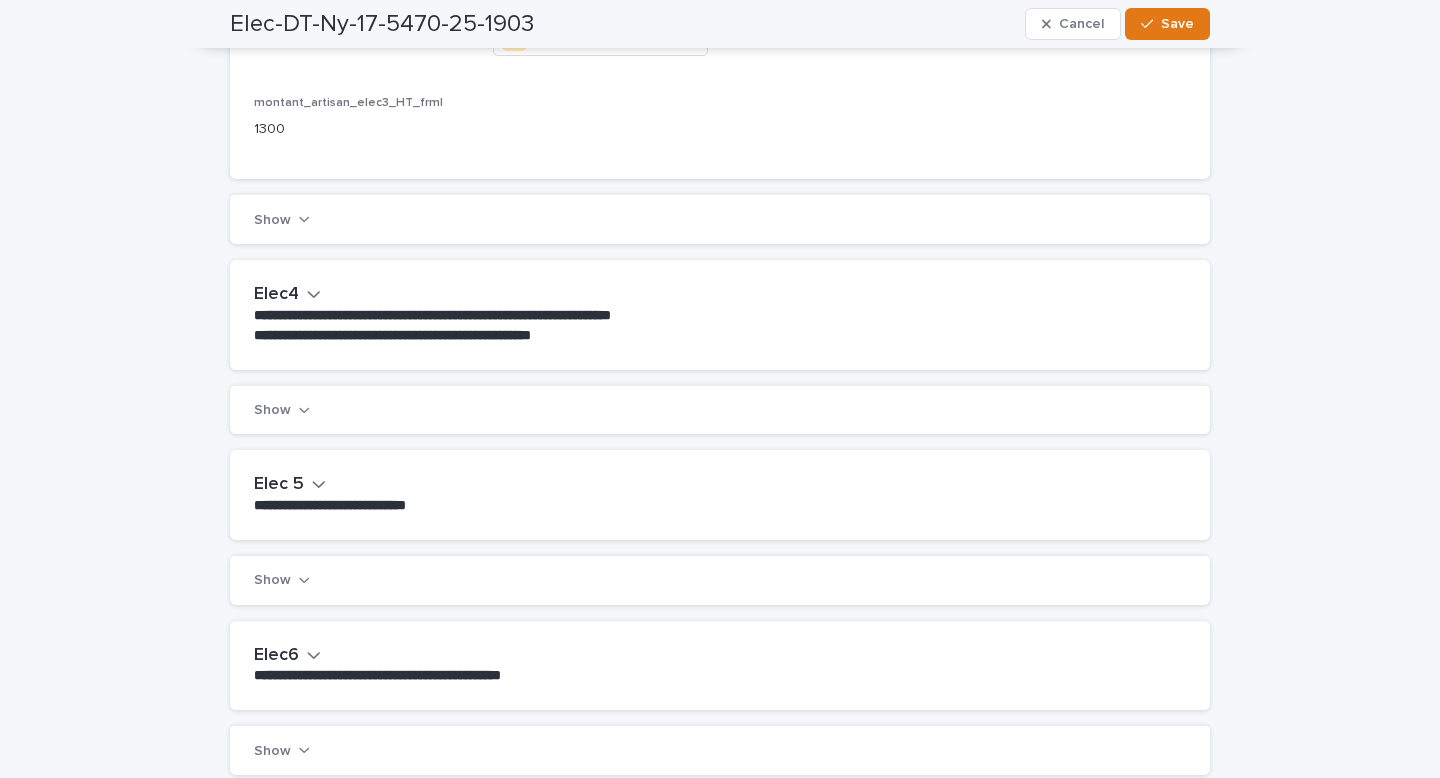 scroll, scrollTop: 1256, scrollLeft: 0, axis: vertical 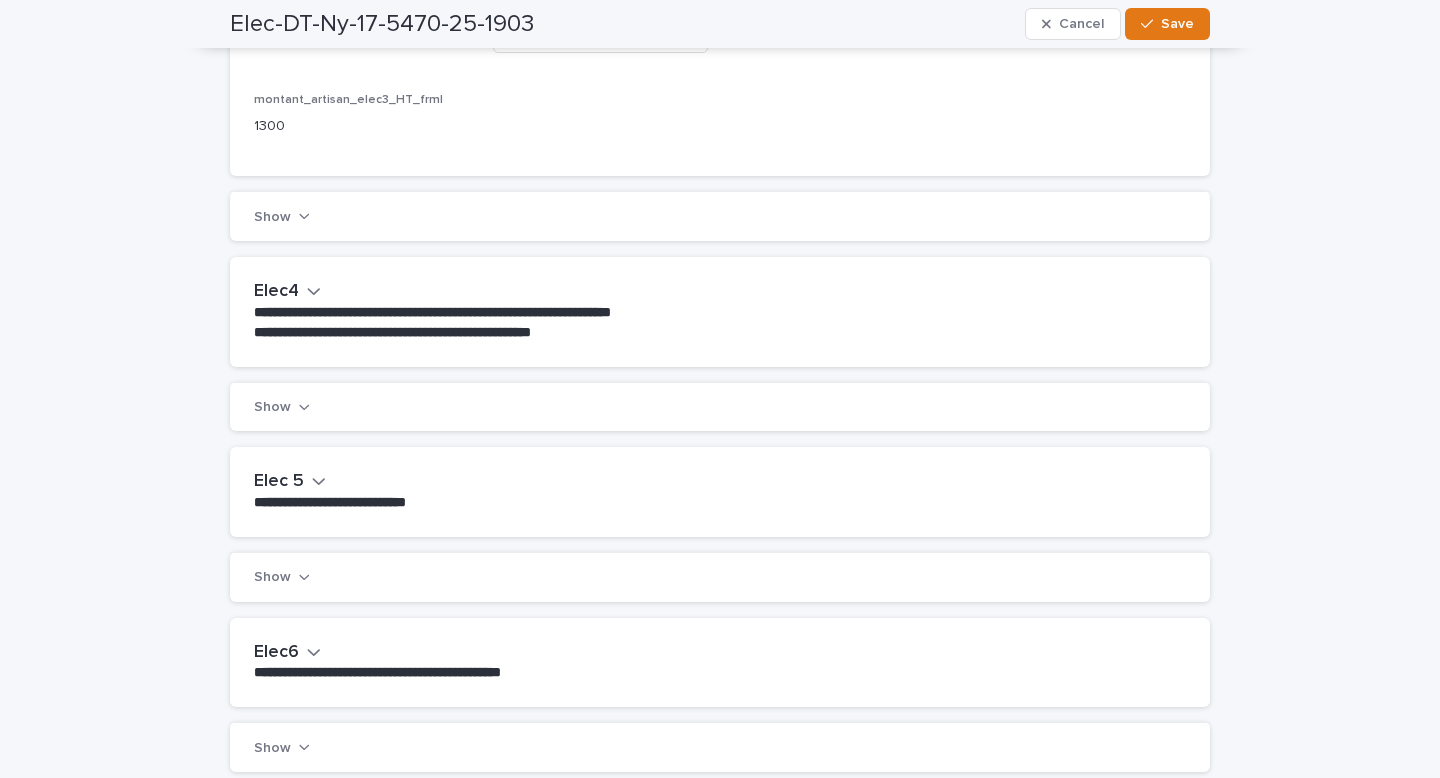 click 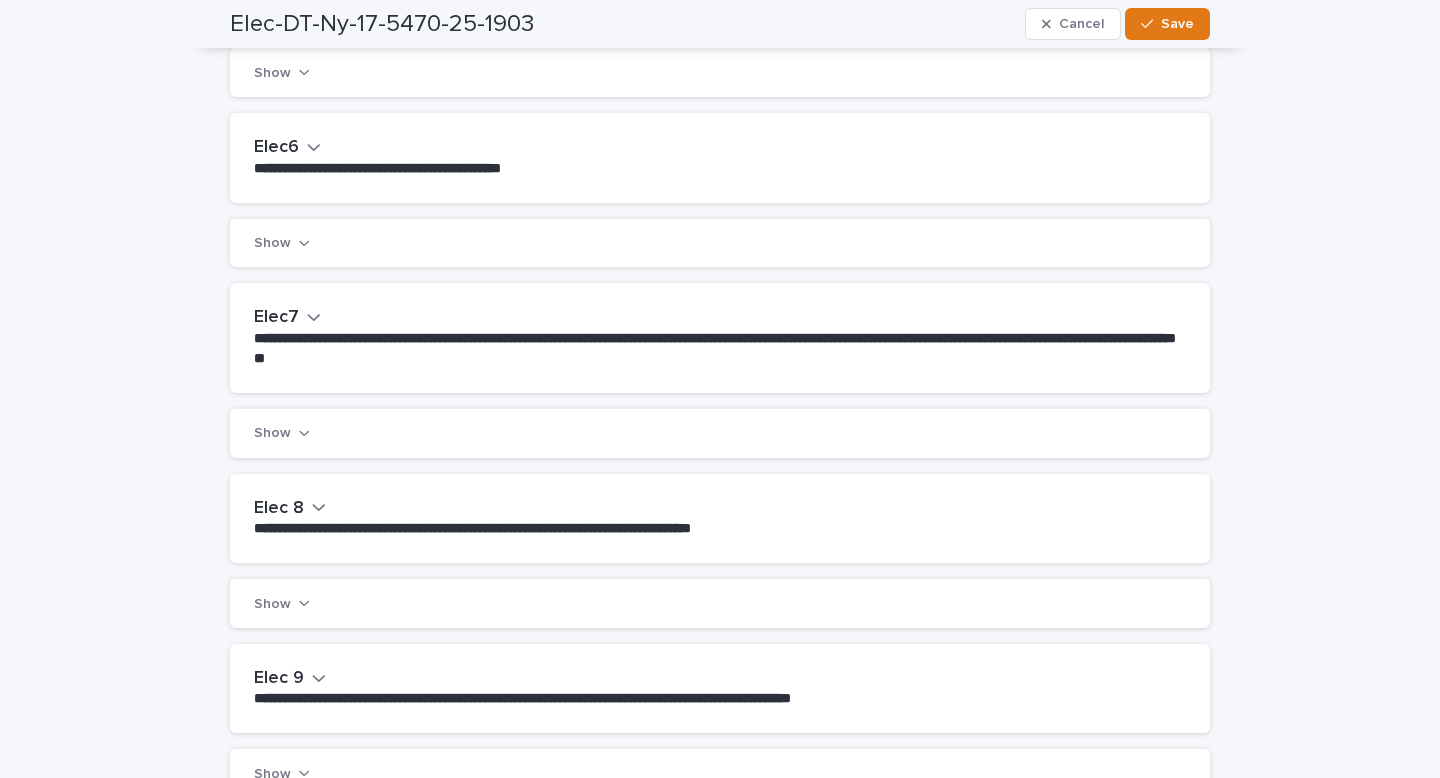 scroll, scrollTop: 1964, scrollLeft: 0, axis: vertical 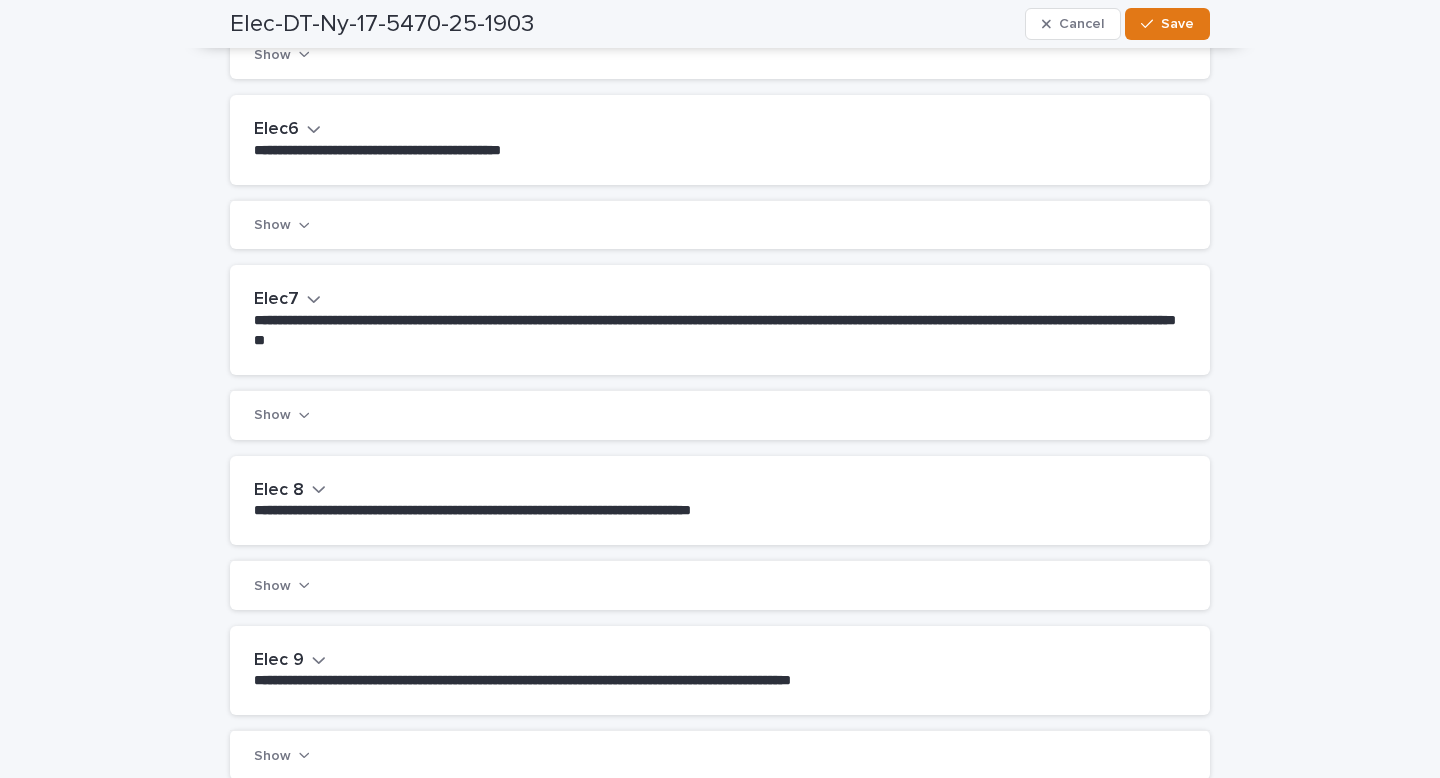 click on "Elec7" at bounding box center [287, 300] 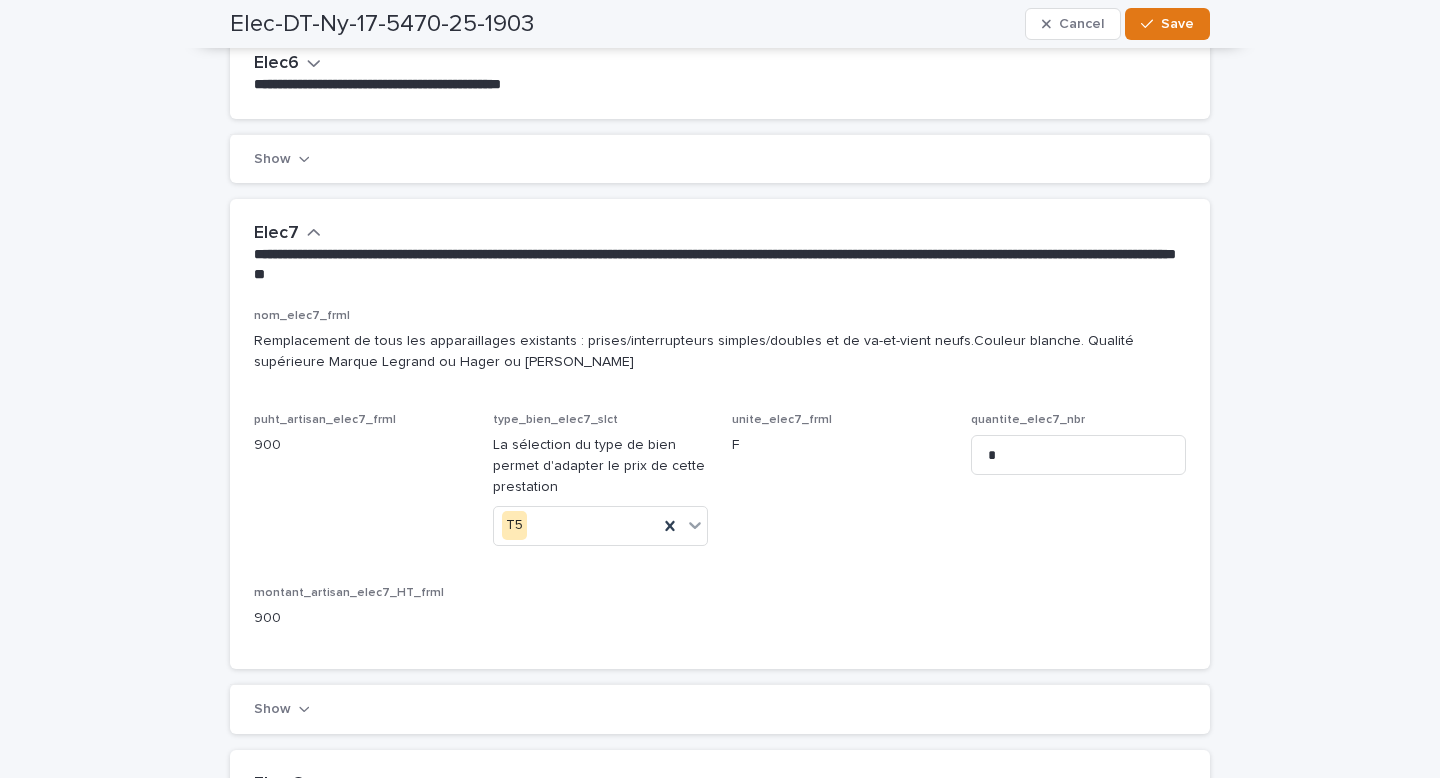 scroll, scrollTop: 2031, scrollLeft: 0, axis: vertical 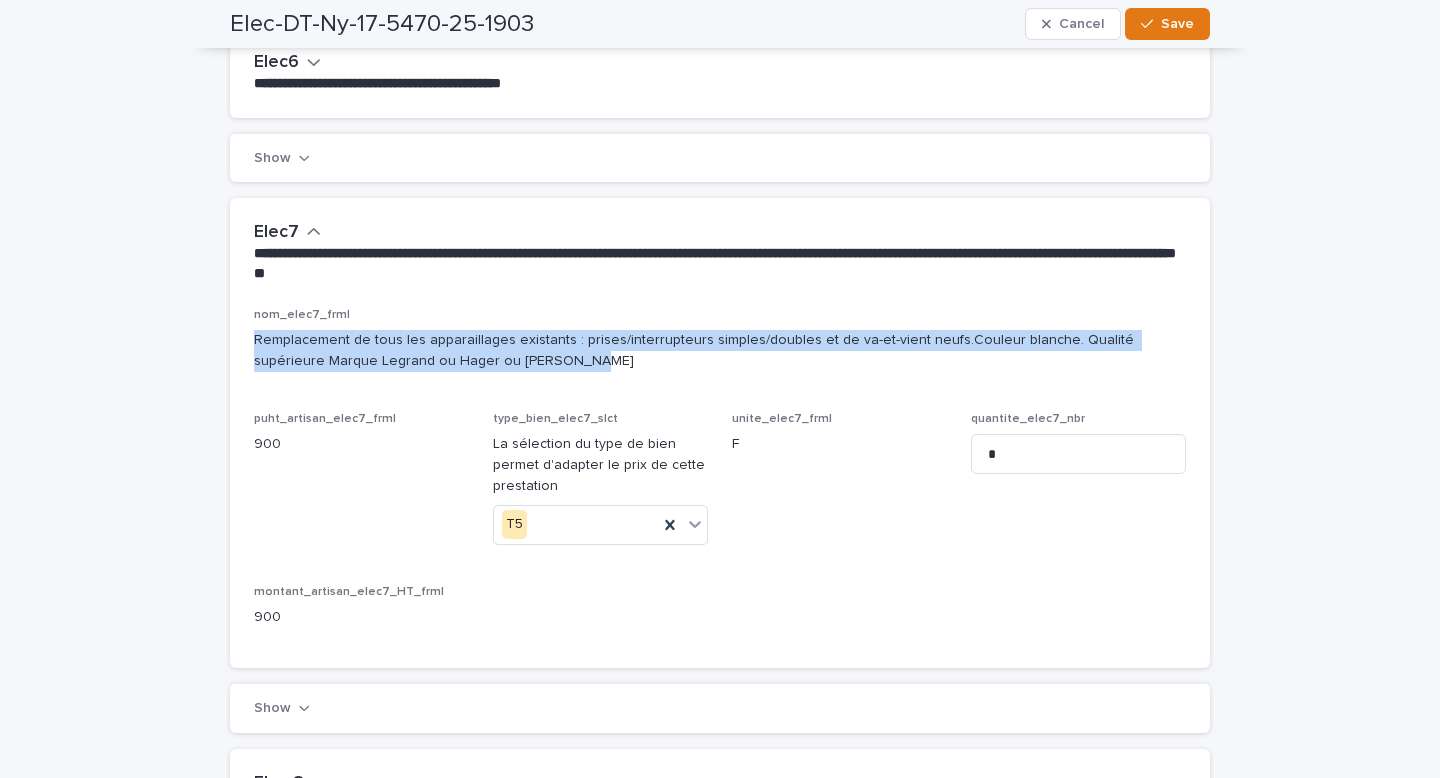 drag, startPoint x: 507, startPoint y: 345, endPoint x: 233, endPoint y: 329, distance: 274.46677 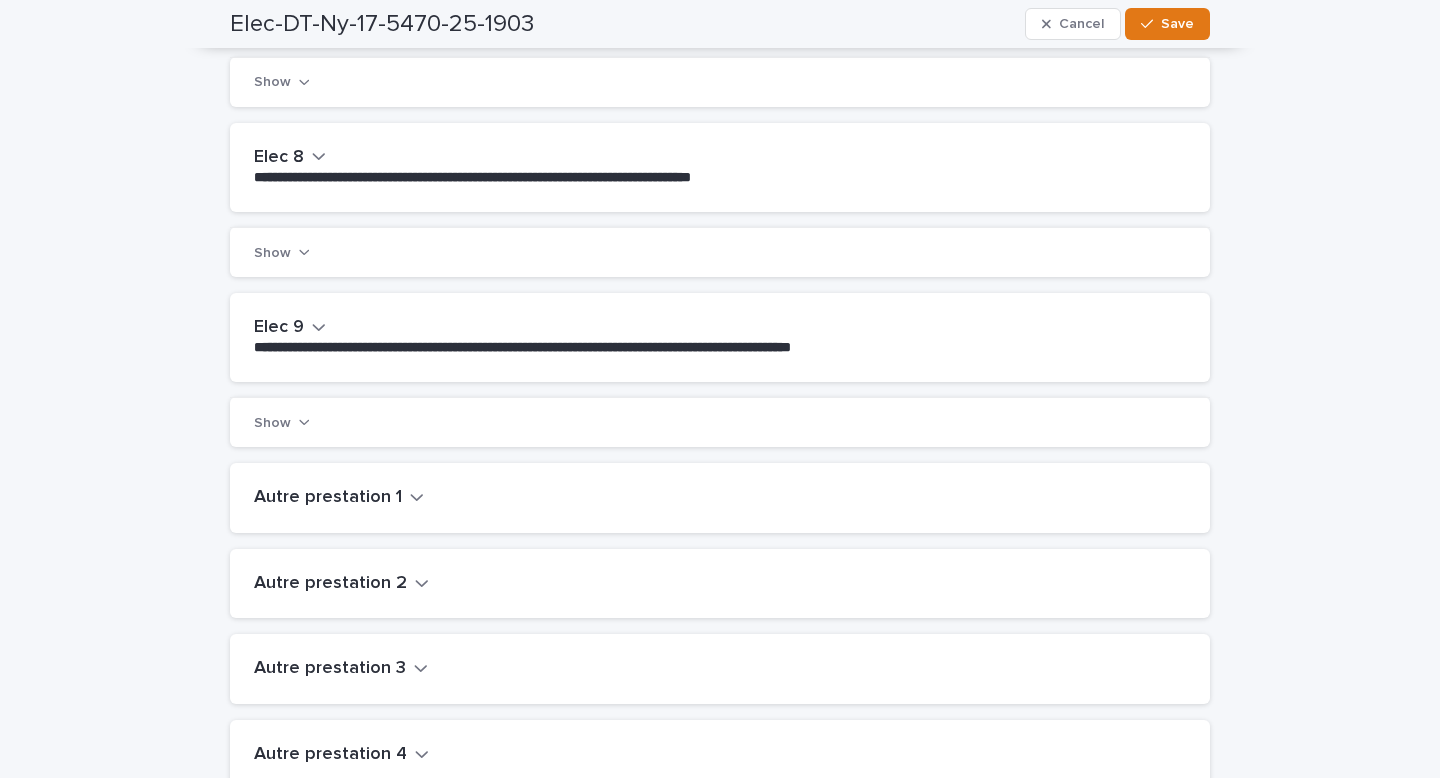 scroll, scrollTop: 2675, scrollLeft: 0, axis: vertical 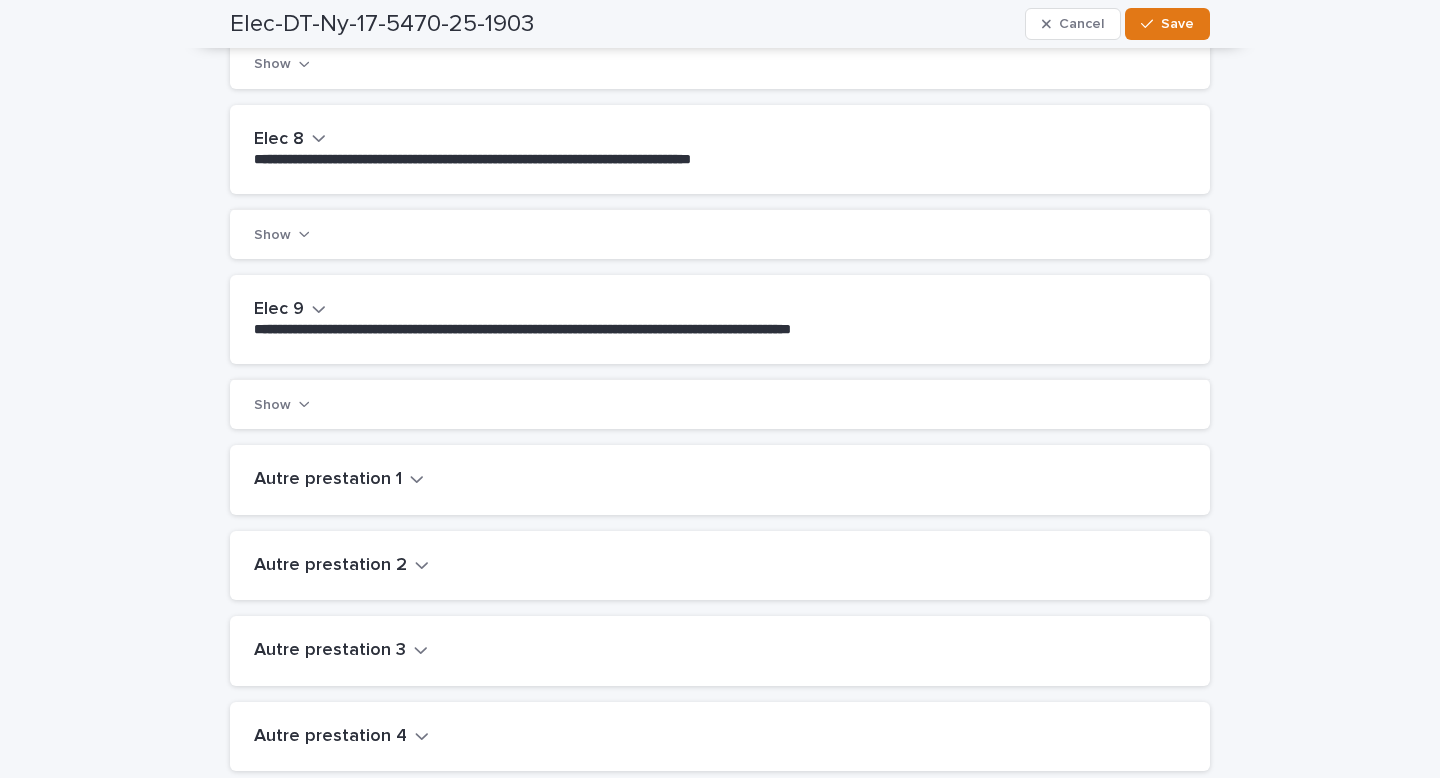 click on "Autre prestation 1" at bounding box center (339, 480) 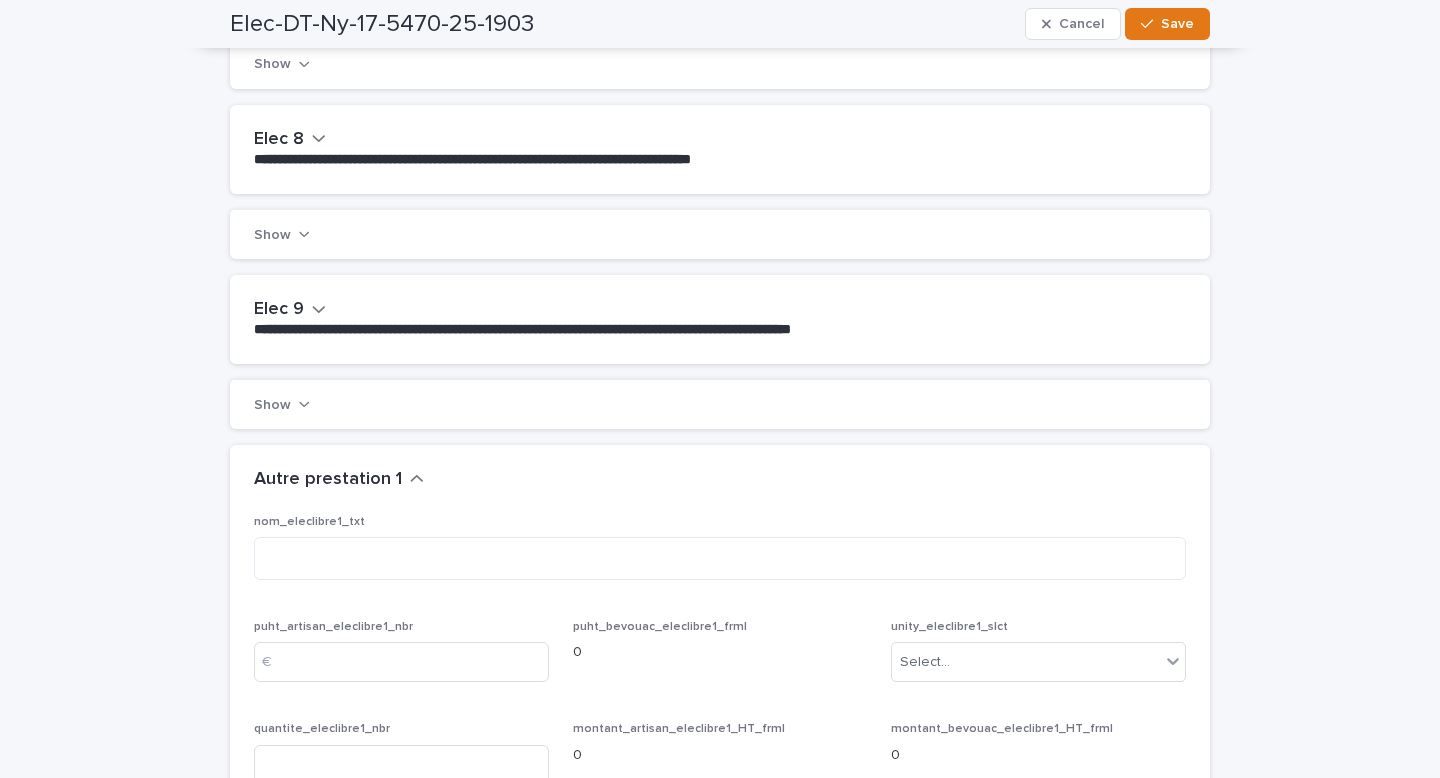 scroll, scrollTop: 2712, scrollLeft: 0, axis: vertical 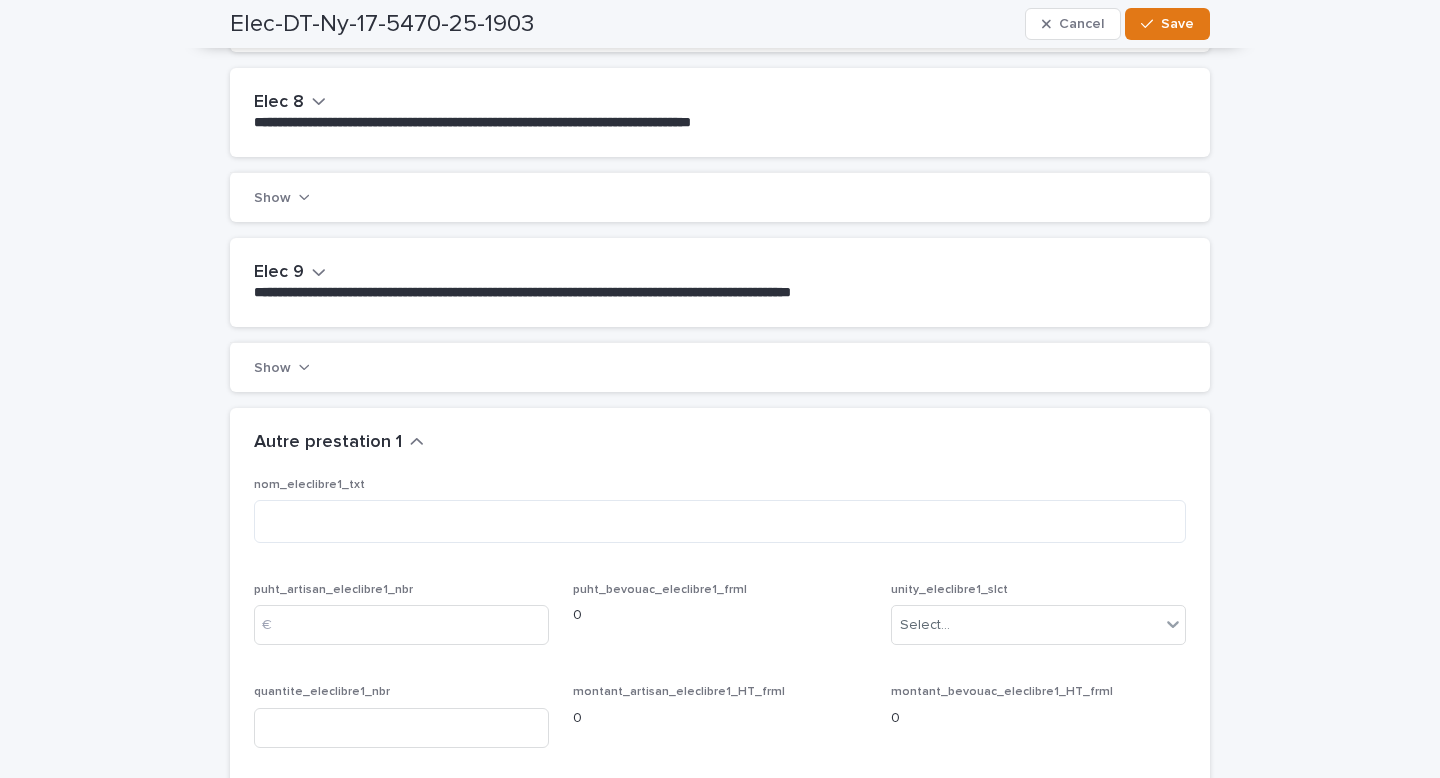 click 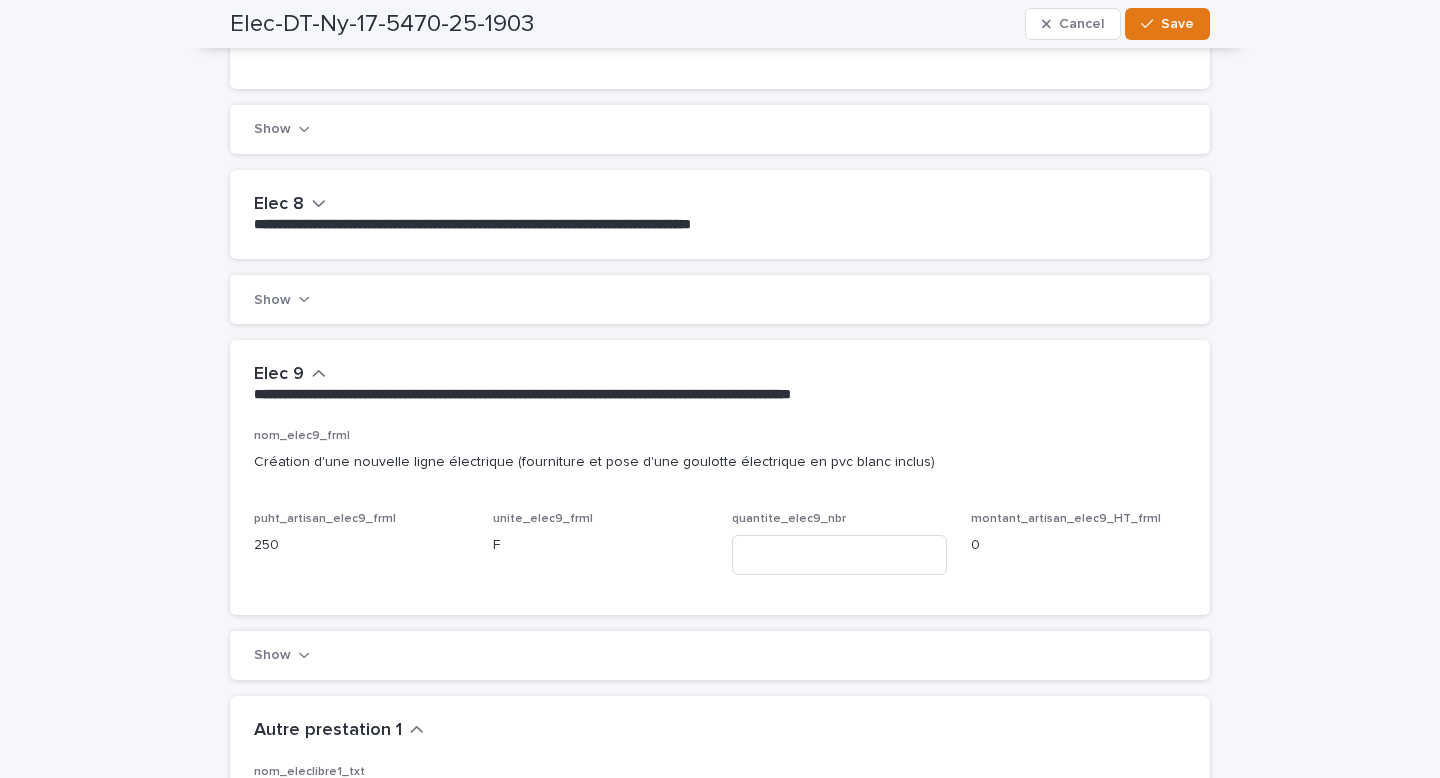 scroll, scrollTop: 2601, scrollLeft: 0, axis: vertical 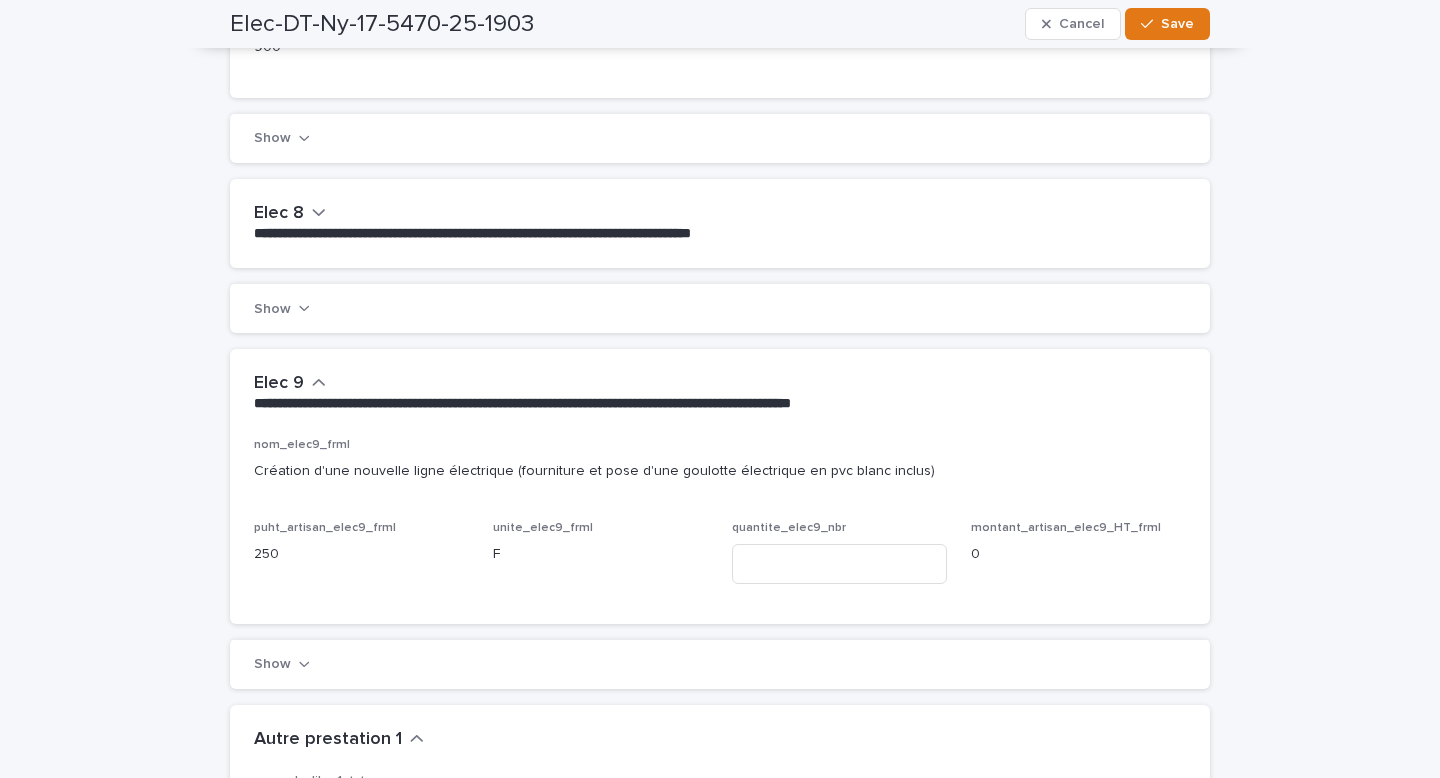 click on "Elec 8" at bounding box center [290, 214] 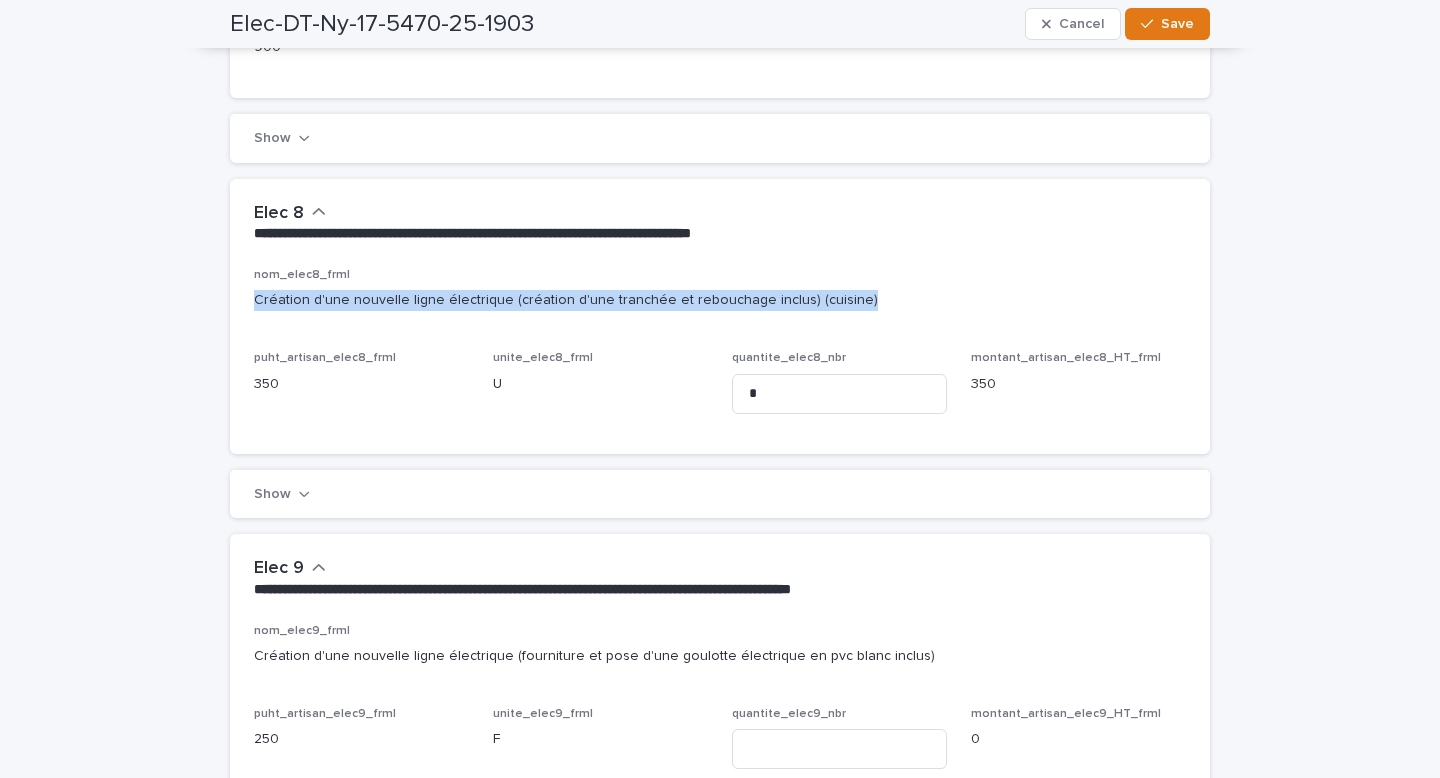 drag, startPoint x: 843, startPoint y: 284, endPoint x: 253, endPoint y: 292, distance: 590.05426 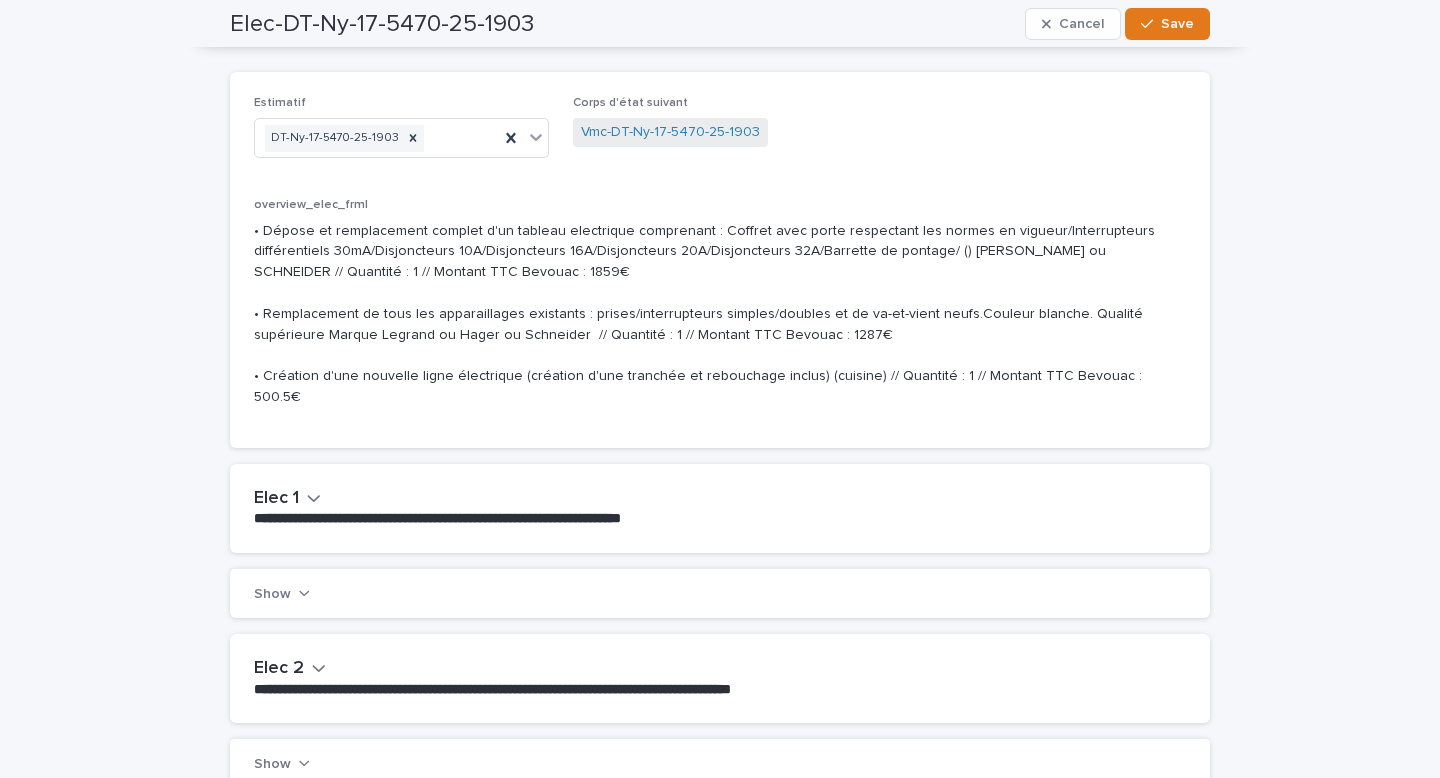 scroll, scrollTop: 0, scrollLeft: 0, axis: both 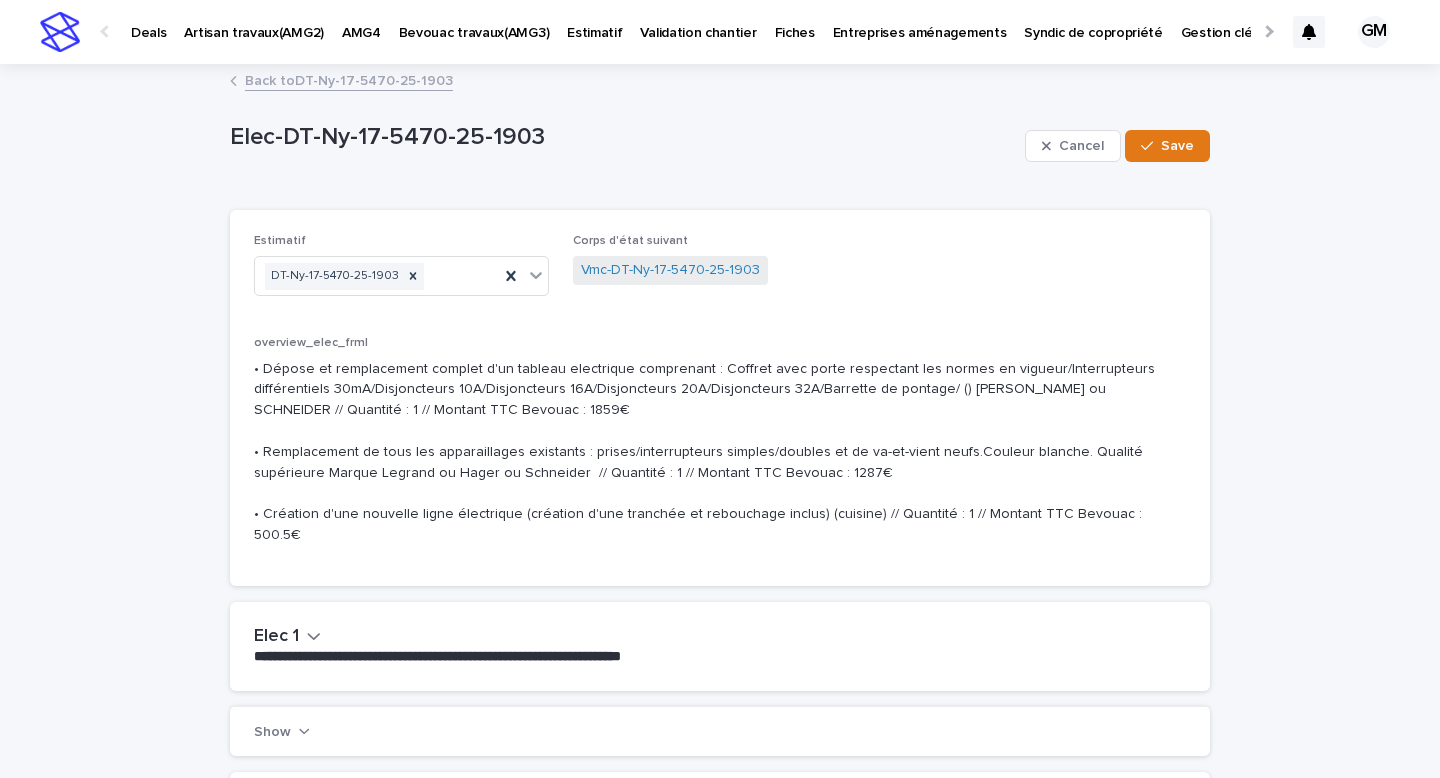 click on "Back to  DT-Ny-17-5470-25-1903" at bounding box center [349, 79] 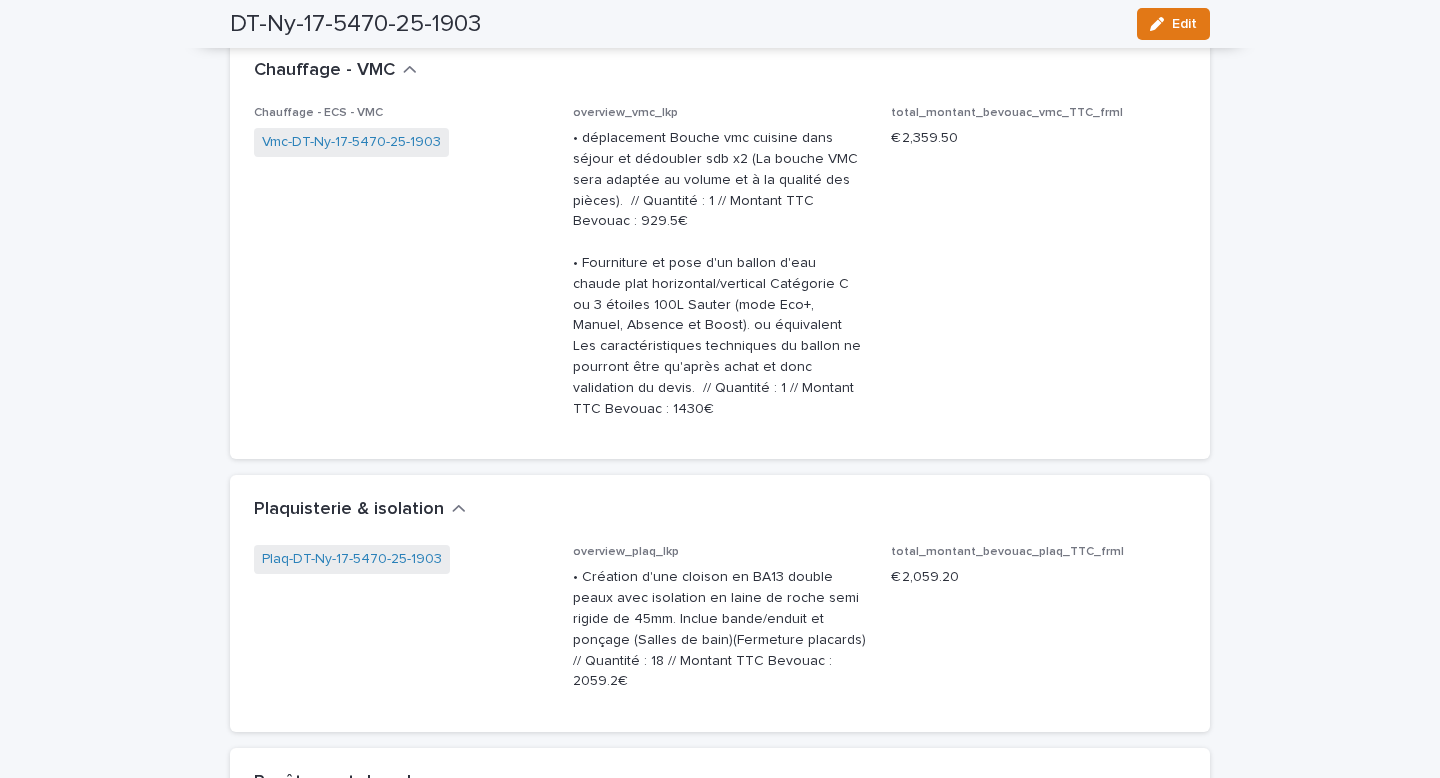 scroll, scrollTop: 3803, scrollLeft: 0, axis: vertical 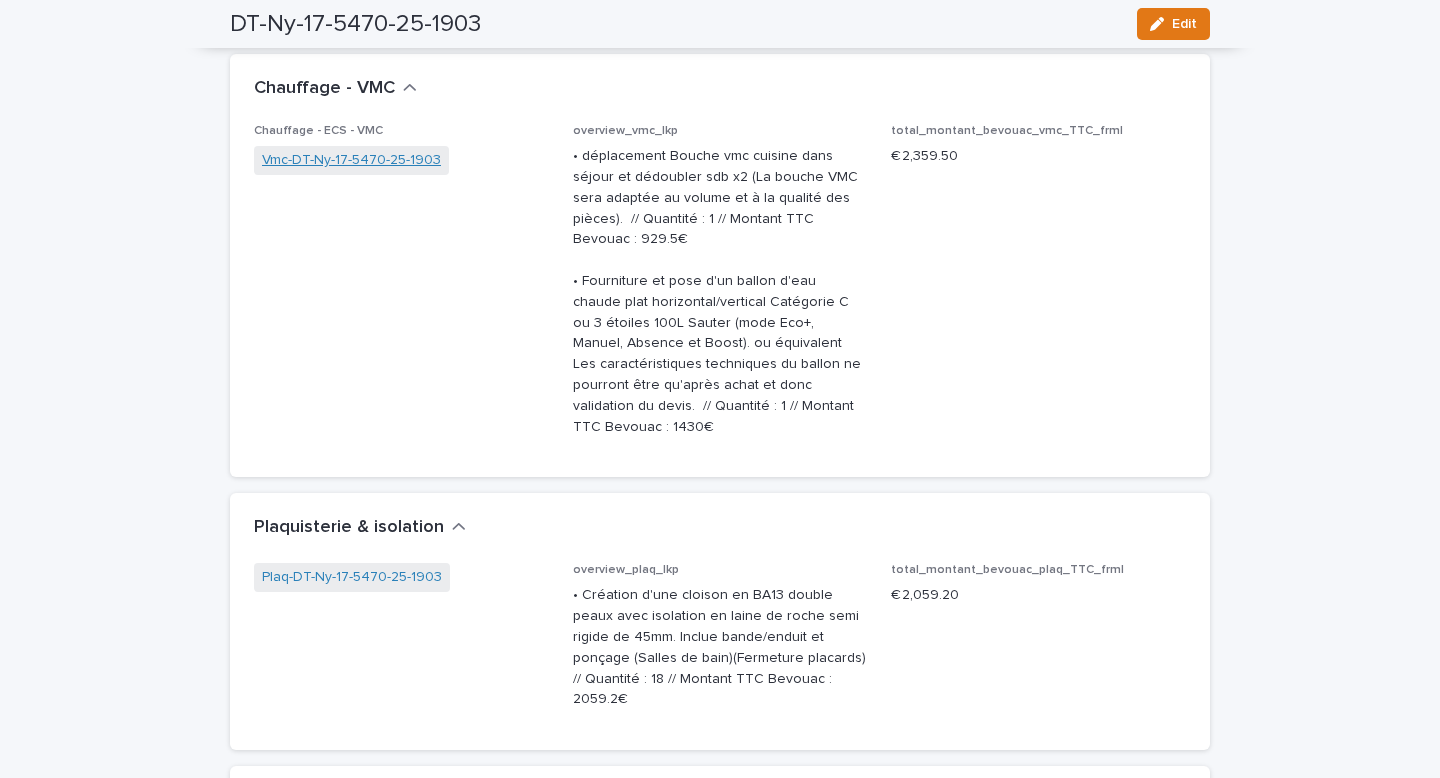 click on "Vmc-DT-Ny-17-5470-25-1903" at bounding box center [351, 160] 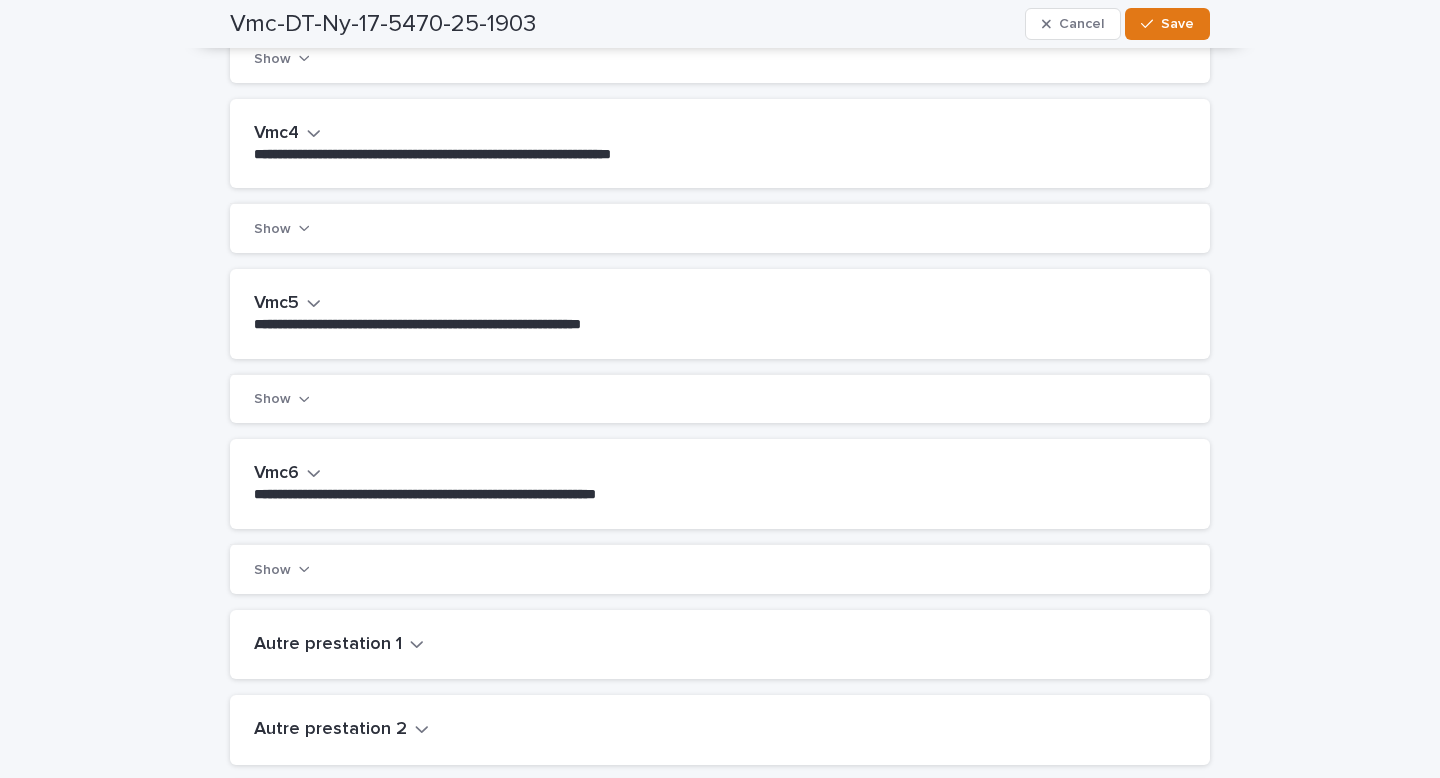 scroll, scrollTop: 954, scrollLeft: 0, axis: vertical 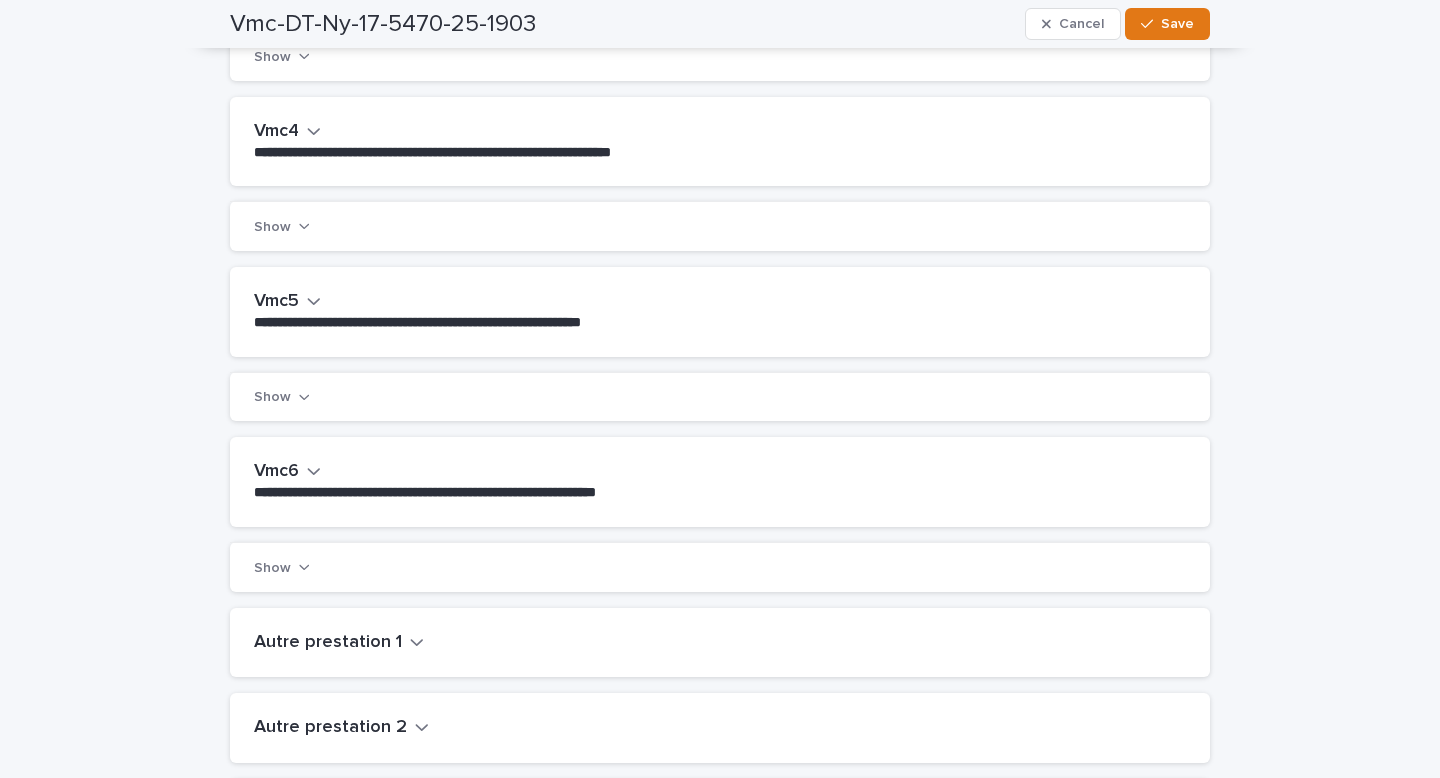 click 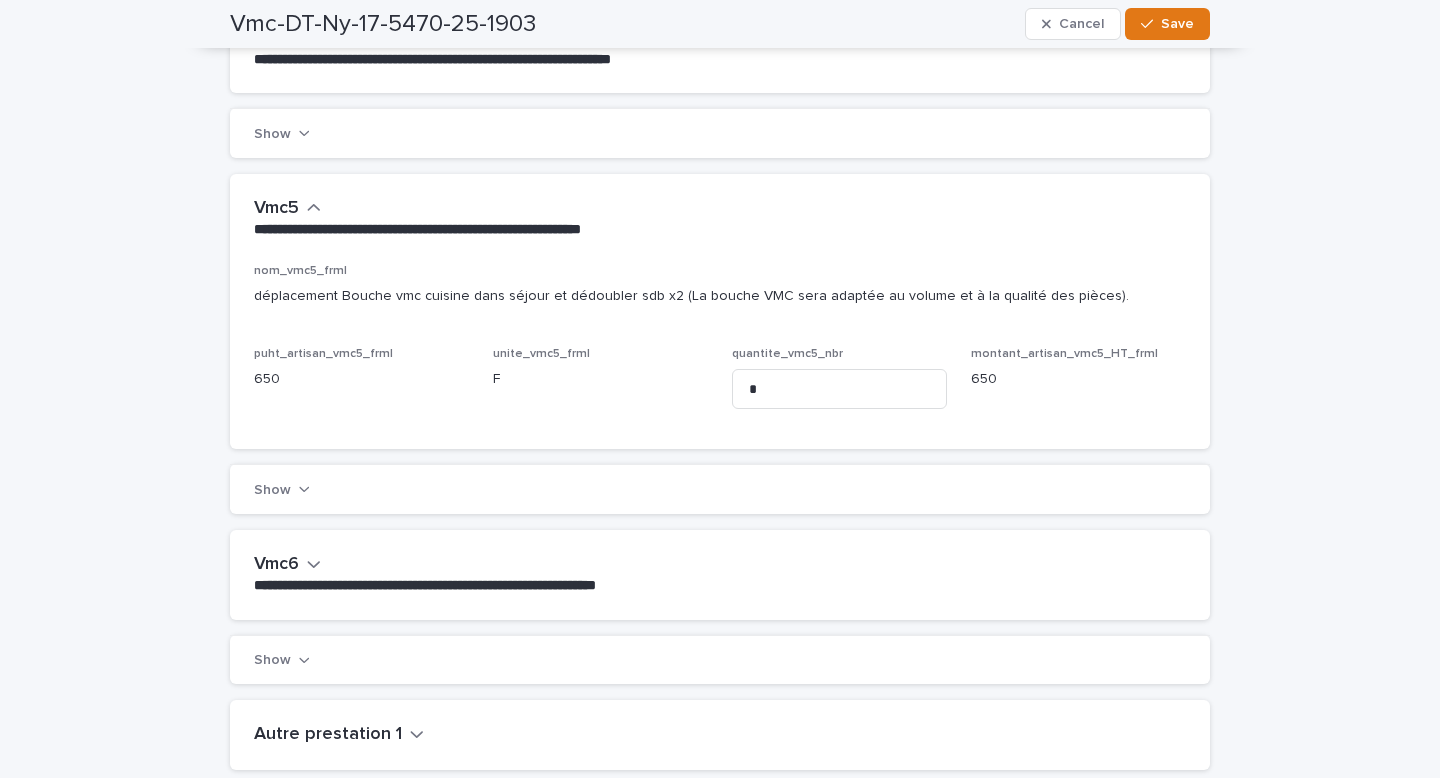 scroll, scrollTop: 1120, scrollLeft: 0, axis: vertical 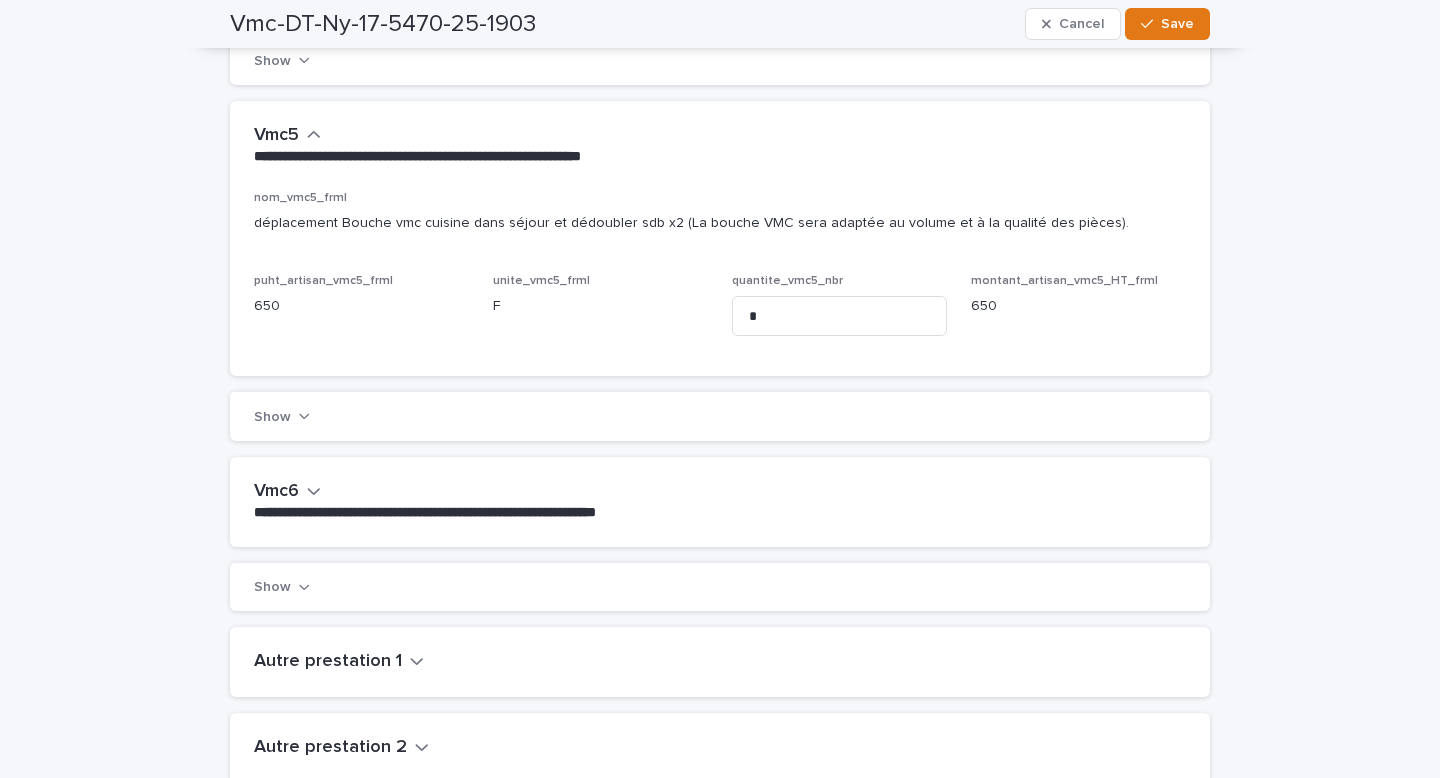 click 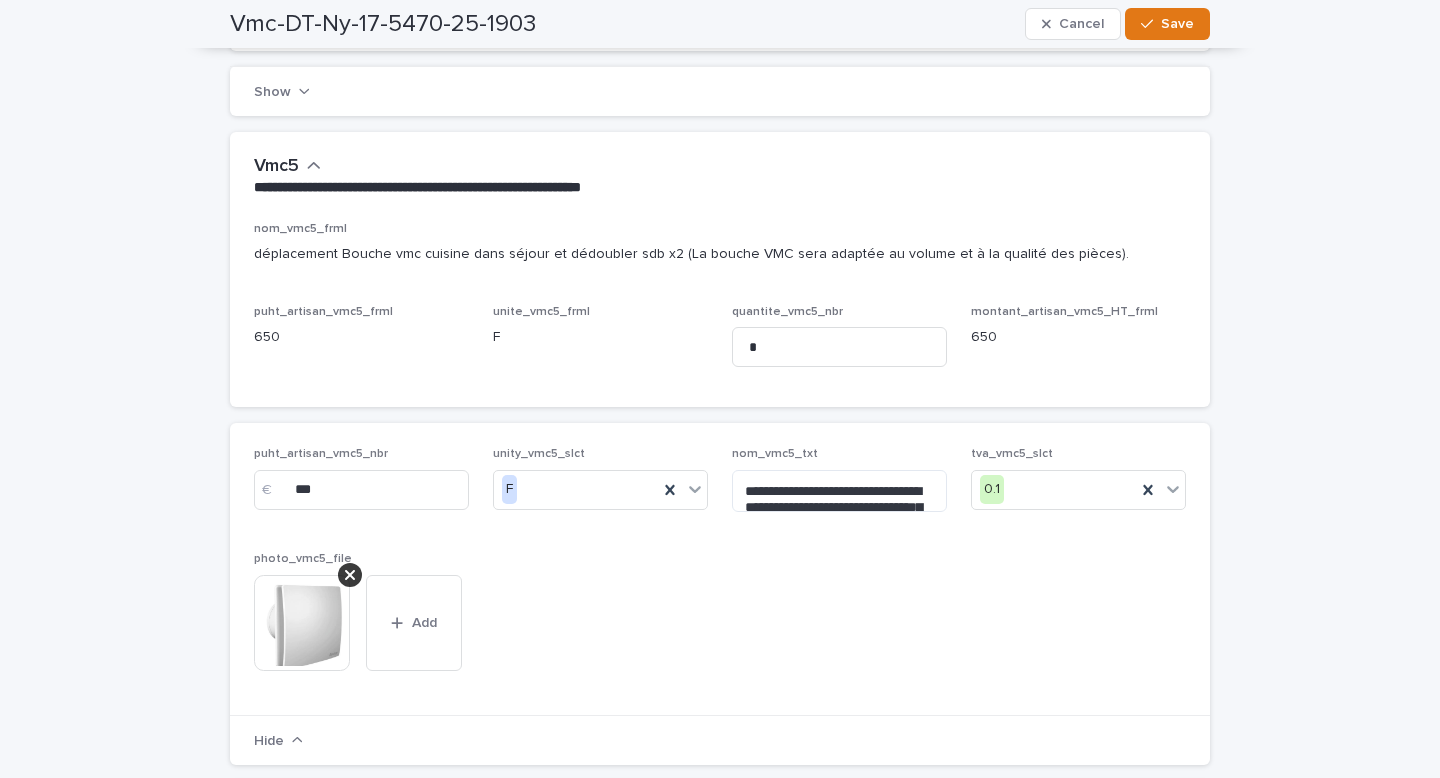 scroll, scrollTop: 1120, scrollLeft: 0, axis: vertical 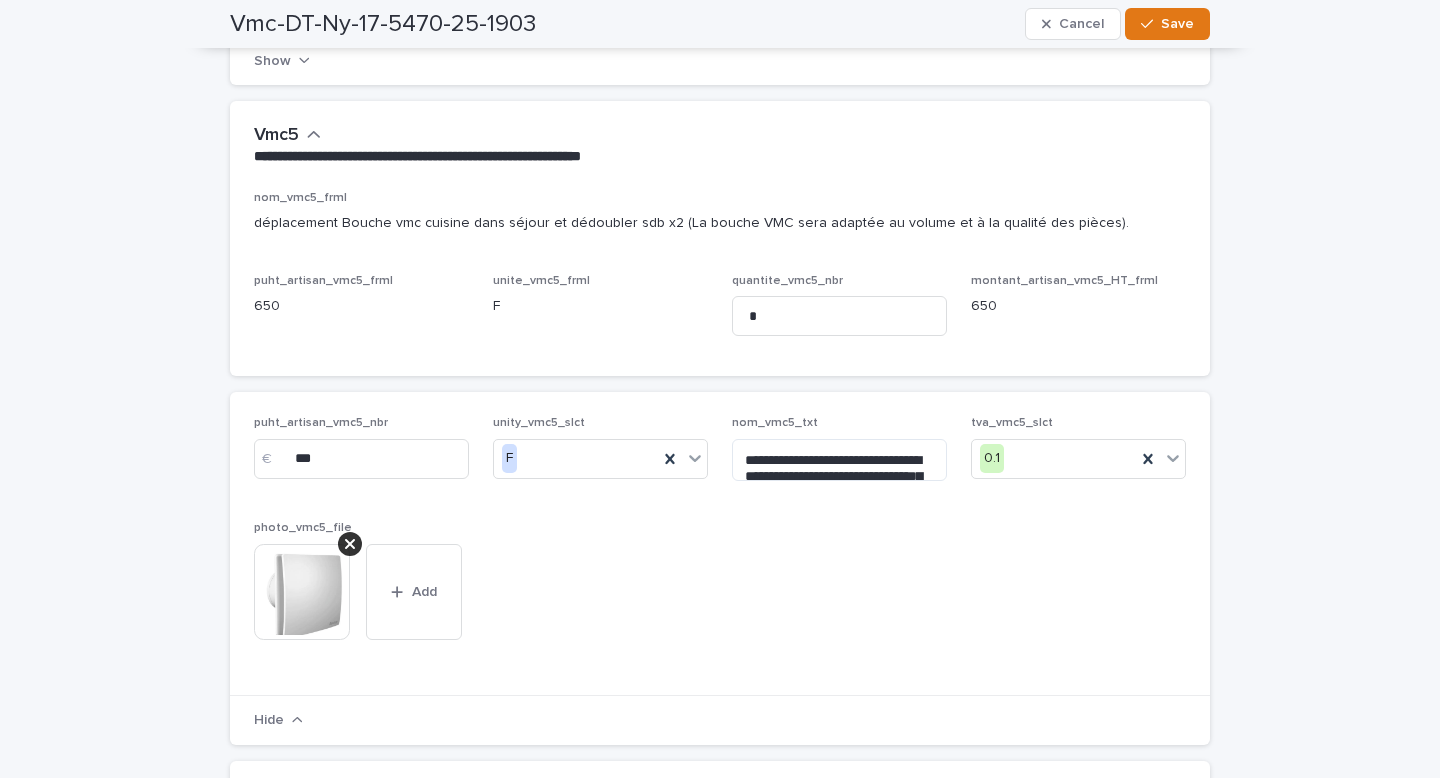 drag, startPoint x: 1086, startPoint y: 221, endPoint x: 258, endPoint y: 229, distance: 828.03864 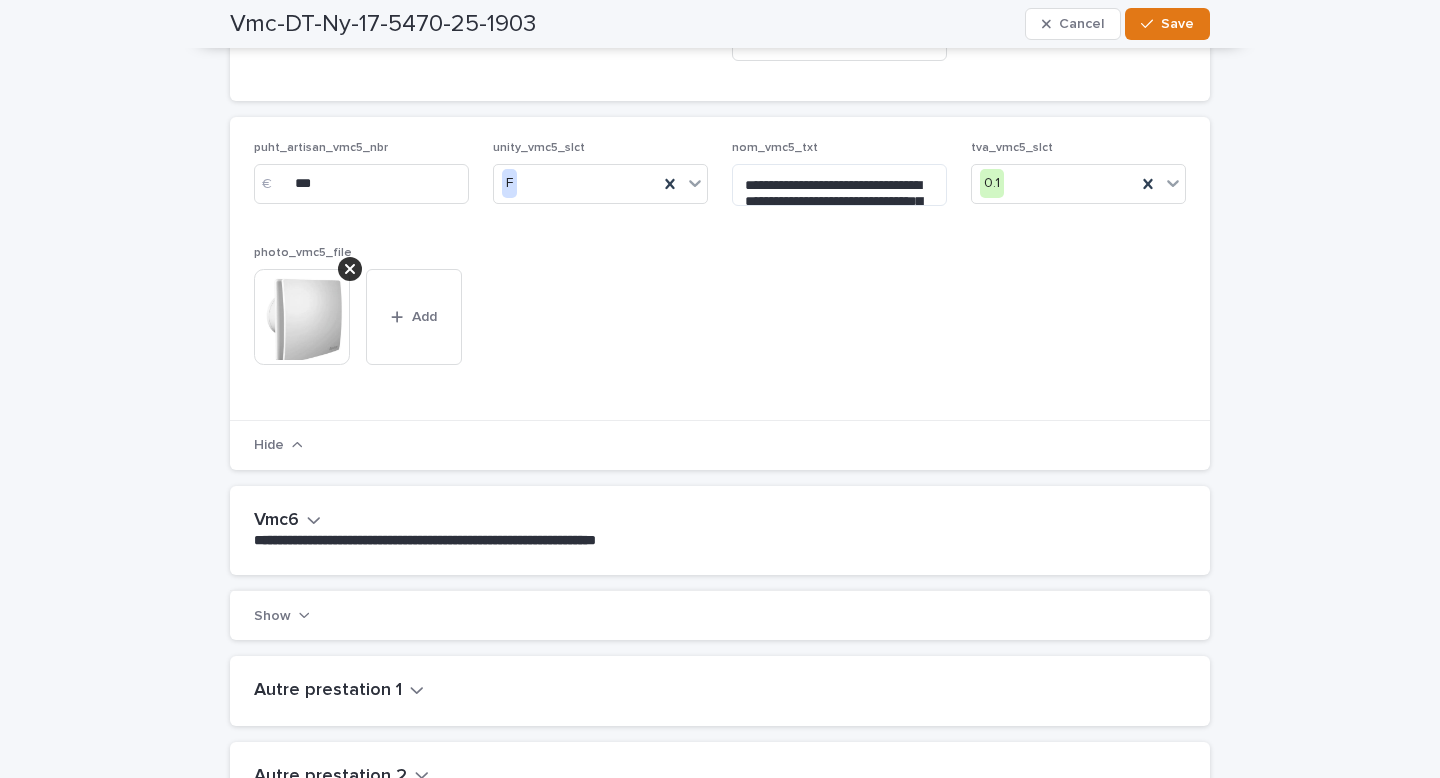 scroll, scrollTop: 1633, scrollLeft: 0, axis: vertical 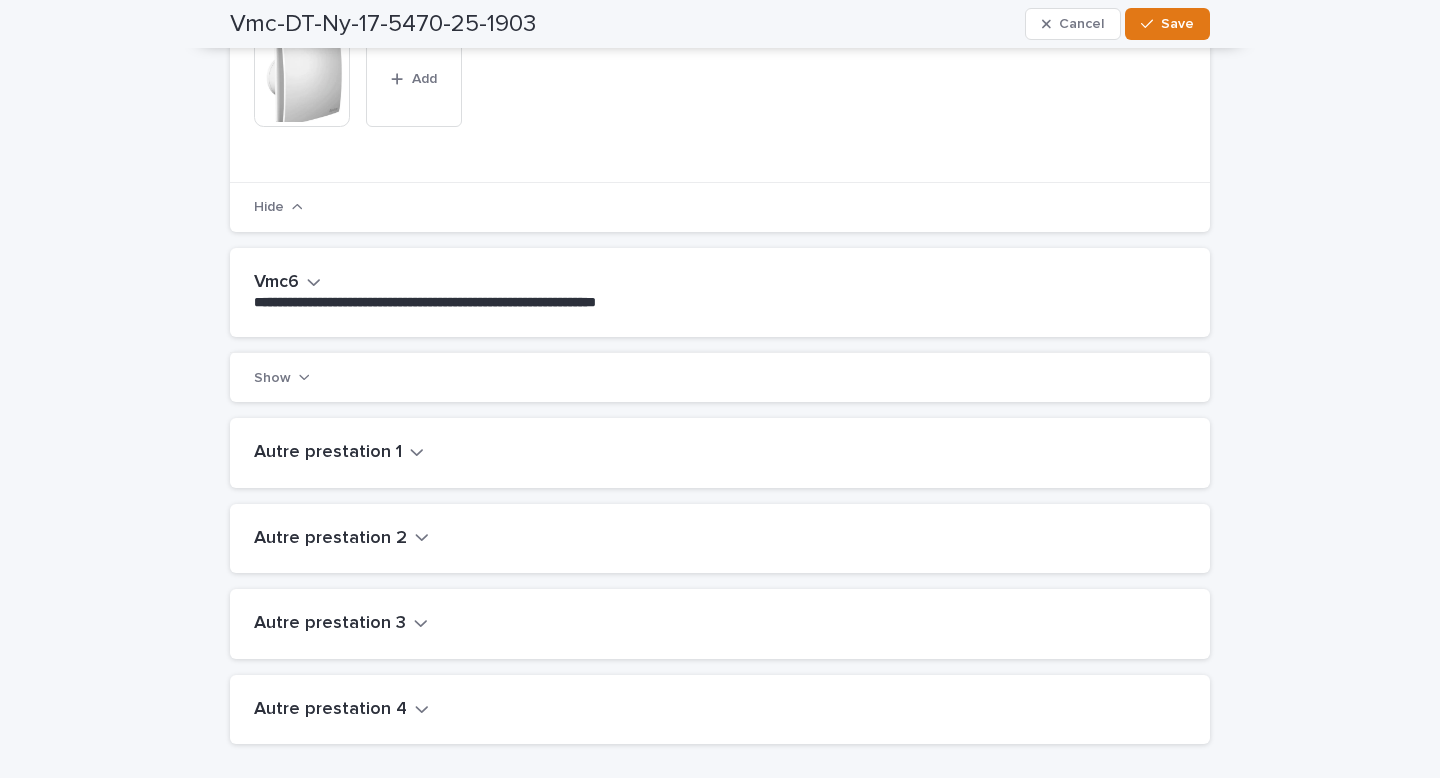 click on "**********" at bounding box center [720, 292] 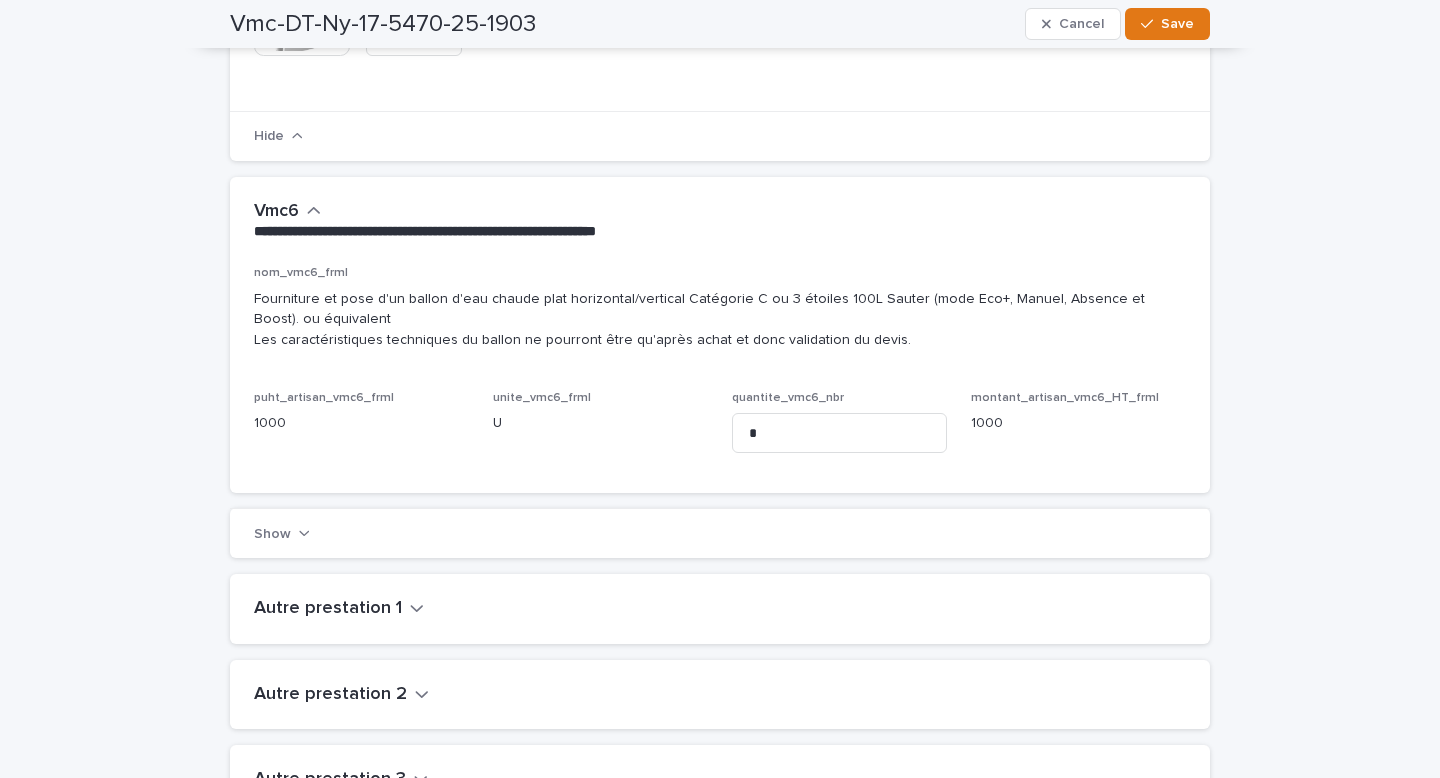 scroll, scrollTop: 1713, scrollLeft: 0, axis: vertical 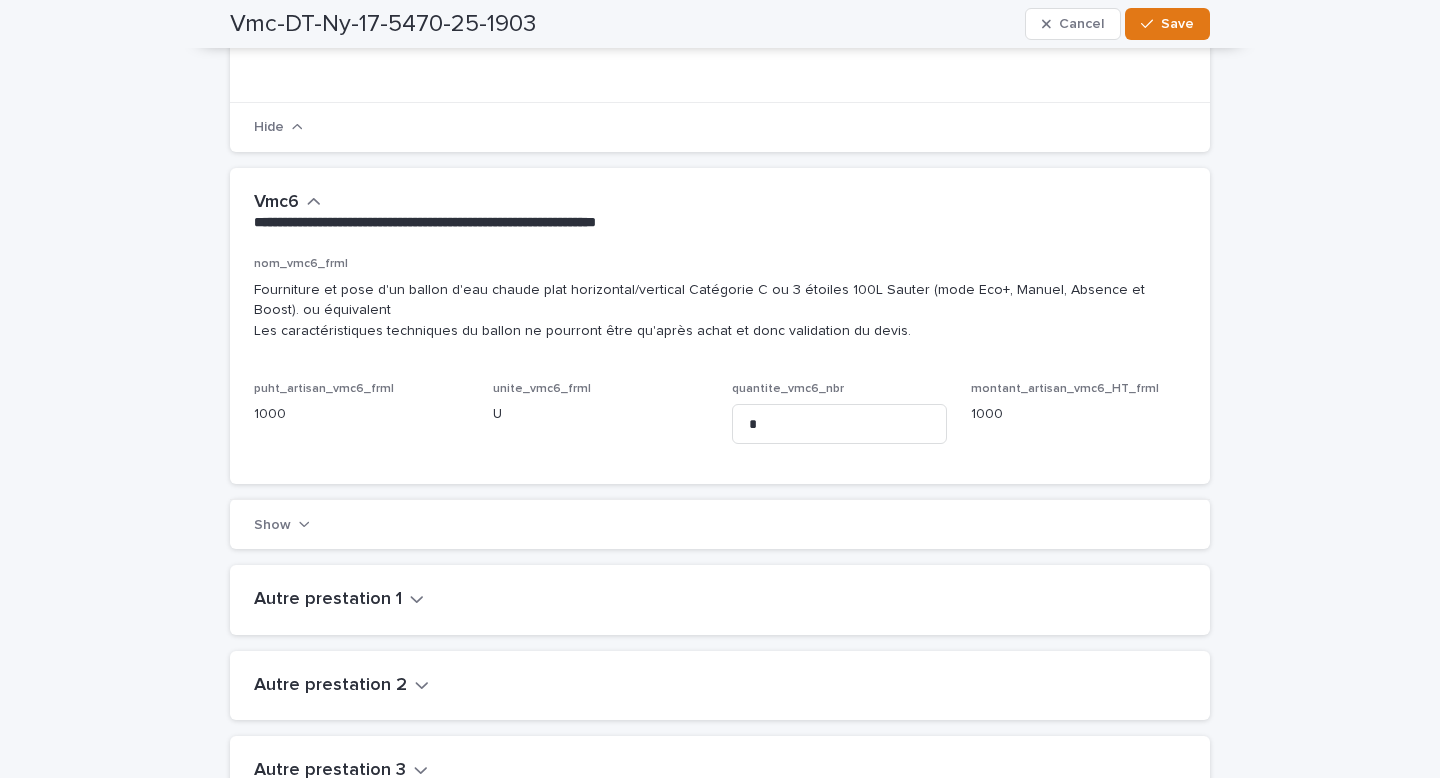 drag, startPoint x: 881, startPoint y: 332, endPoint x: 253, endPoint y: 283, distance: 629.90875 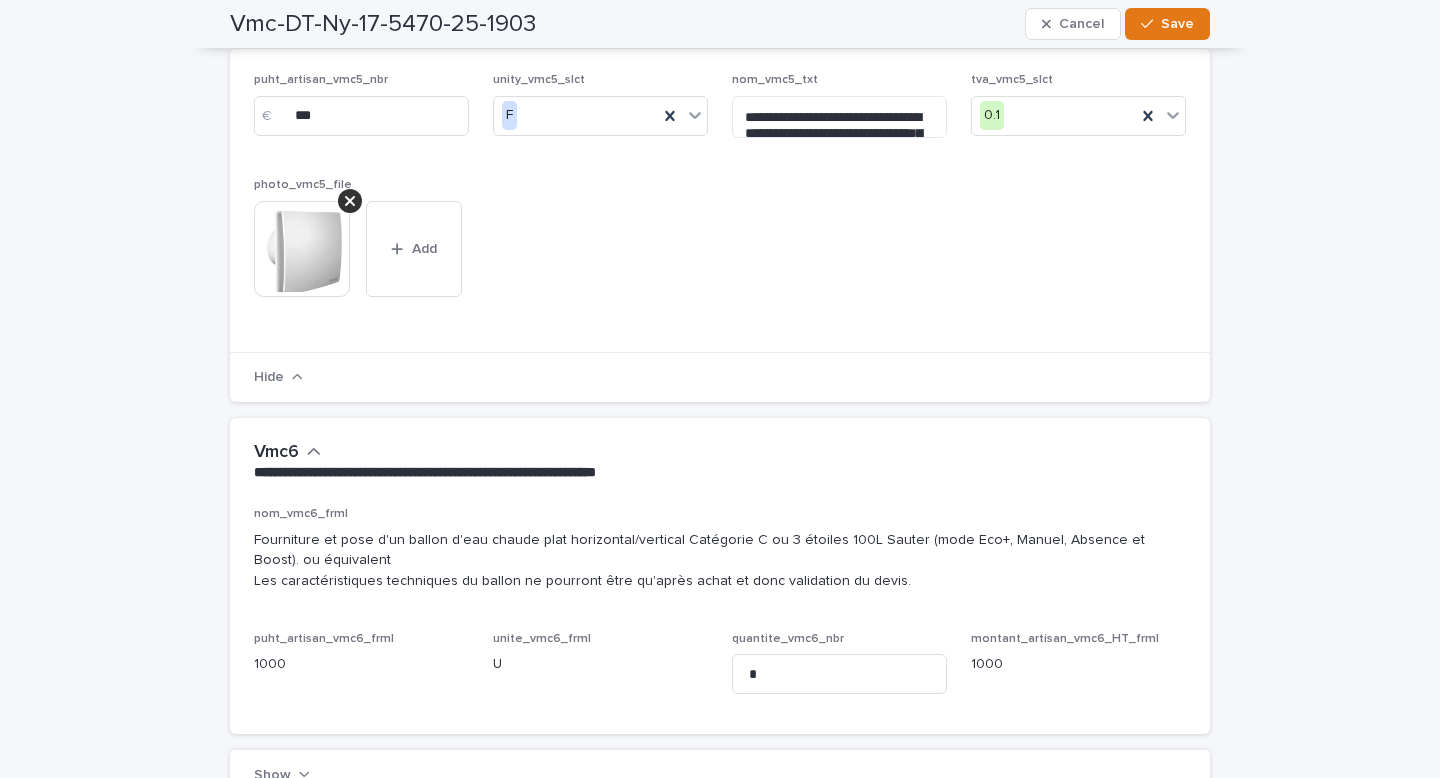 scroll, scrollTop: 0, scrollLeft: 0, axis: both 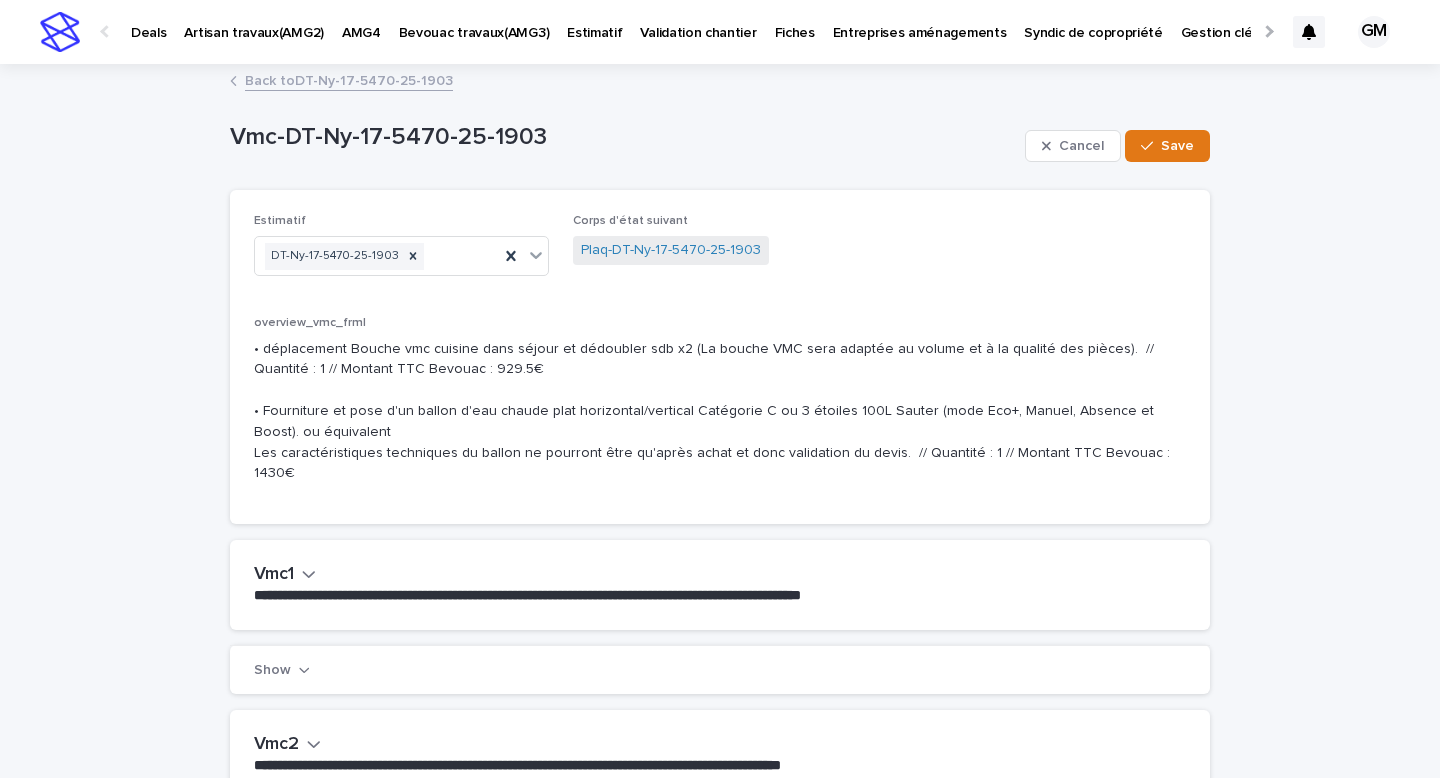 click on "Back to  DT-Ny-17-5470-25-1903" at bounding box center [349, 79] 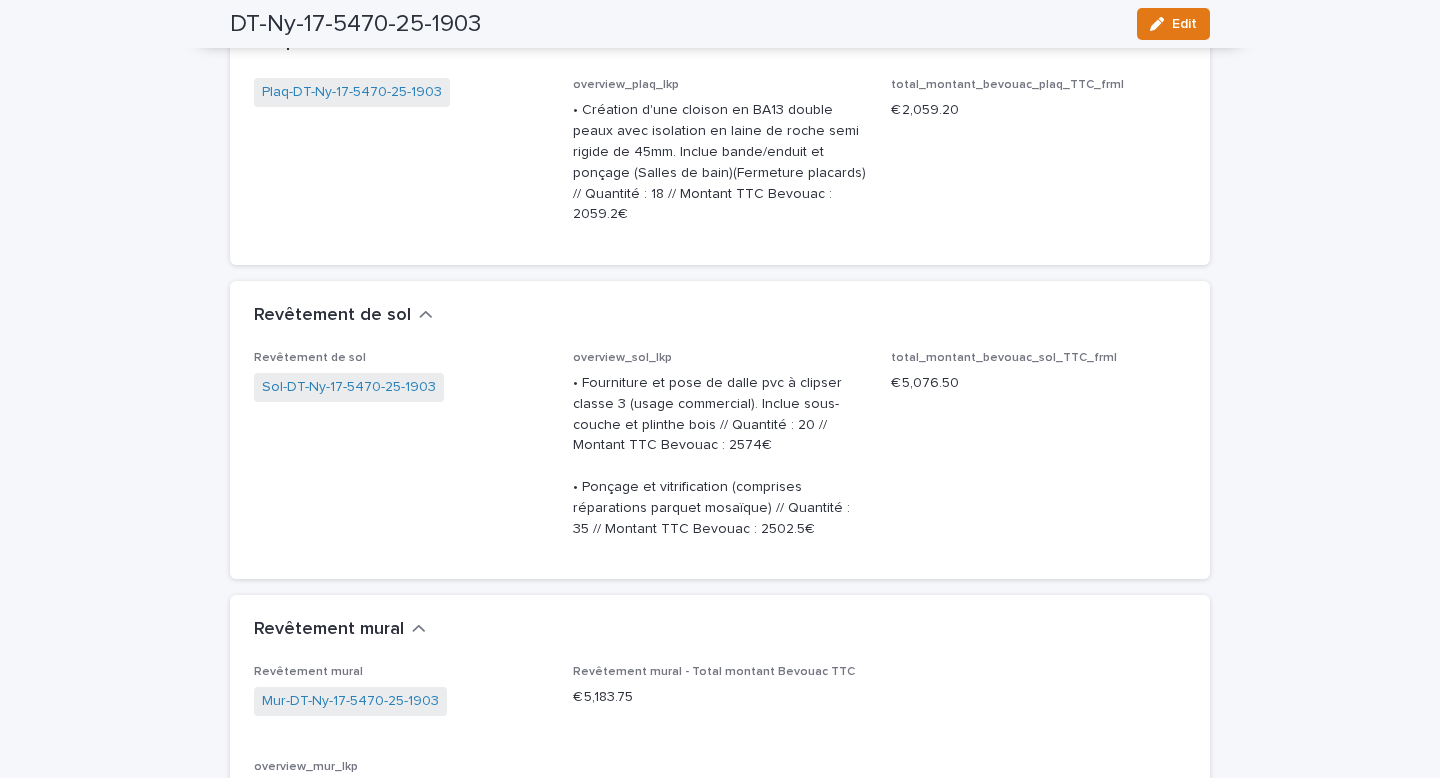 scroll, scrollTop: 4293, scrollLeft: 0, axis: vertical 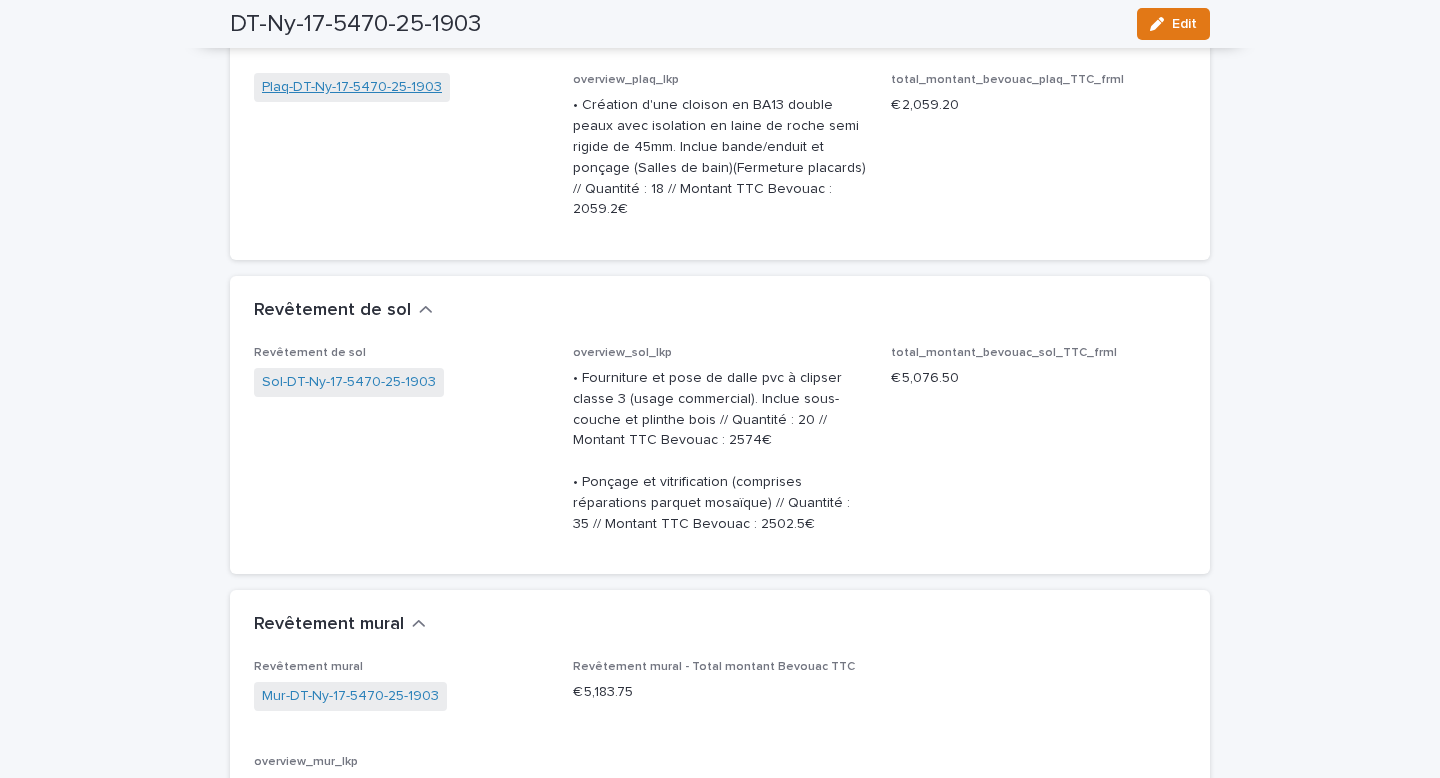 click on "Plaq-DT-Ny-17-5470-25-1903" at bounding box center [352, 87] 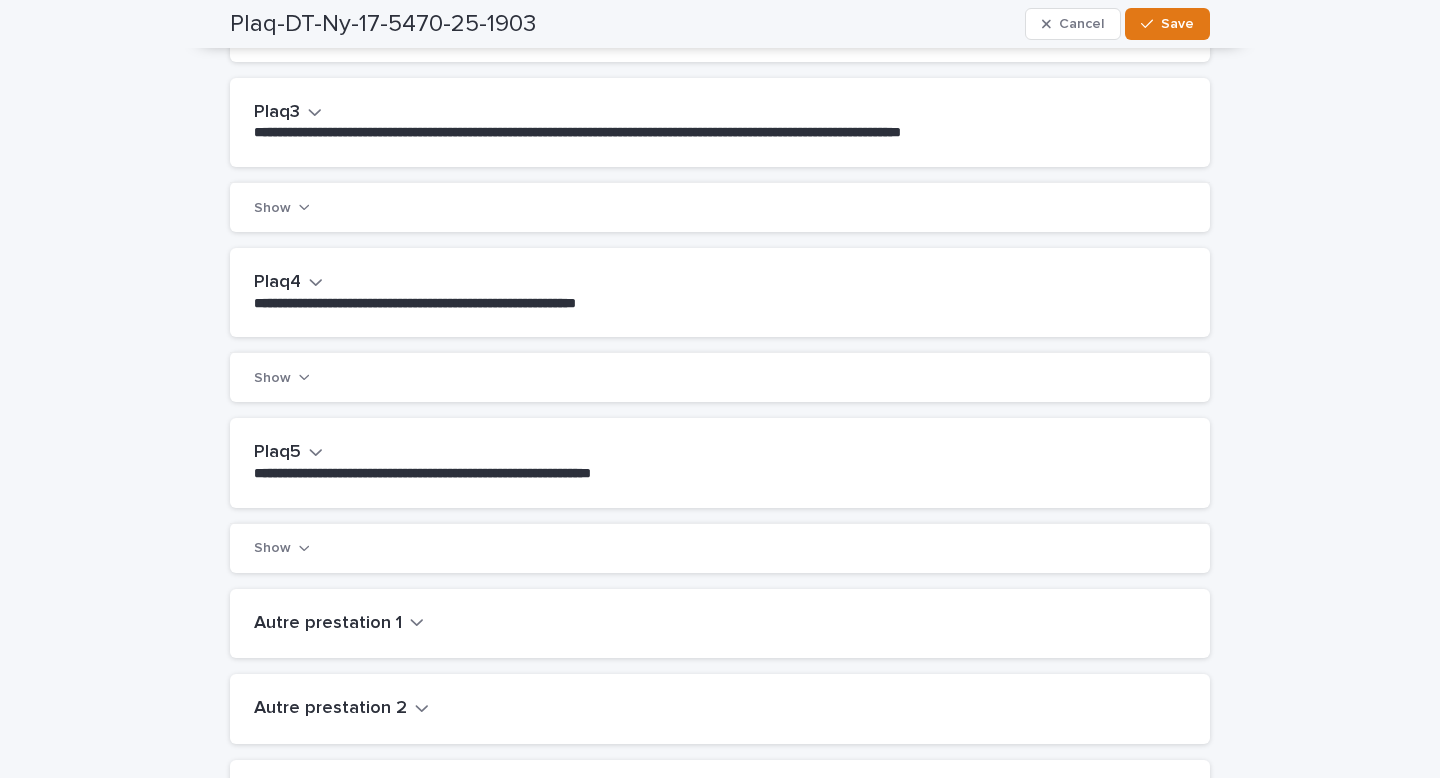 scroll, scrollTop: 615, scrollLeft: 0, axis: vertical 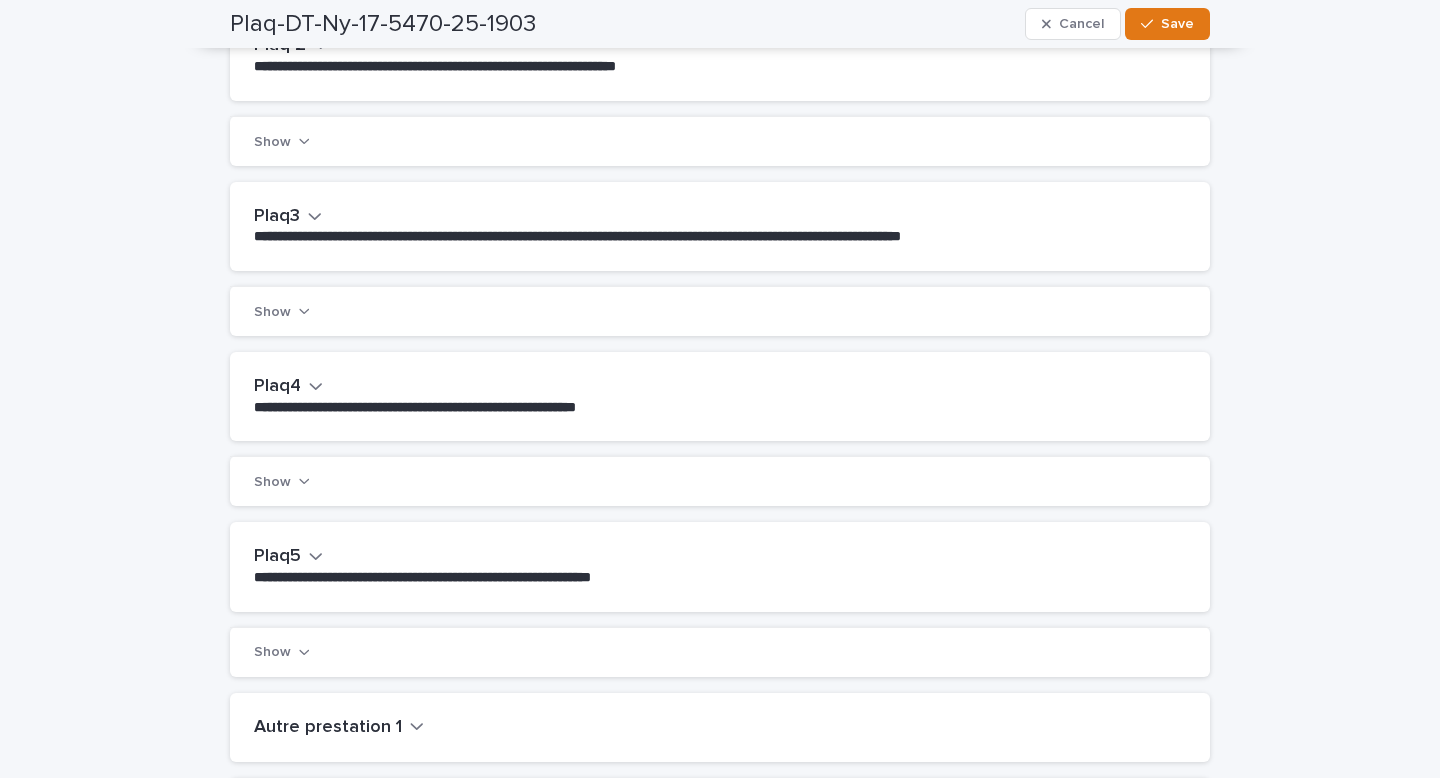 click on "Plaq3" at bounding box center [288, 217] 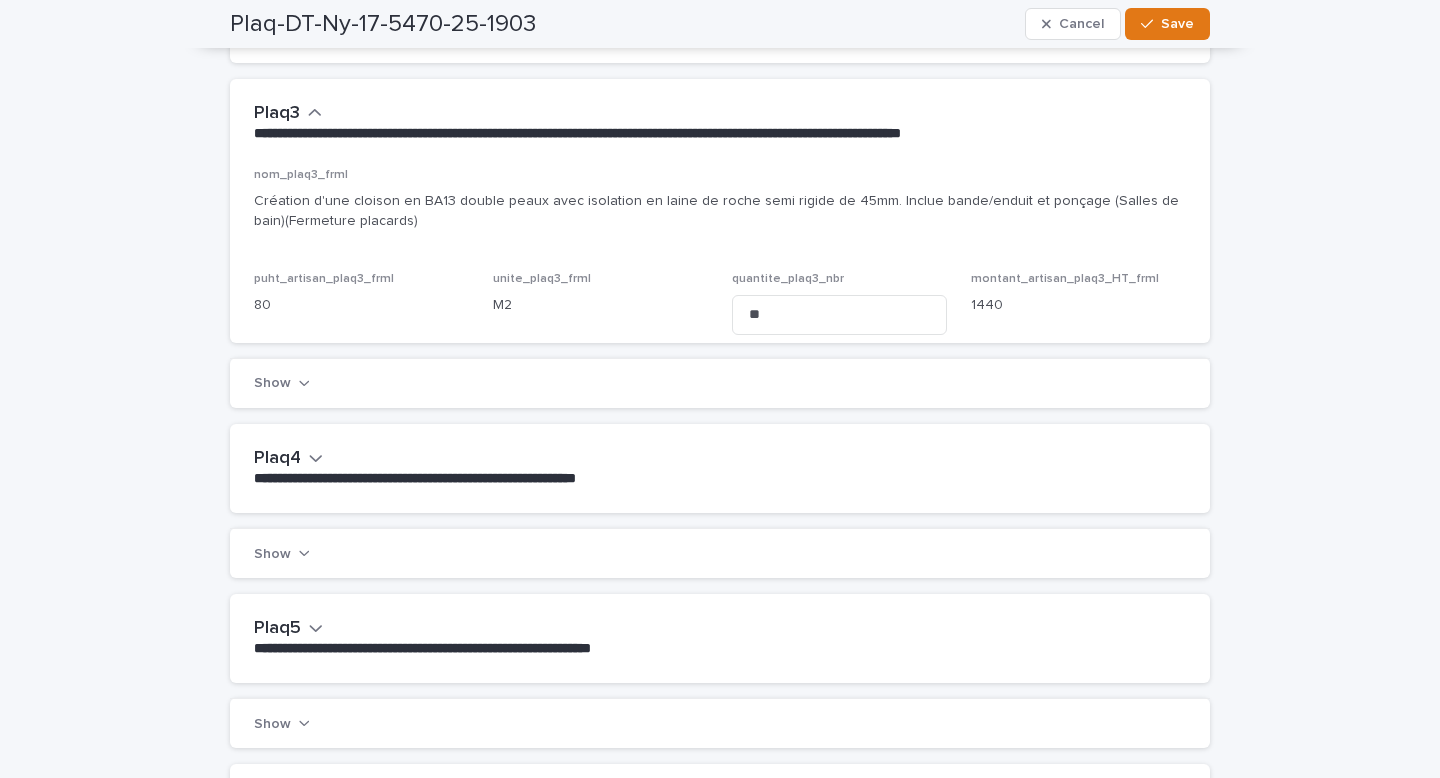 scroll, scrollTop: 718, scrollLeft: 0, axis: vertical 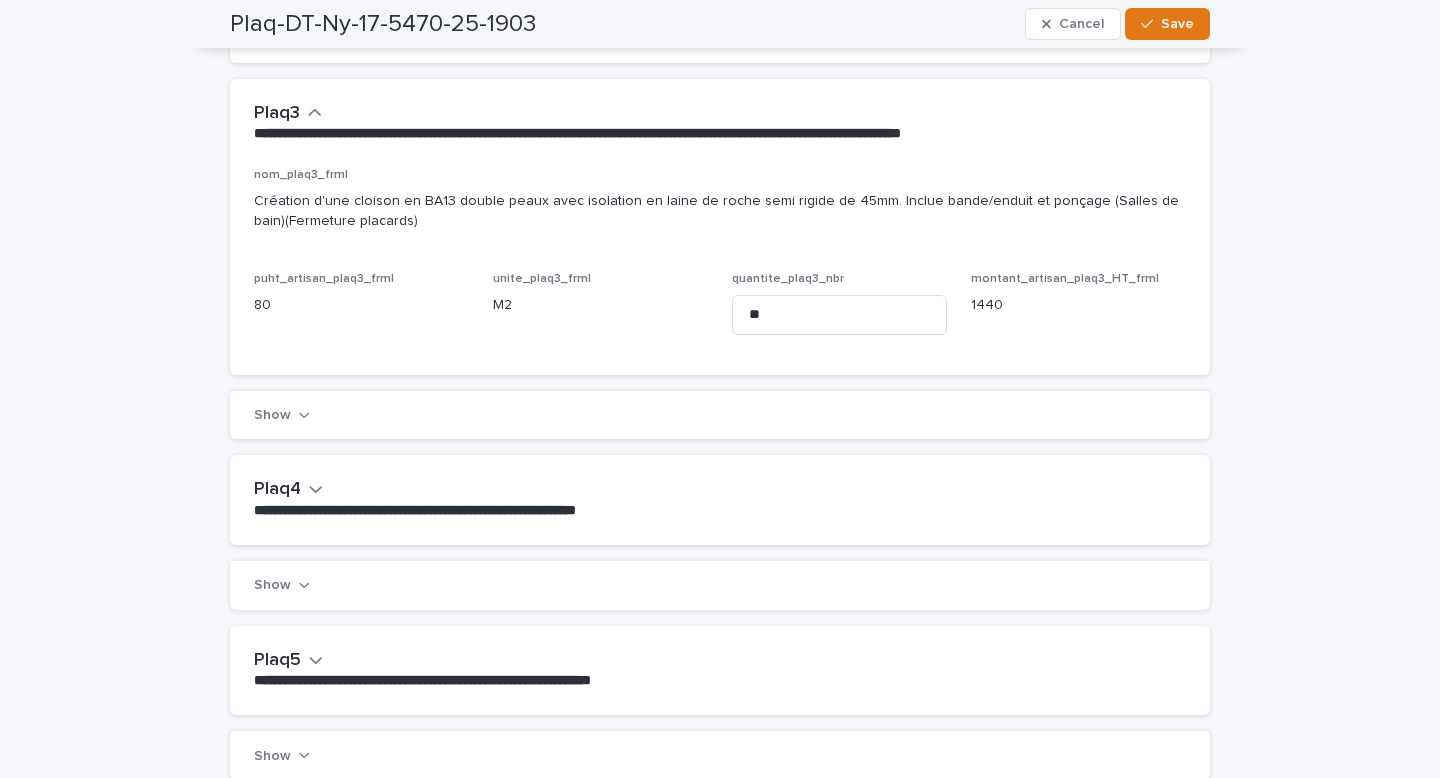 click 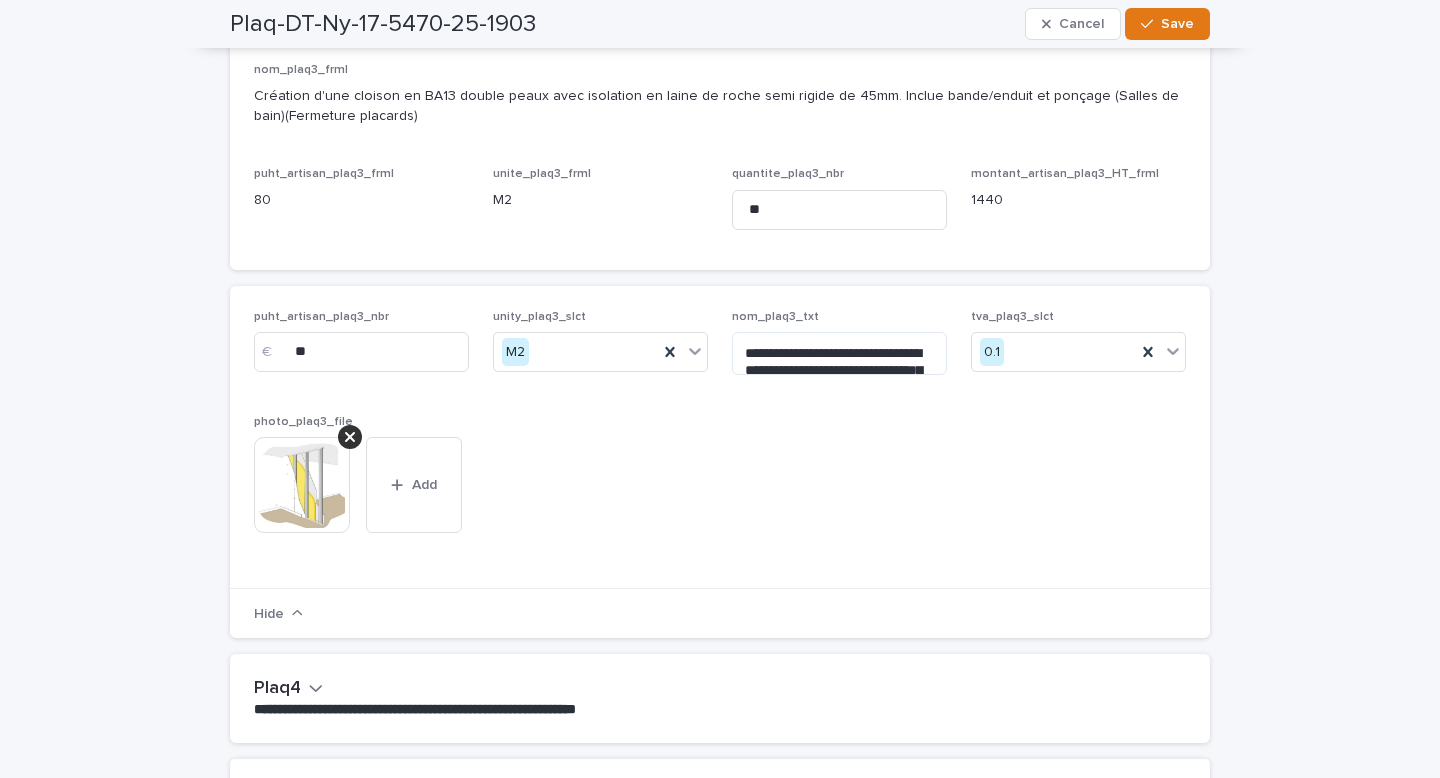scroll, scrollTop: 820, scrollLeft: 0, axis: vertical 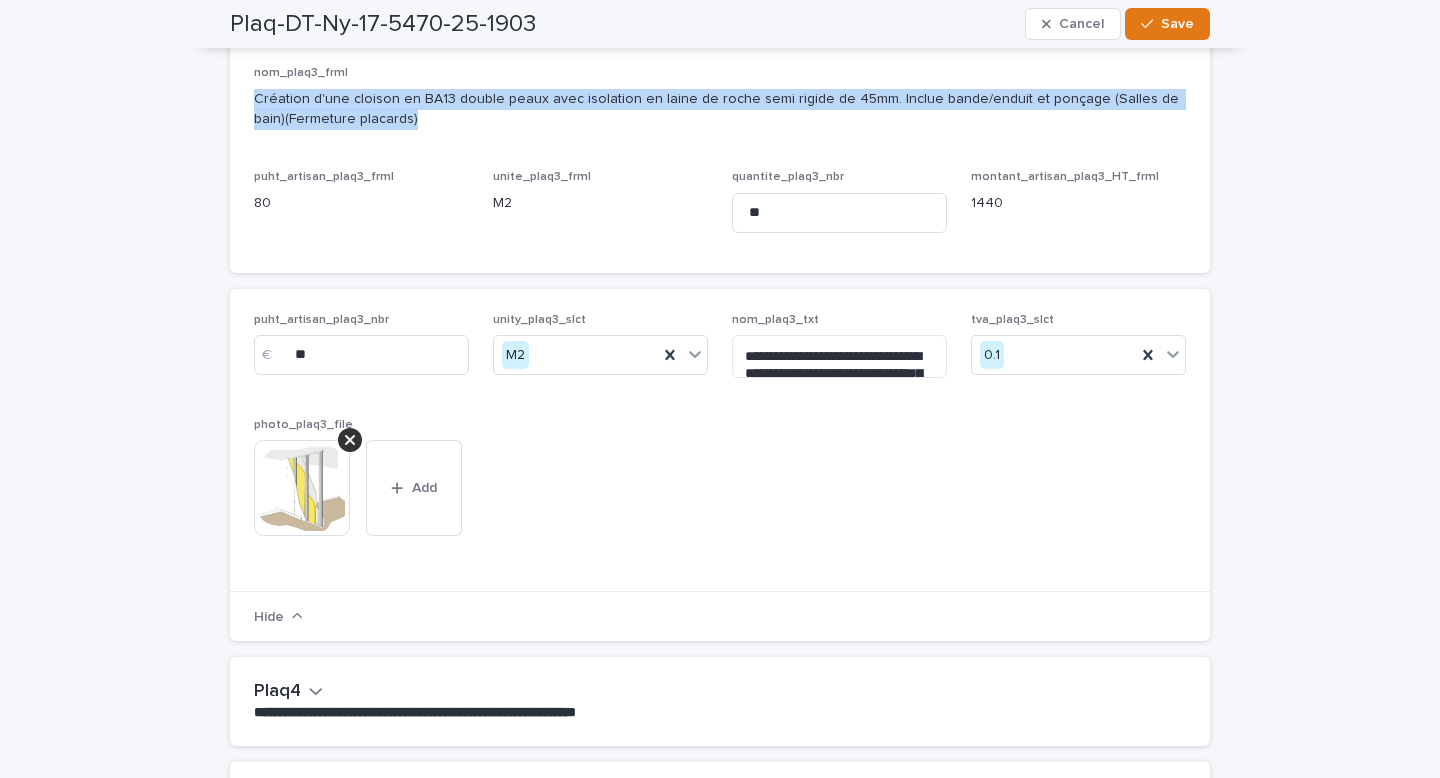 drag, startPoint x: 389, startPoint y: 144, endPoint x: 259, endPoint y: 125, distance: 131.38112 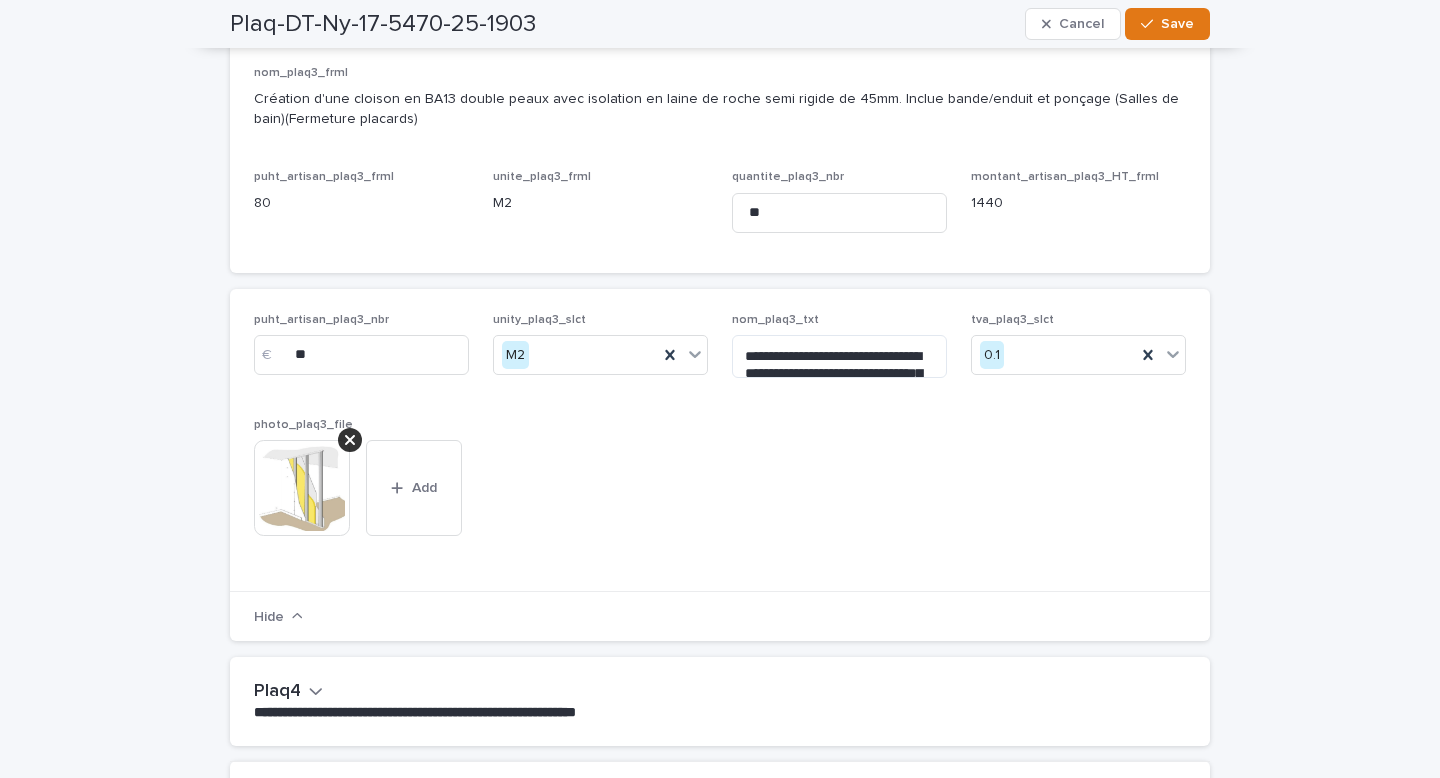 click on "nom_plaq3_frml Création d'une cloison en BA13 double peaux avec isolation en laine de roche semi rigide de 45mm. Inclue bande/enduit et ponçage (Salles de bain)(Fermeture placards)" at bounding box center [720, 106] 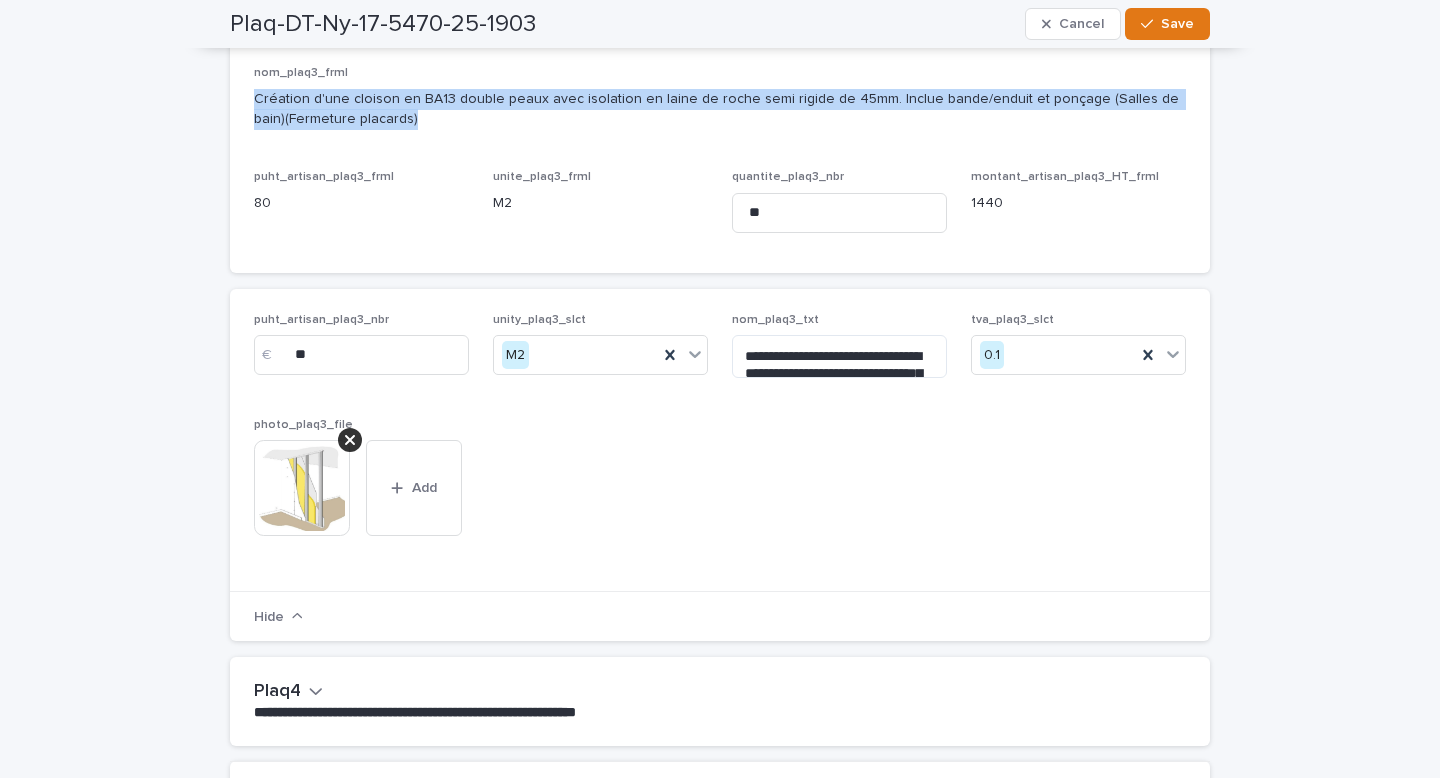 drag, startPoint x: 390, startPoint y: 138, endPoint x: 254, endPoint y: 127, distance: 136.44412 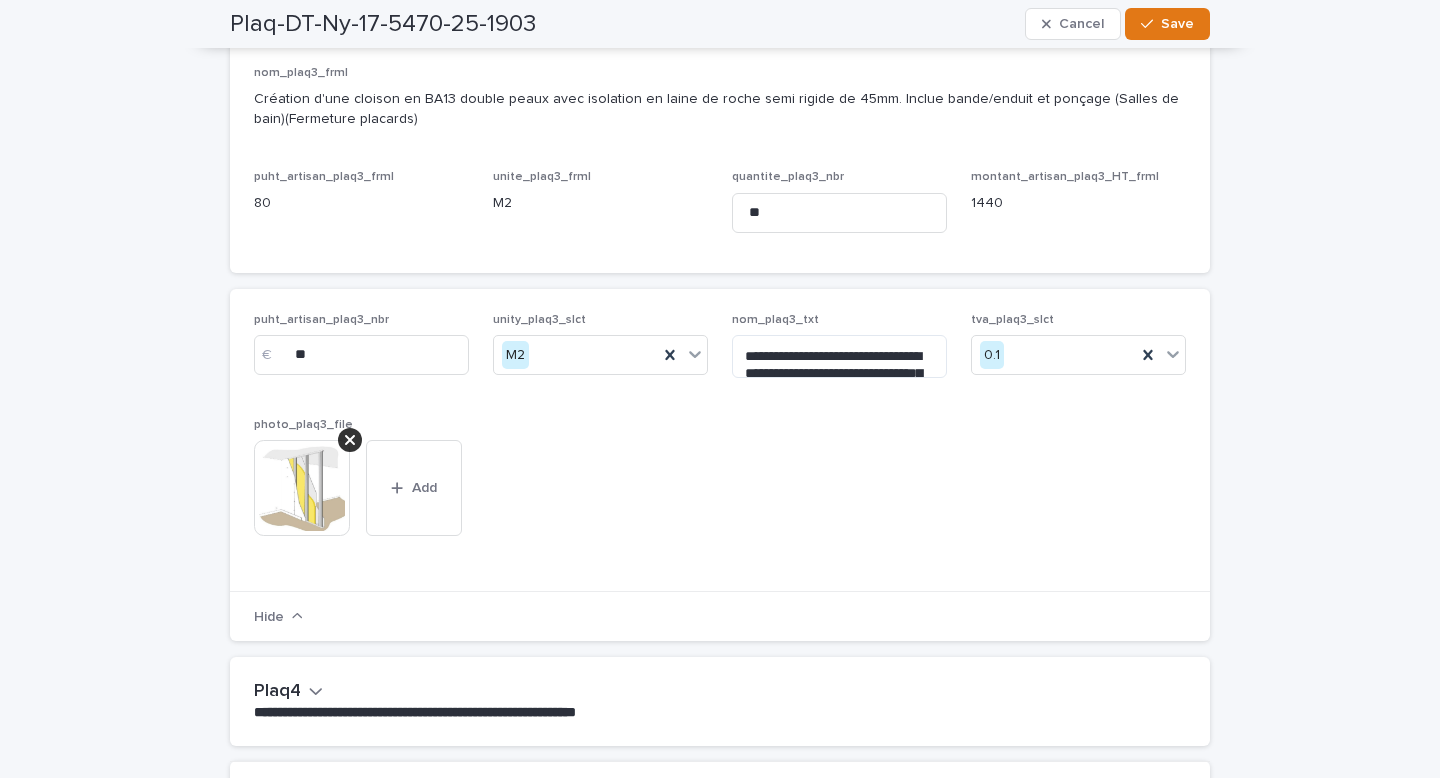 click on "unite_plaq3_frml M2" at bounding box center (600, 199) 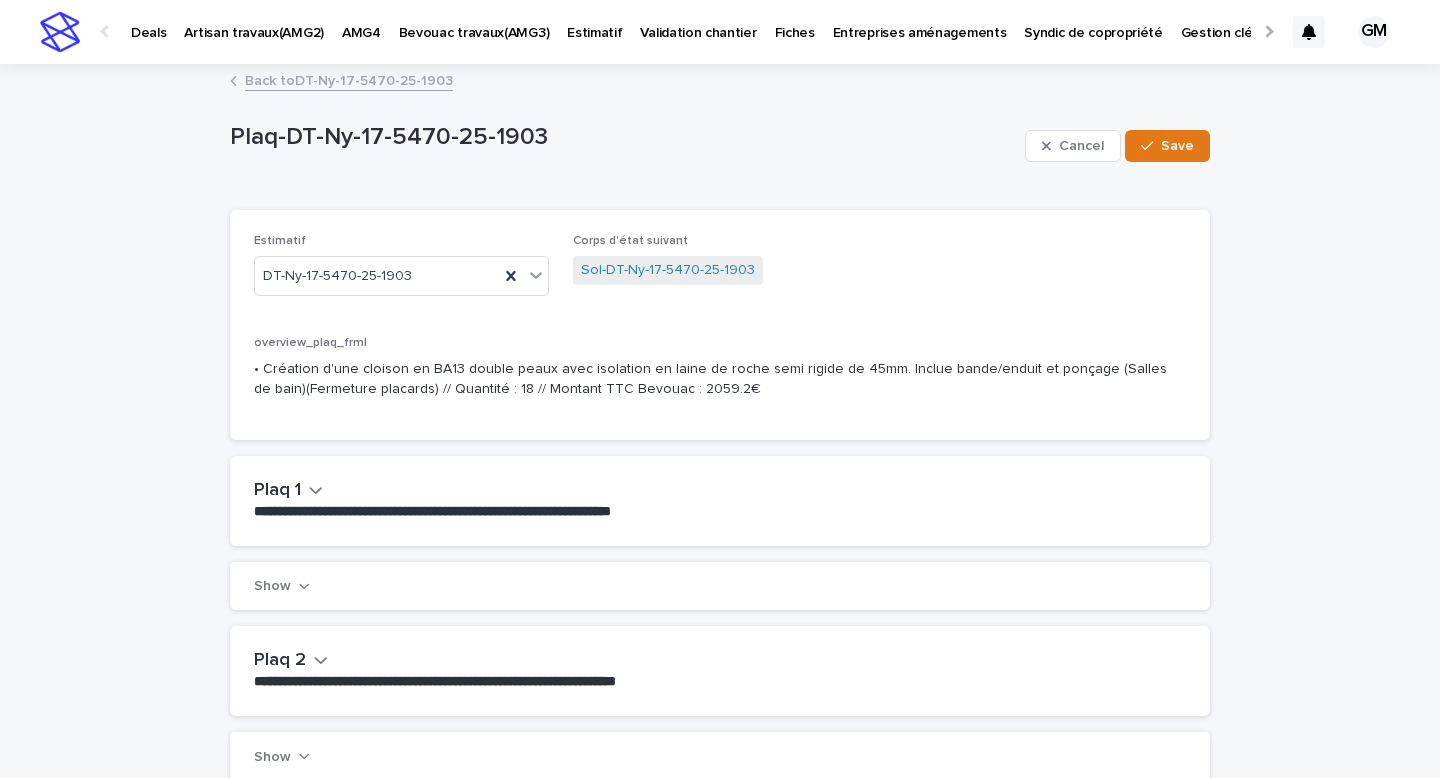 click on "Back to  DT-Ny-17-5470-25-1903" at bounding box center [349, 79] 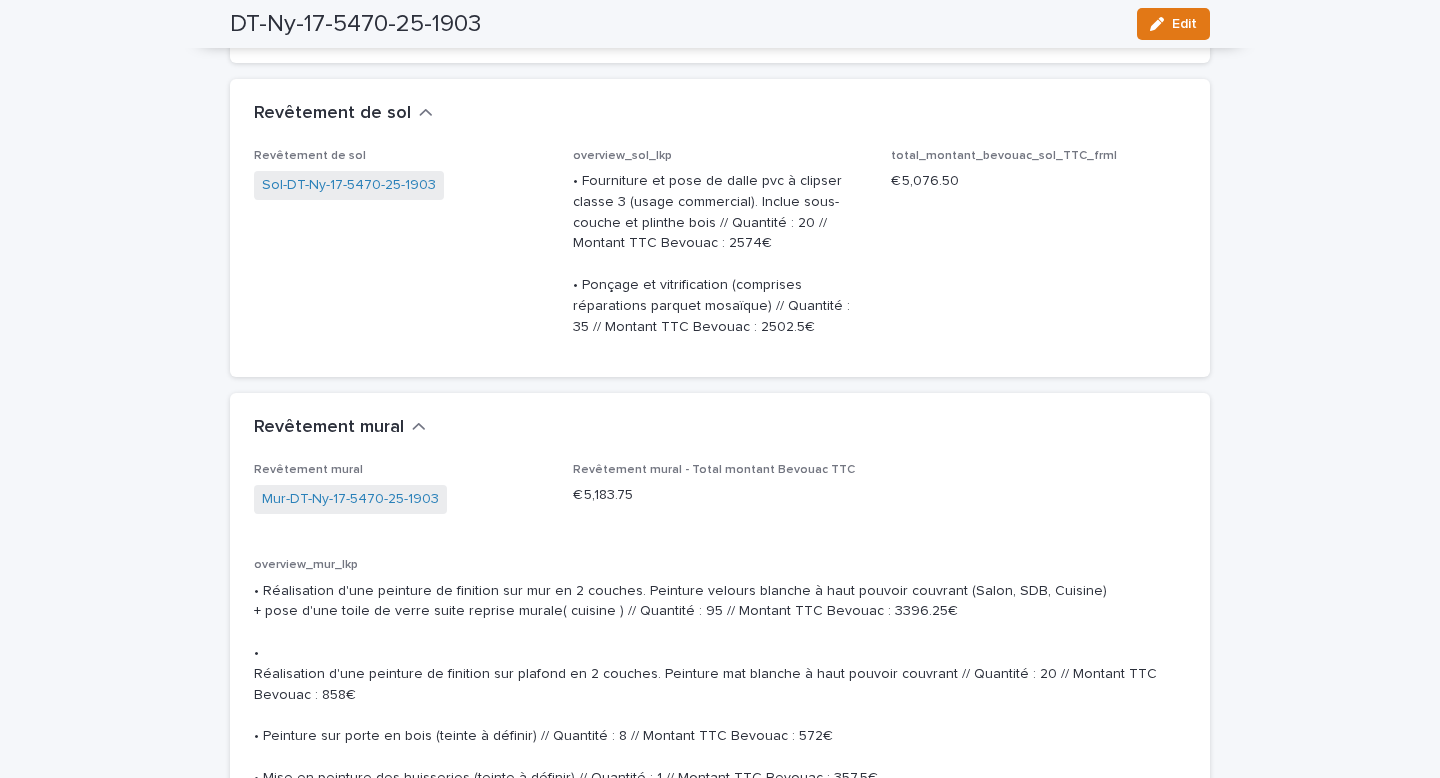scroll, scrollTop: 4492, scrollLeft: 0, axis: vertical 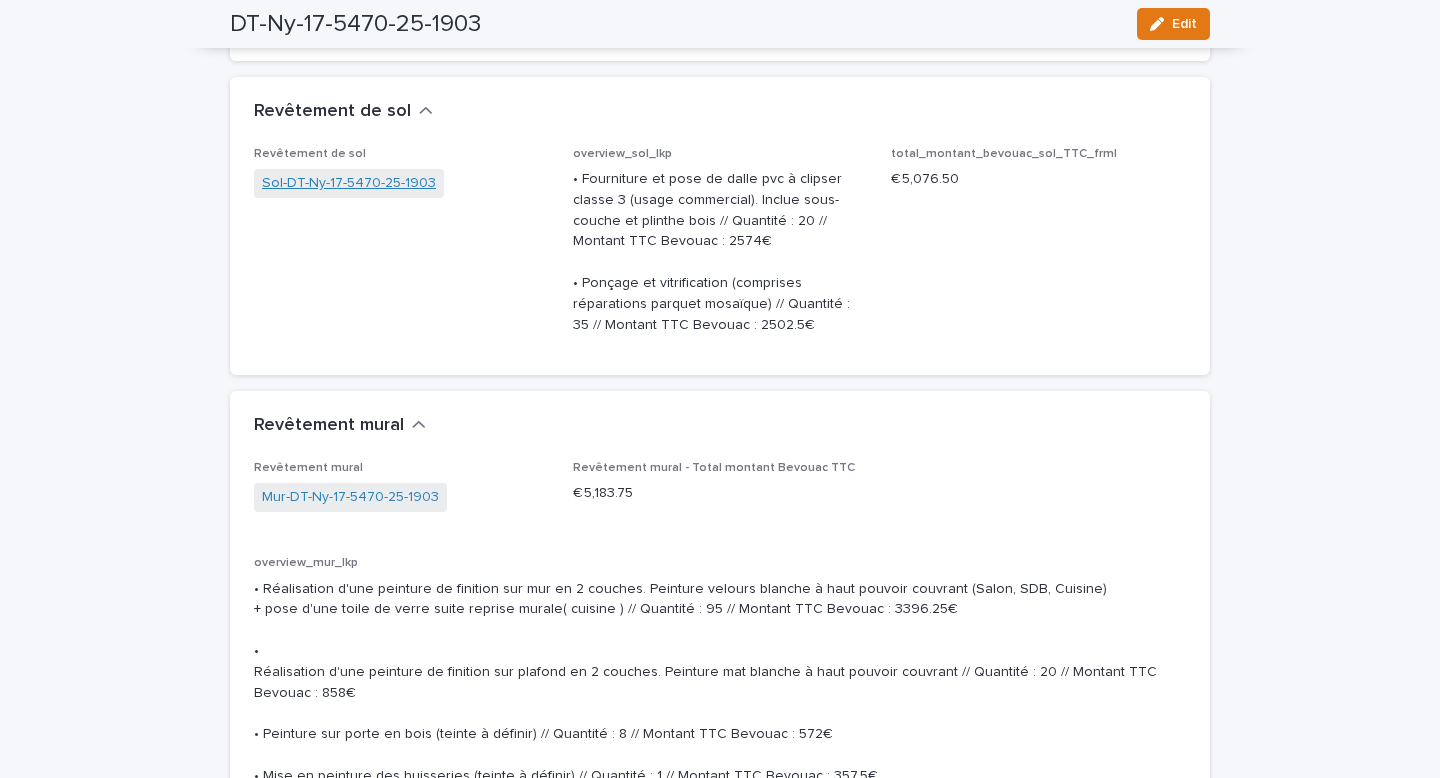 click on "Sol-DT-Ny-17-5470-25-1903" at bounding box center (349, 183) 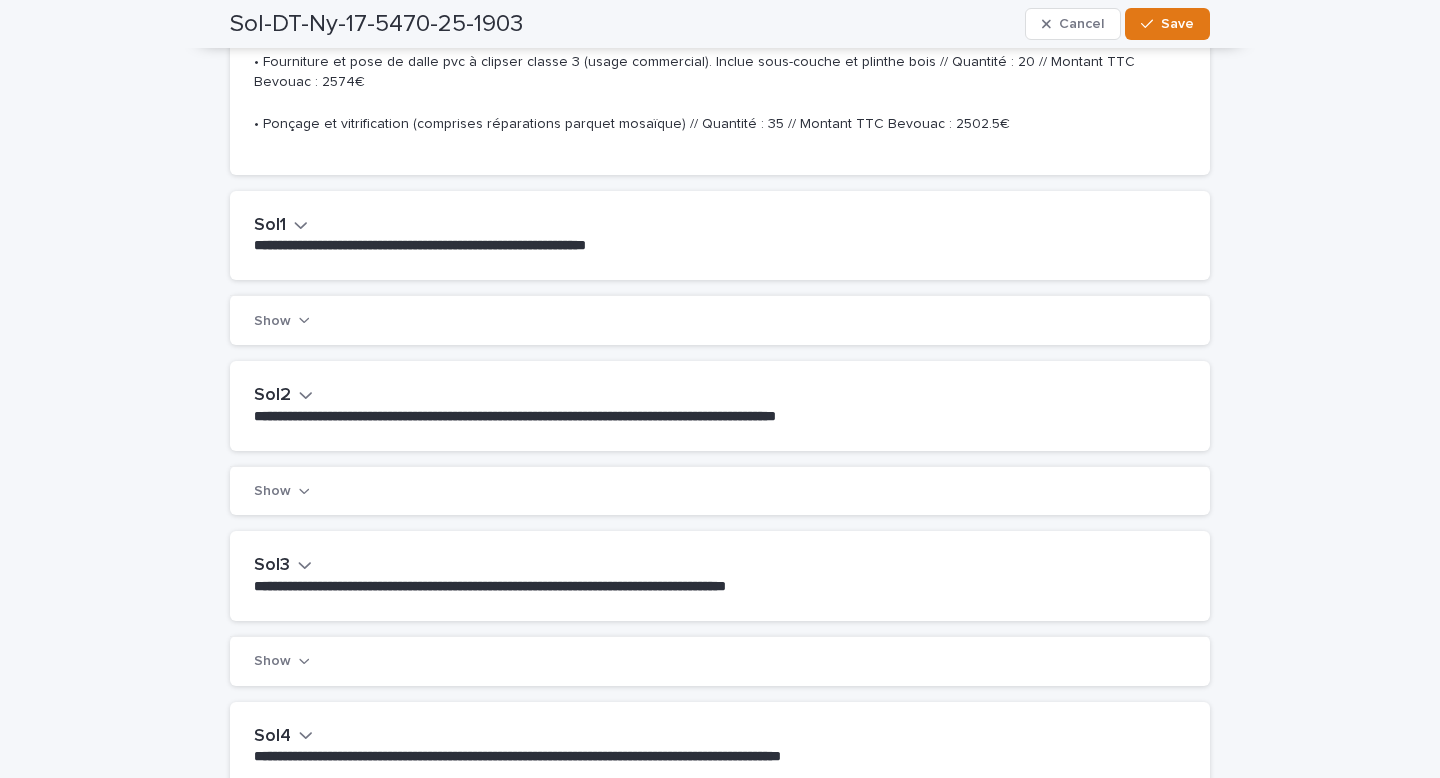 scroll, scrollTop: 308, scrollLeft: 0, axis: vertical 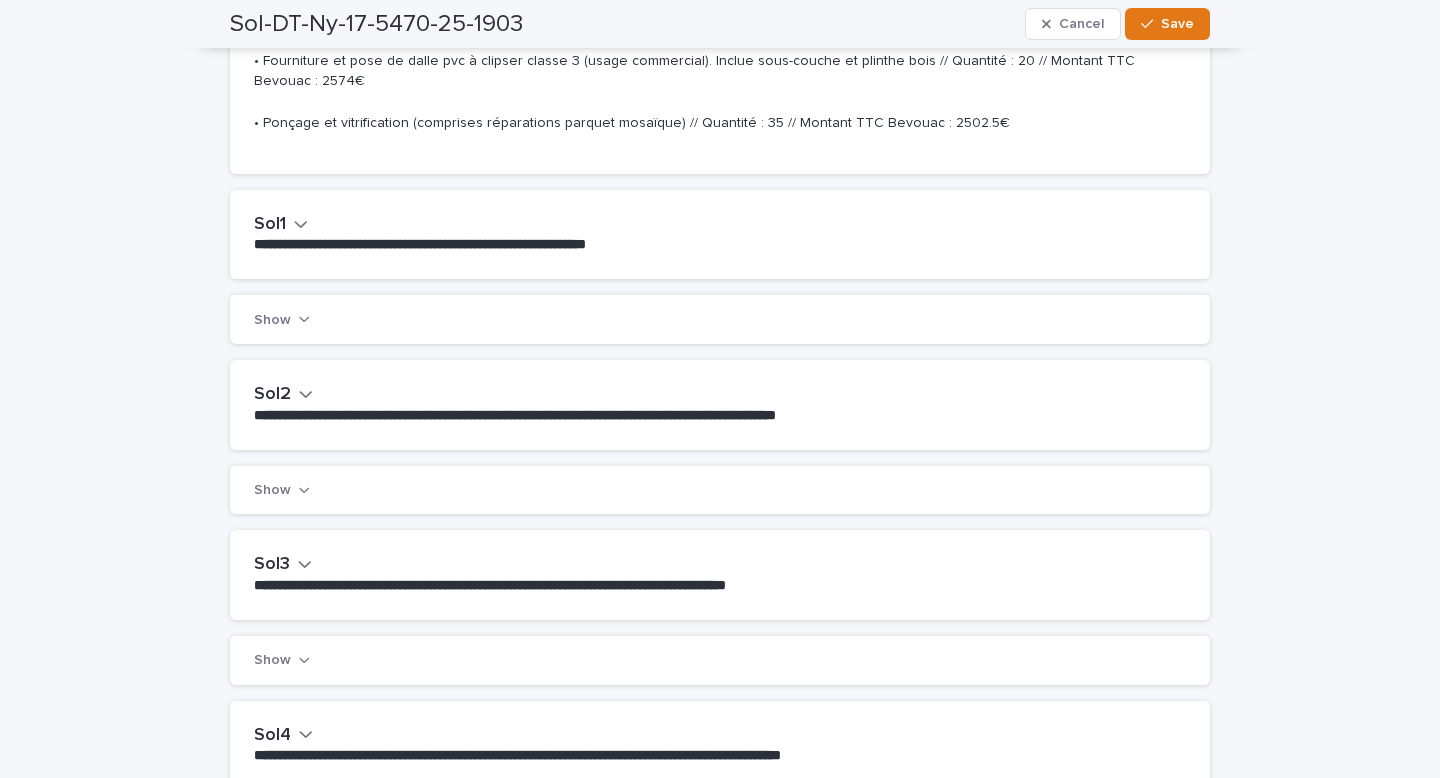 click on "Sol1" at bounding box center [281, 225] 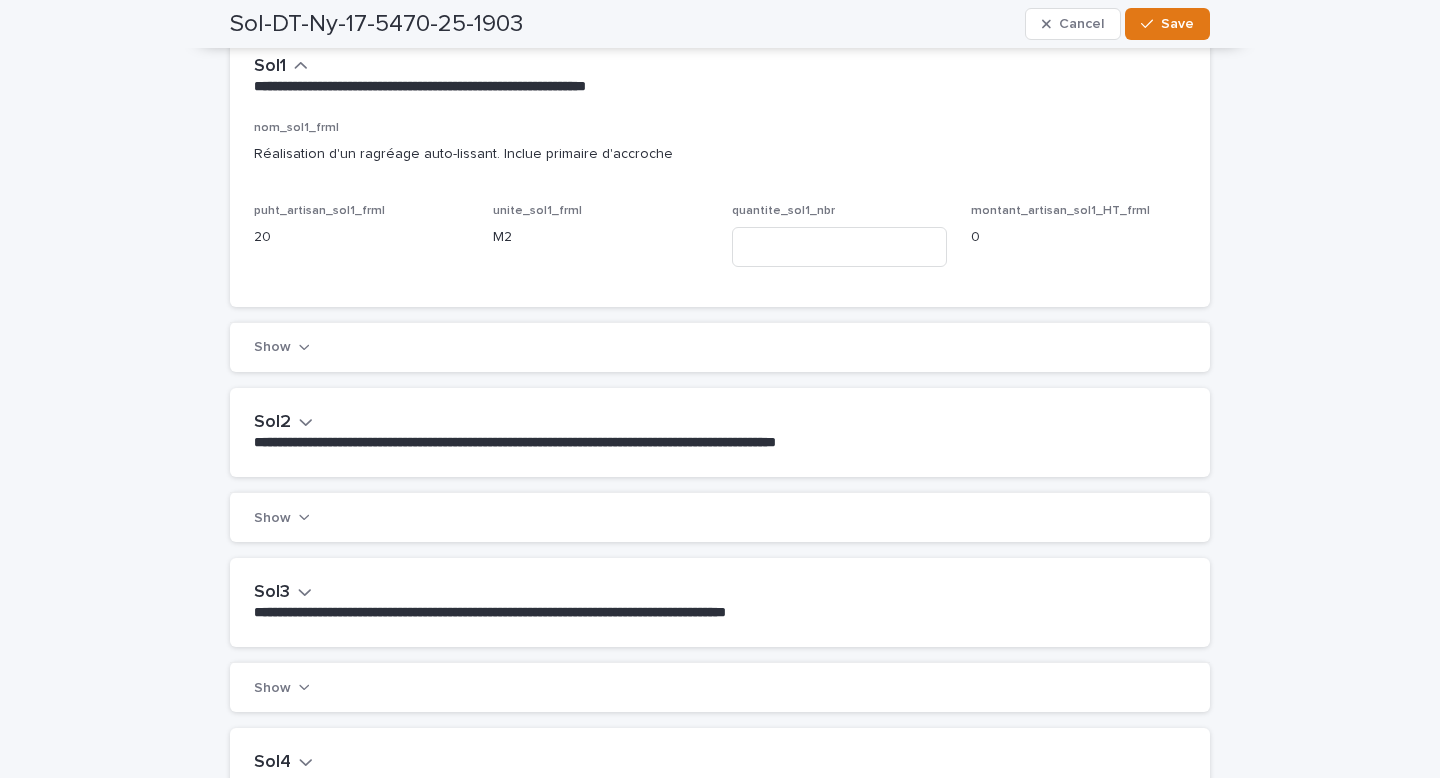 scroll, scrollTop: 487, scrollLeft: 0, axis: vertical 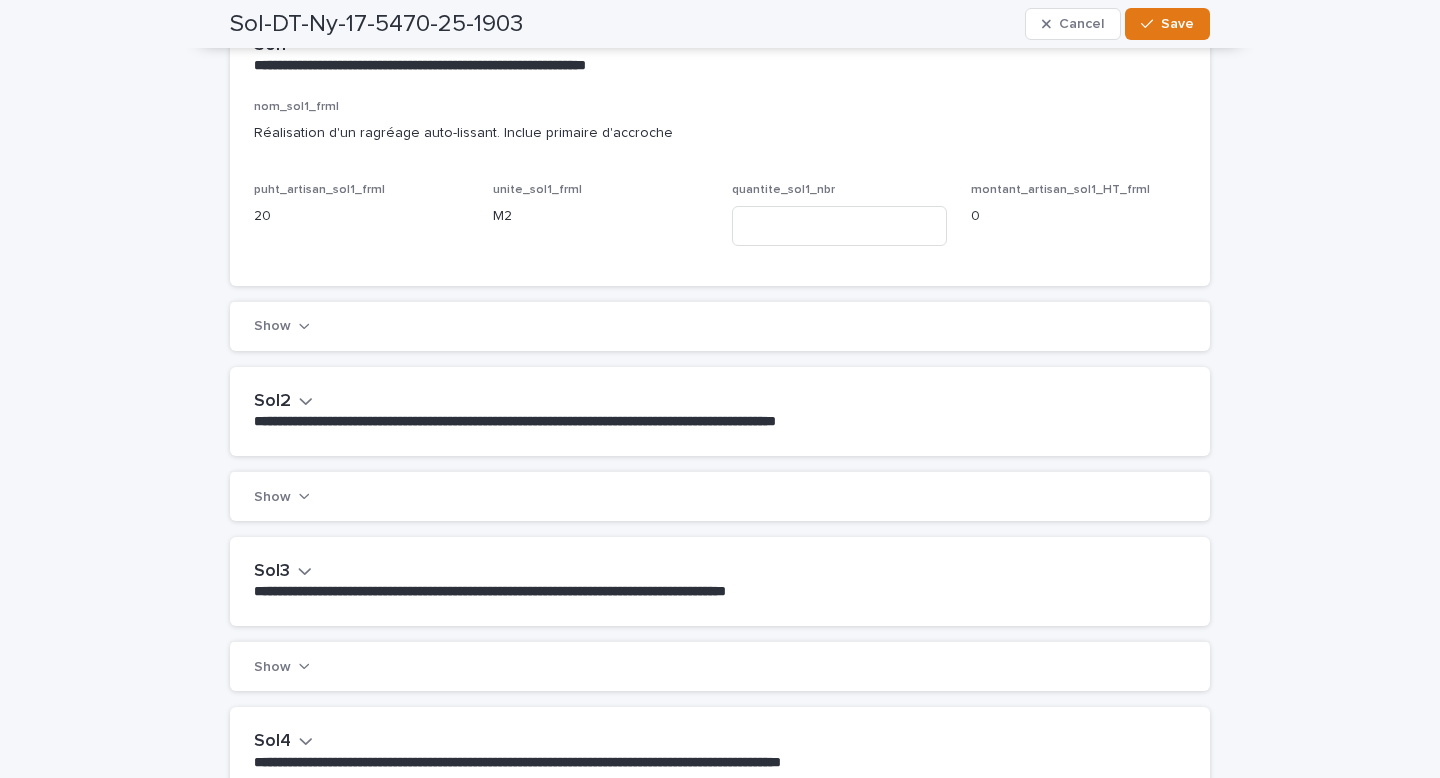 click 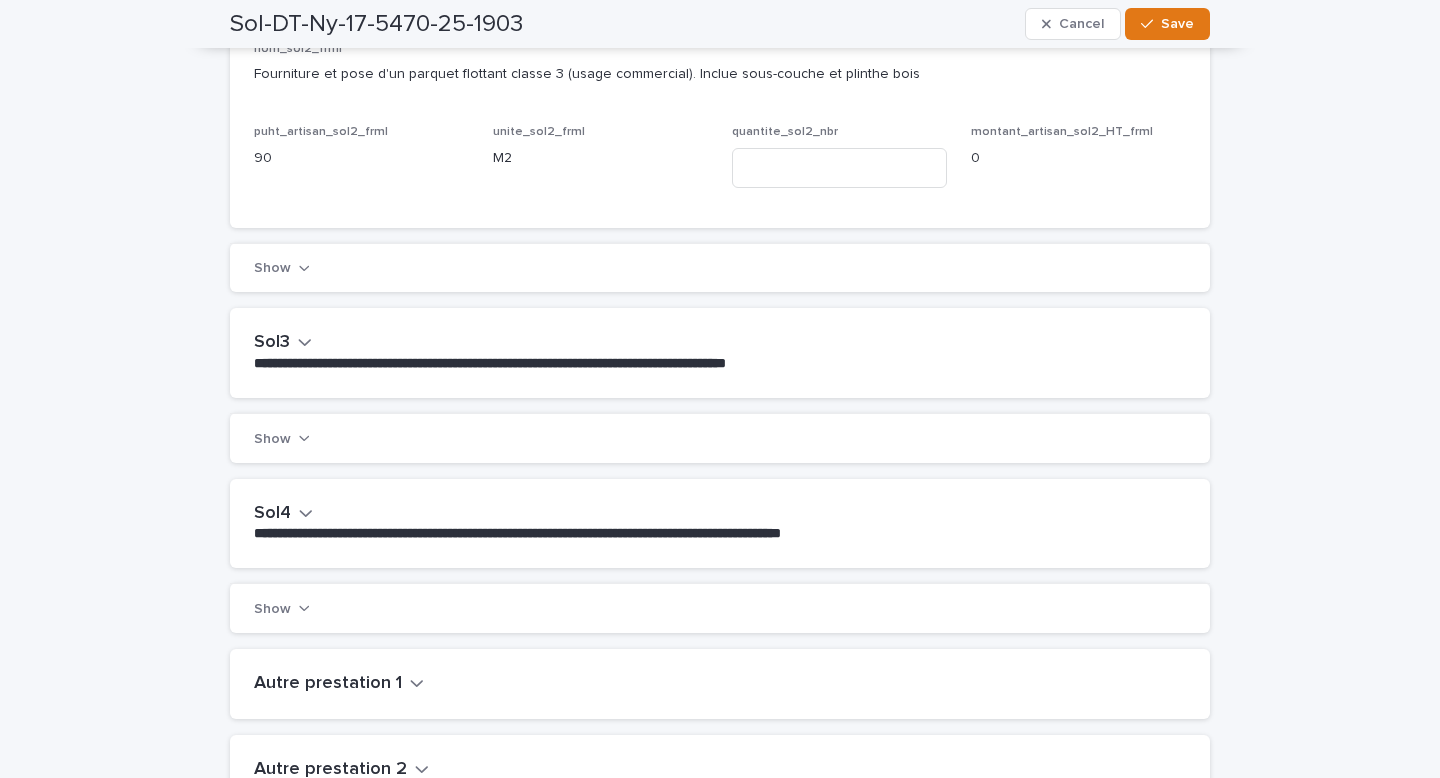 click 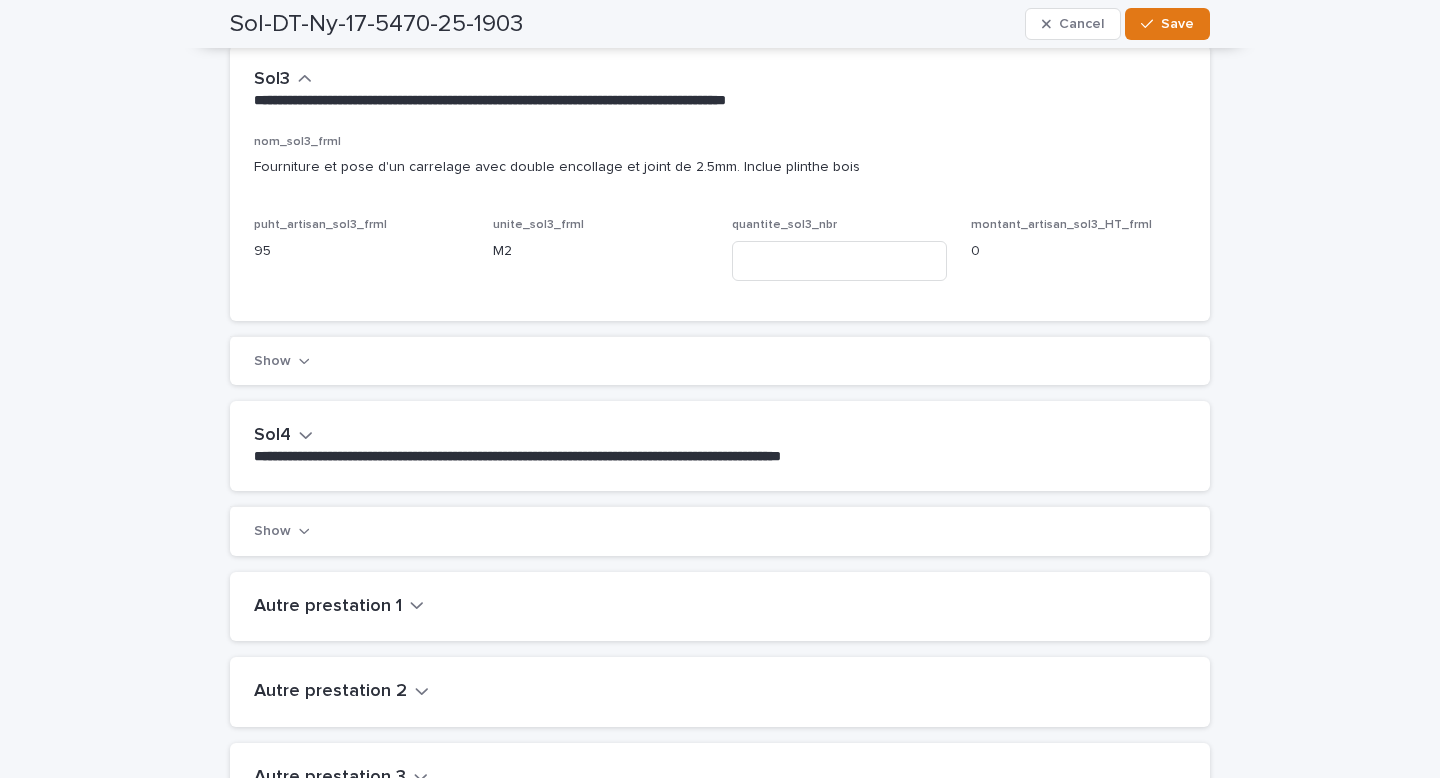 scroll, scrollTop: 1242, scrollLeft: 0, axis: vertical 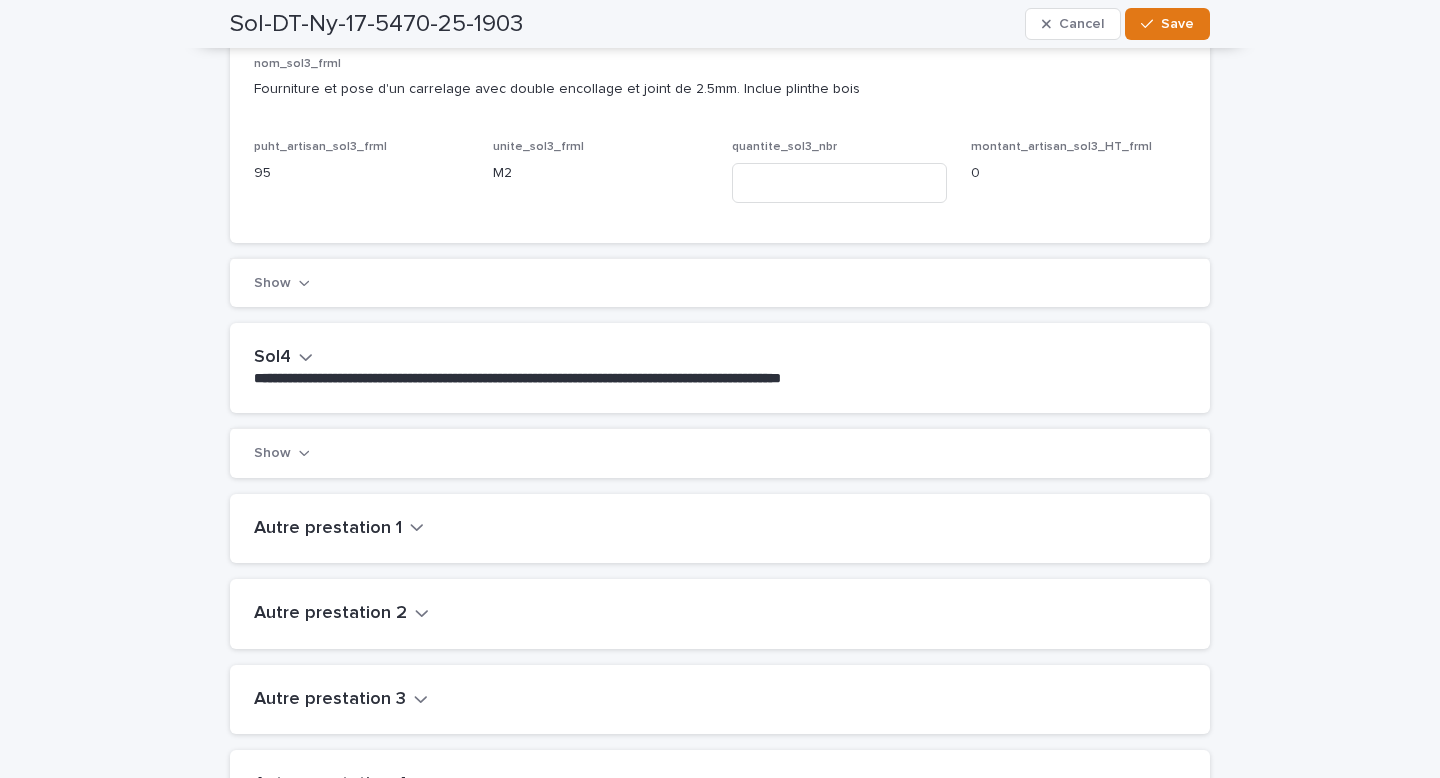 click on "Sol4" at bounding box center [283, 358] 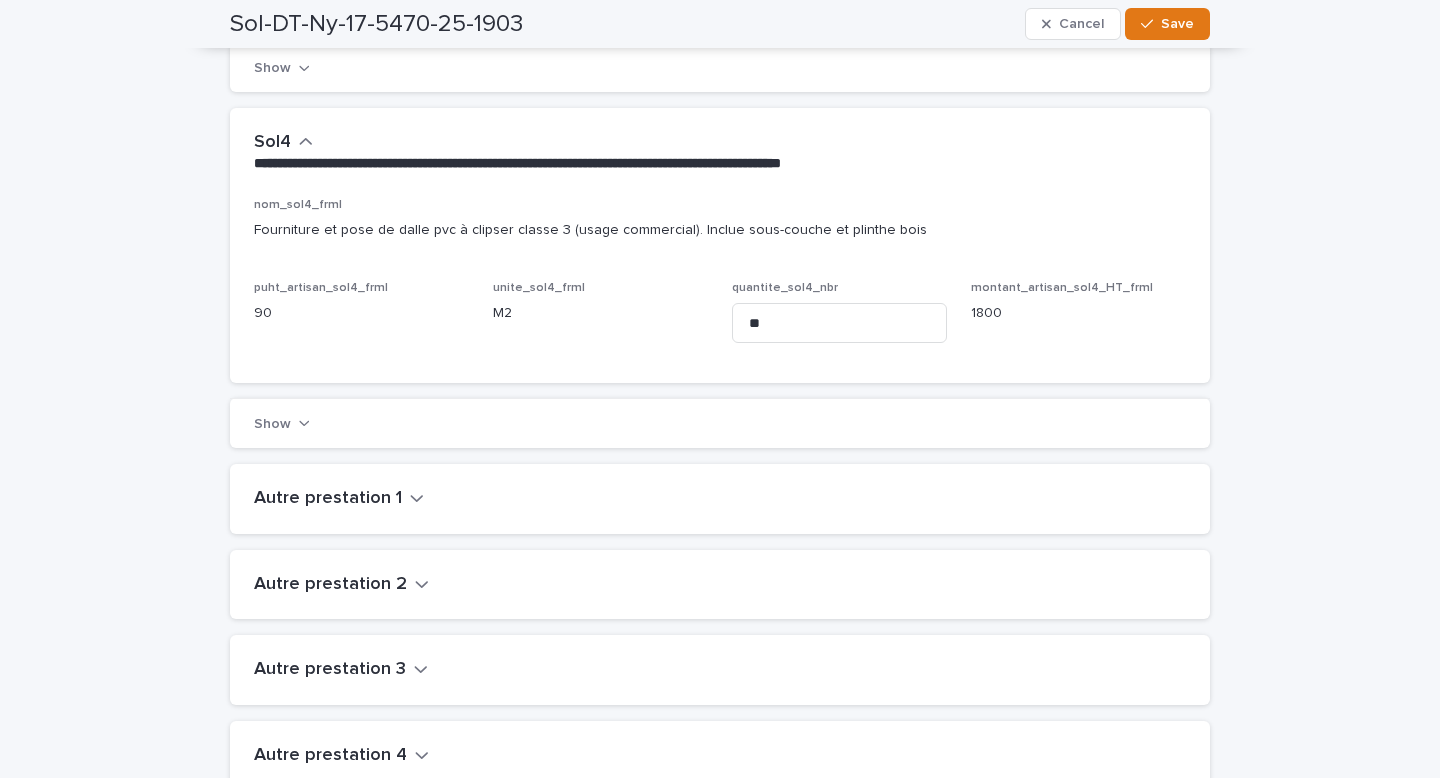 scroll, scrollTop: 1473, scrollLeft: 0, axis: vertical 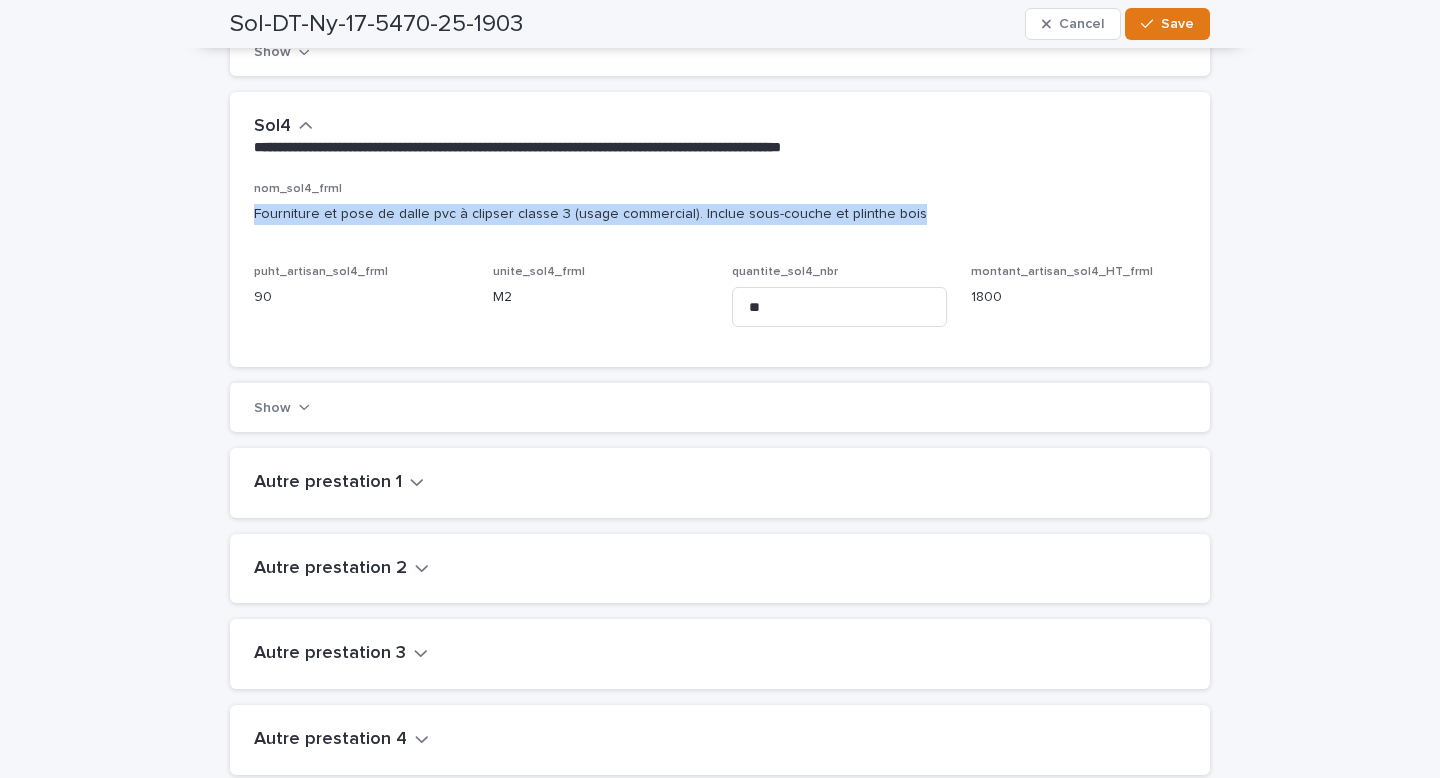 drag, startPoint x: 899, startPoint y: 234, endPoint x: 241, endPoint y: 245, distance: 658.0919 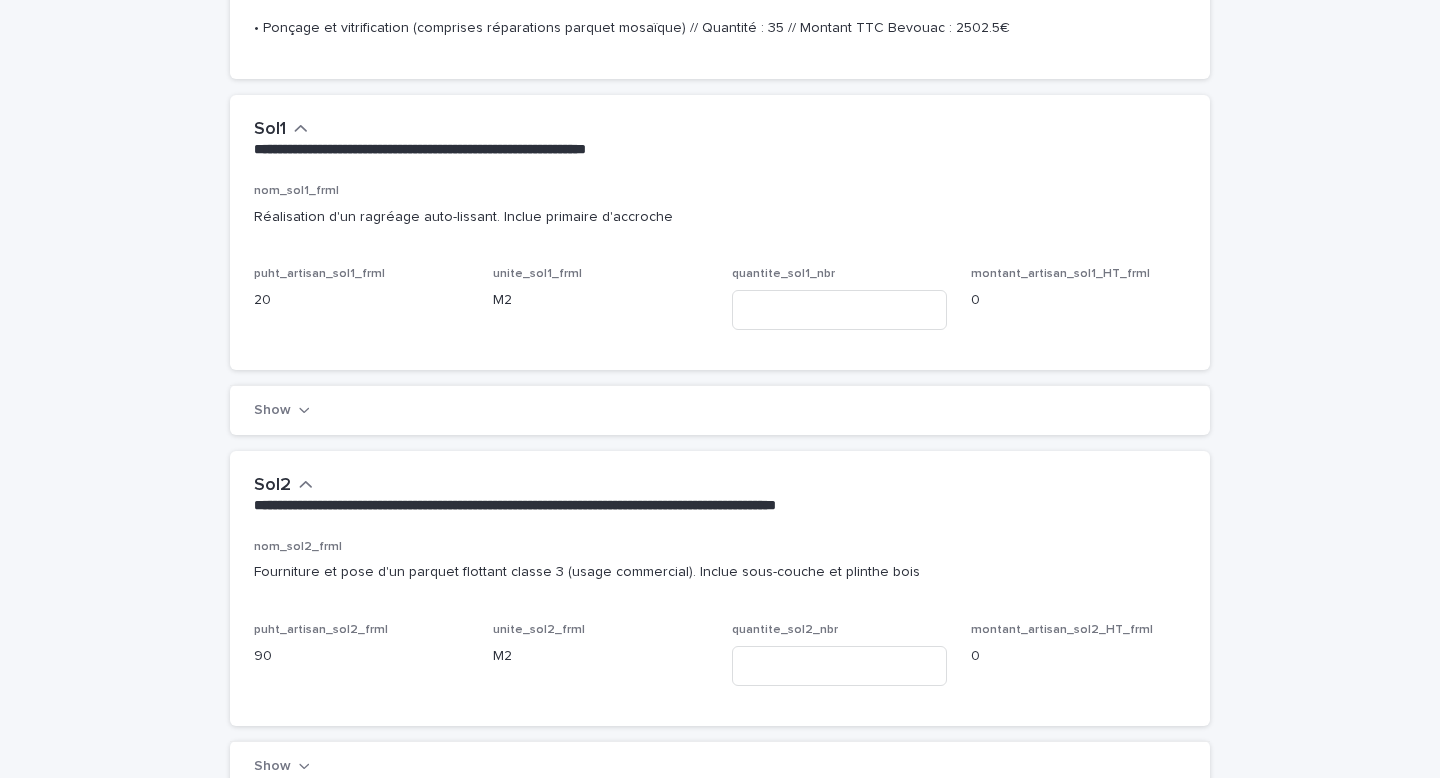 scroll, scrollTop: 1663, scrollLeft: 0, axis: vertical 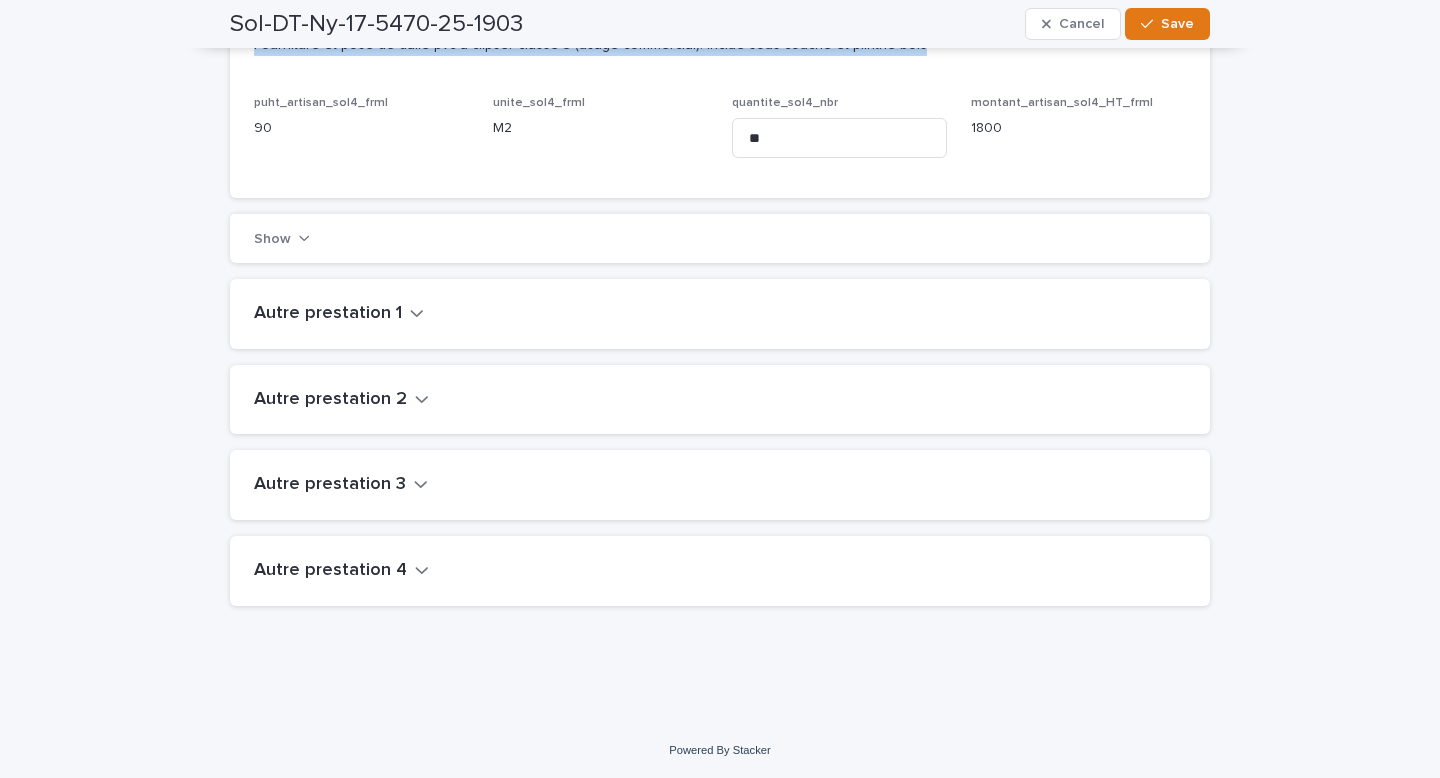 click on "Autre prestation 1" at bounding box center (339, 314) 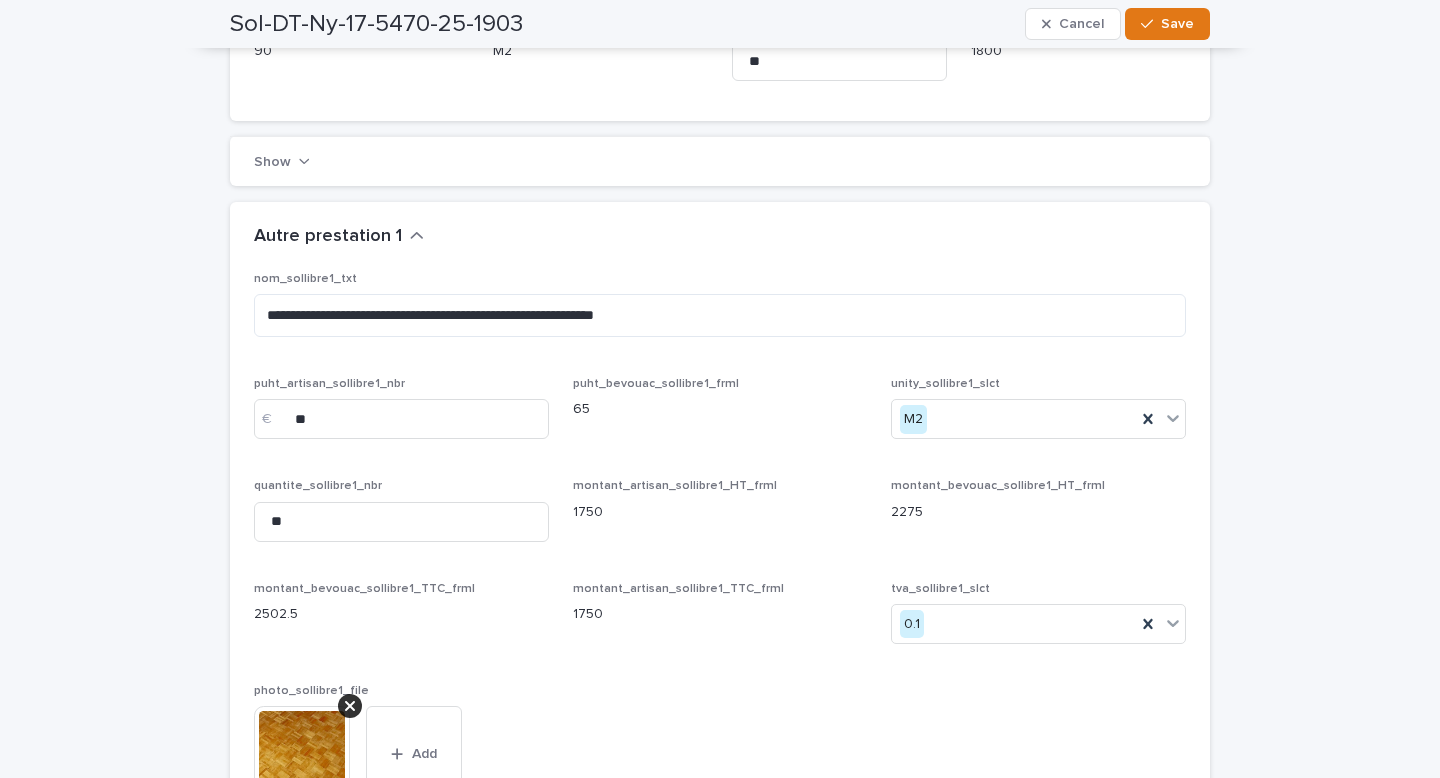 scroll, scrollTop: 1731, scrollLeft: 0, axis: vertical 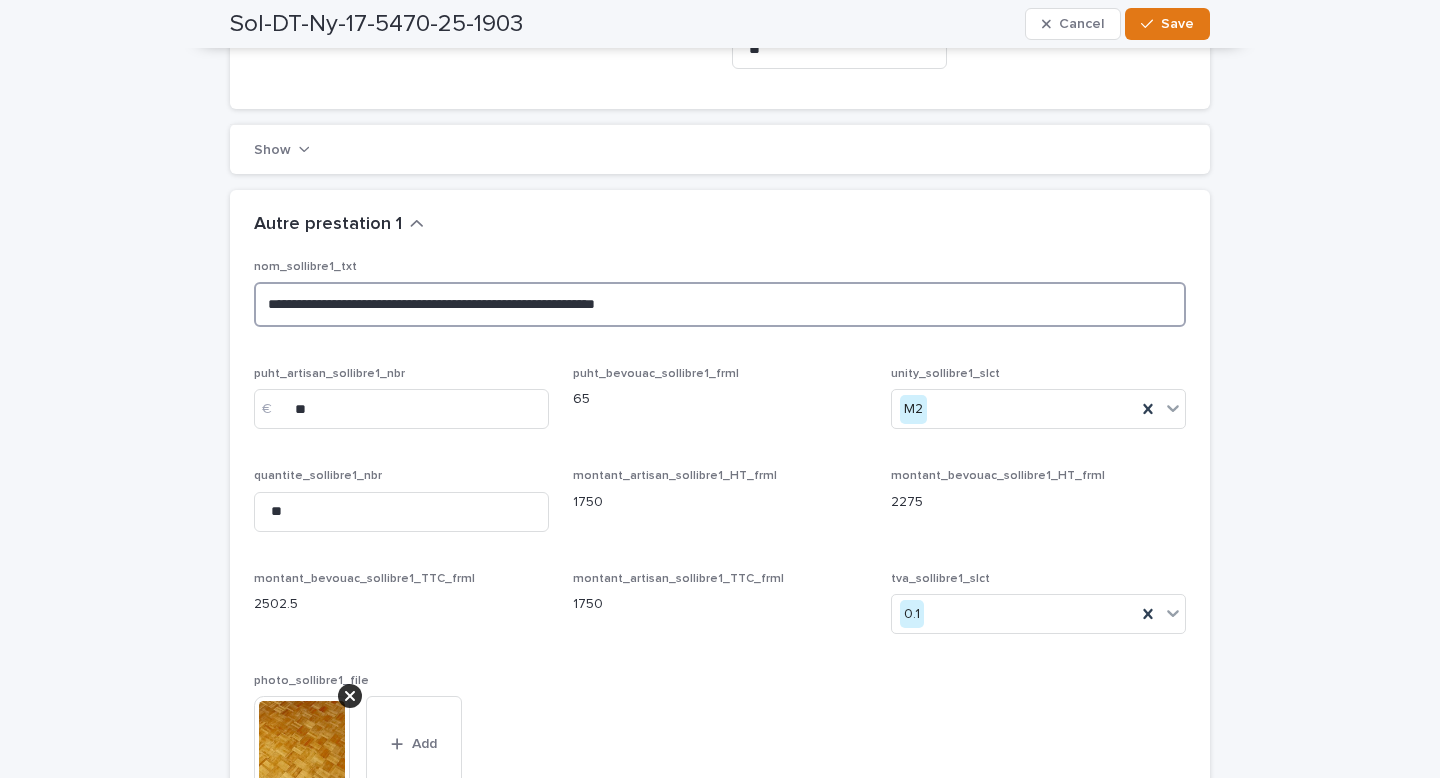 drag, startPoint x: 675, startPoint y: 329, endPoint x: 268, endPoint y: 321, distance: 407.0786 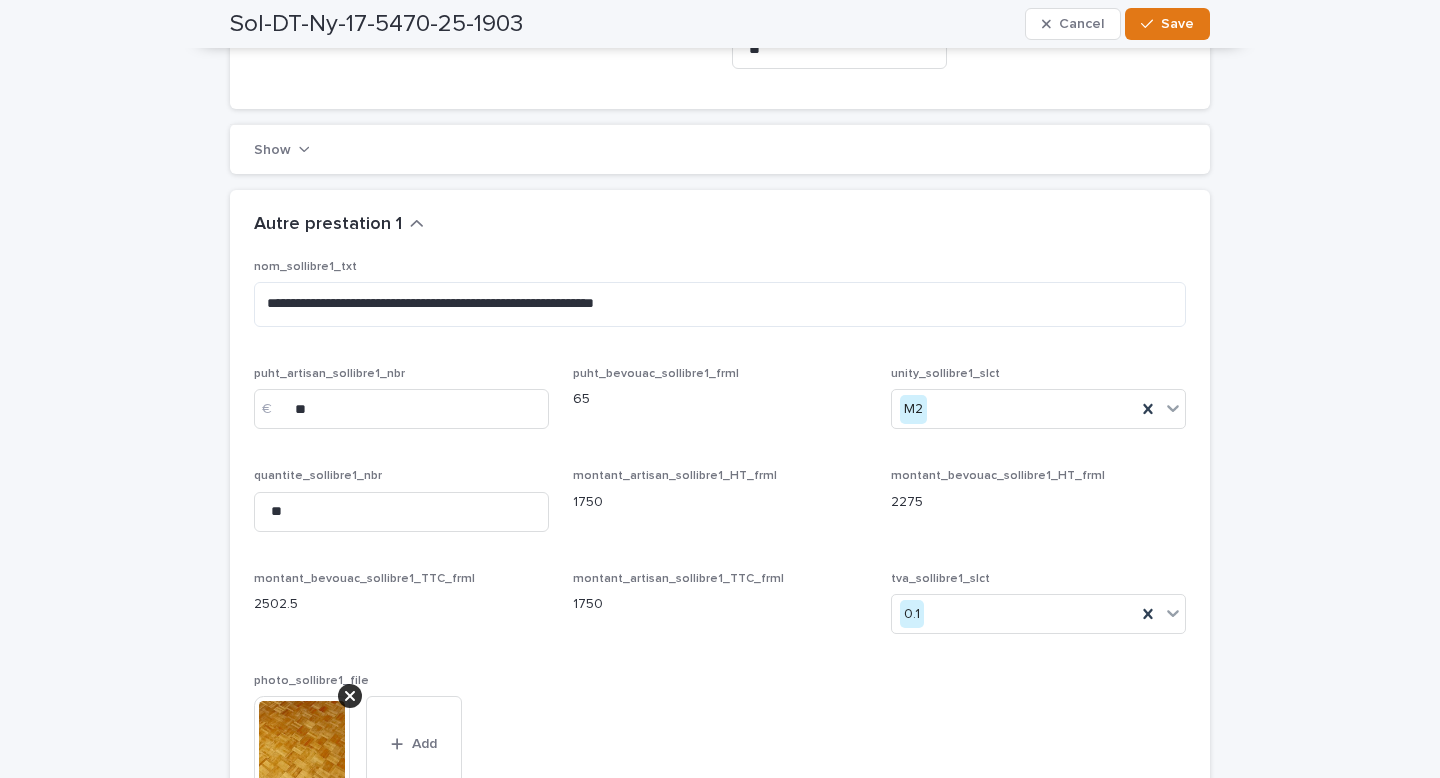 click on "**********" at bounding box center (720, 542) 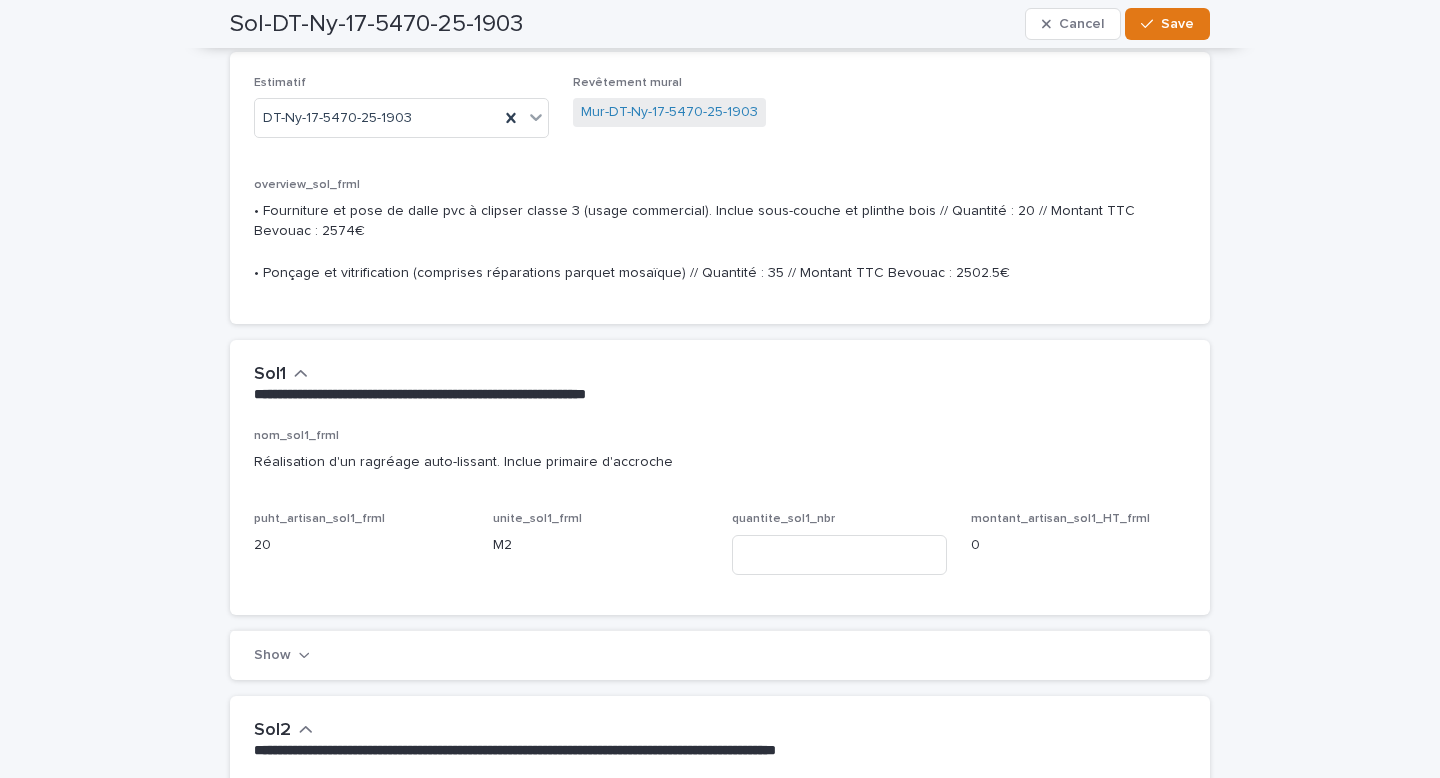 scroll, scrollTop: 0, scrollLeft: 0, axis: both 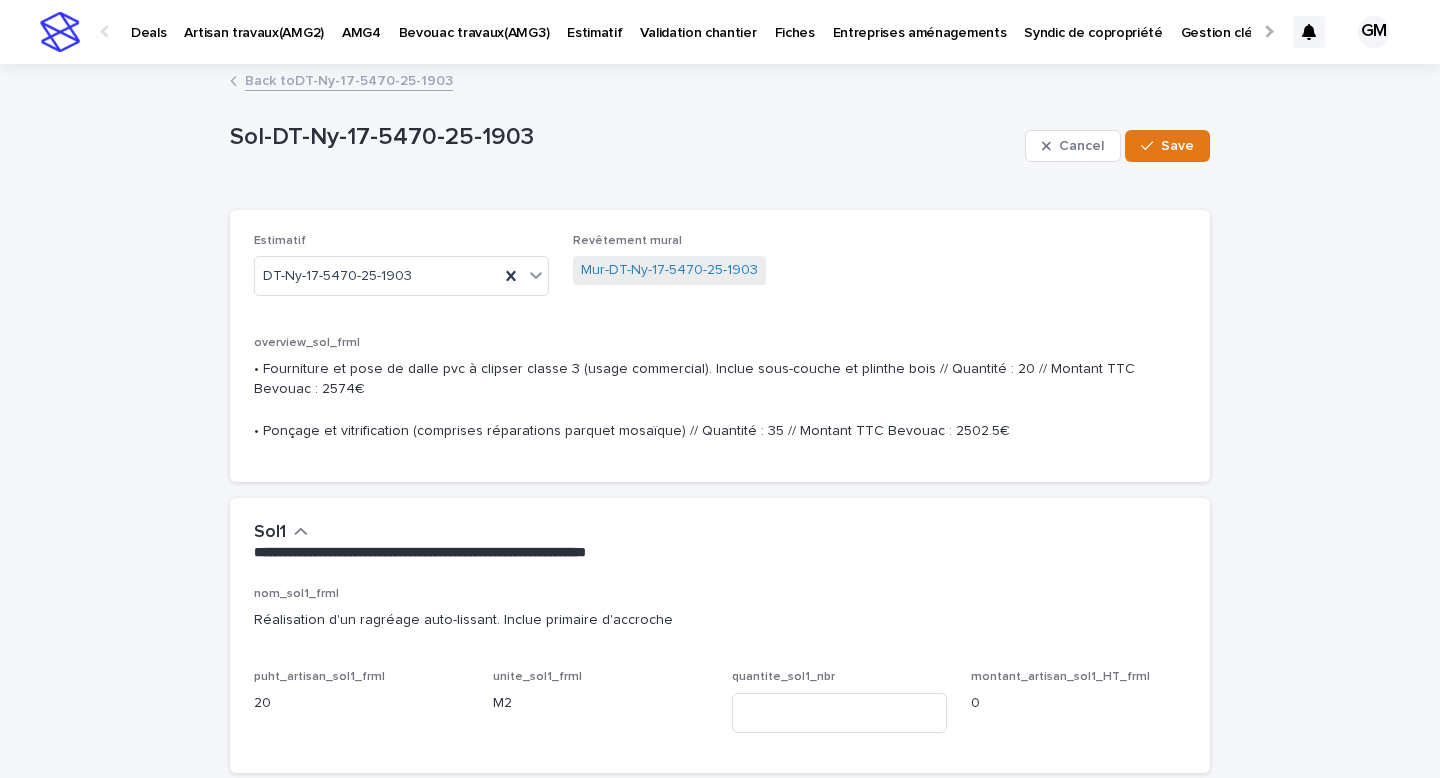 click on "Back to  DT-Ny-17-5470-25-1903" at bounding box center (349, 79) 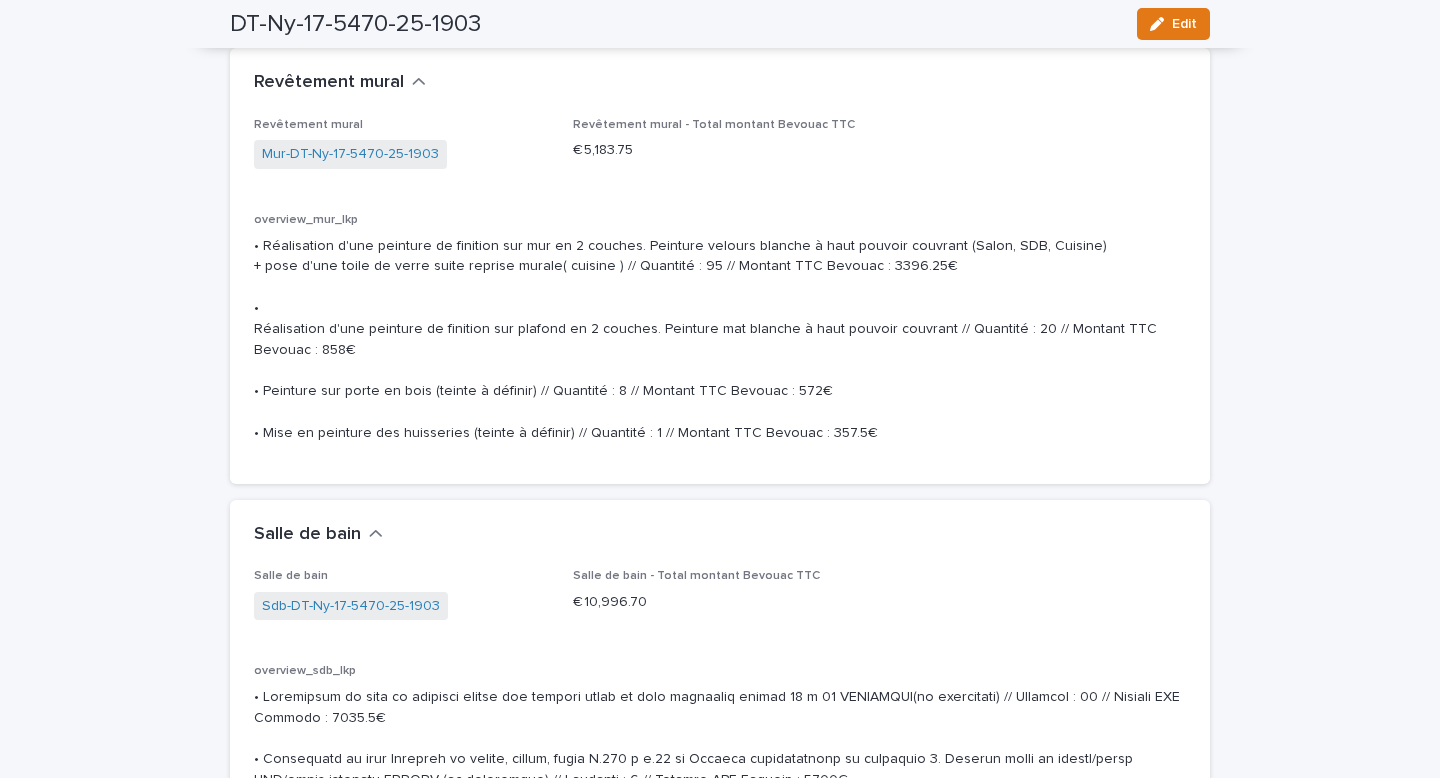 scroll, scrollTop: 4821, scrollLeft: 0, axis: vertical 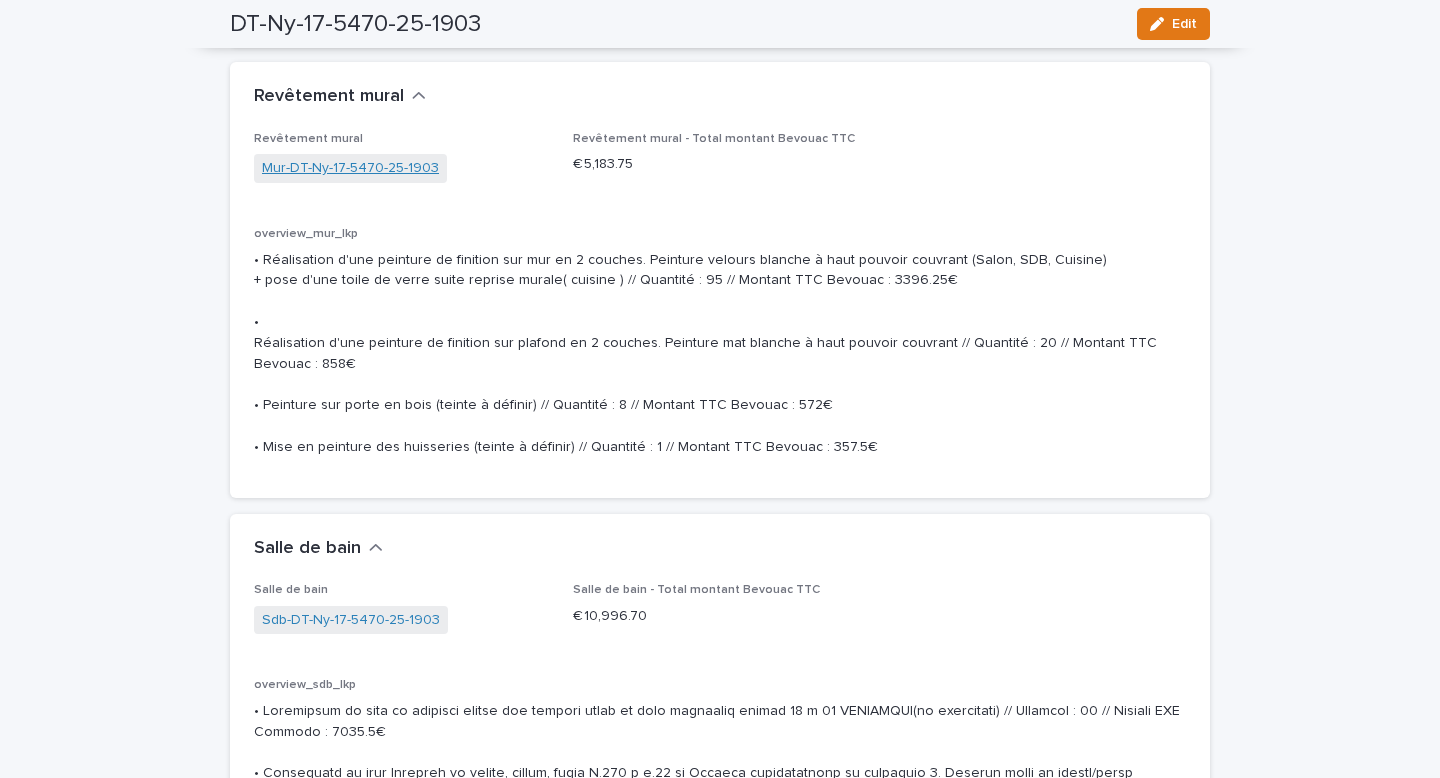 click on "Mur-DT-Ny-17-5470-25-1903" at bounding box center [350, 168] 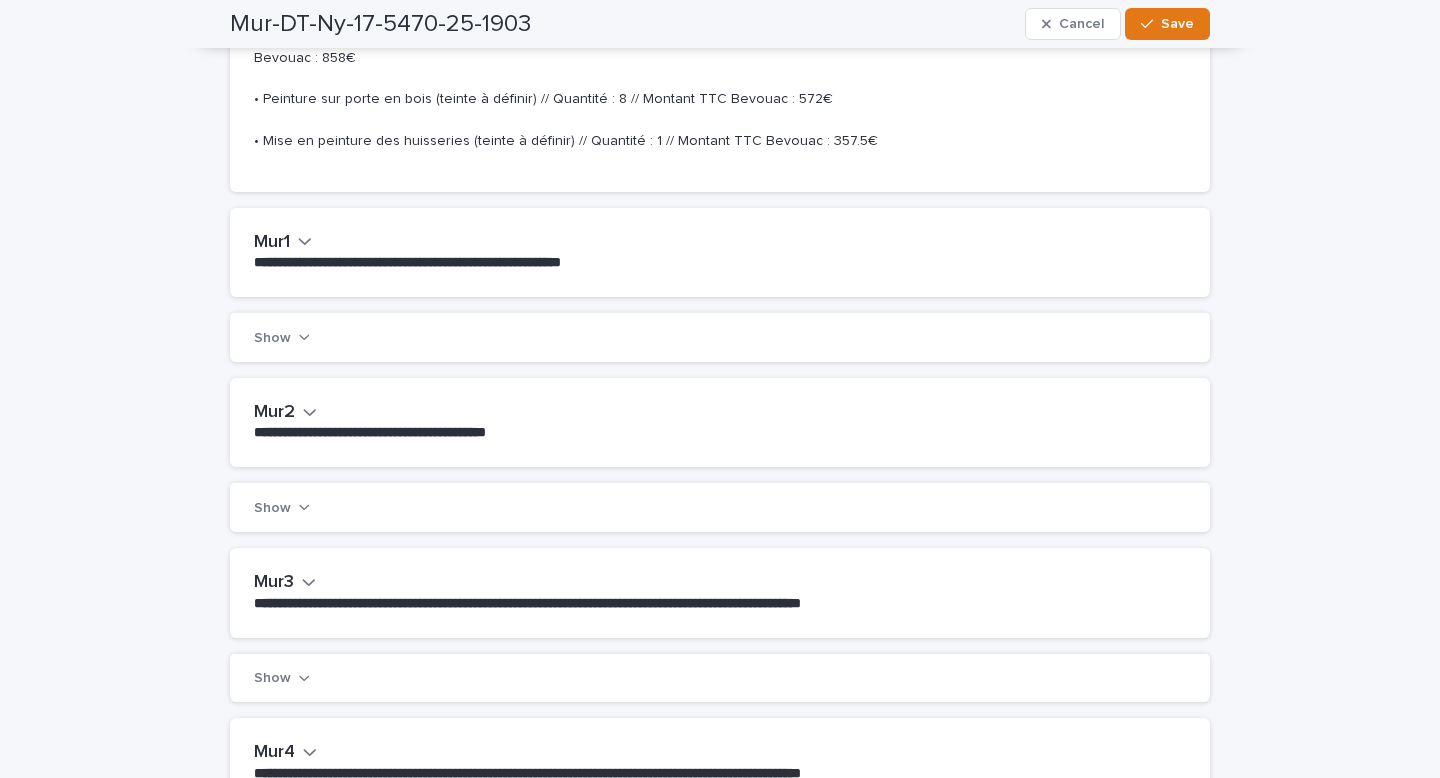 scroll, scrollTop: 428, scrollLeft: 0, axis: vertical 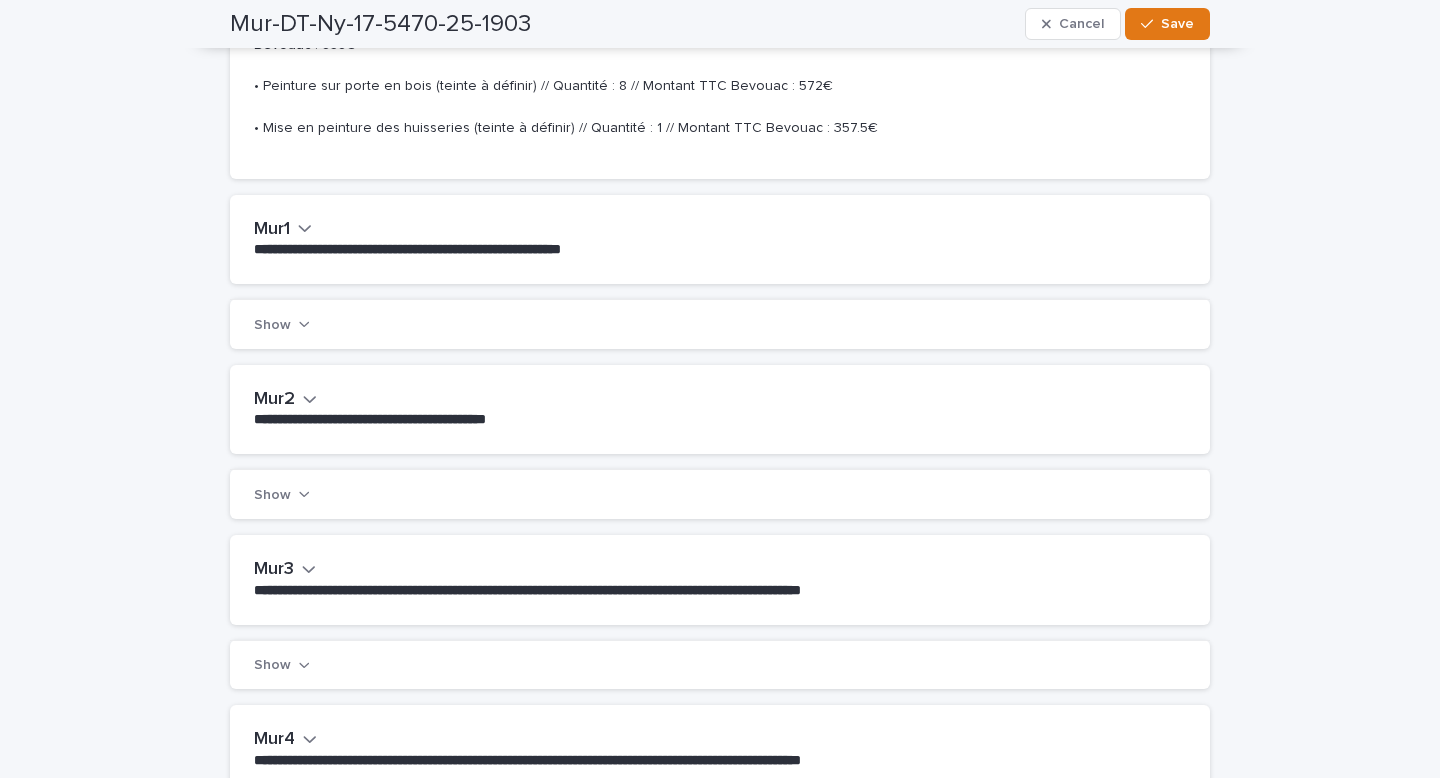 click 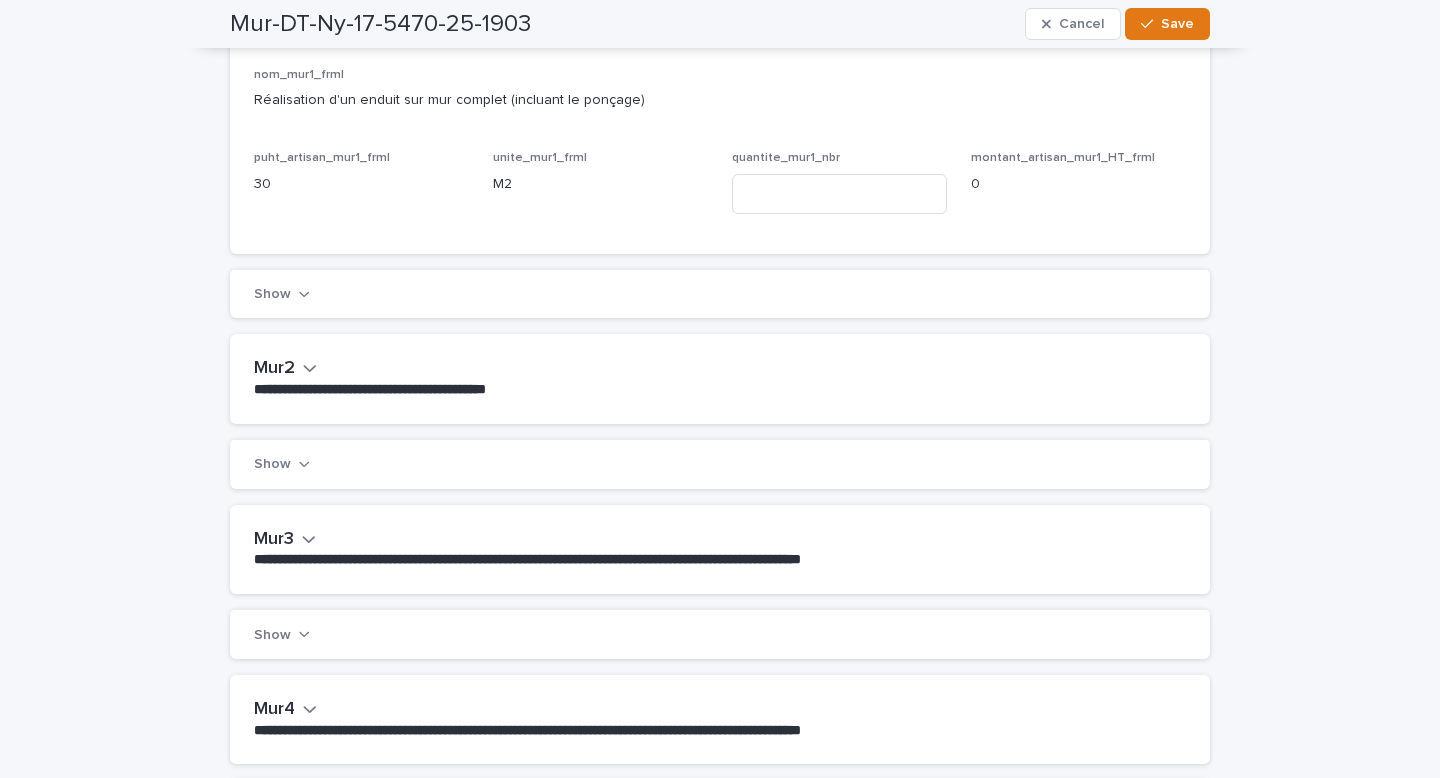 scroll, scrollTop: 709, scrollLeft: 0, axis: vertical 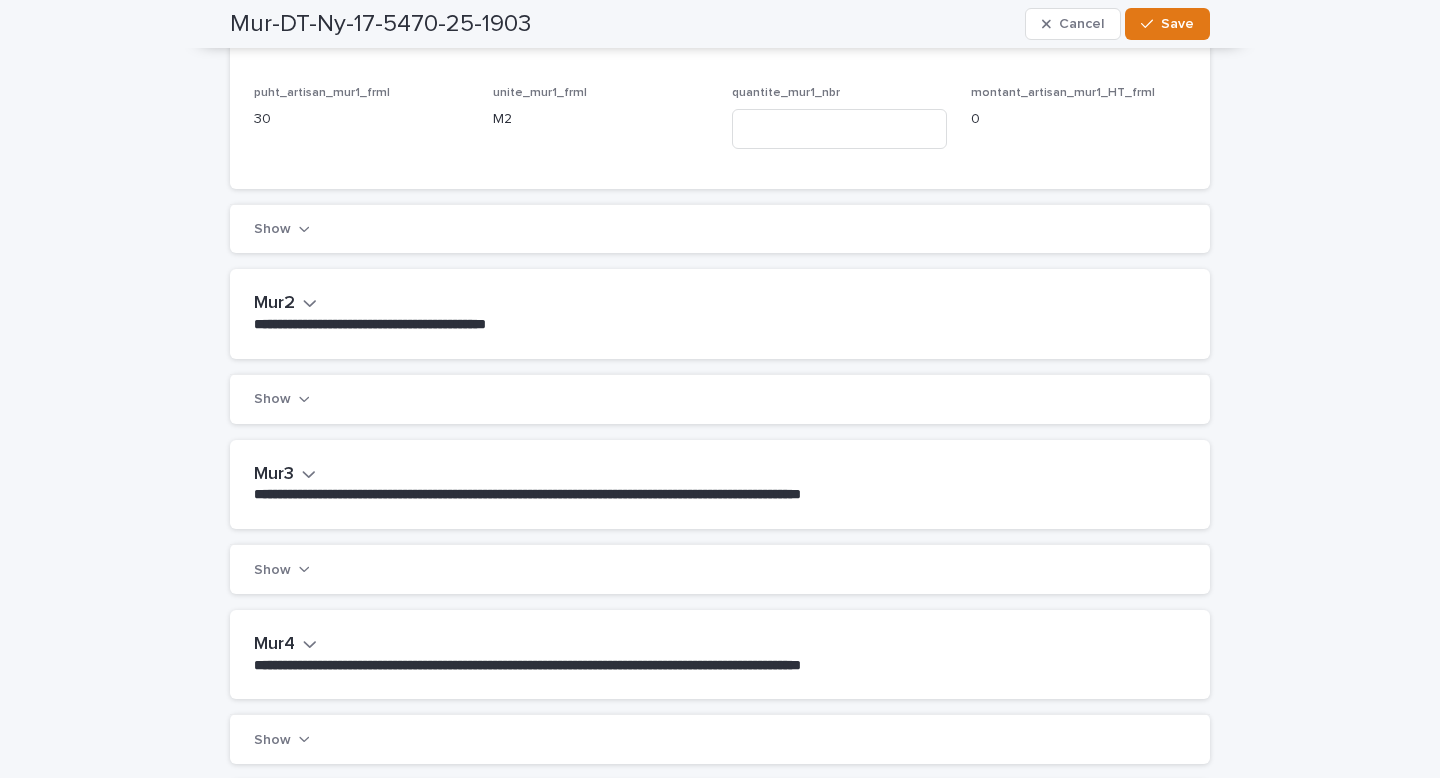 click 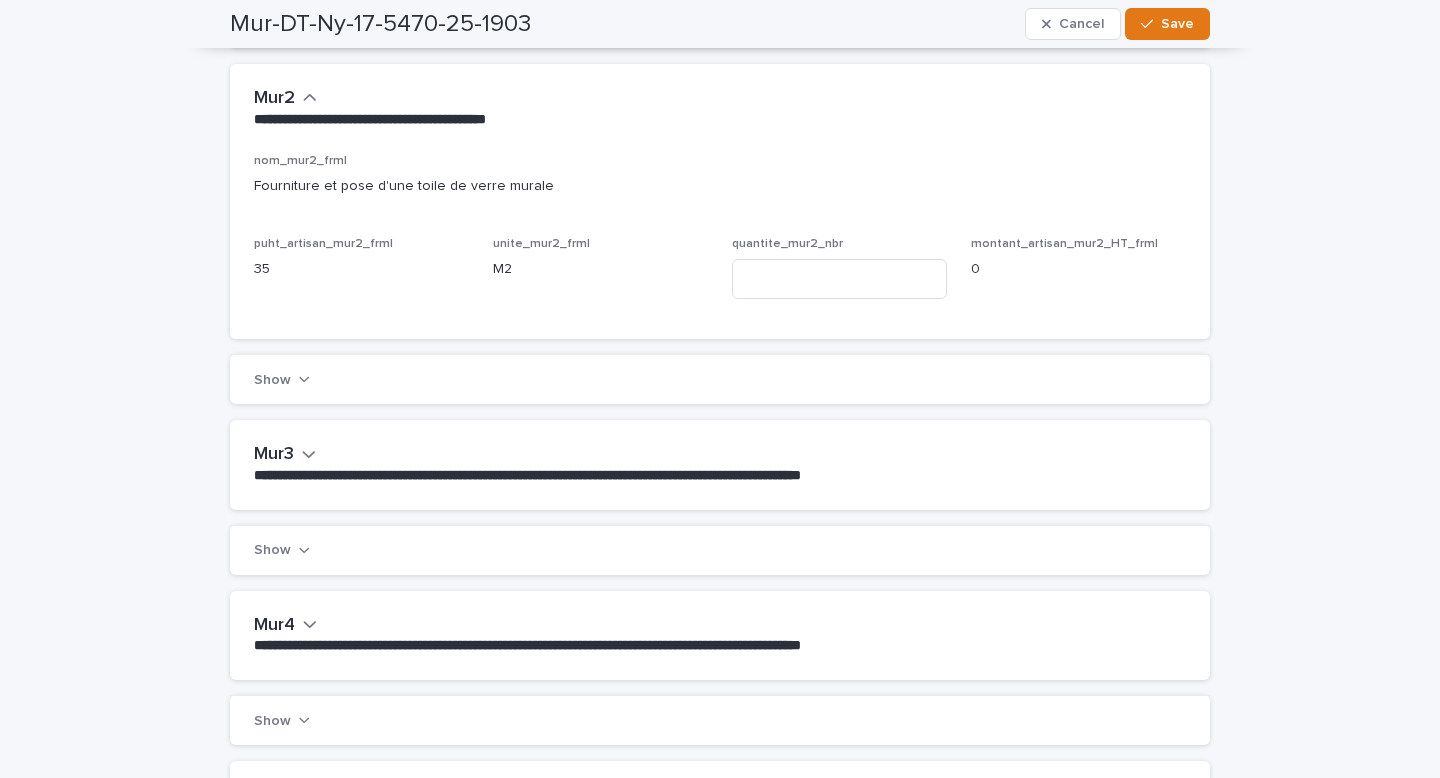 scroll, scrollTop: 1050, scrollLeft: 0, axis: vertical 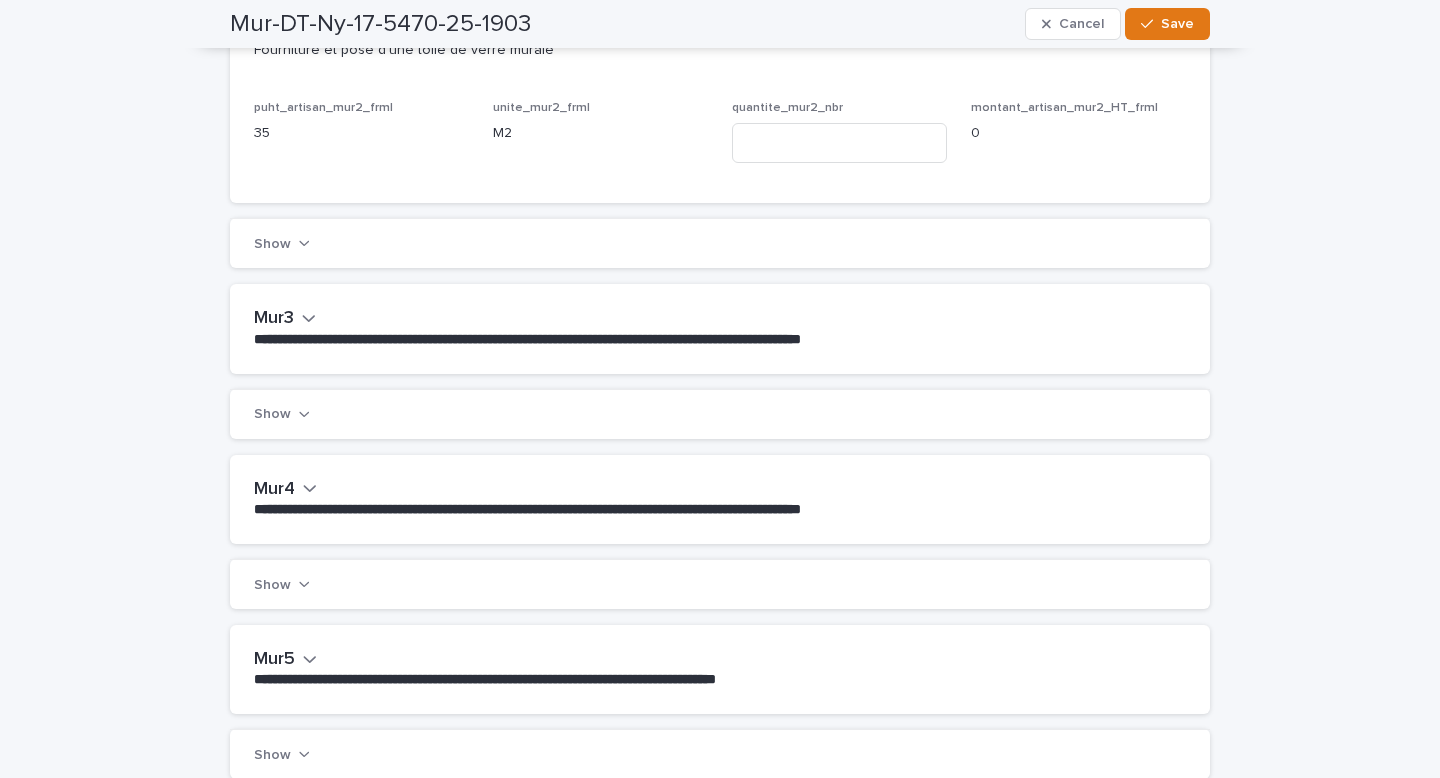 click 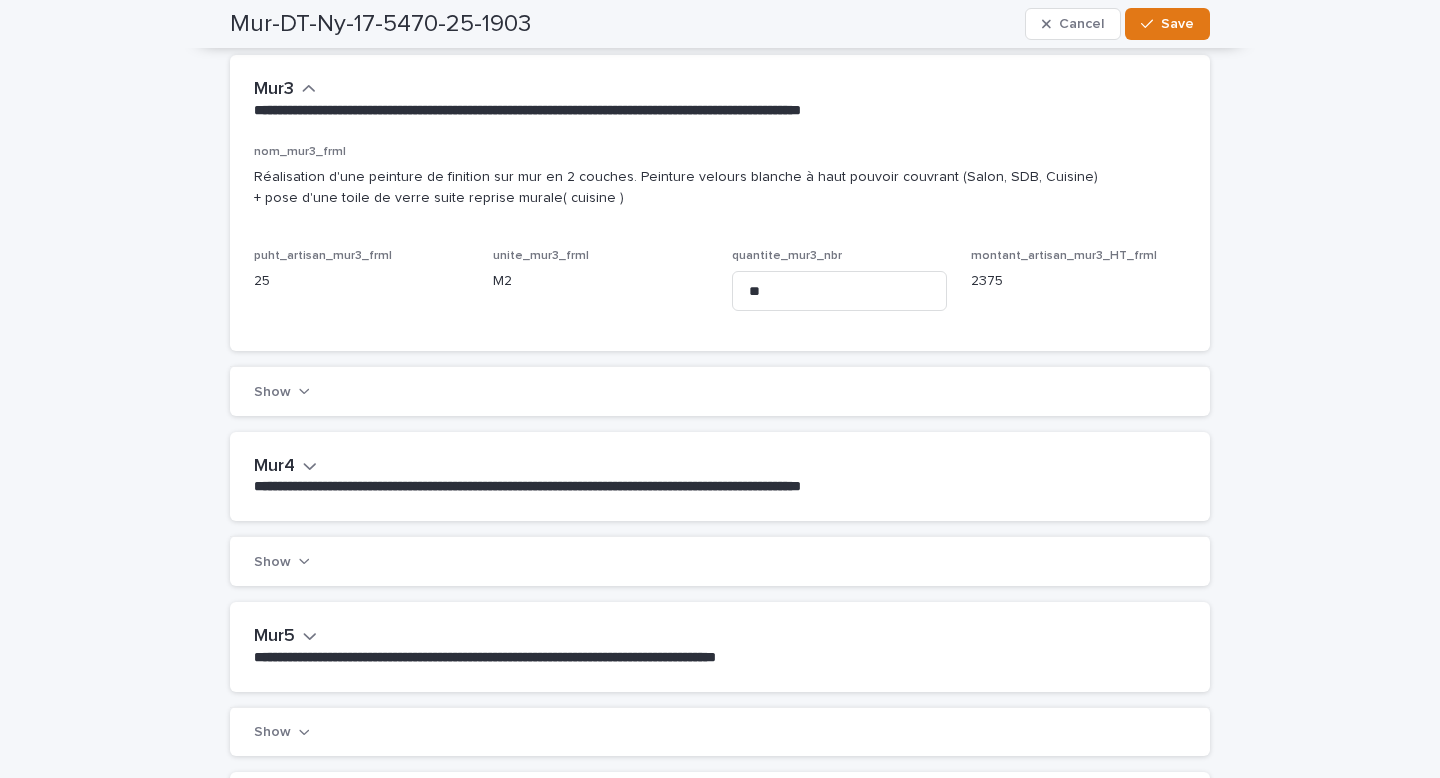 scroll, scrollTop: 1284, scrollLeft: 0, axis: vertical 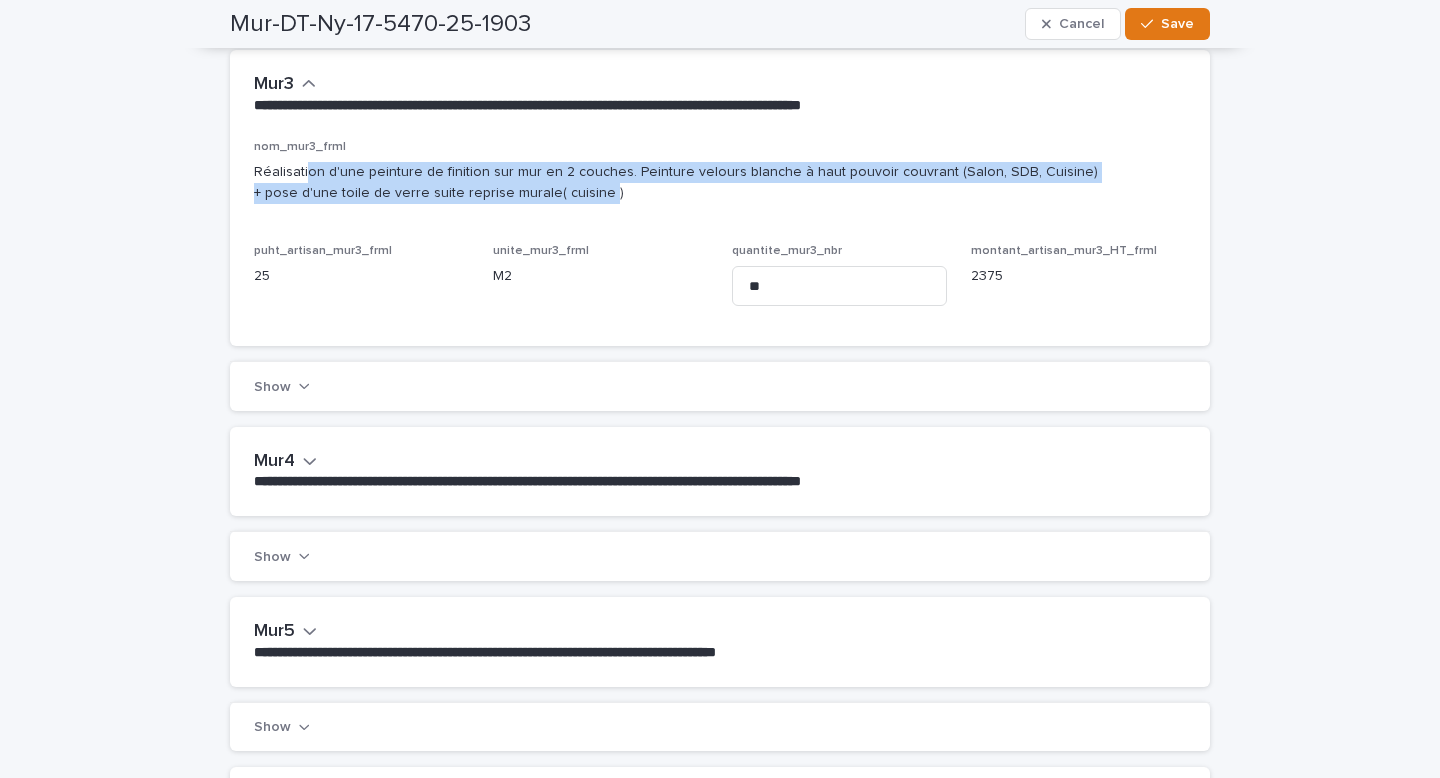 drag, startPoint x: 597, startPoint y: 215, endPoint x: 306, endPoint y: 185, distance: 292.5423 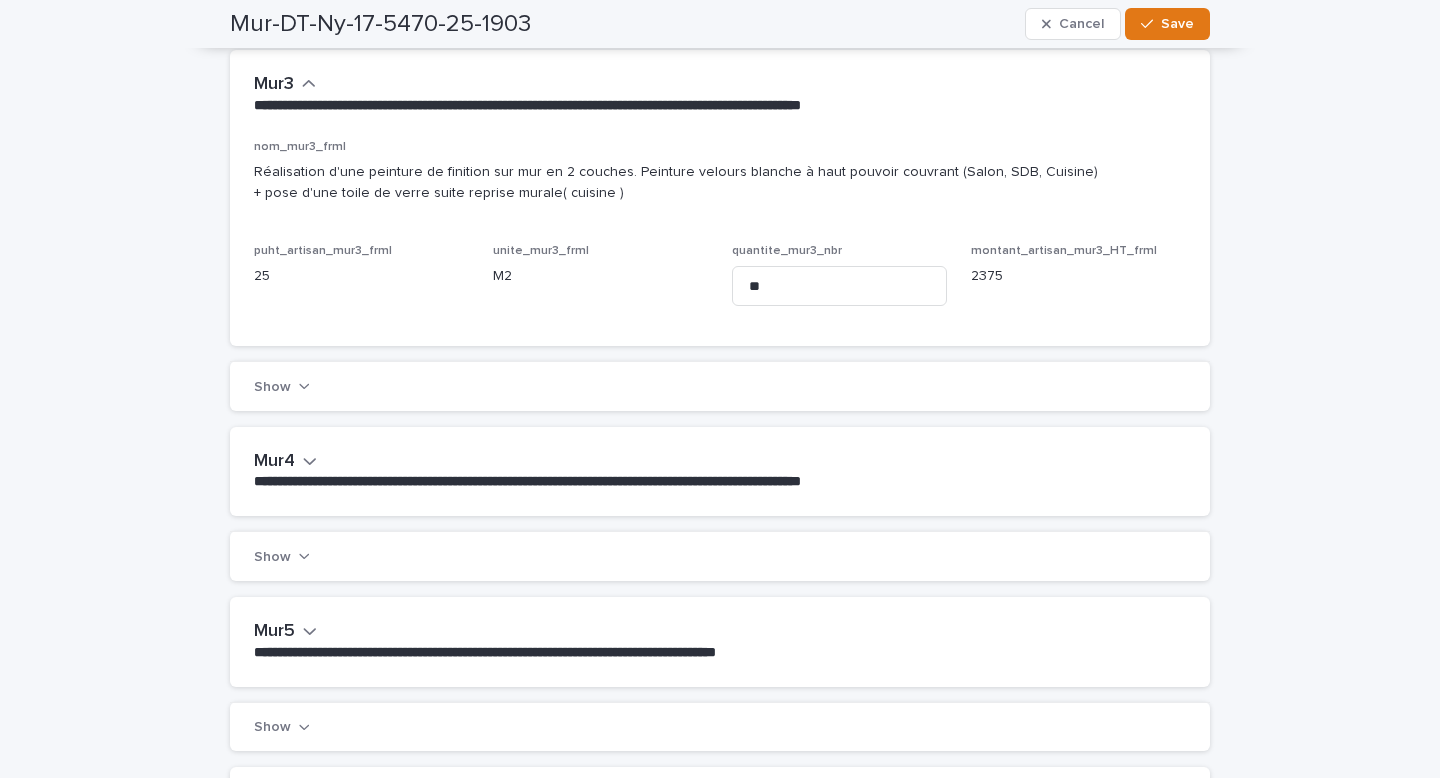 click on "unite_mur3_frml" at bounding box center (541, 251) 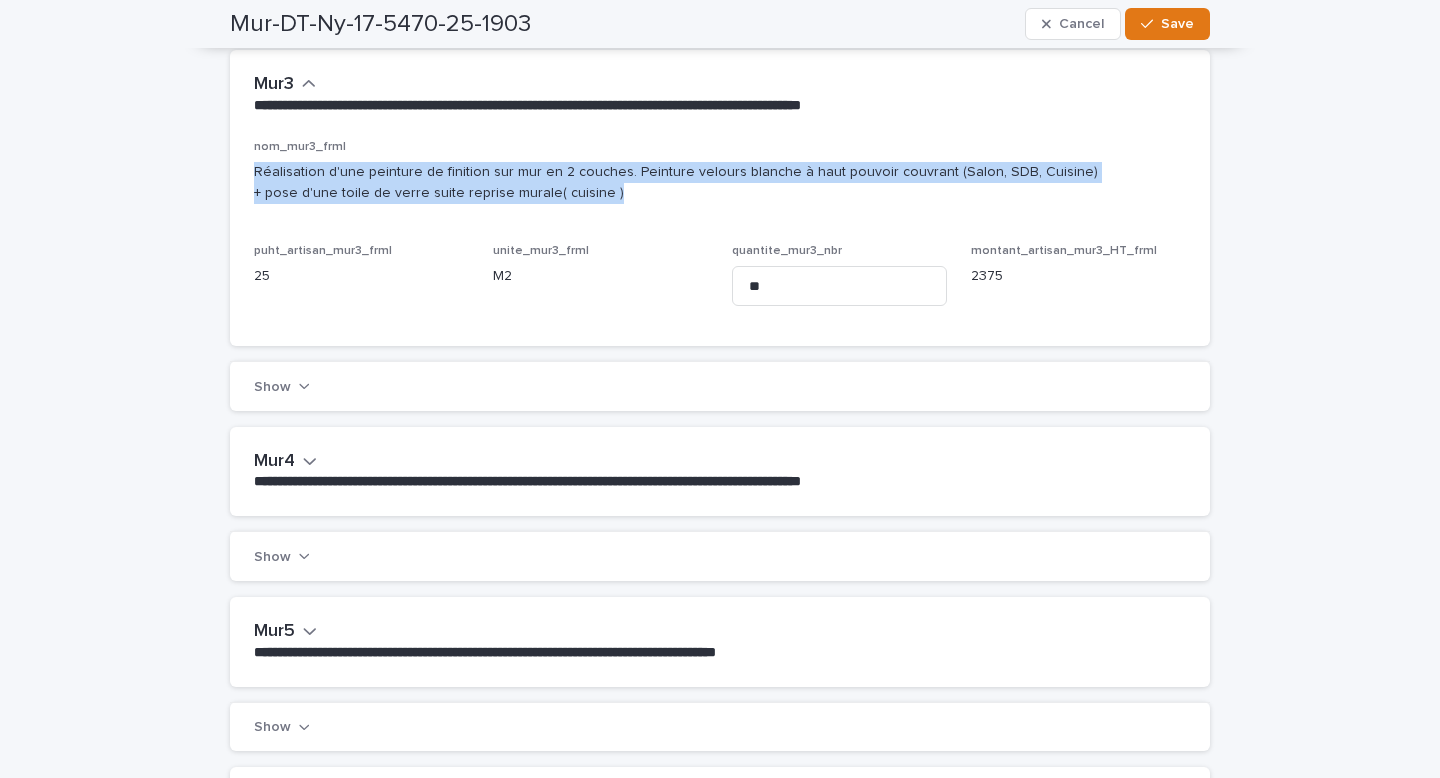 drag, startPoint x: 605, startPoint y: 218, endPoint x: 254, endPoint y: 196, distance: 351.68878 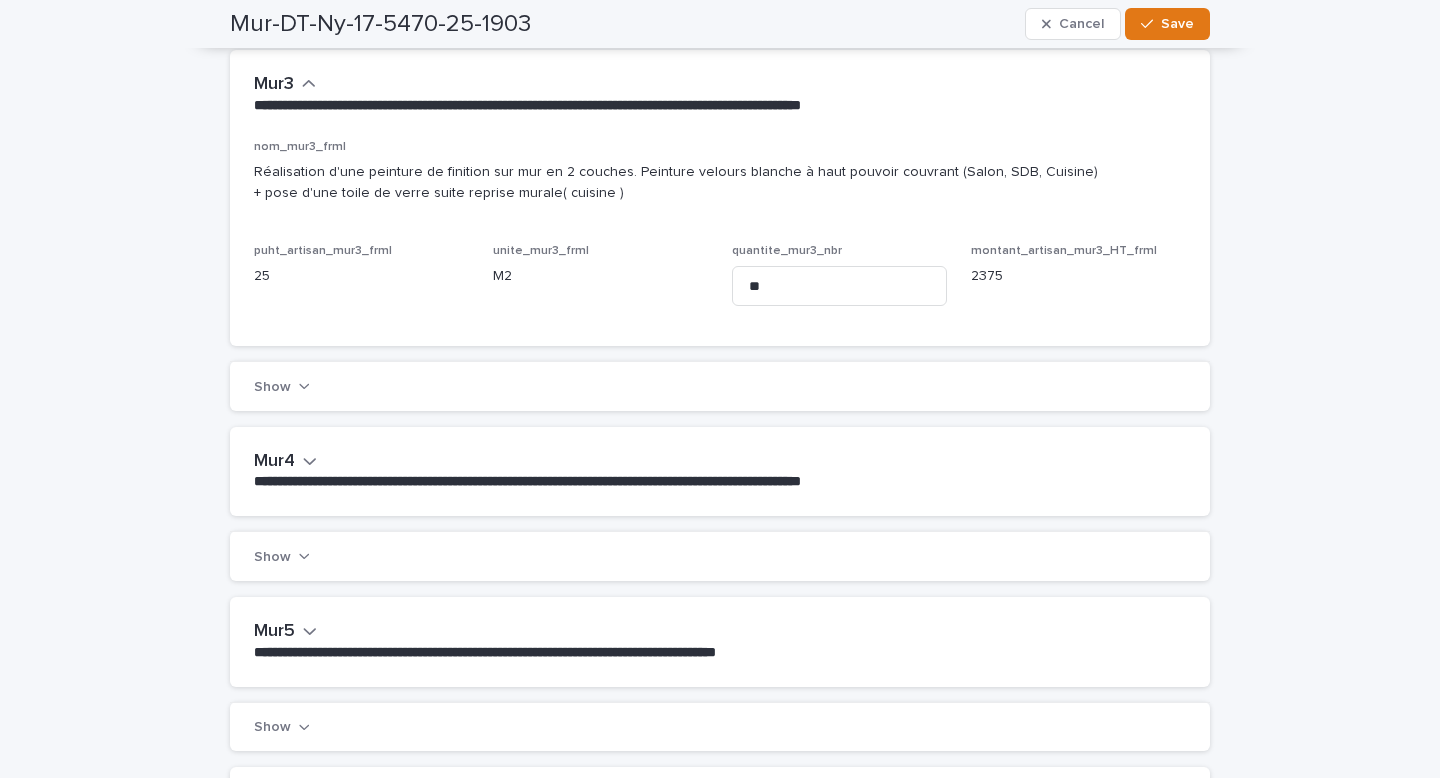 click on "nom_mur3_frml Réalisation d'une peinture de finition sur mur en 2 couches. Peinture velours blanche à haut pouvoir couvrant (Salon, SDB, Cuisine)
+ pose d'une toile de verre suite reprise murale( cuisine ) puht_artisan_mur3_frml 25 unite_mur3_frml M2 quantite_mur3_nbr ** montant_artisan_mur3_HT_frml 2375" at bounding box center [720, 243] 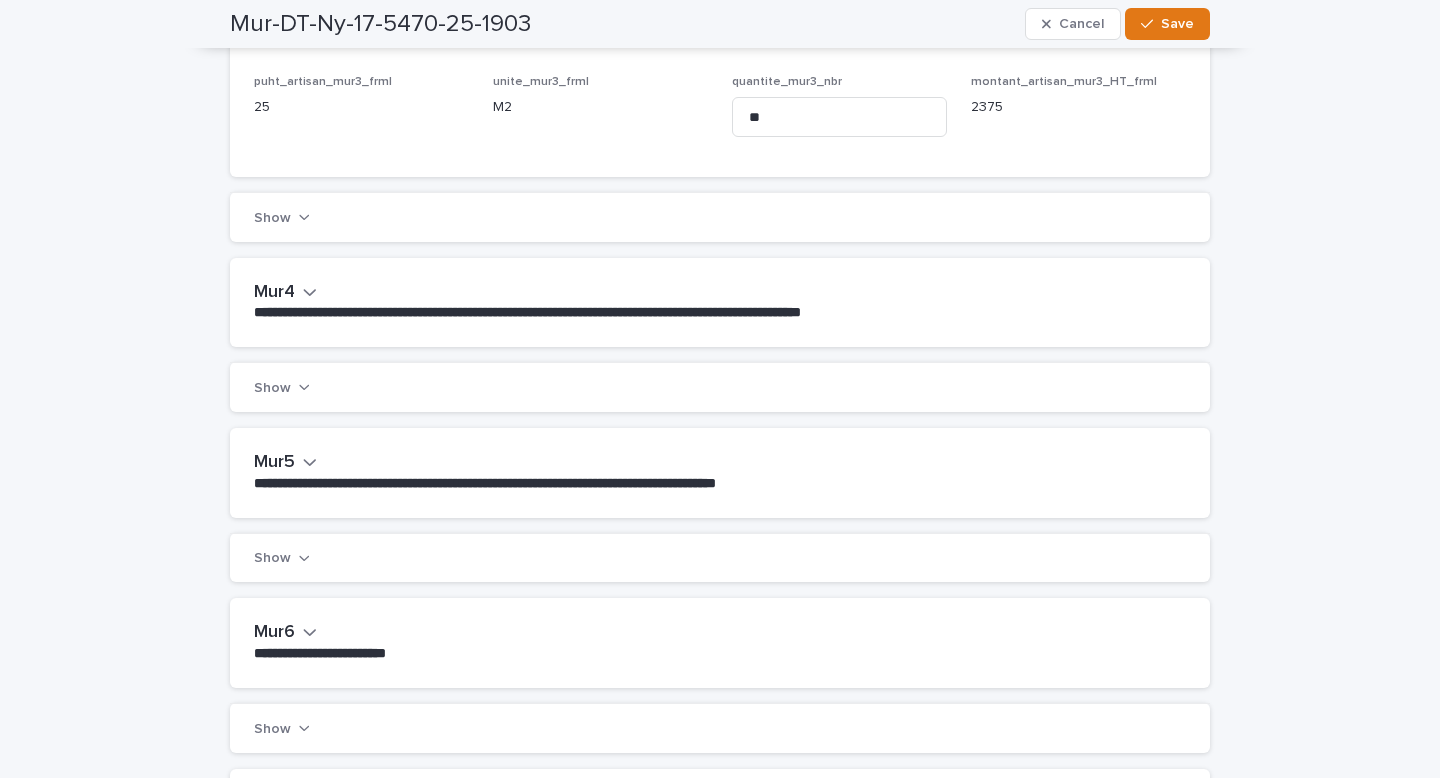 scroll, scrollTop: 1454, scrollLeft: 0, axis: vertical 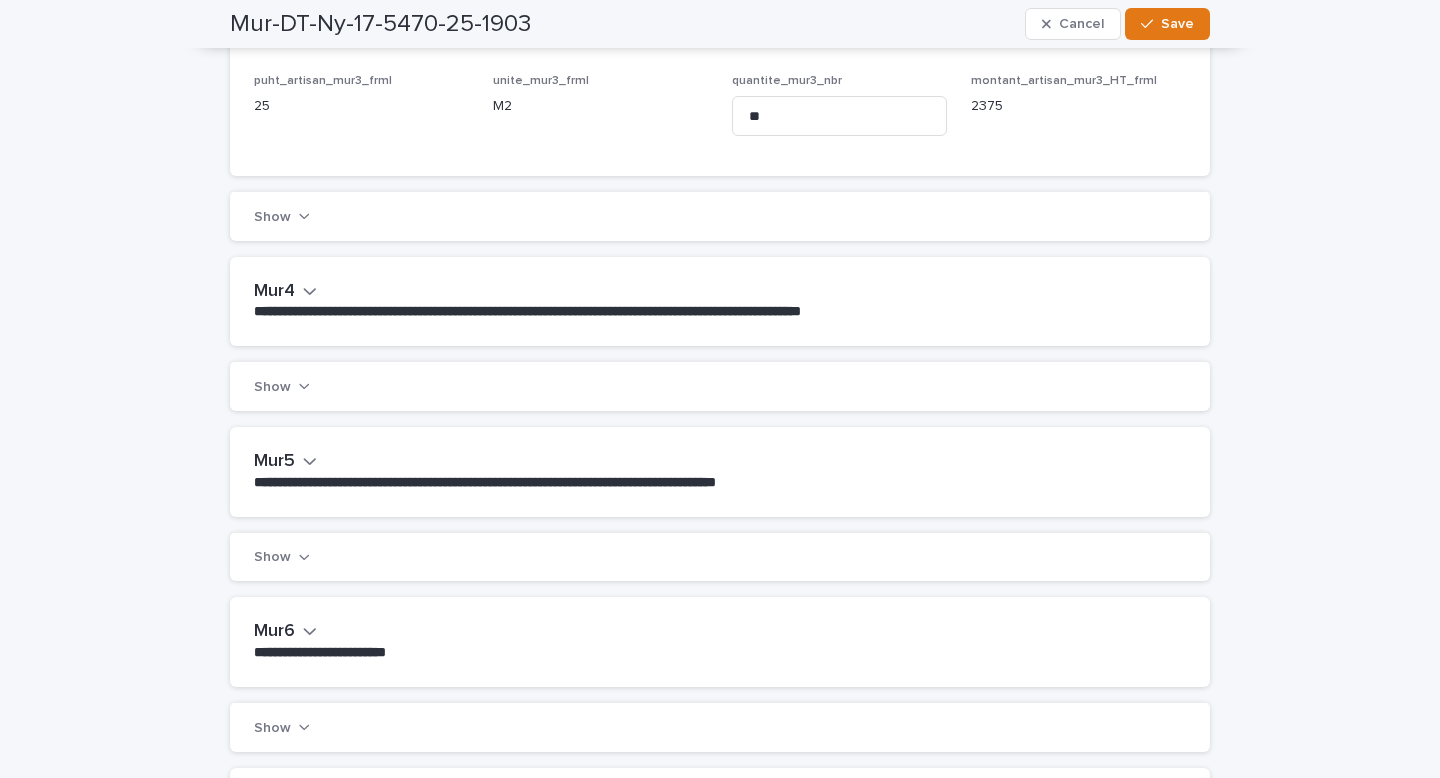 click on "Mur4" at bounding box center [285, 292] 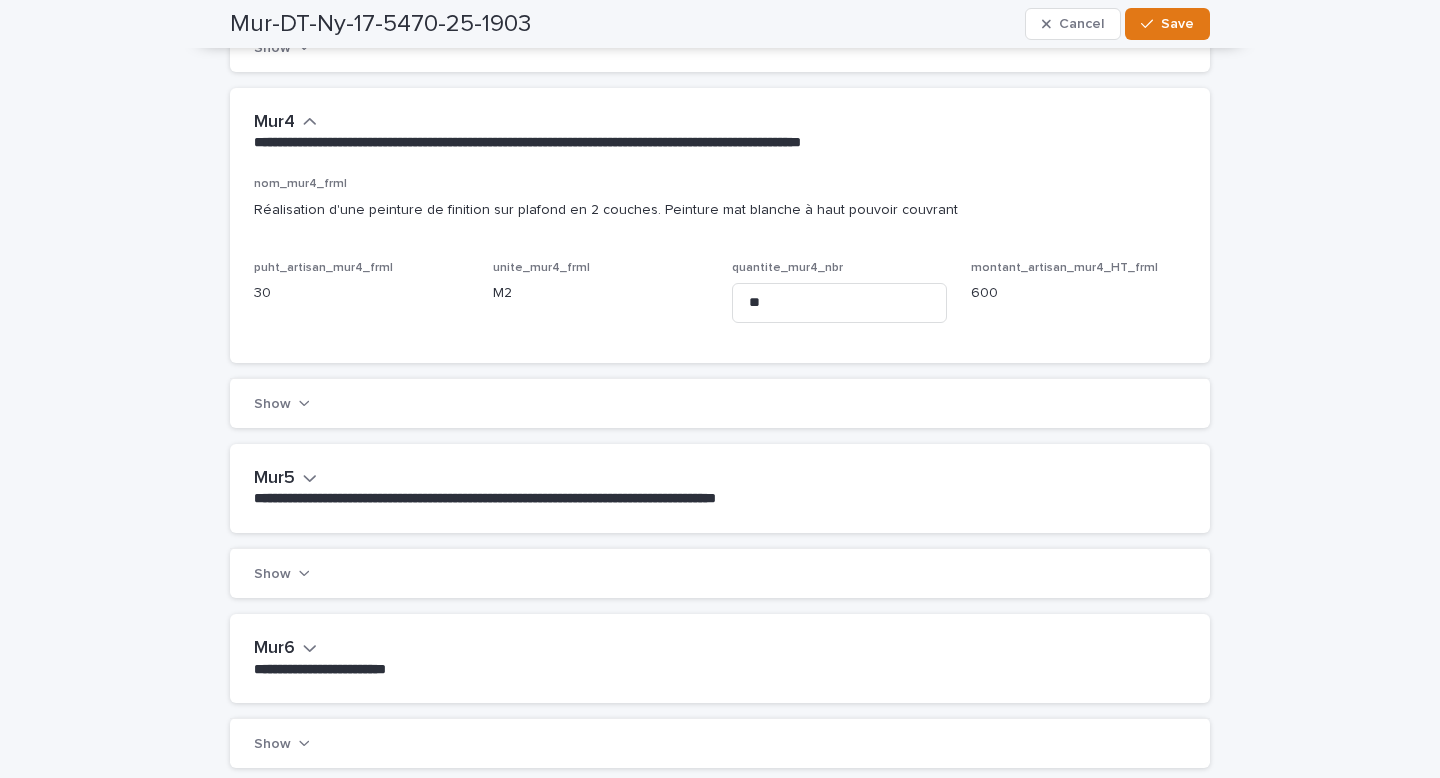 scroll, scrollTop: 1625, scrollLeft: 0, axis: vertical 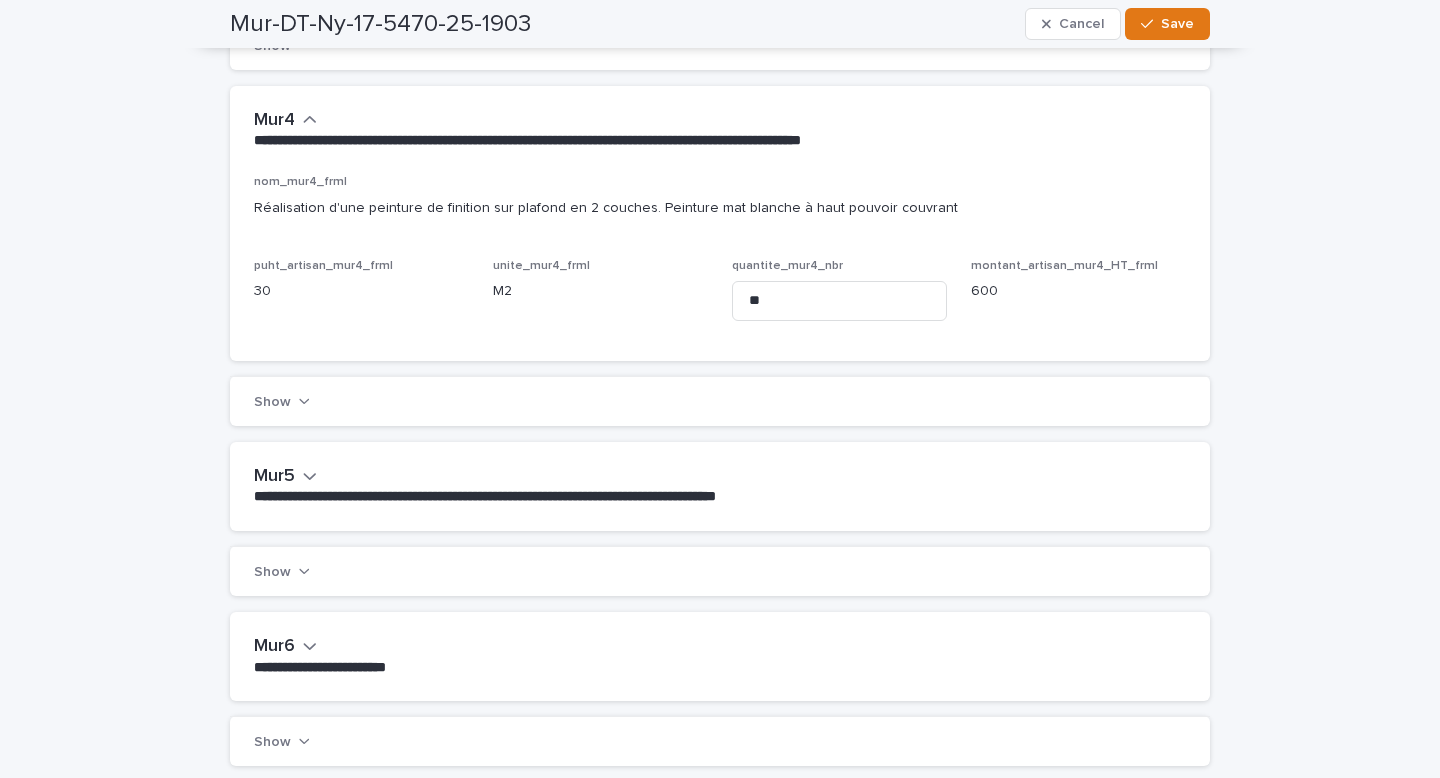 drag, startPoint x: 928, startPoint y: 247, endPoint x: 248, endPoint y: 248, distance: 680.00073 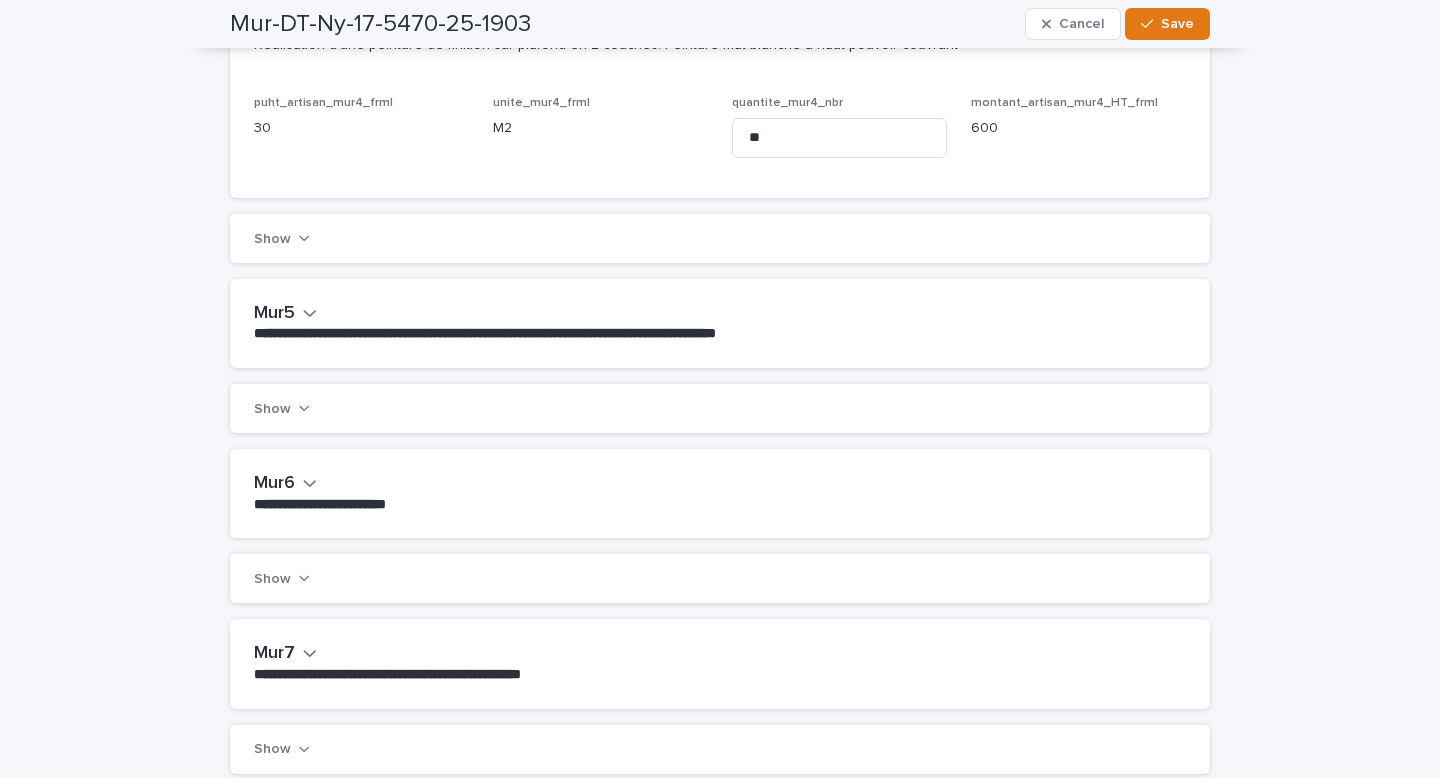 scroll, scrollTop: 1799, scrollLeft: 0, axis: vertical 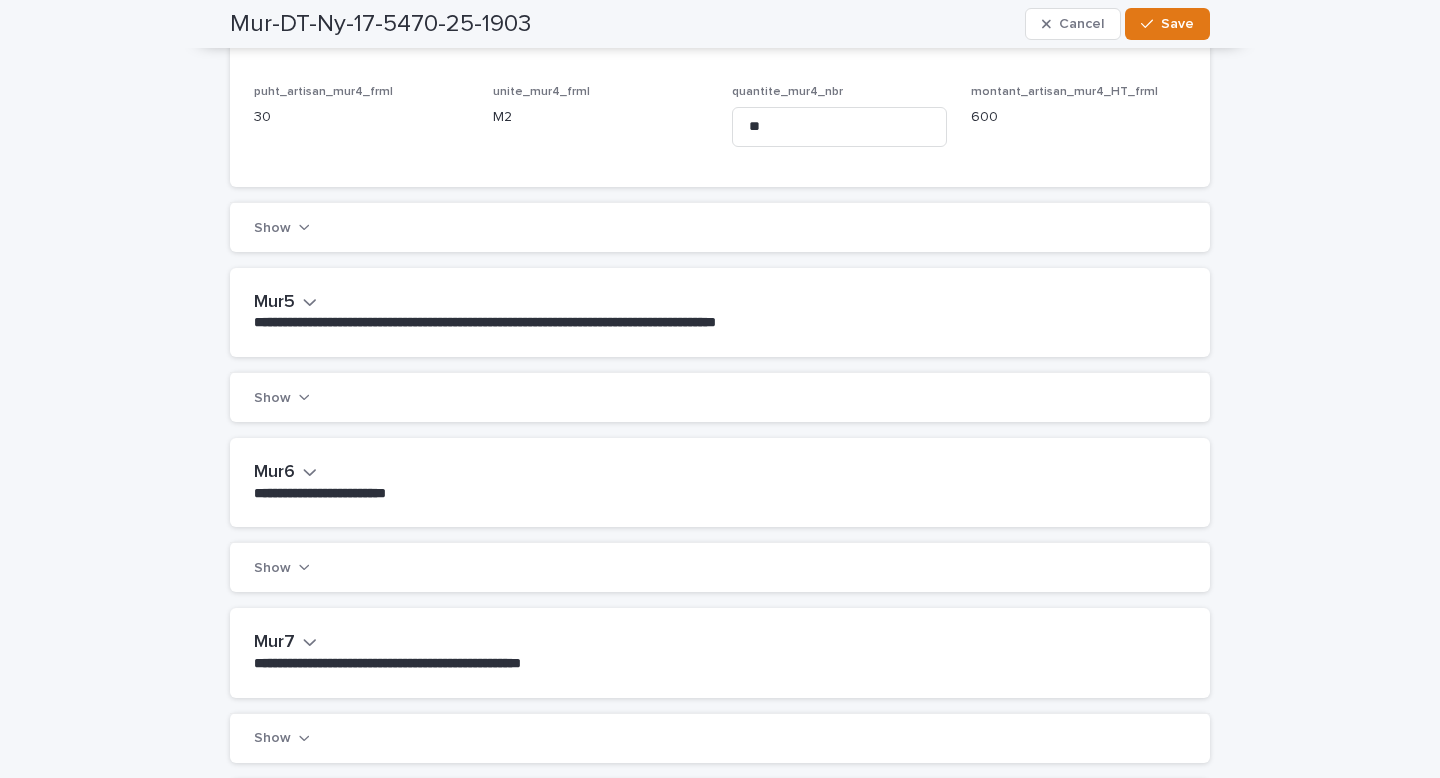 click on "Mur5" at bounding box center [285, 303] 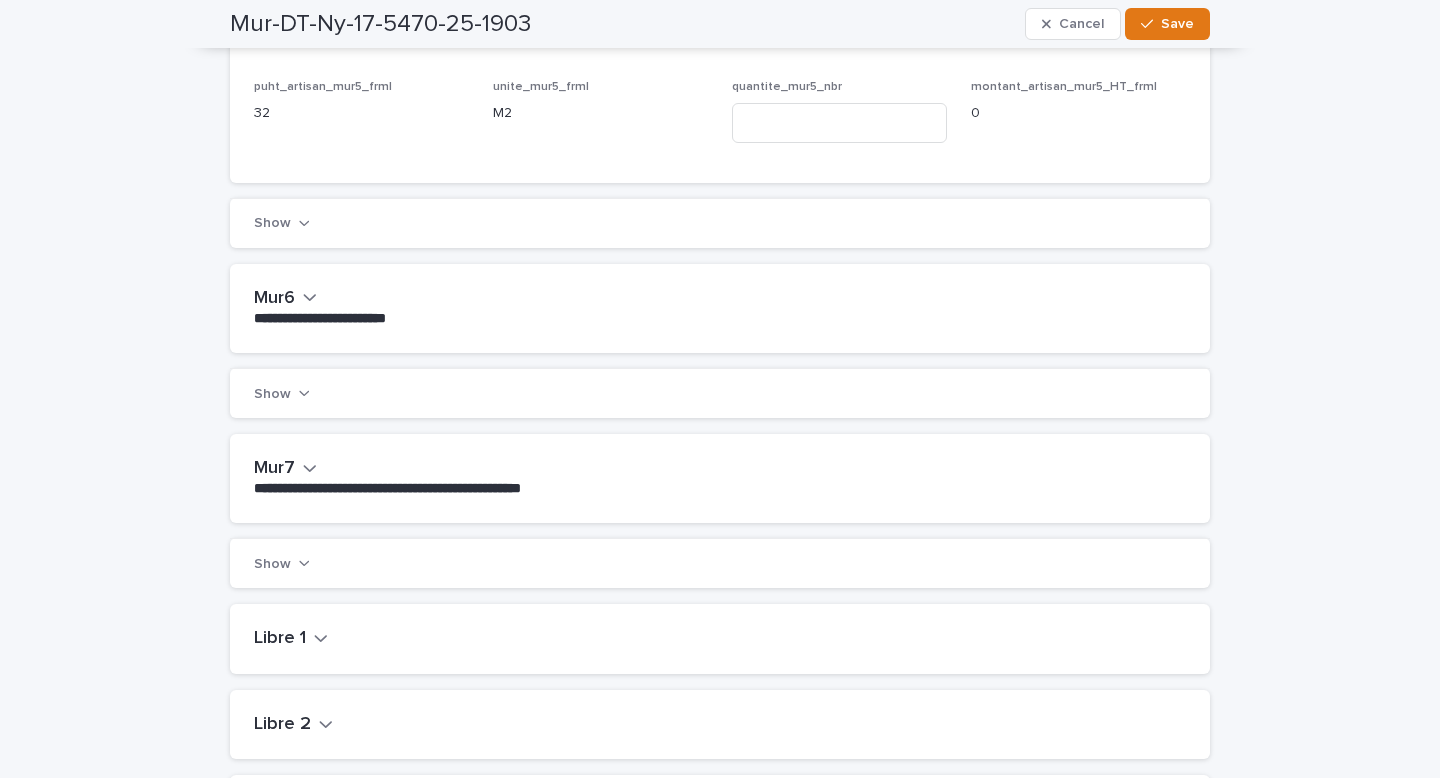 scroll, scrollTop: 2162, scrollLeft: 0, axis: vertical 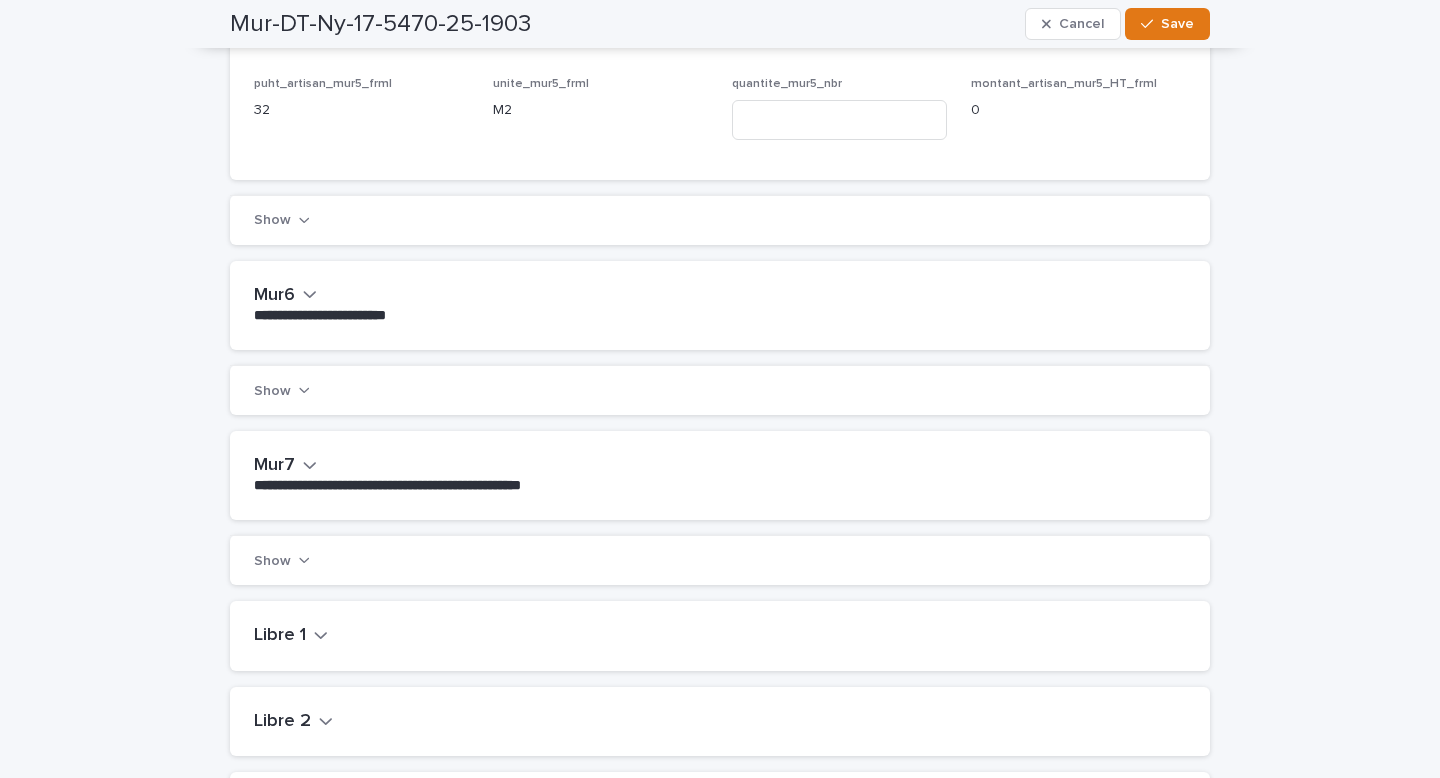 click 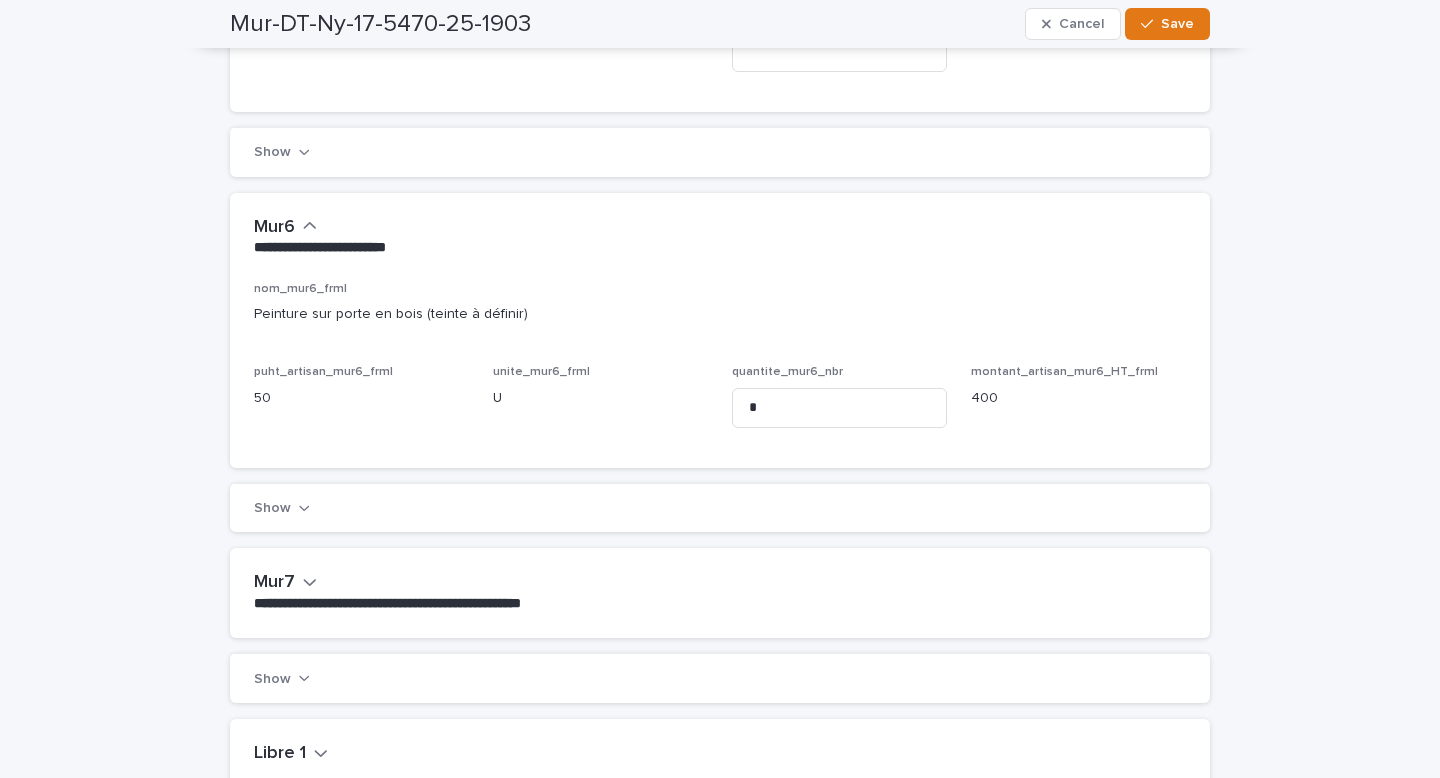 scroll, scrollTop: 2248, scrollLeft: 0, axis: vertical 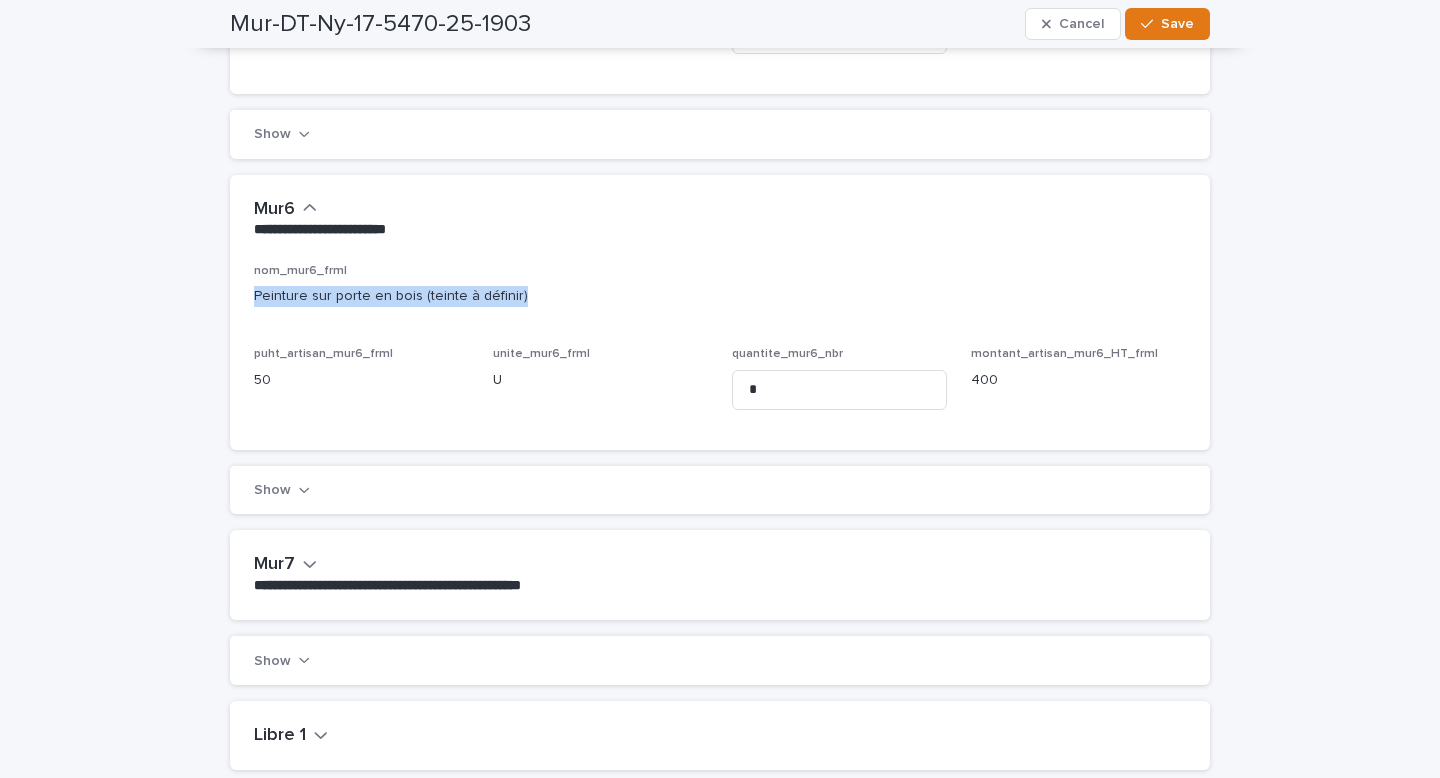 drag, startPoint x: 523, startPoint y: 346, endPoint x: 259, endPoint y: 346, distance: 264 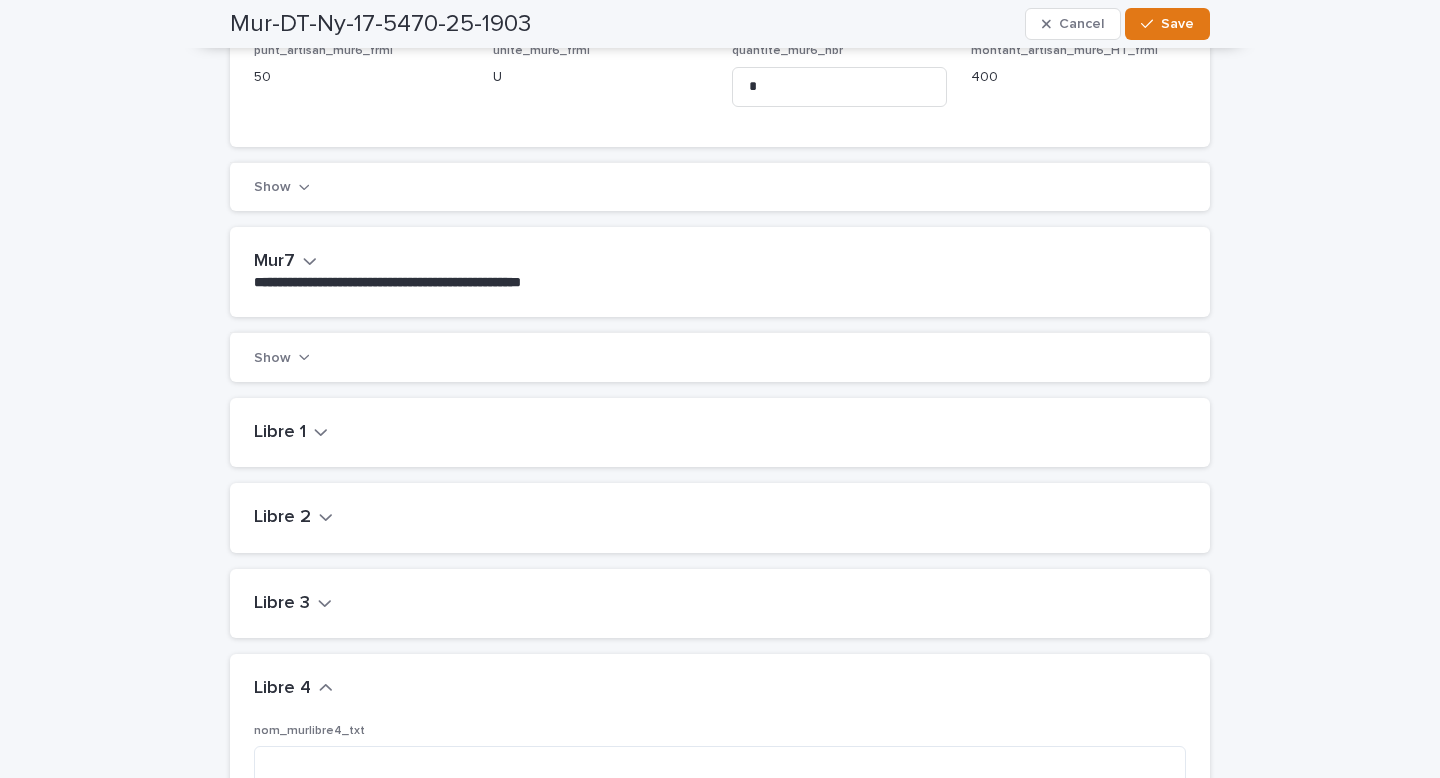 scroll, scrollTop: 2558, scrollLeft: 0, axis: vertical 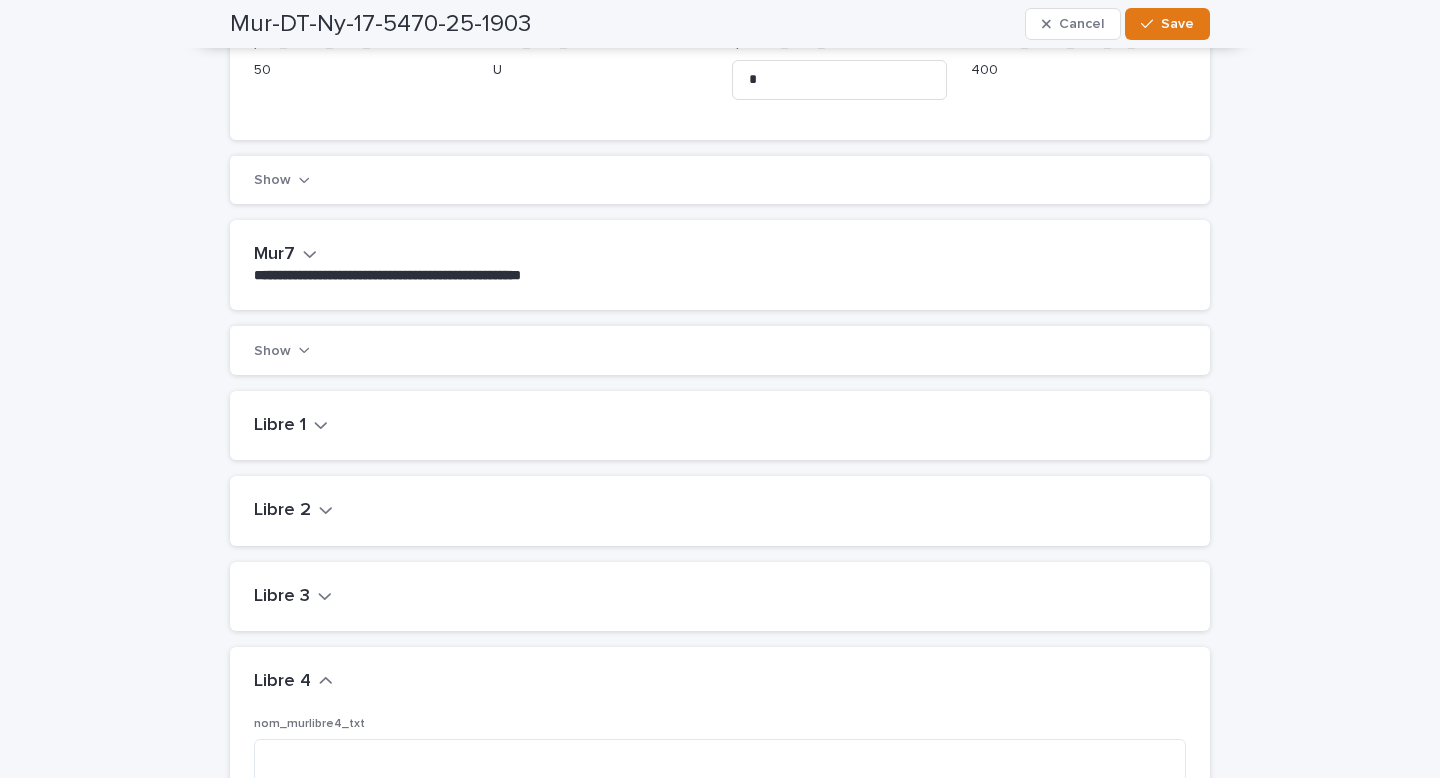 click 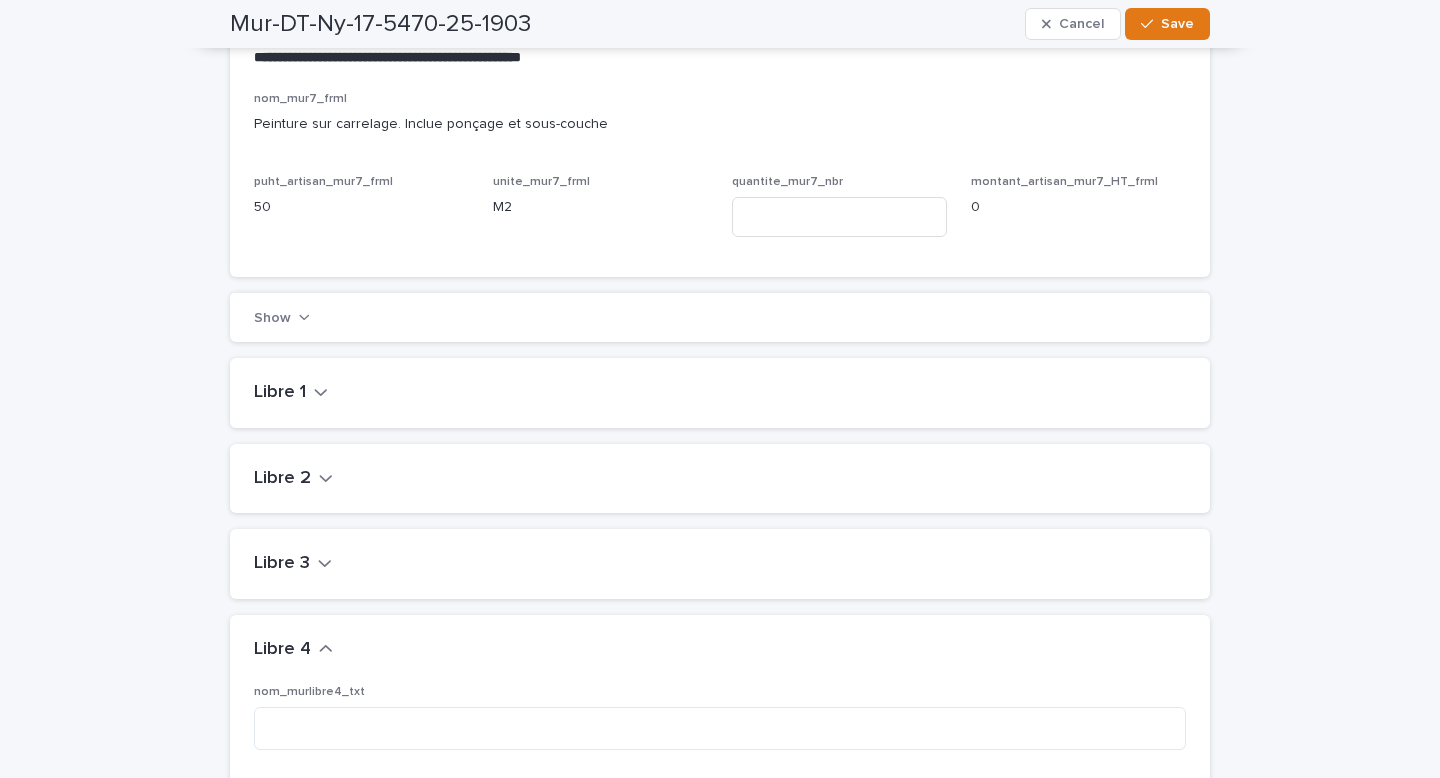 scroll, scrollTop: 2908, scrollLeft: 0, axis: vertical 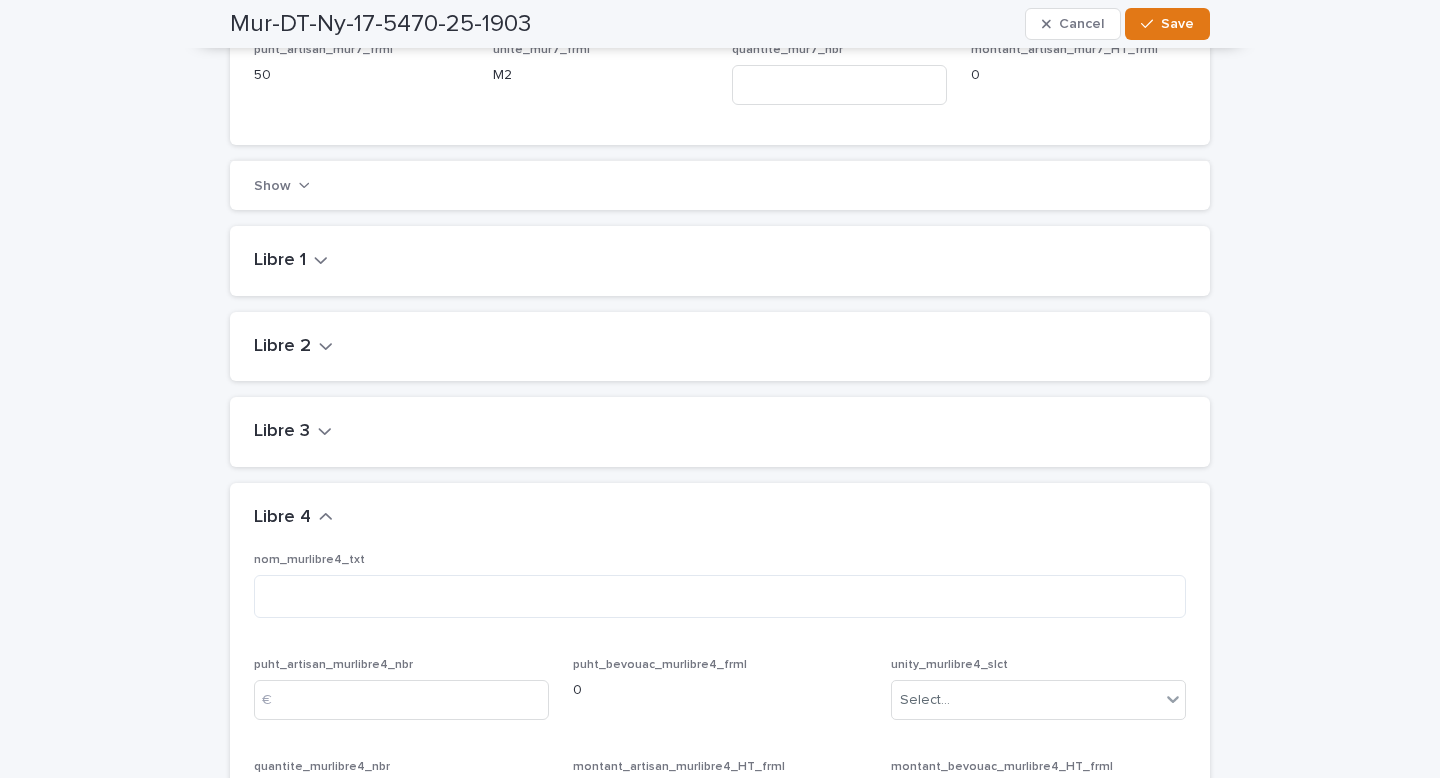 click on "Libre 1" at bounding box center (280, 261) 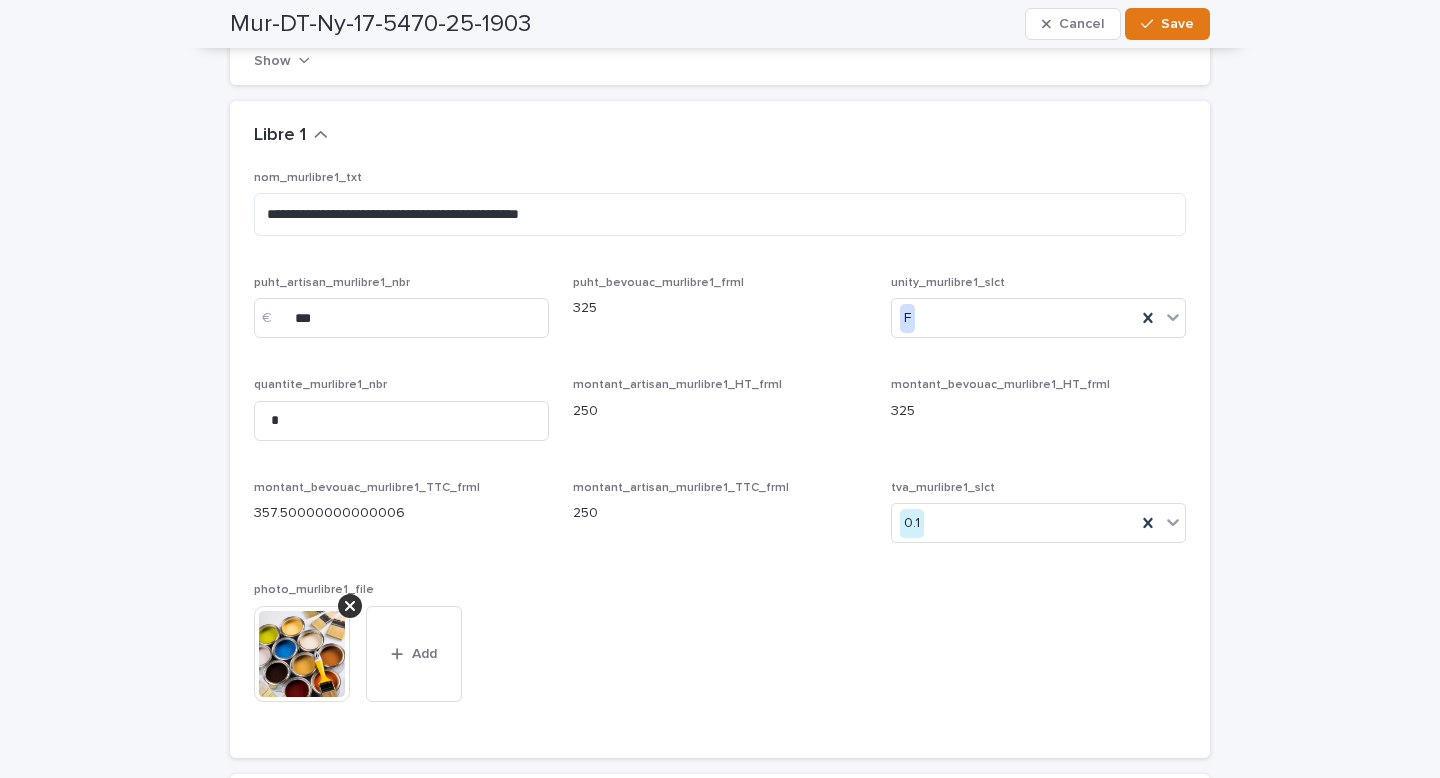 scroll, scrollTop: 3036, scrollLeft: 0, axis: vertical 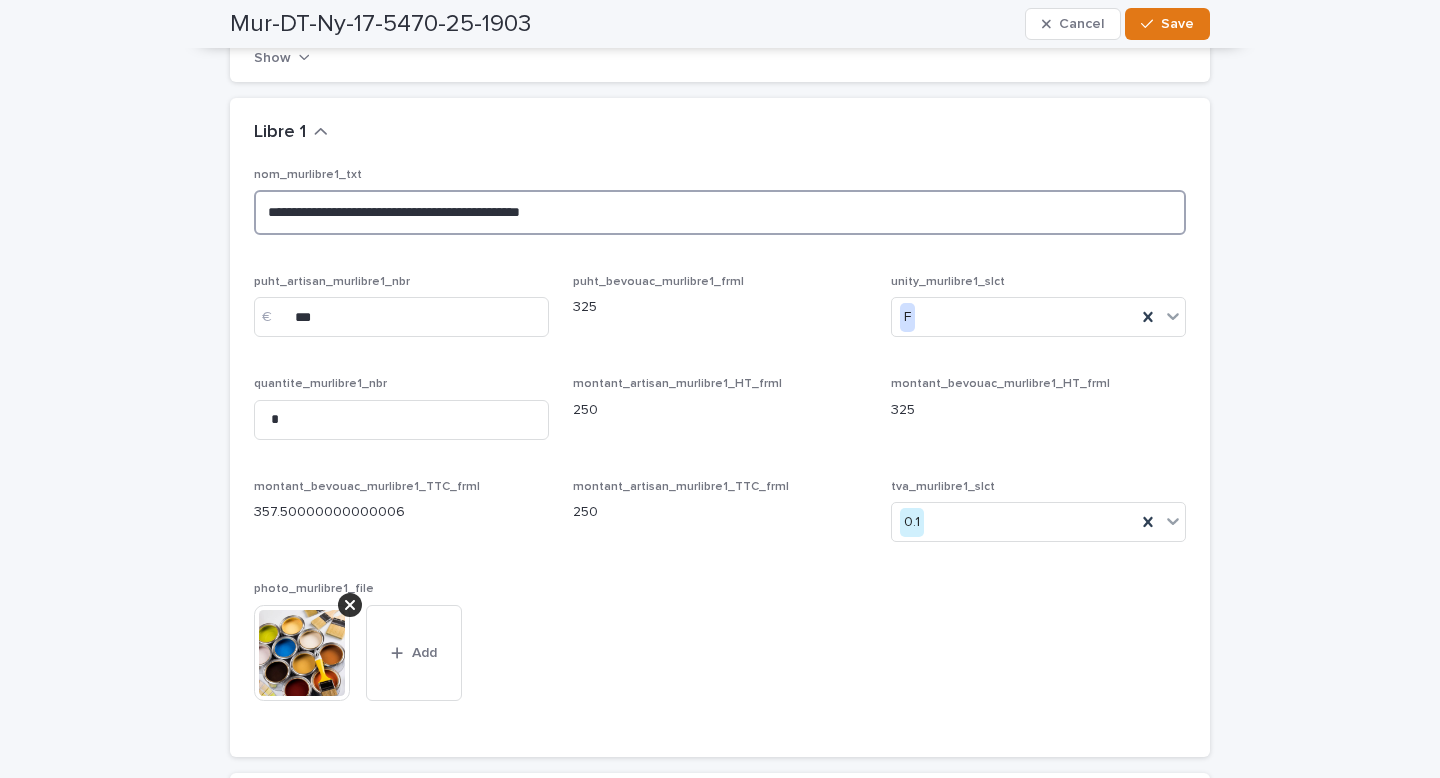 drag, startPoint x: 593, startPoint y: 248, endPoint x: 265, endPoint y: 254, distance: 328.05487 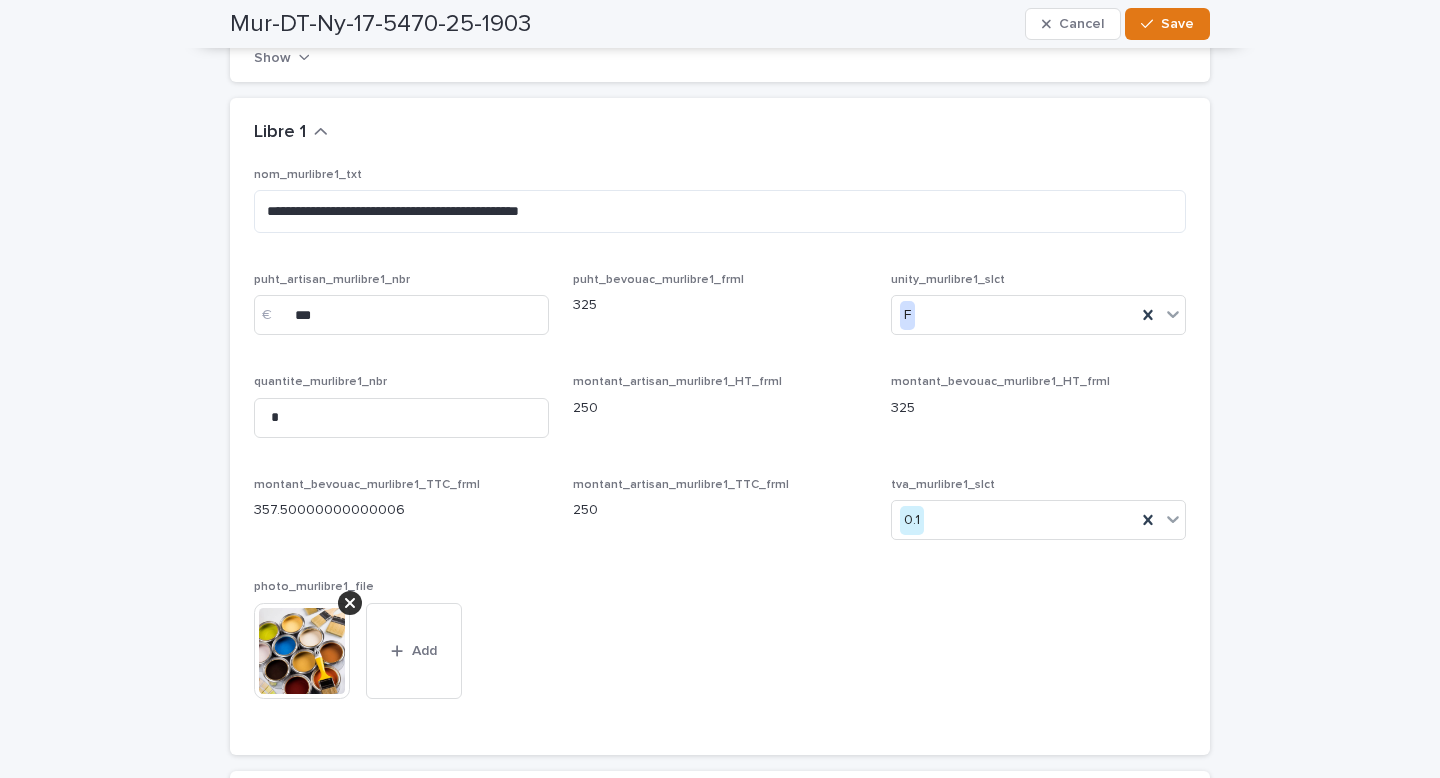 click on "**********" at bounding box center [720, 449] 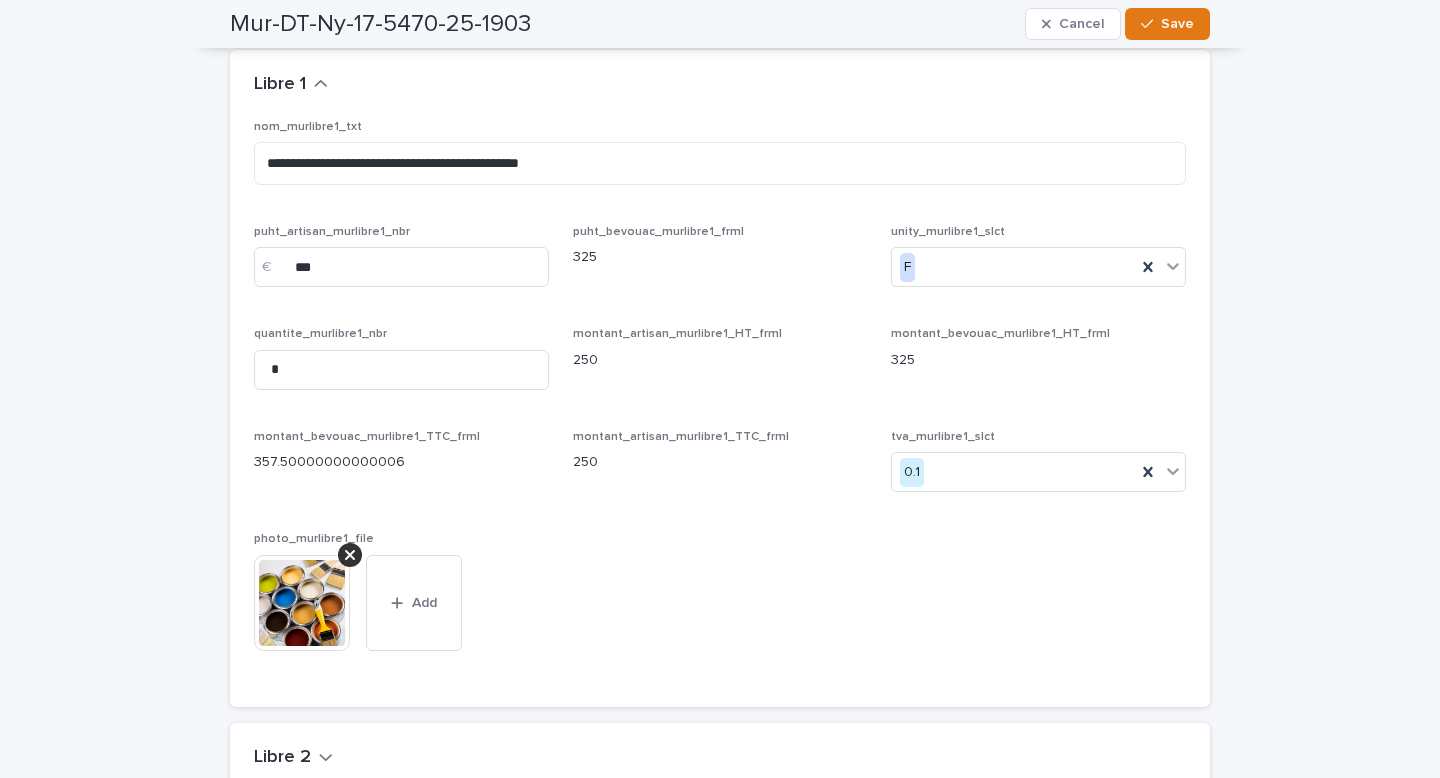 scroll, scrollTop: 3071, scrollLeft: 0, axis: vertical 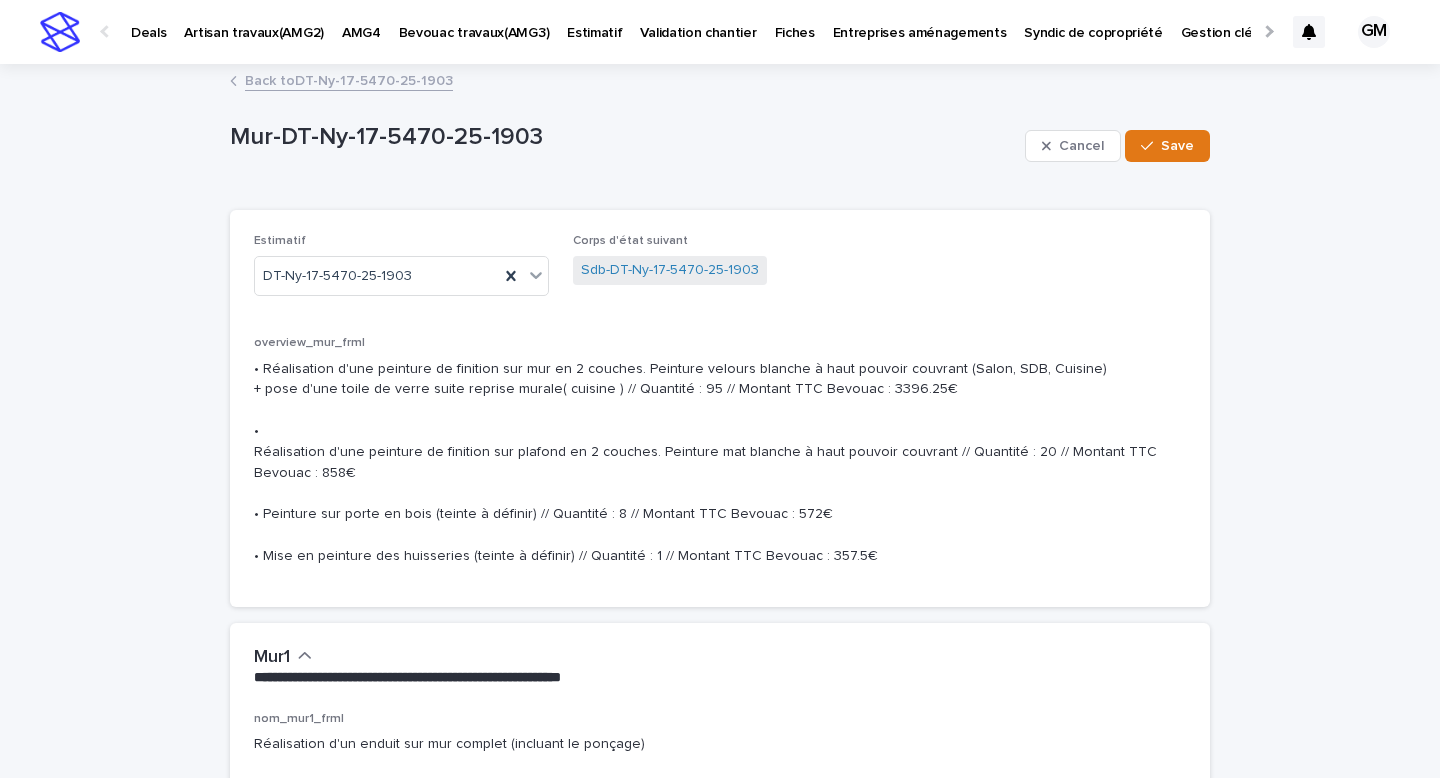 click on "Back to  DT-Ny-17-5470-25-1903" at bounding box center [349, 79] 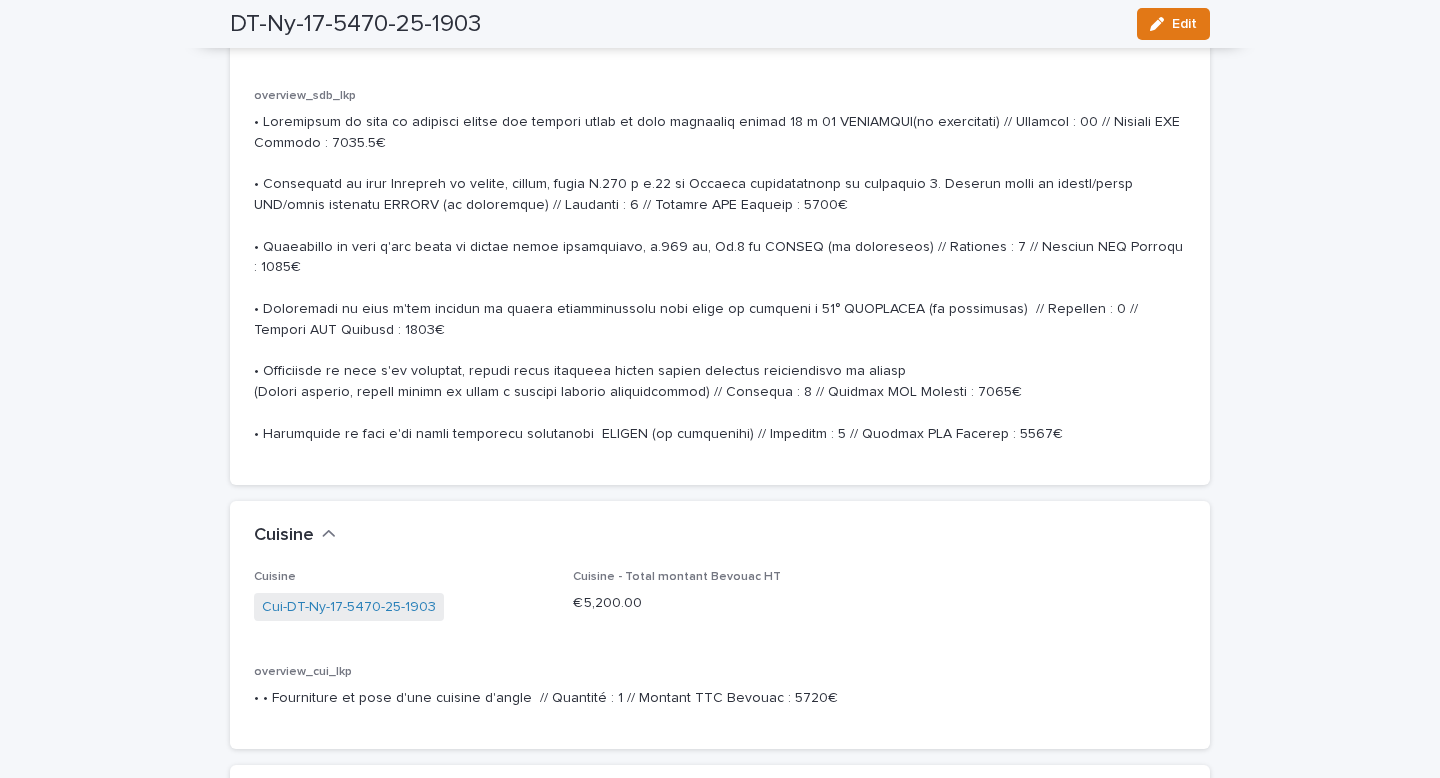 scroll, scrollTop: 5409, scrollLeft: 0, axis: vertical 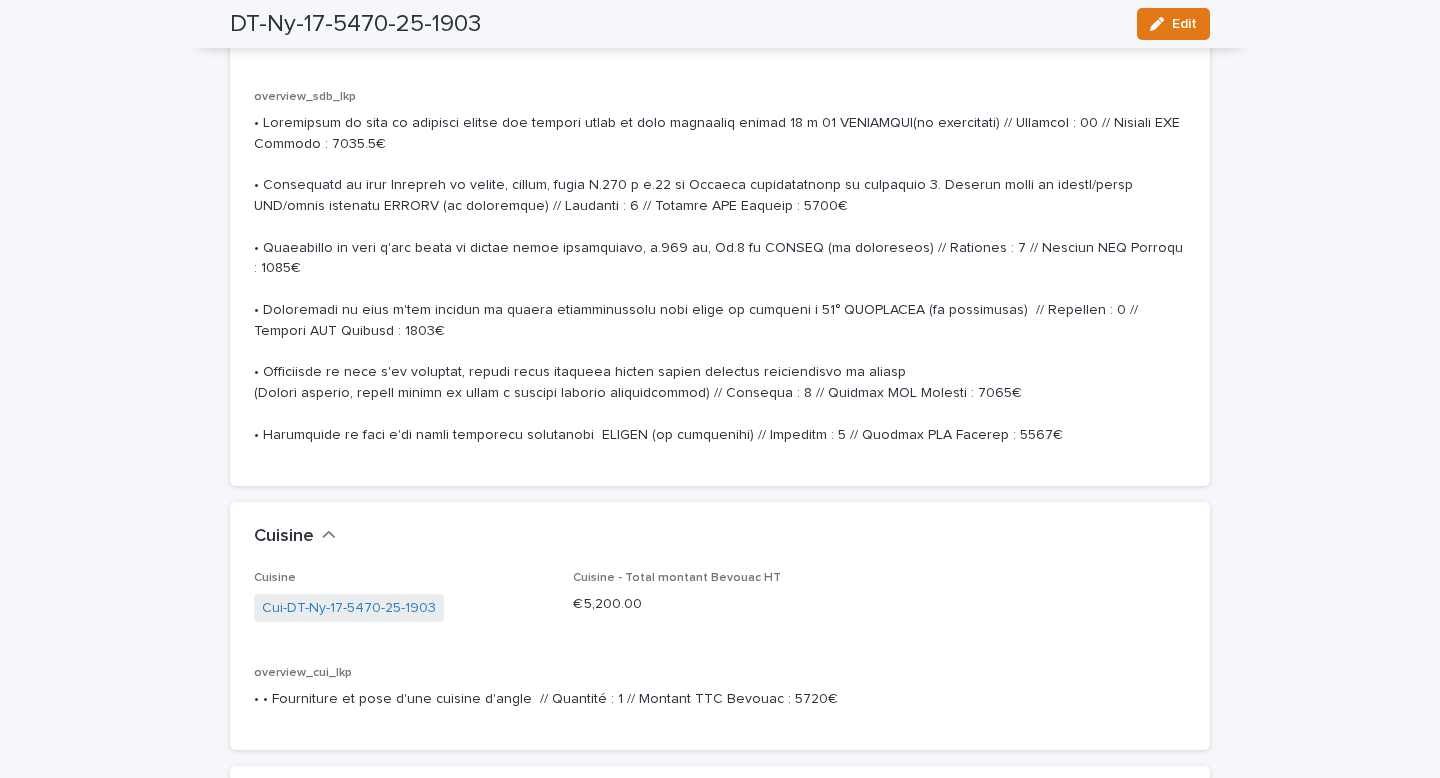 click on "Sdb-DT-Ny-17-5470-25-1903" at bounding box center [351, 32] 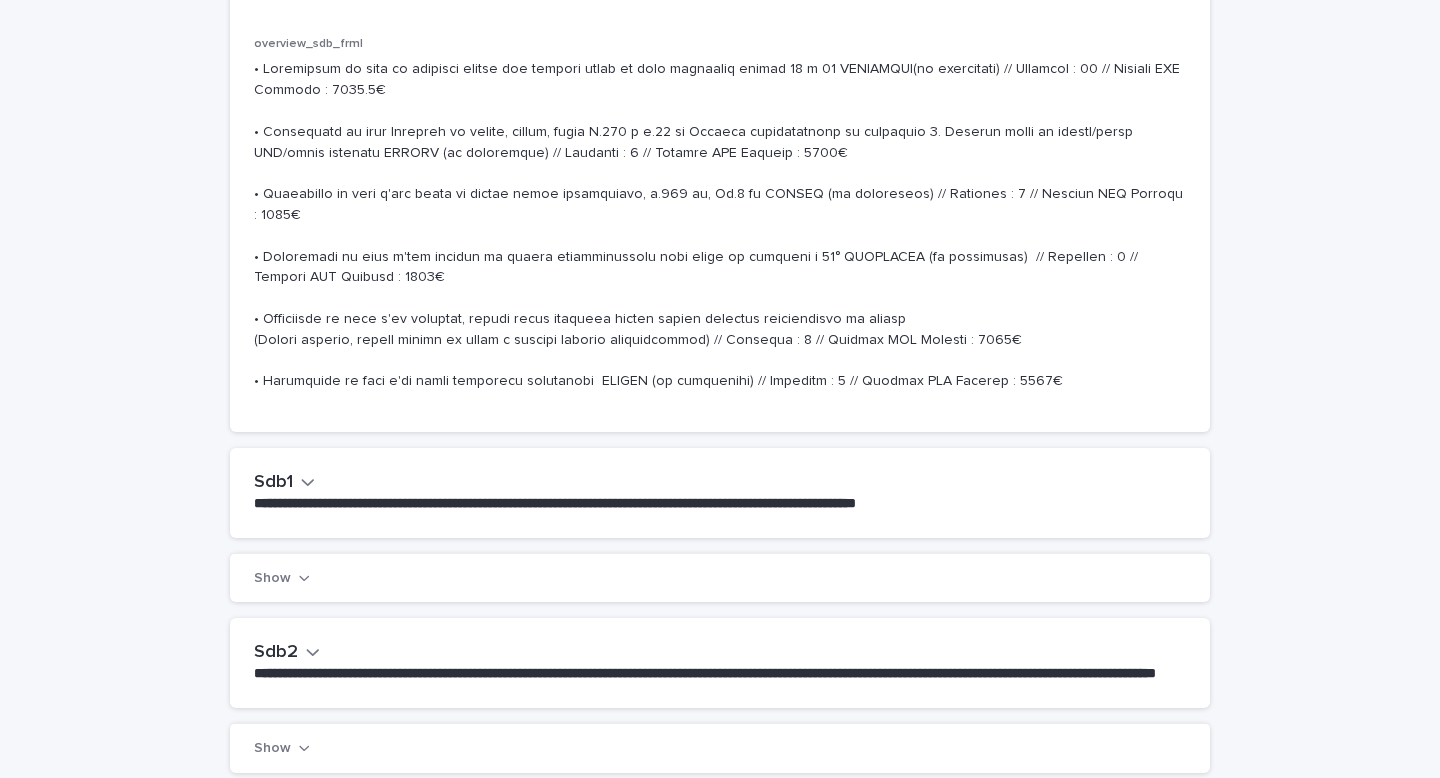 scroll, scrollTop: 534, scrollLeft: 0, axis: vertical 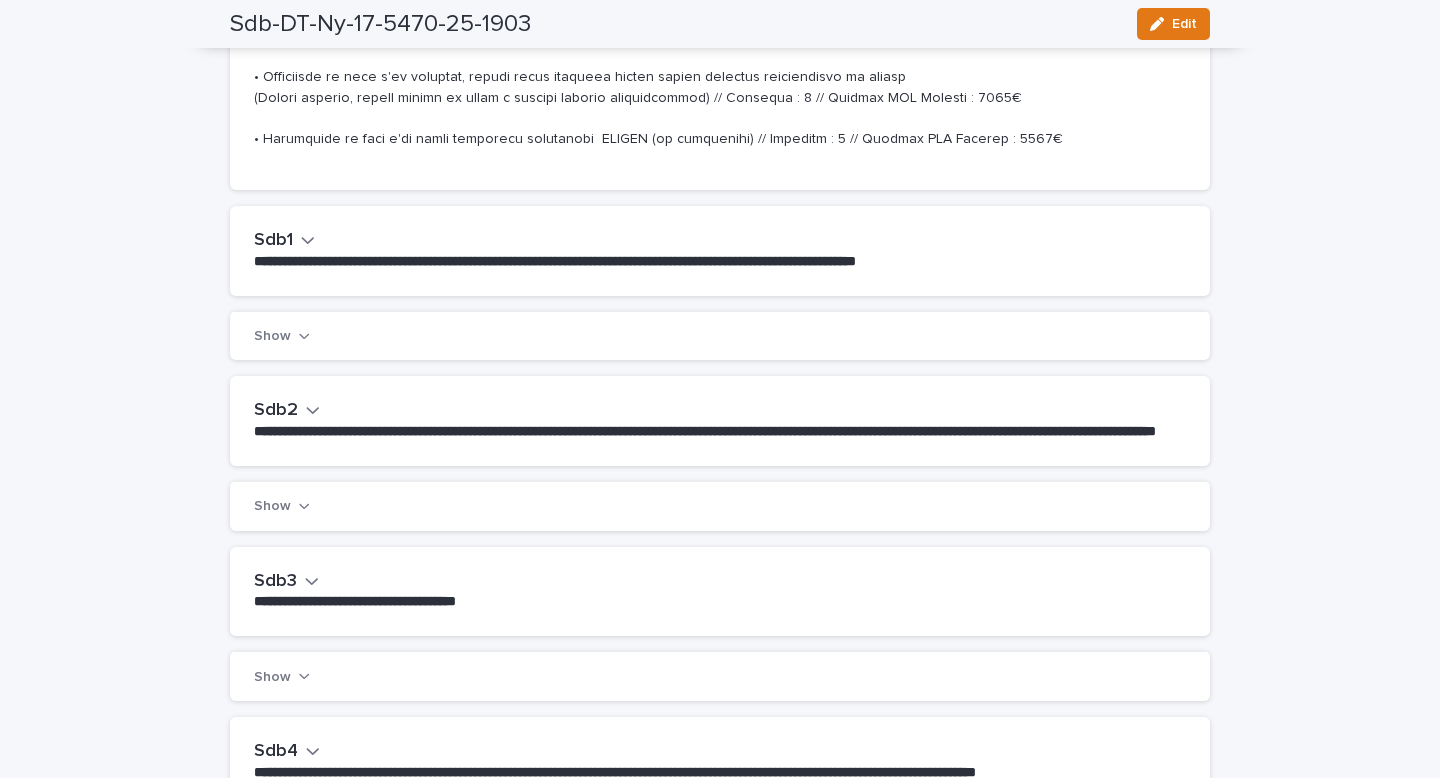 click 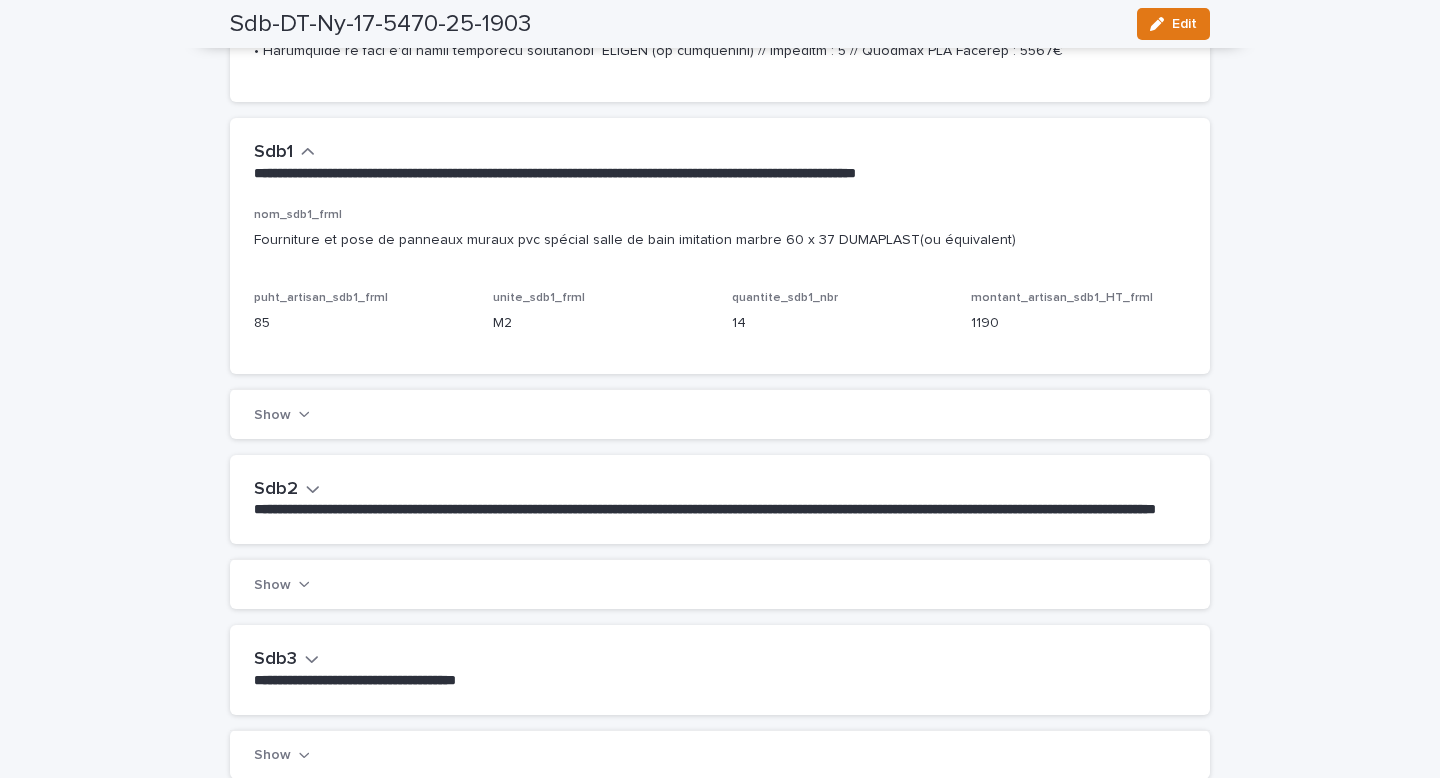 scroll, scrollTop: 633, scrollLeft: 0, axis: vertical 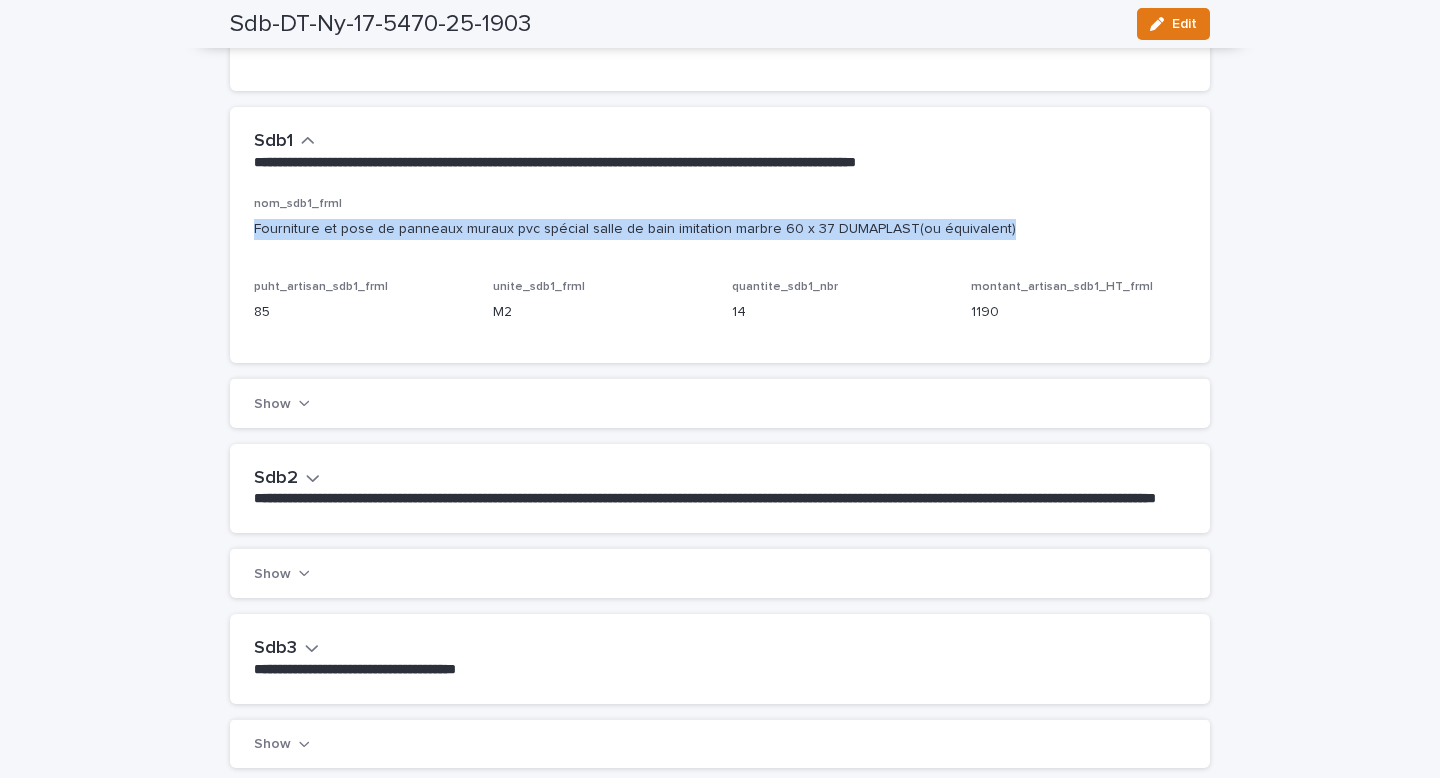 drag, startPoint x: 993, startPoint y: 233, endPoint x: 251, endPoint y: 235, distance: 742.0027 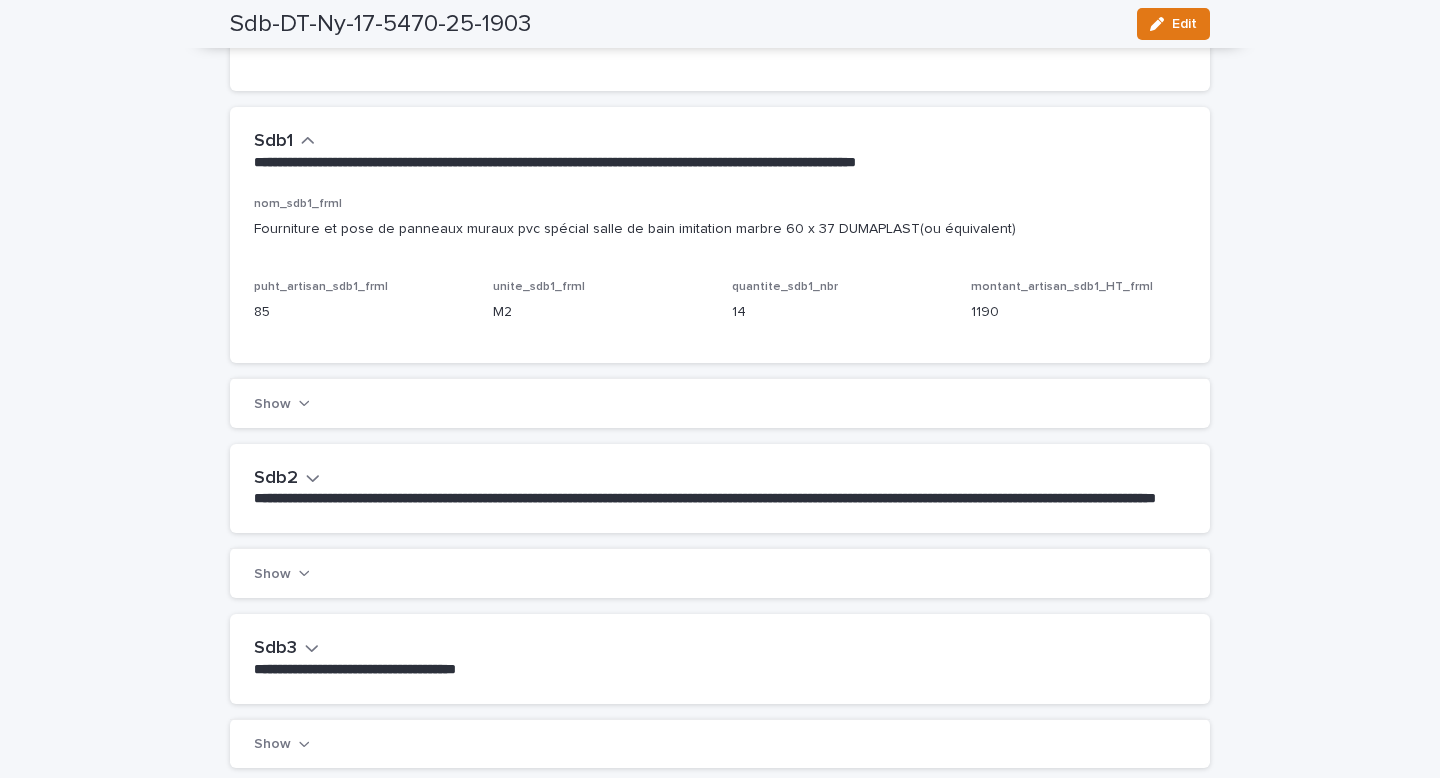 click on "85" at bounding box center (361, 310) 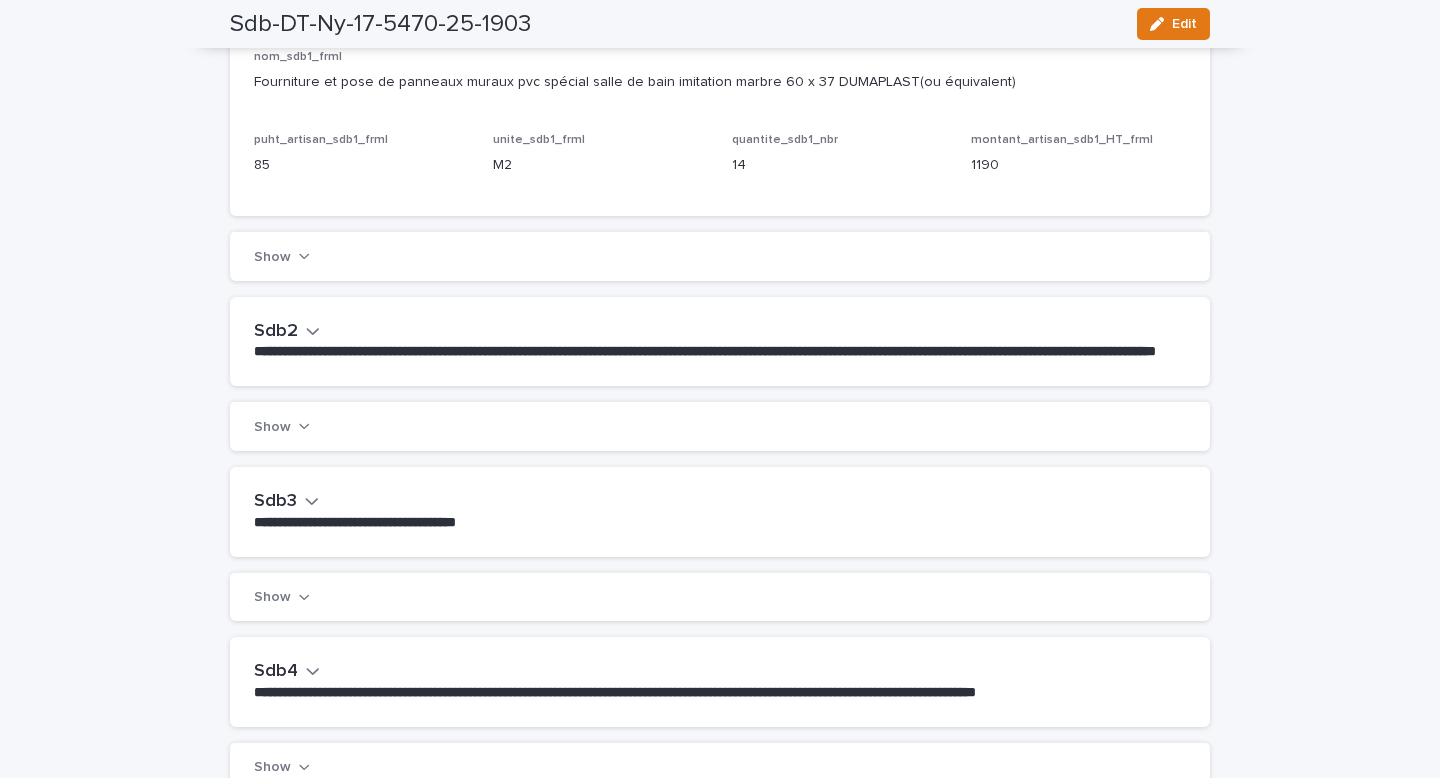 scroll, scrollTop: 782, scrollLeft: 0, axis: vertical 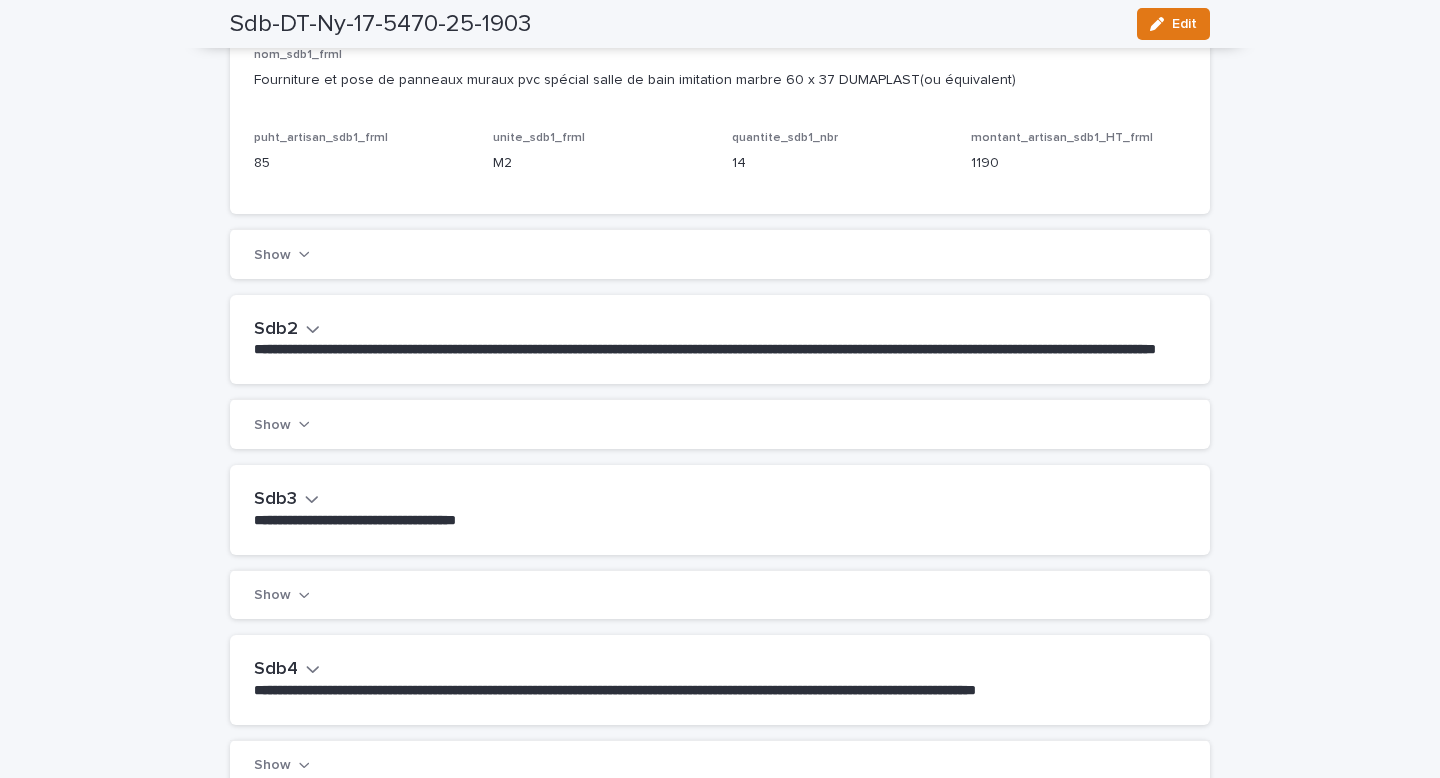 click 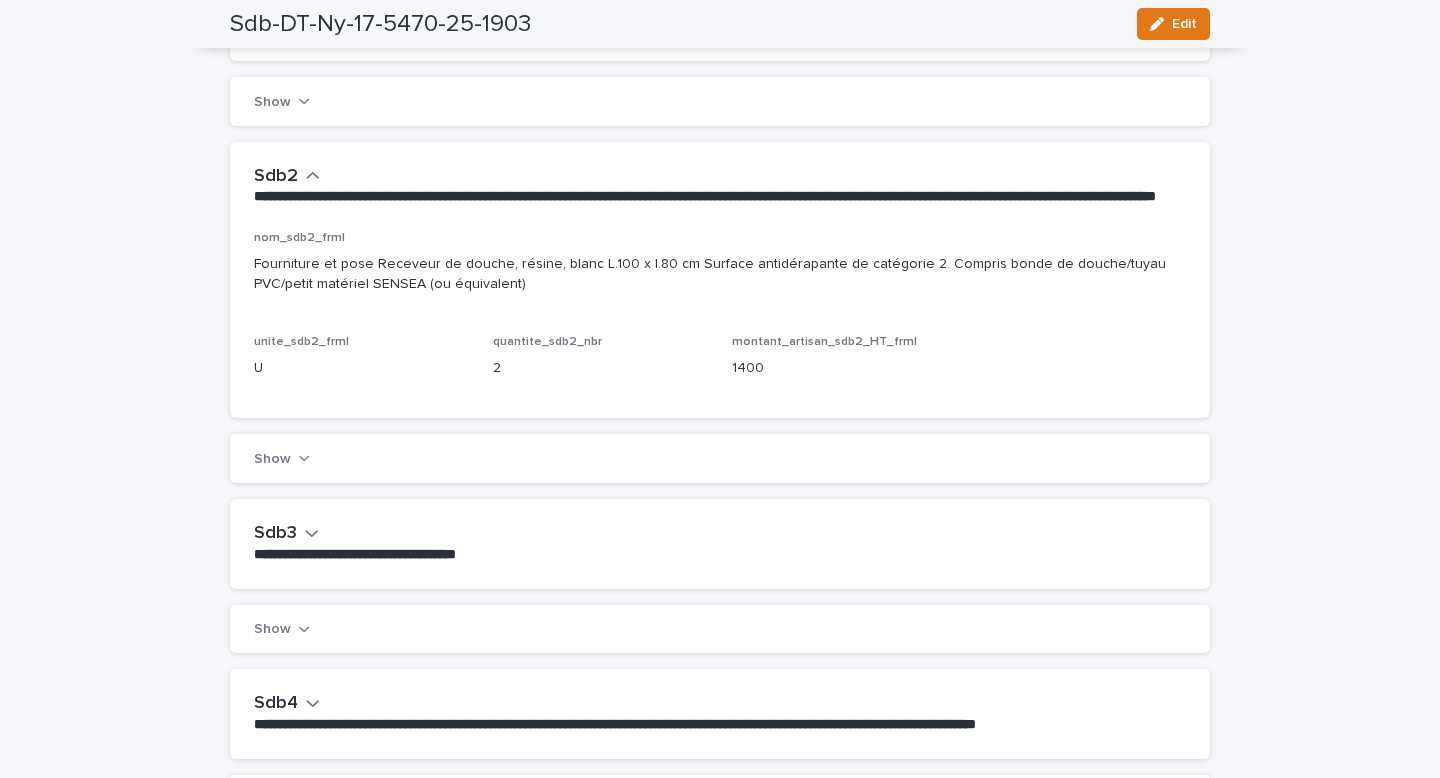 scroll, scrollTop: 936, scrollLeft: 0, axis: vertical 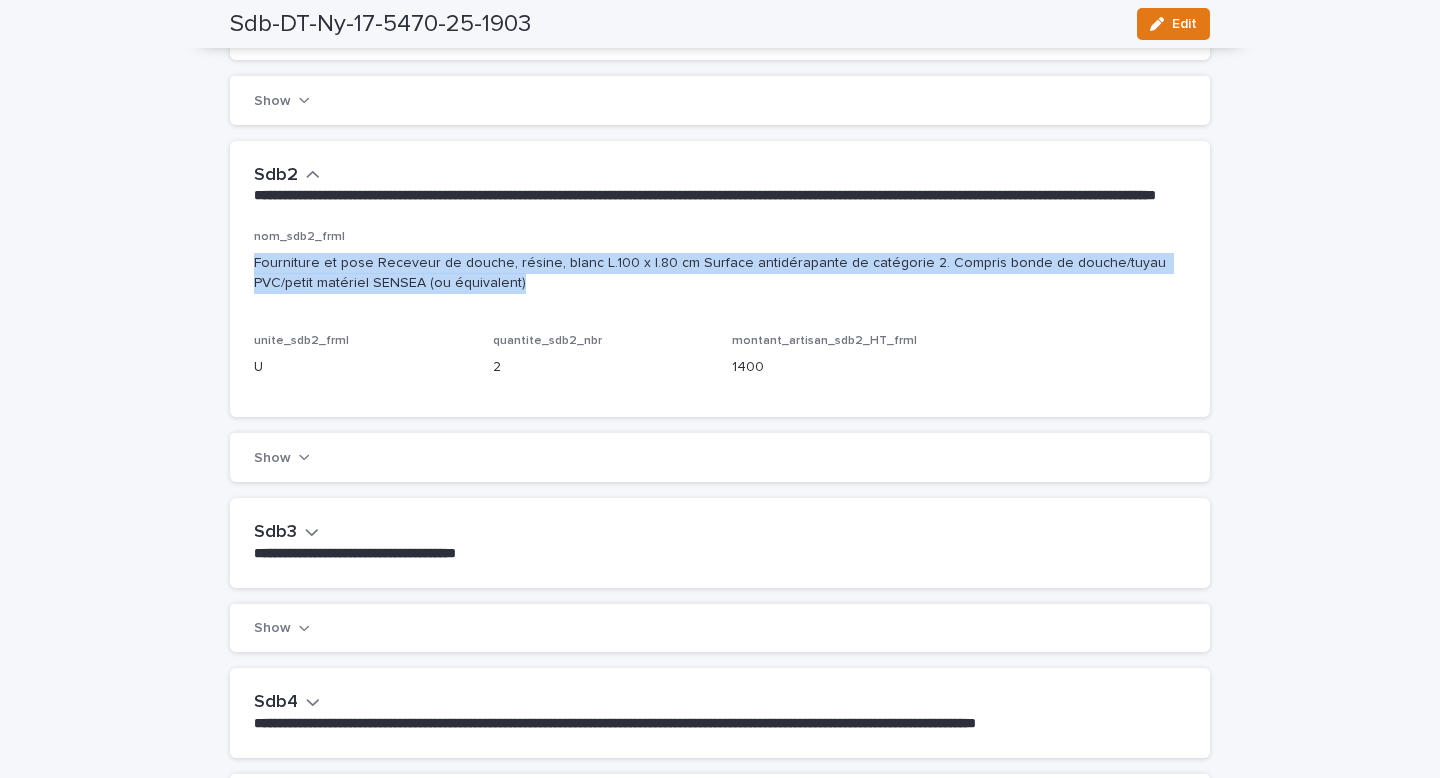 drag, startPoint x: 459, startPoint y: 301, endPoint x: 251, endPoint y: 282, distance: 208.86598 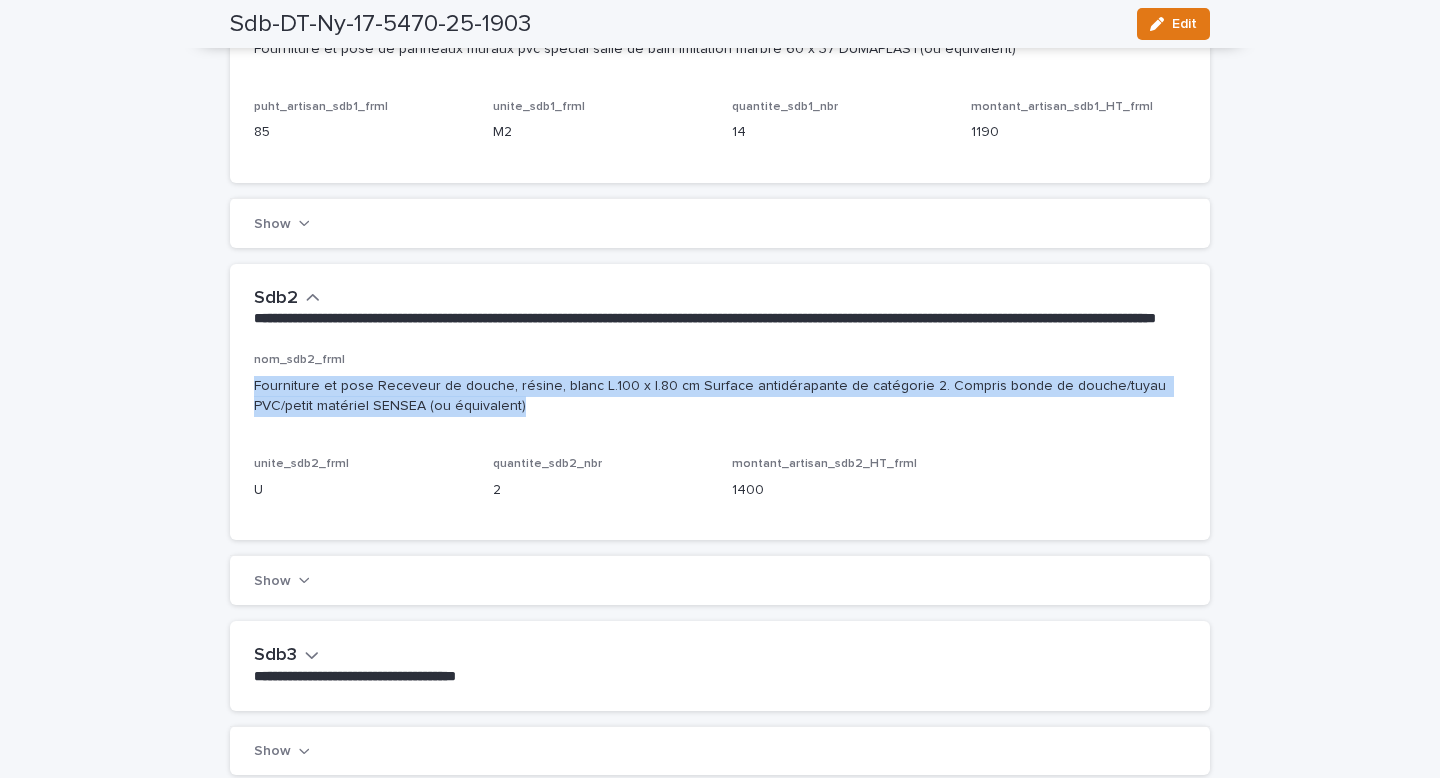 scroll, scrollTop: 852, scrollLeft: 0, axis: vertical 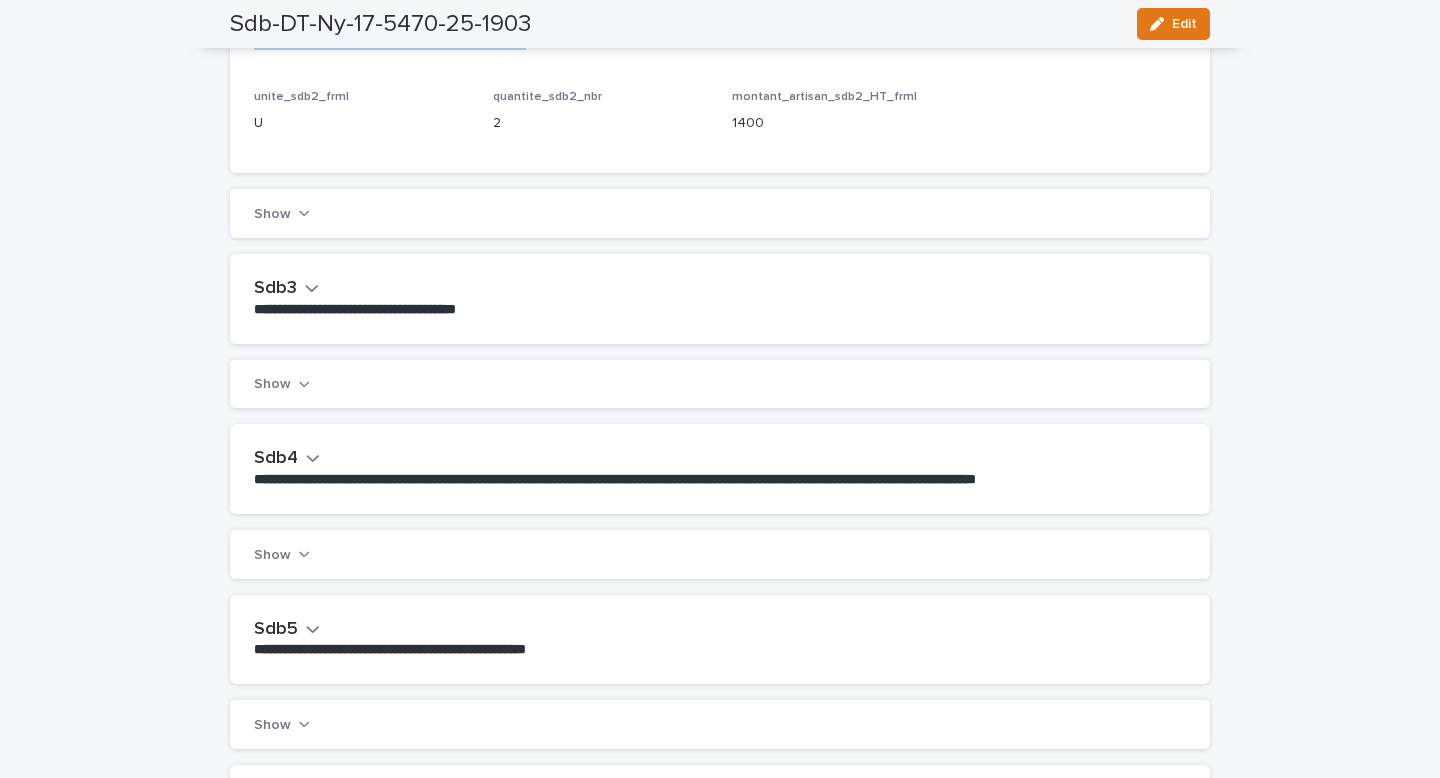 click 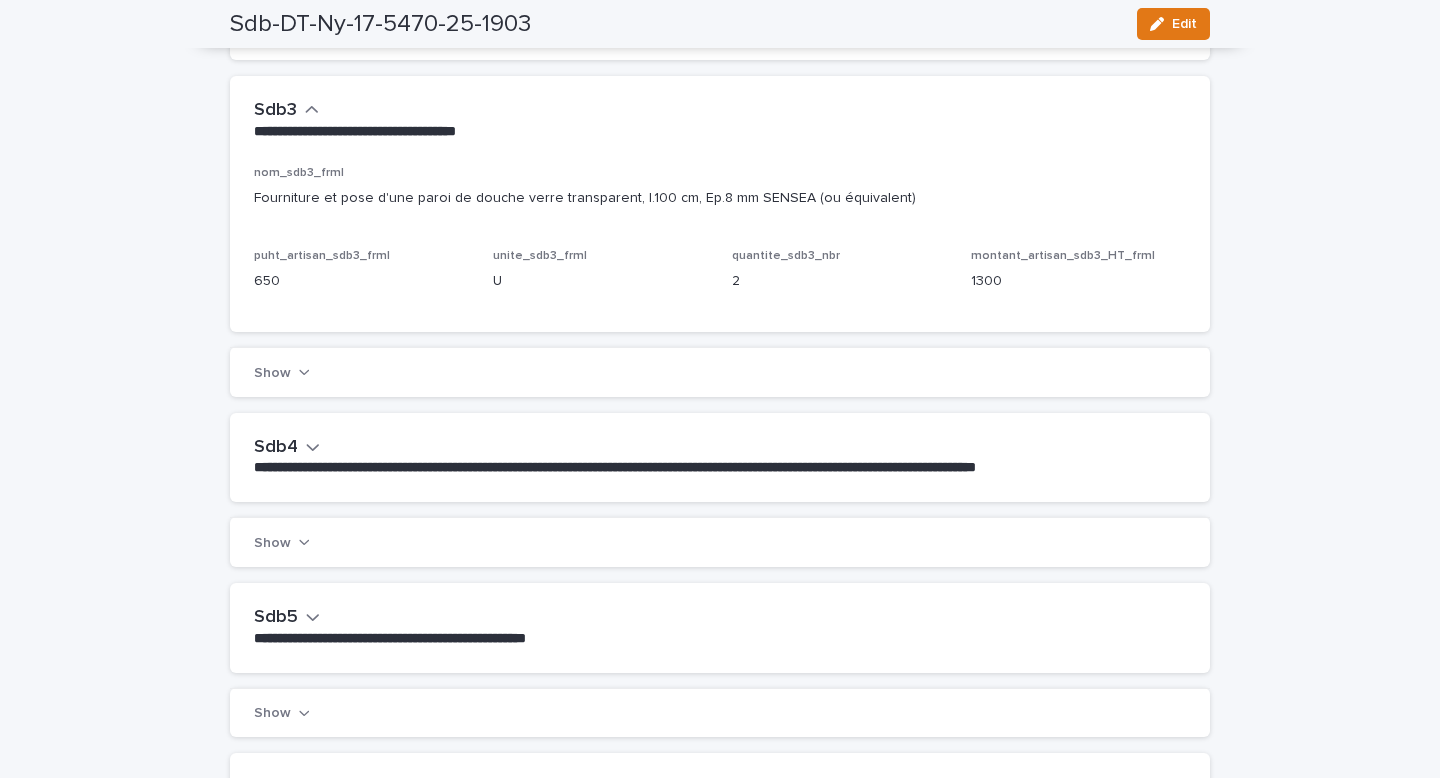 scroll, scrollTop: 1364, scrollLeft: 0, axis: vertical 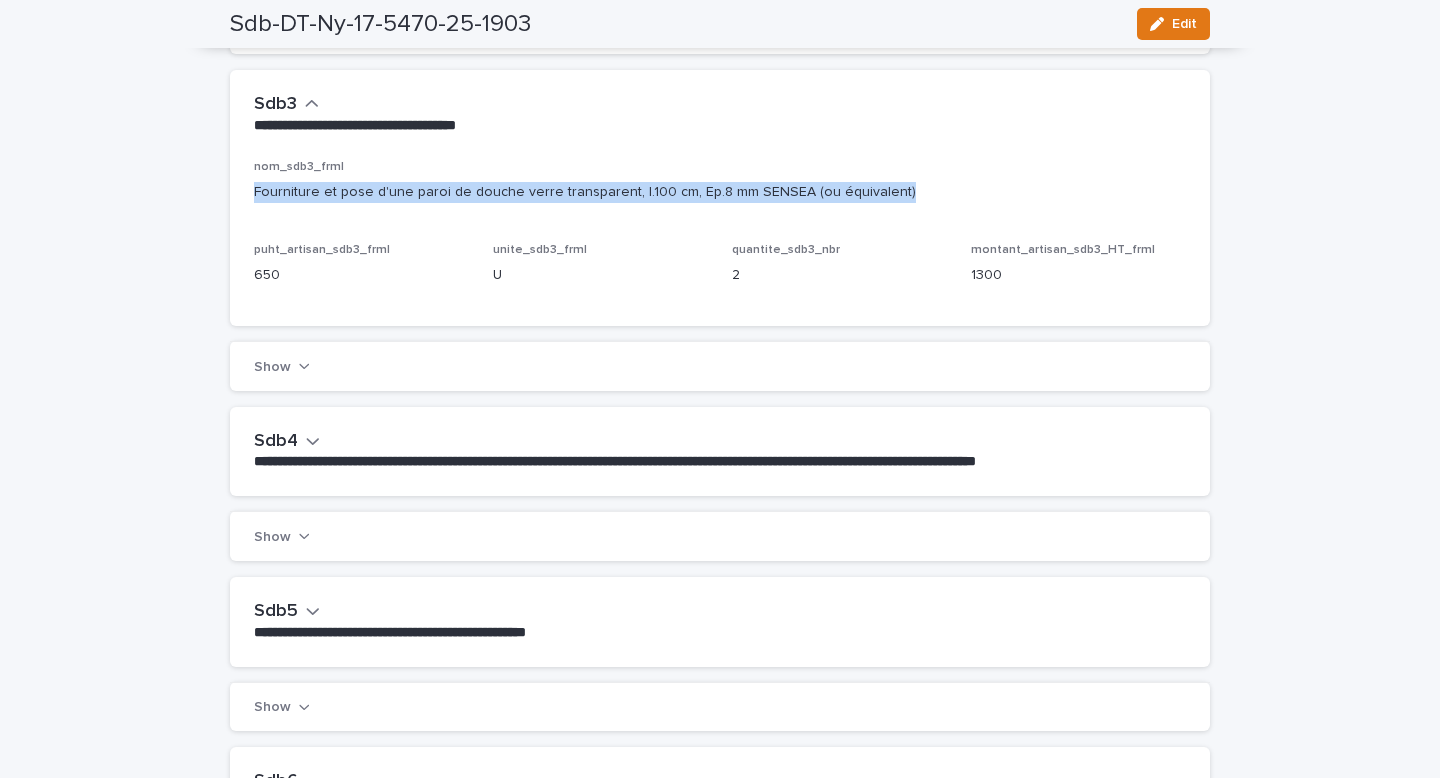 drag, startPoint x: 901, startPoint y: 212, endPoint x: 243, endPoint y: 218, distance: 658.02734 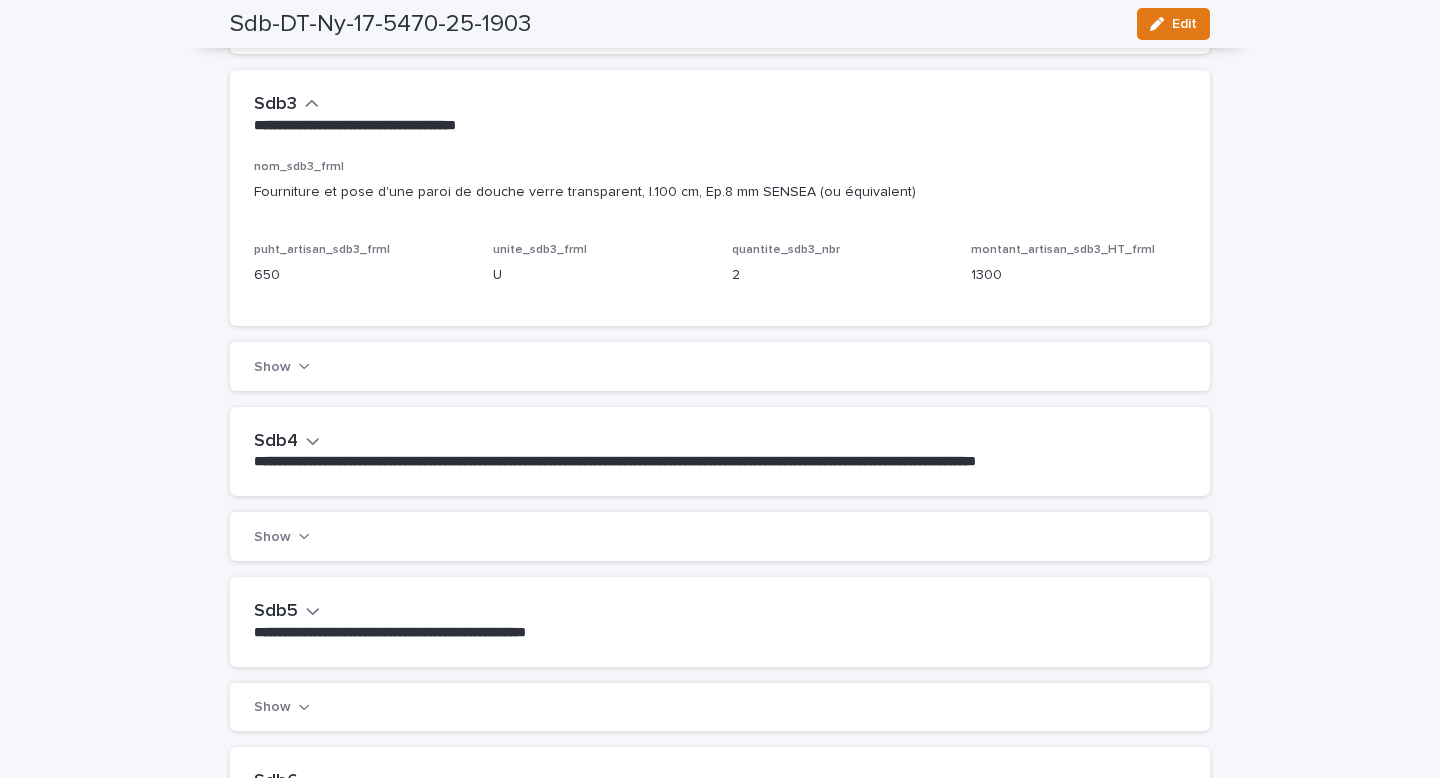 click on "**********" at bounding box center [716, 126] 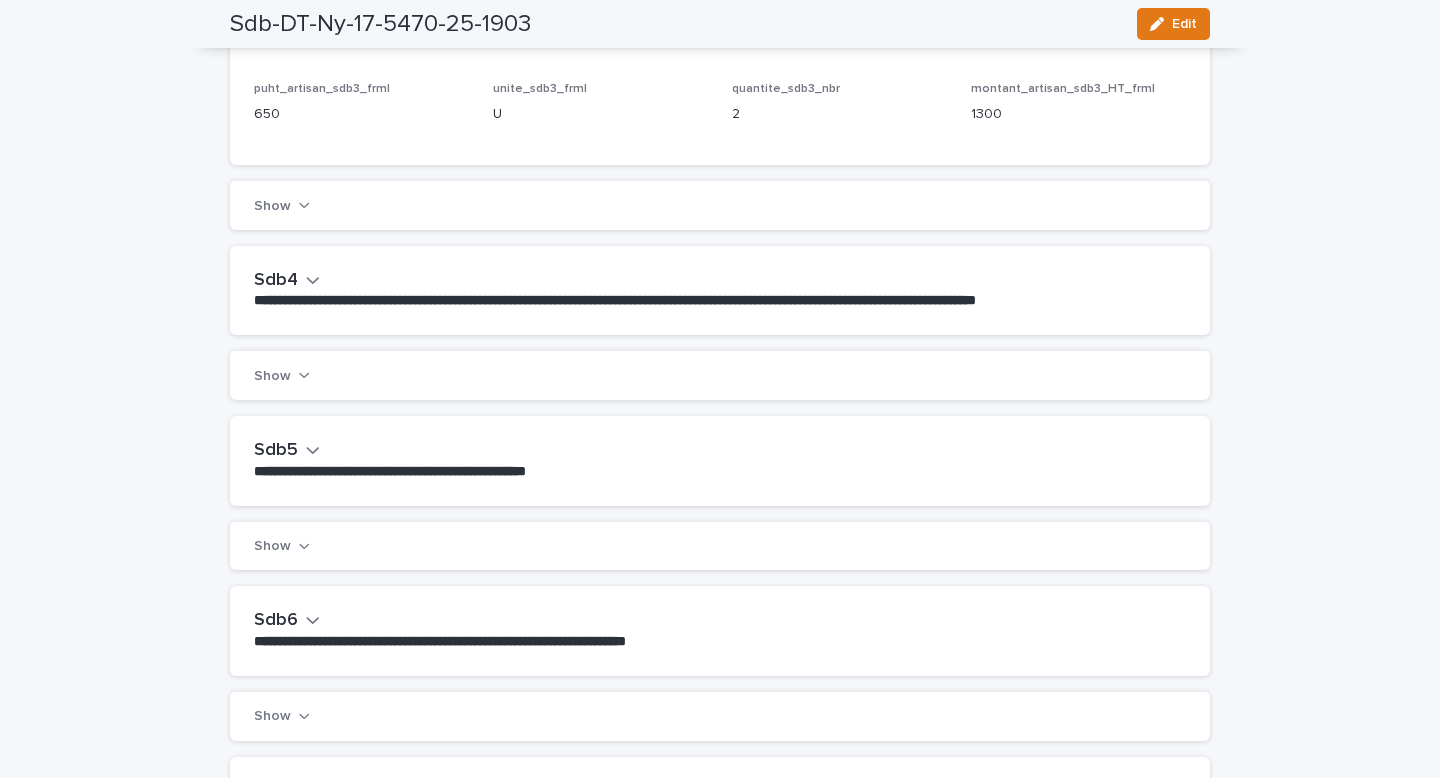 scroll, scrollTop: 1533, scrollLeft: 0, axis: vertical 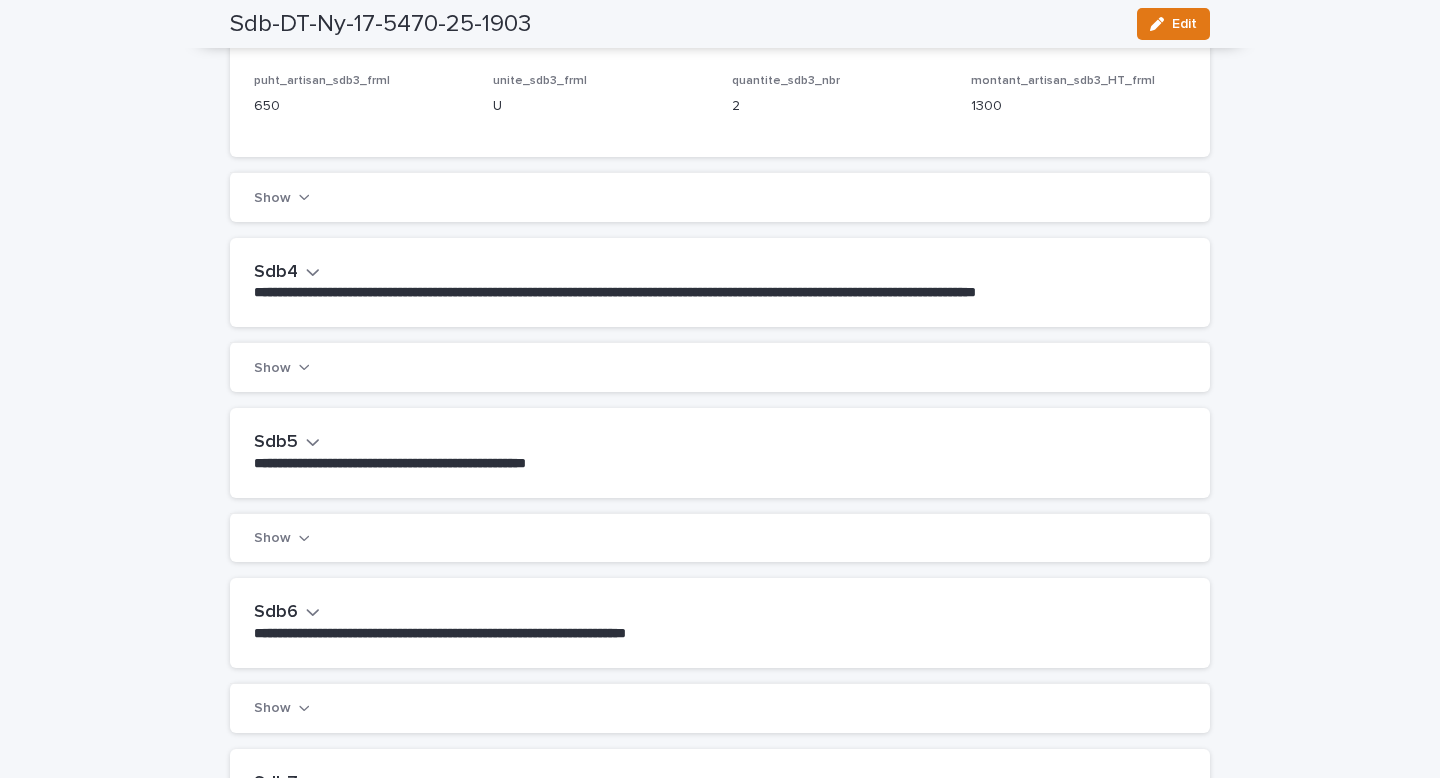 click 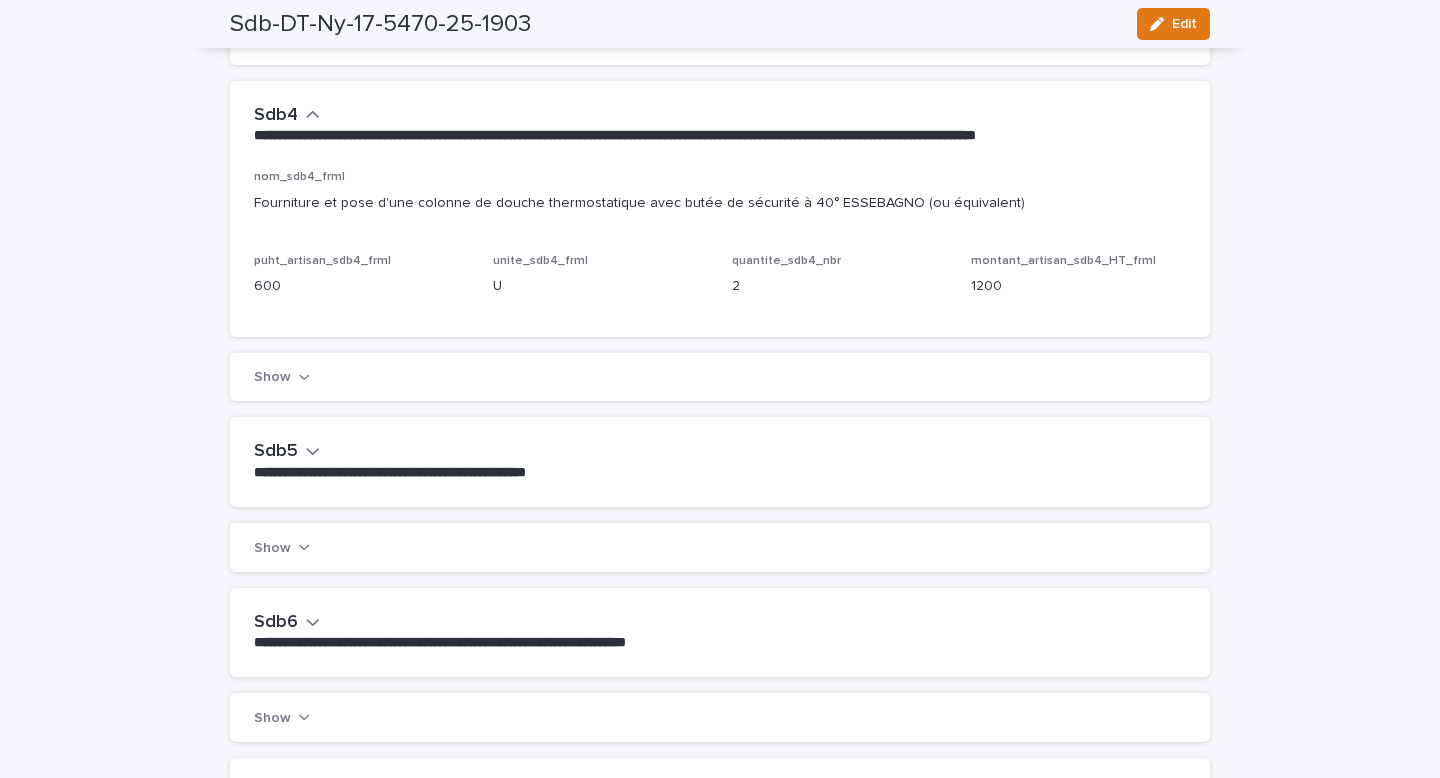 scroll, scrollTop: 1717, scrollLeft: 0, axis: vertical 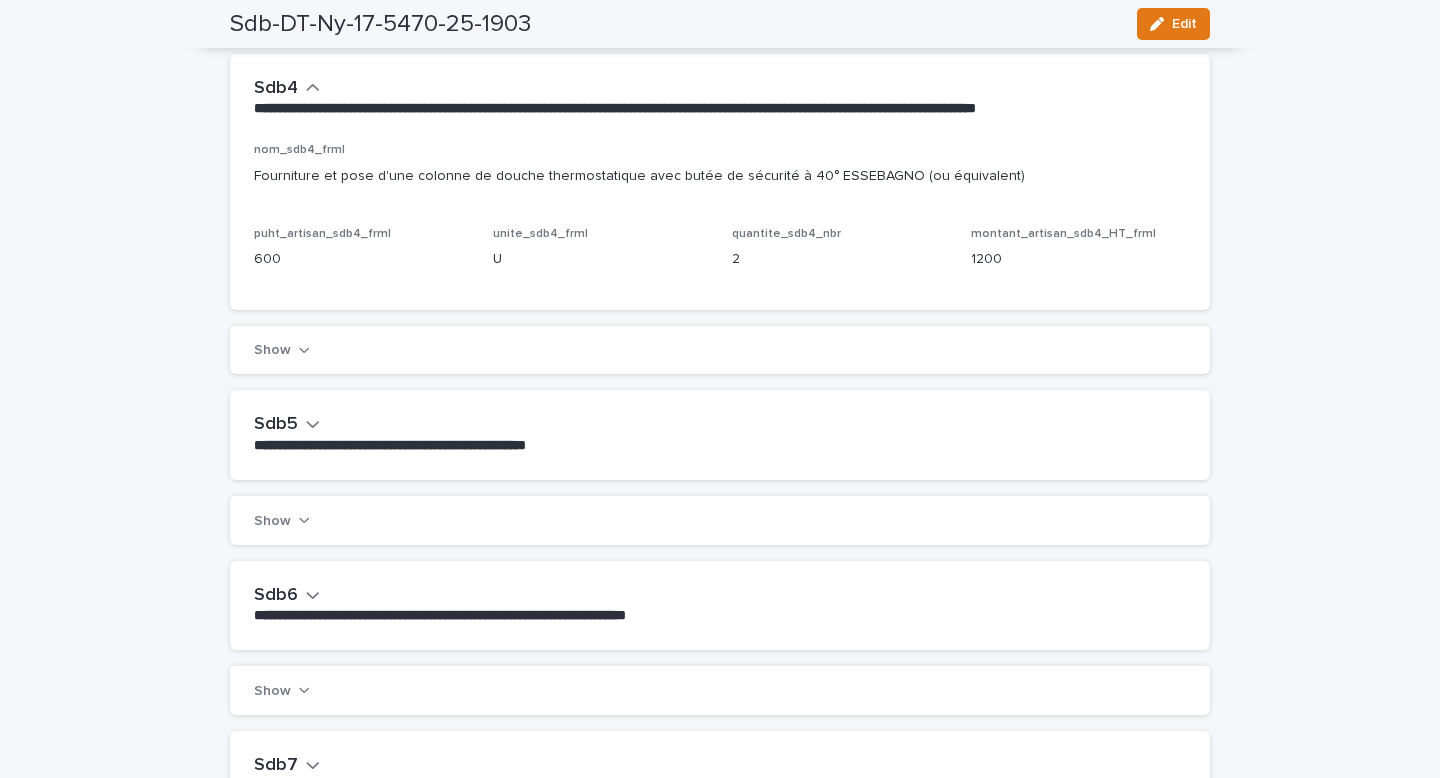 drag, startPoint x: 995, startPoint y: 200, endPoint x: 248, endPoint y: 212, distance: 747.0964 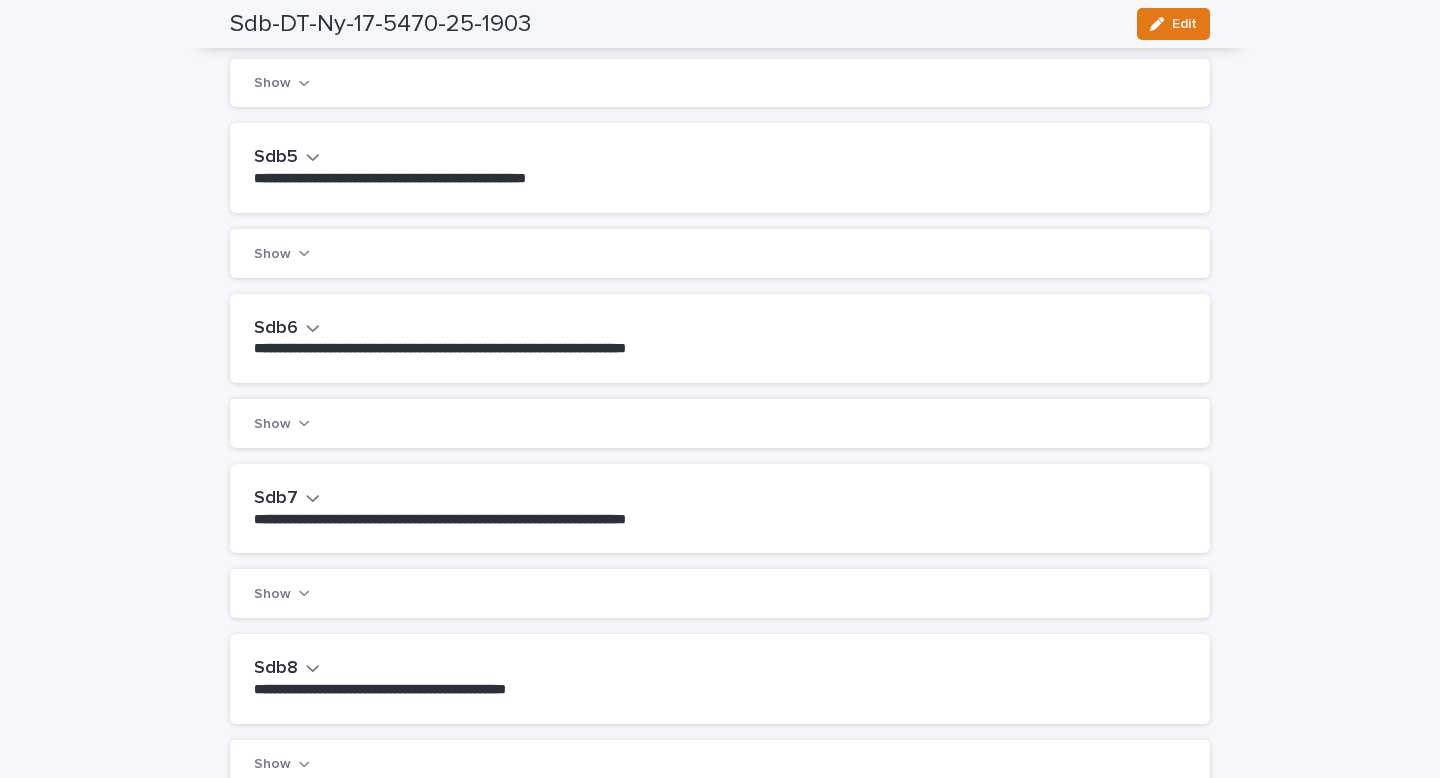 scroll, scrollTop: 1993, scrollLeft: 0, axis: vertical 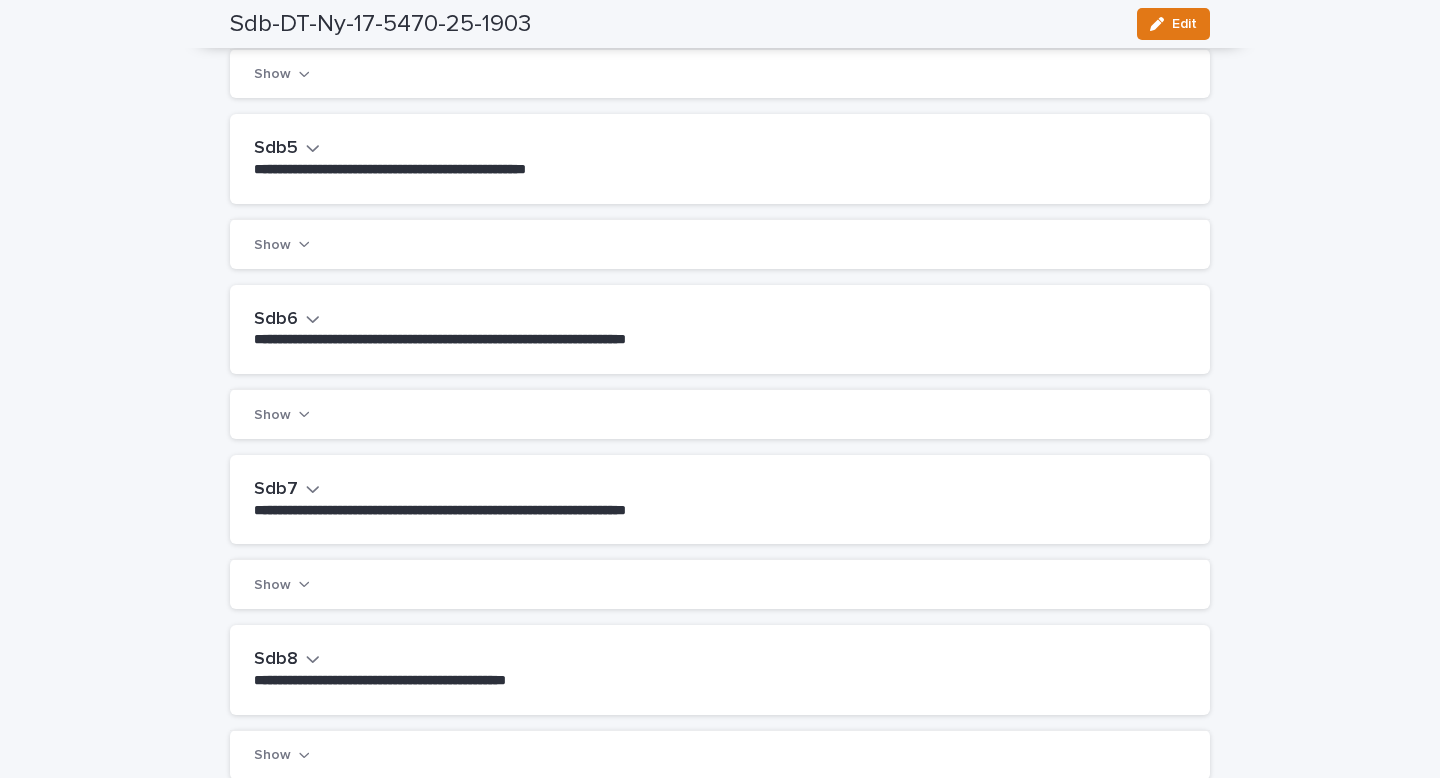 click 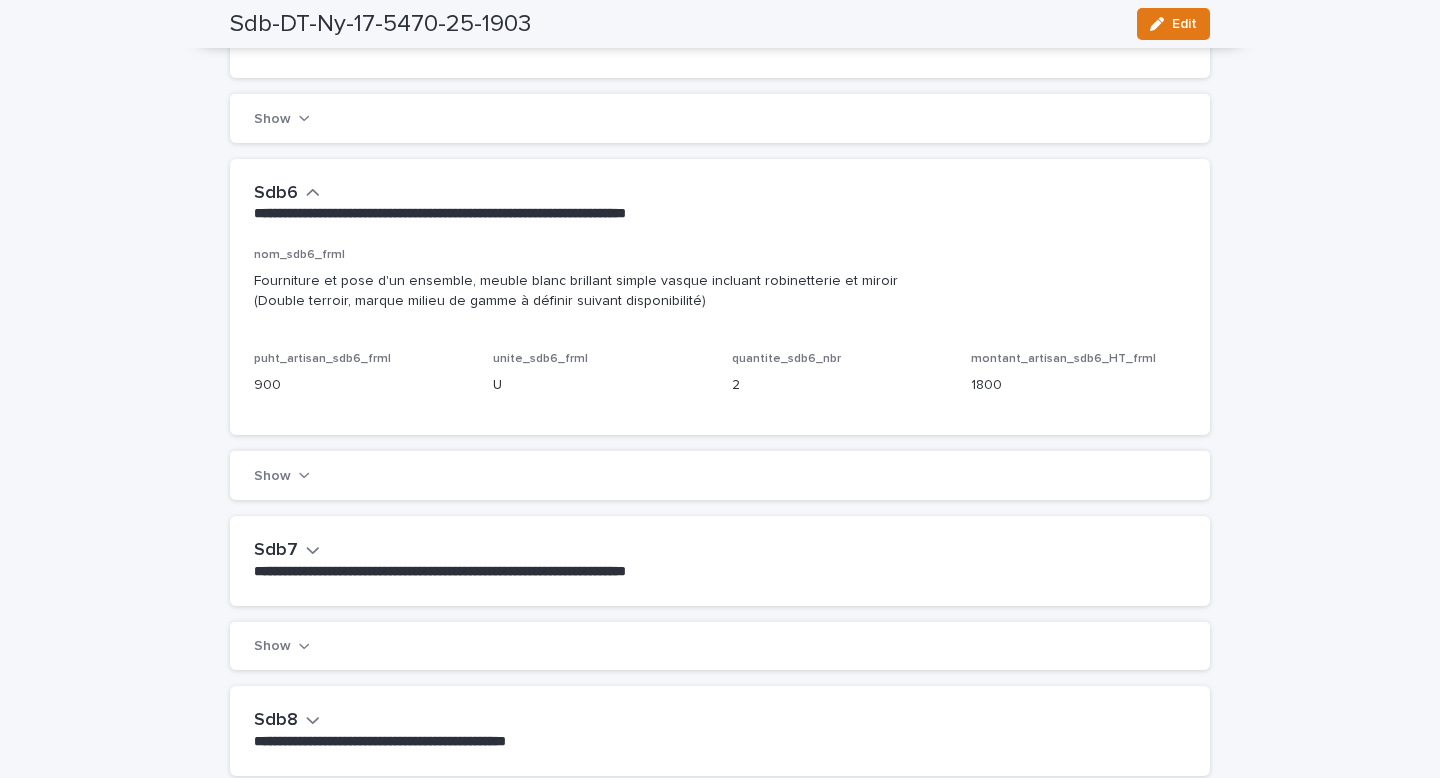 scroll, scrollTop: 2128, scrollLeft: 0, axis: vertical 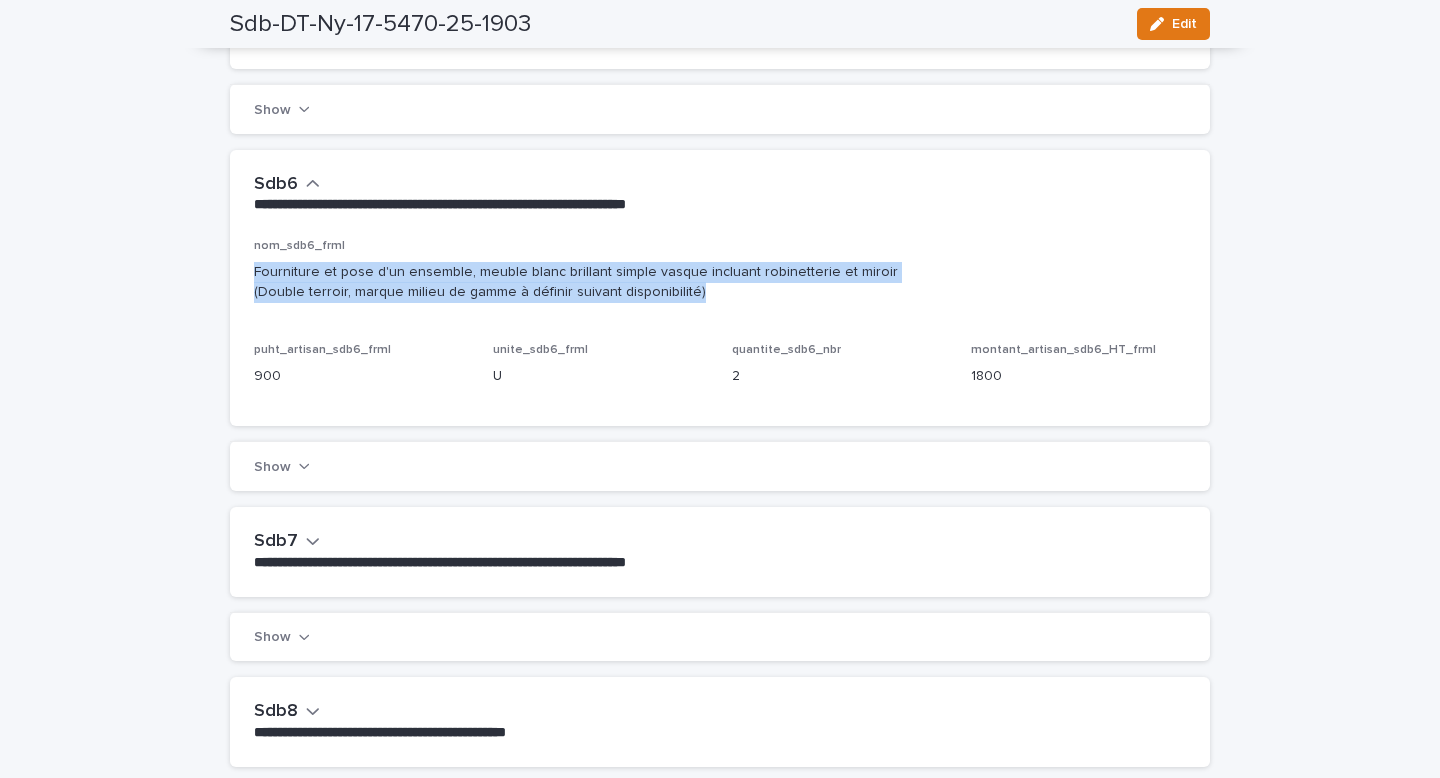 drag, startPoint x: 696, startPoint y: 312, endPoint x: 251, endPoint y: 286, distance: 445.7589 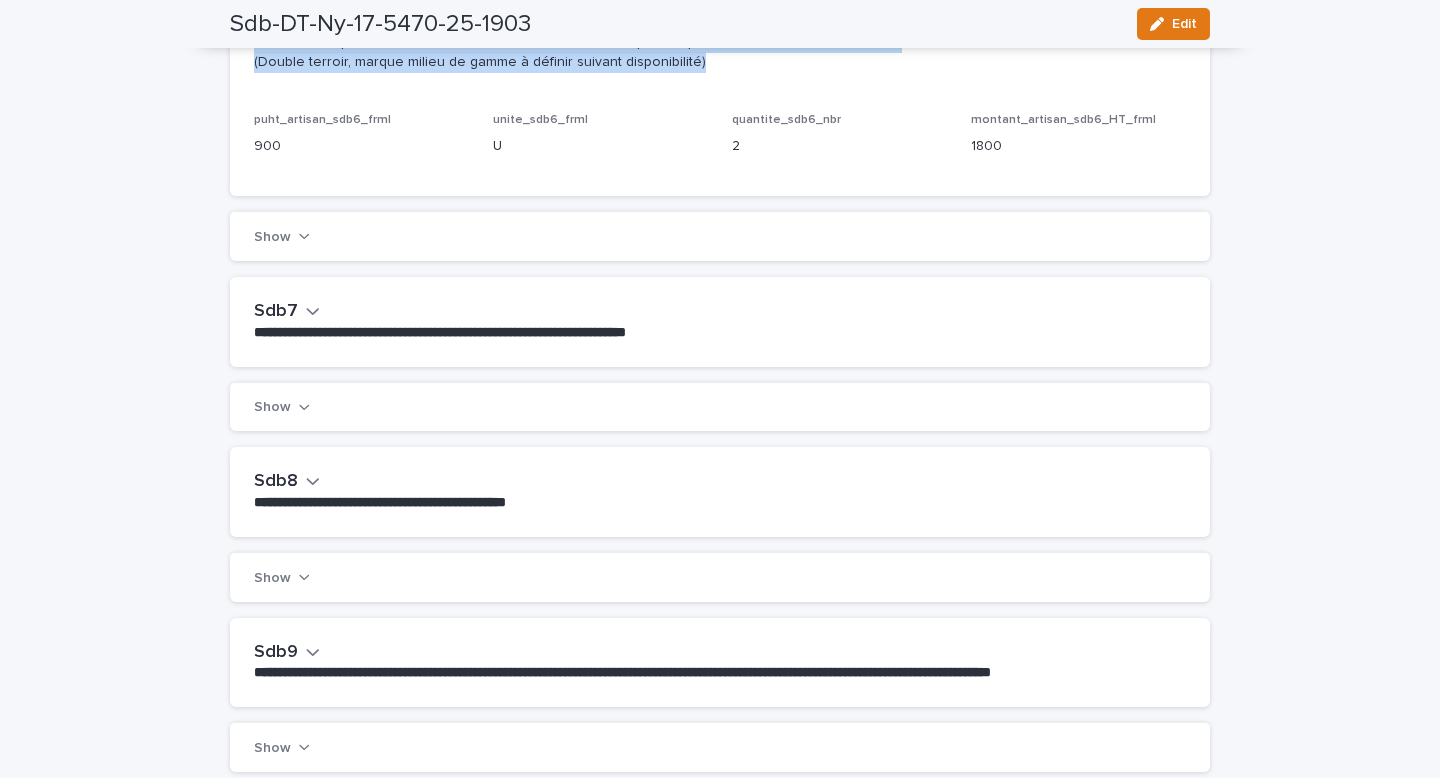 scroll, scrollTop: 2479, scrollLeft: 0, axis: vertical 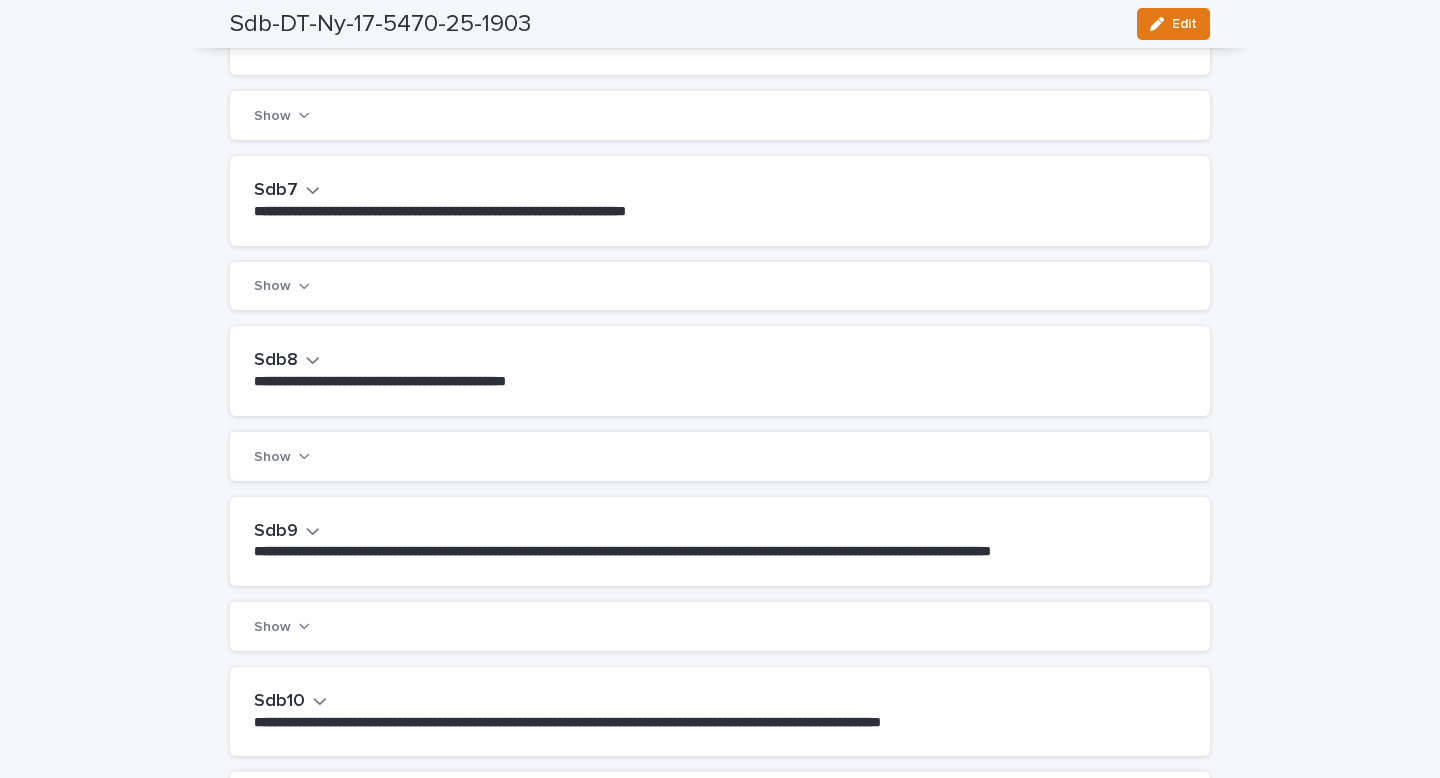 click 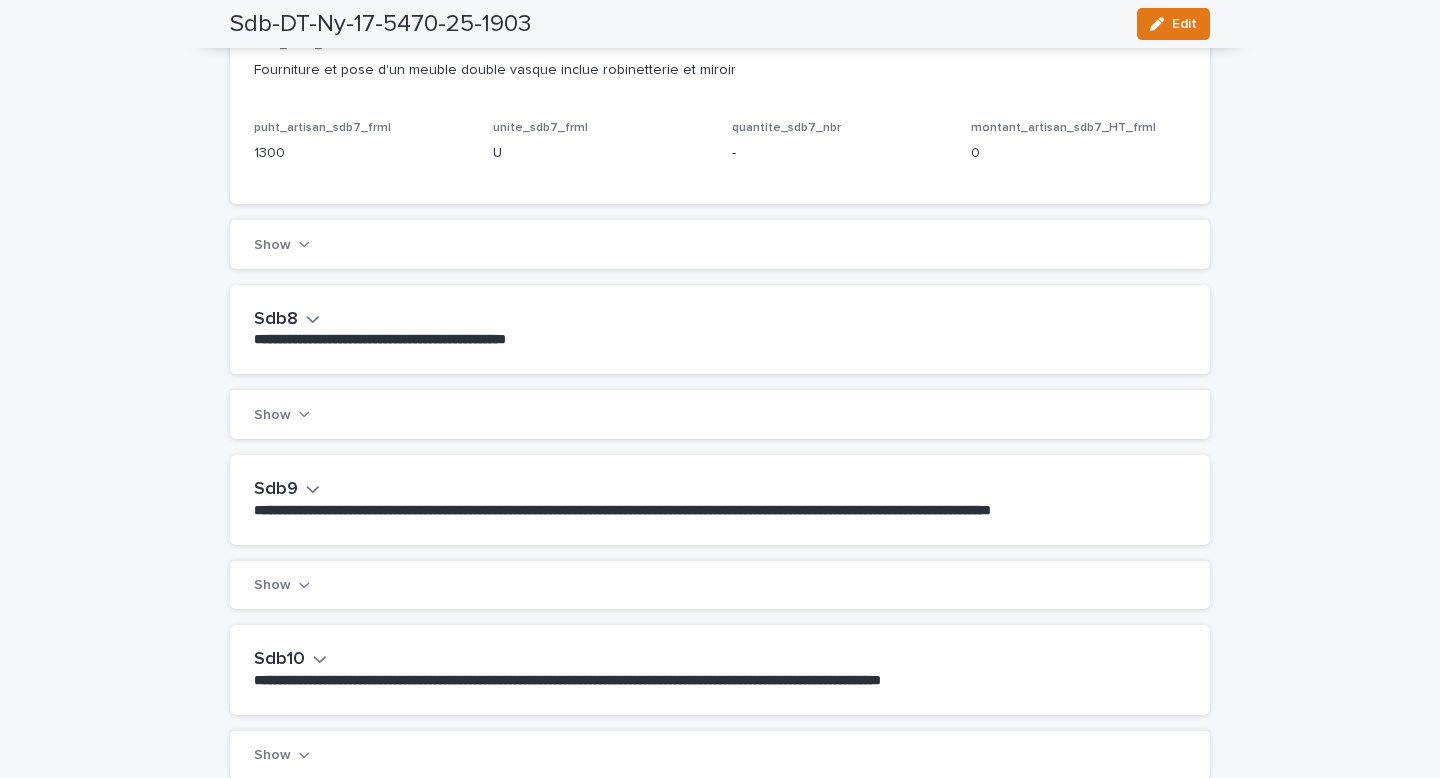scroll, scrollTop: 2781, scrollLeft: 0, axis: vertical 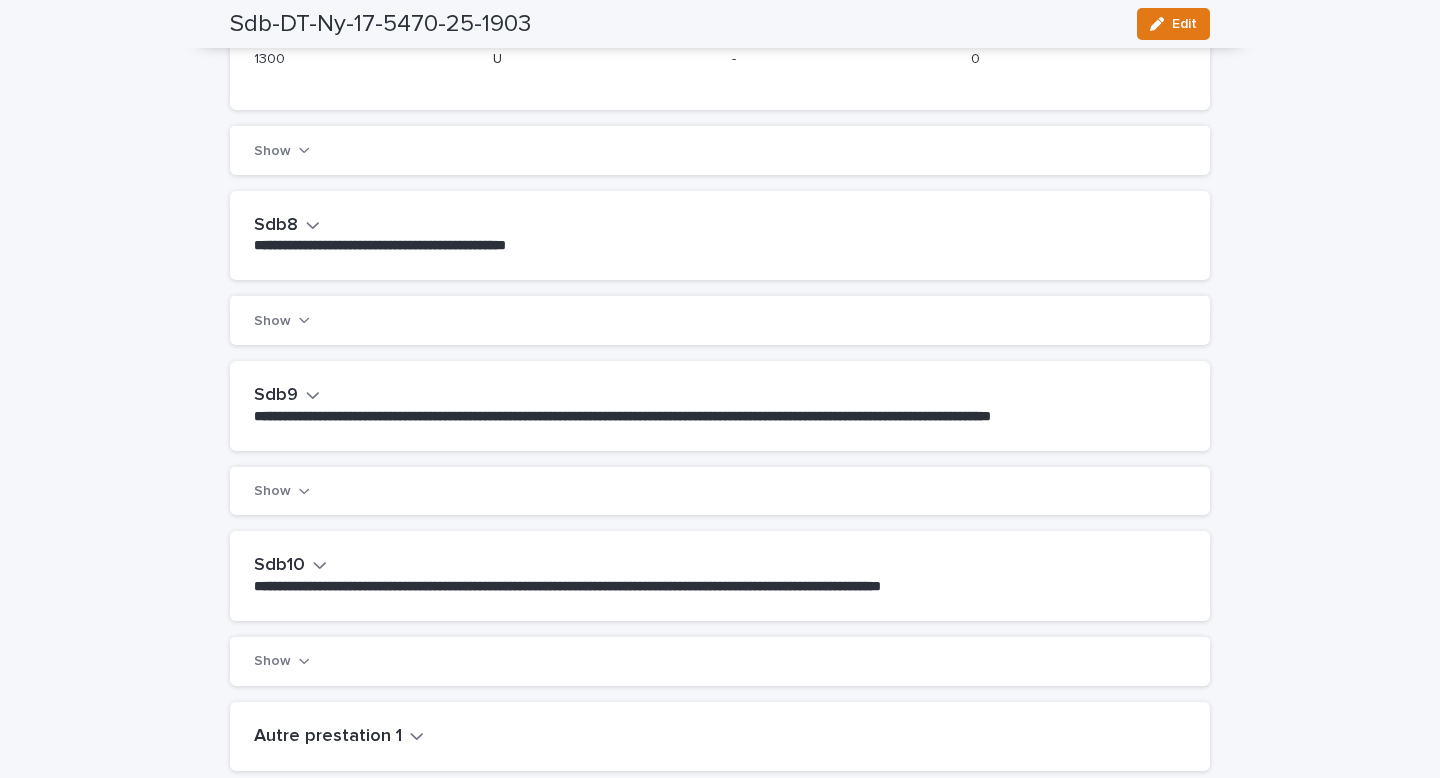 click 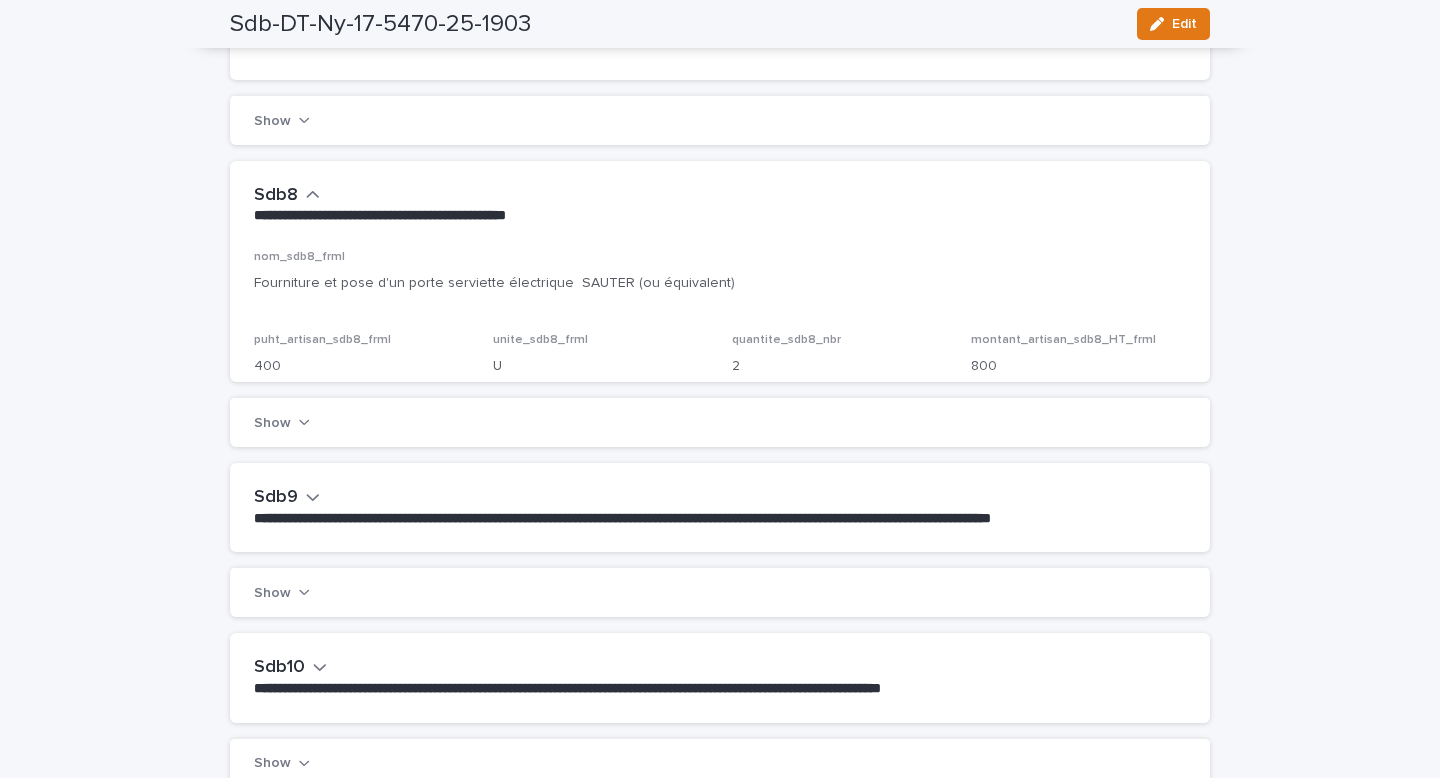 scroll, scrollTop: 2812, scrollLeft: 0, axis: vertical 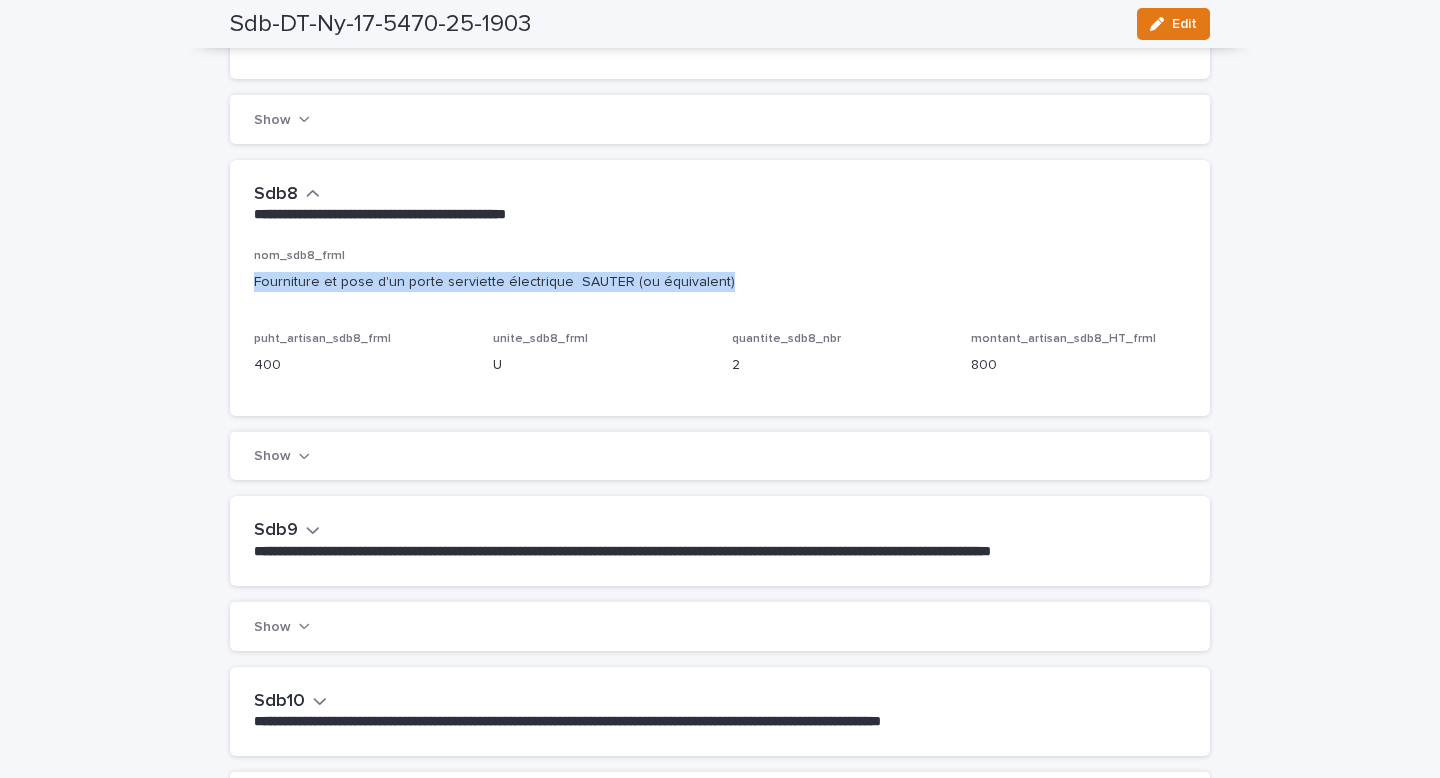 drag, startPoint x: 723, startPoint y: 308, endPoint x: 248, endPoint y: 314, distance: 475.0379 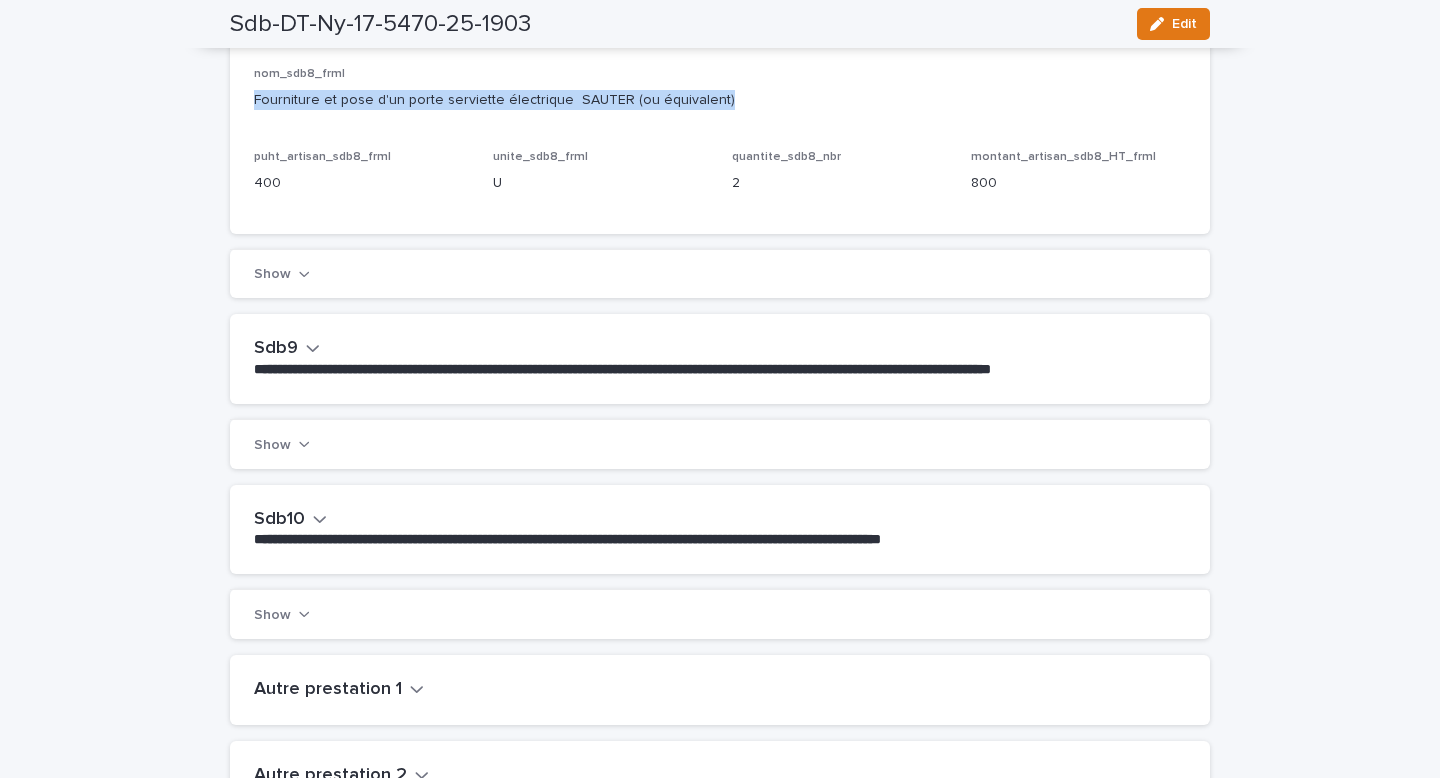scroll, scrollTop: 3086, scrollLeft: 0, axis: vertical 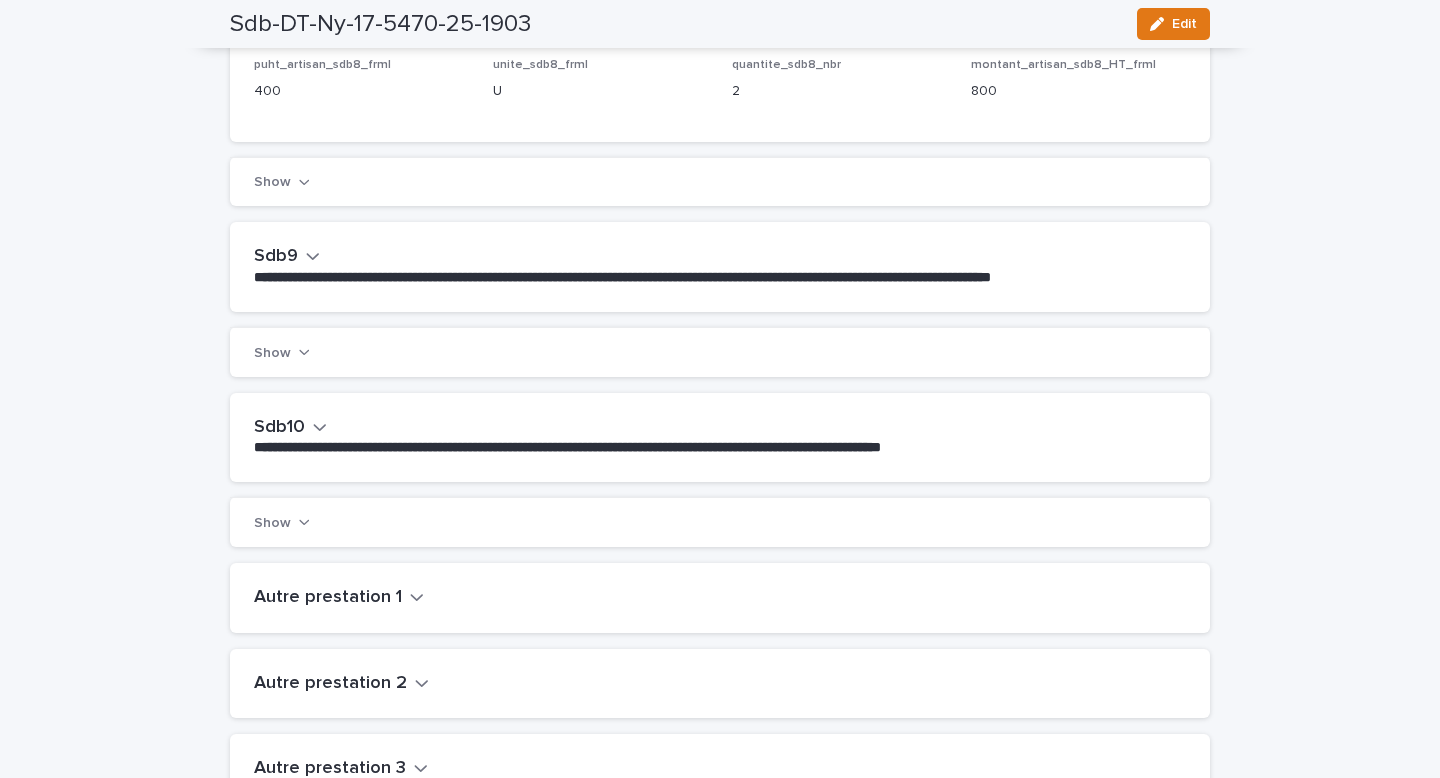 click on "Sdb9" at bounding box center (276, 257) 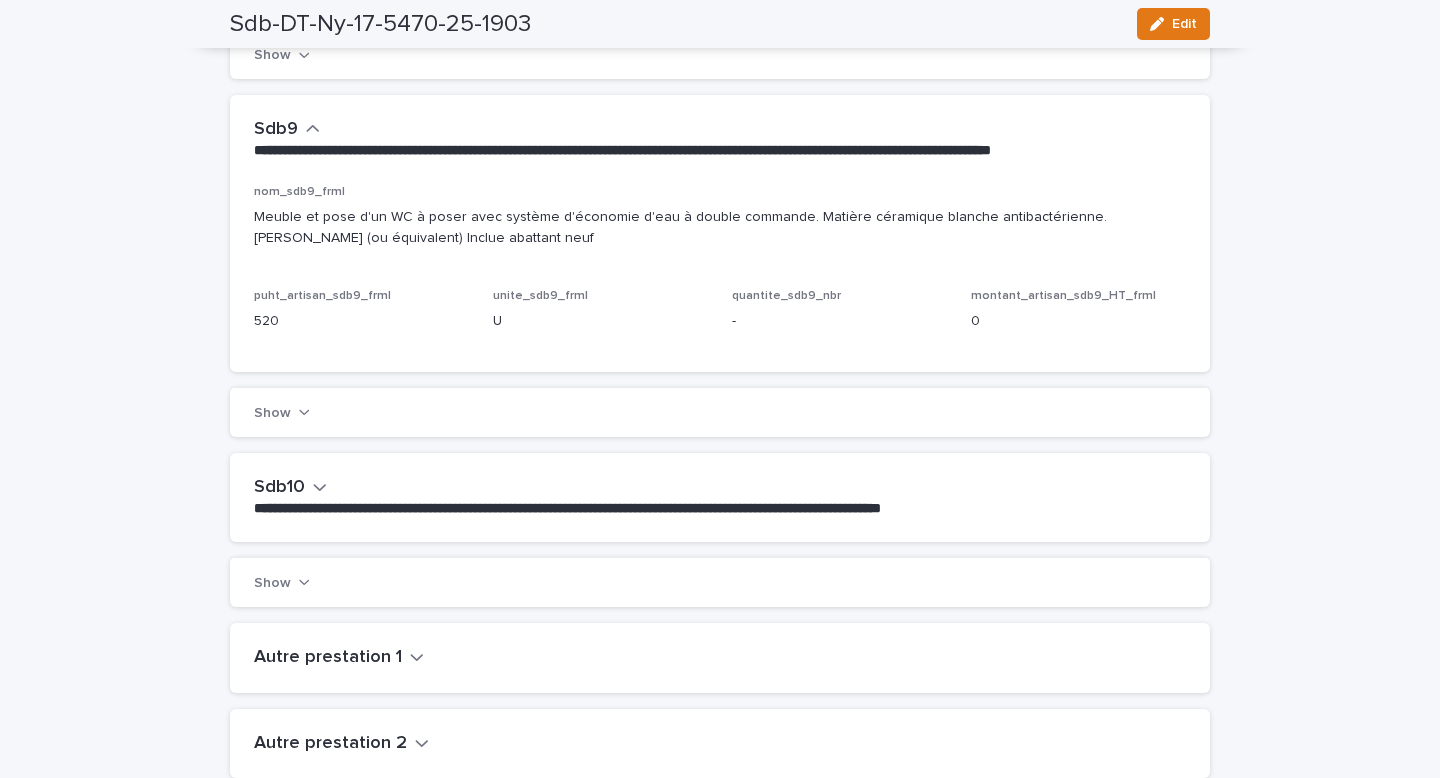 scroll, scrollTop: 3218, scrollLeft: 0, axis: vertical 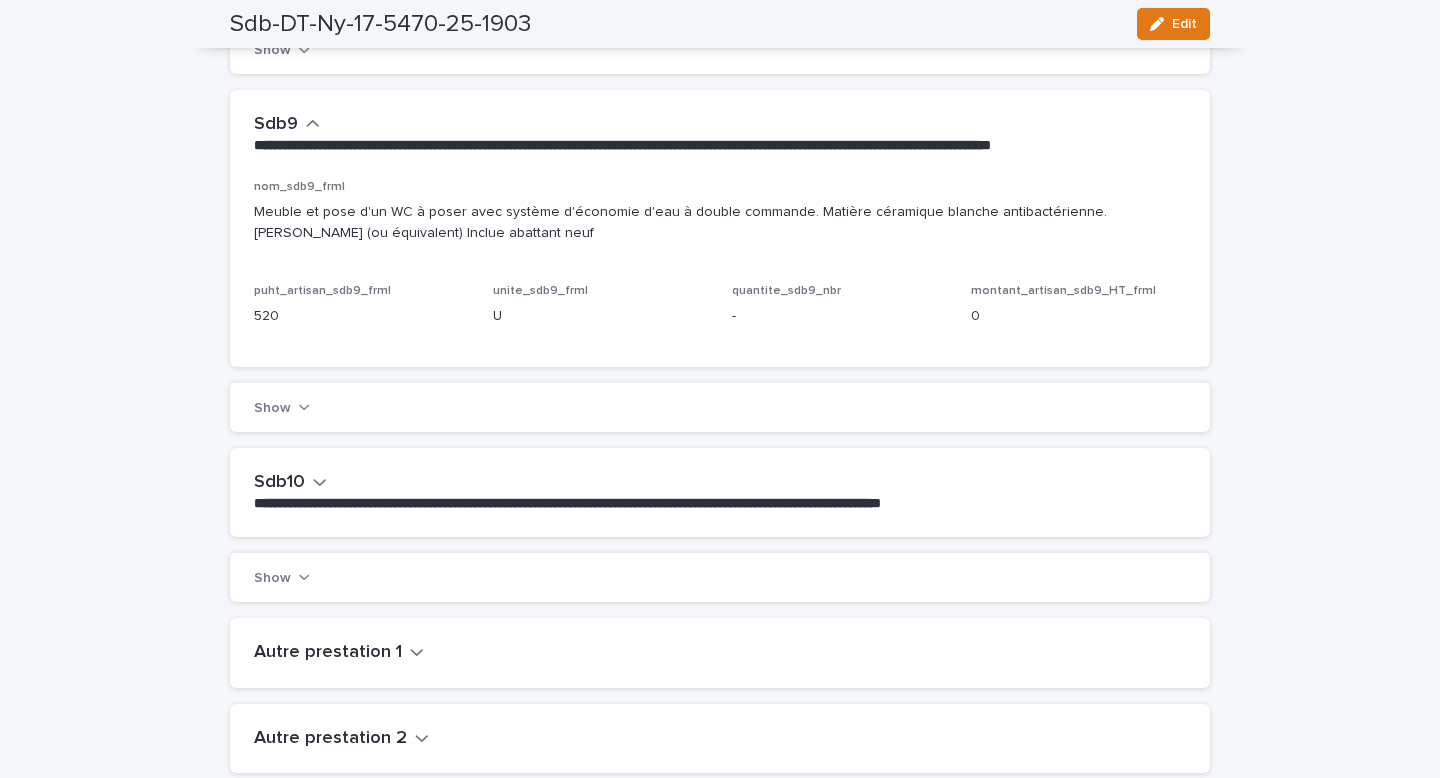 click on "Show" at bounding box center [282, 407] 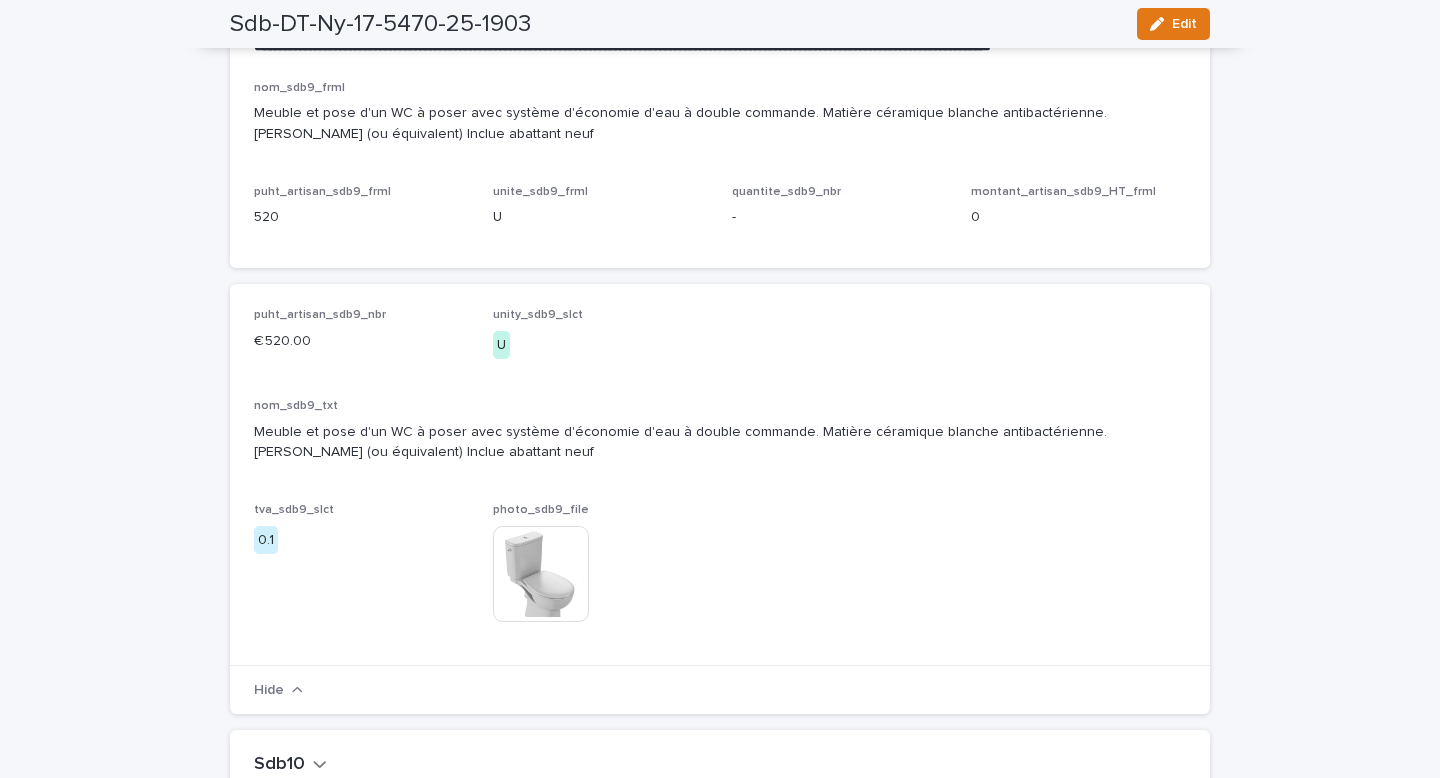 scroll, scrollTop: 3311, scrollLeft: 0, axis: vertical 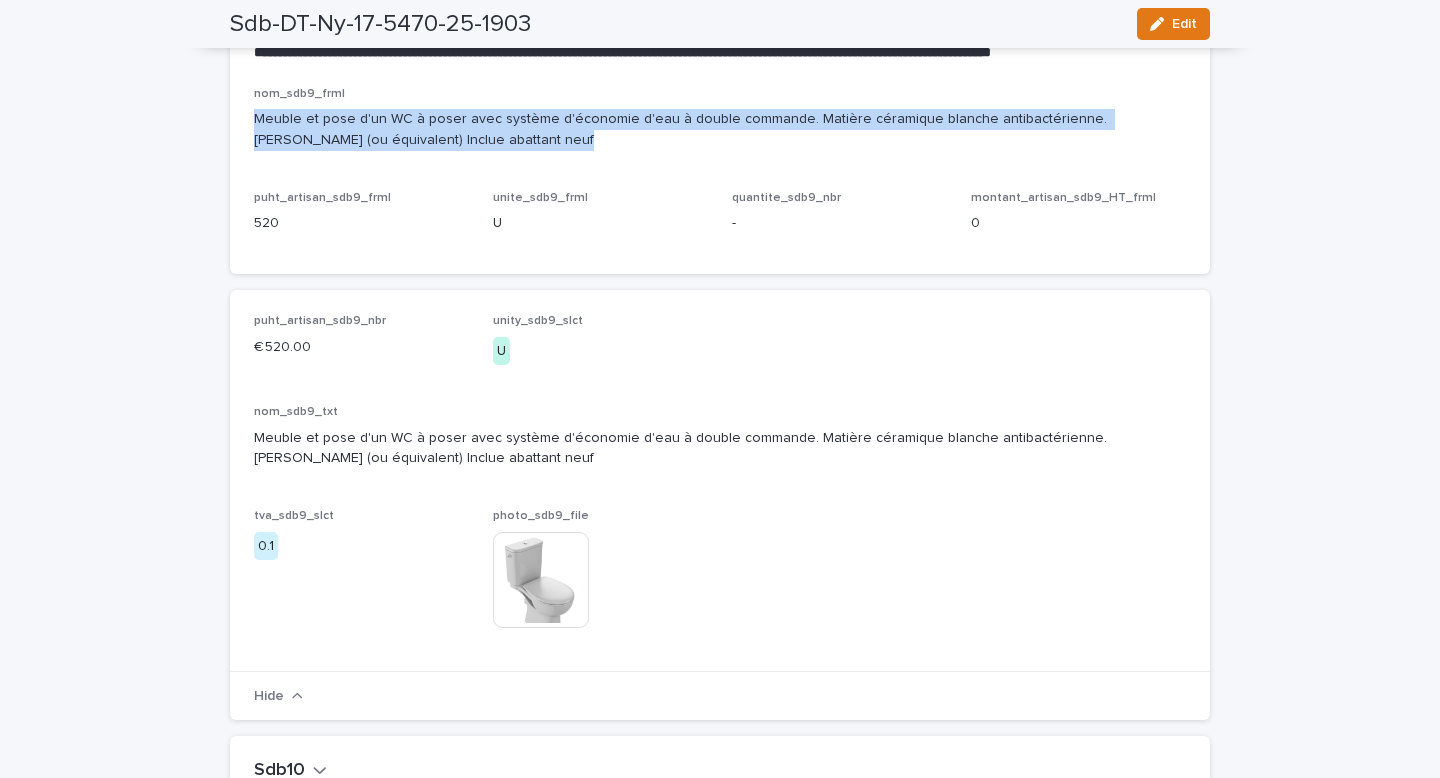 drag, startPoint x: 475, startPoint y: 182, endPoint x: 236, endPoint y: 167, distance: 239.47025 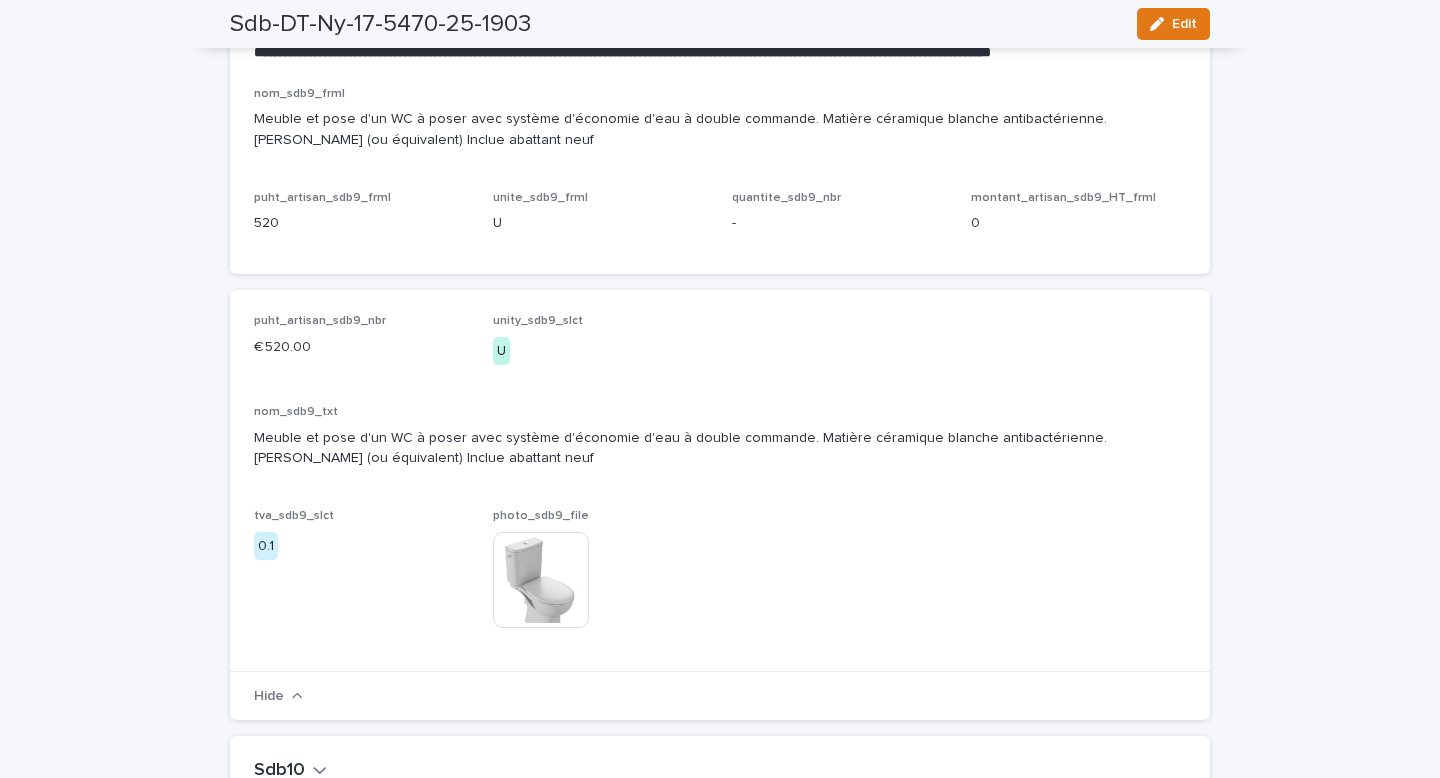 click on "puht_artisan_sdb9_frml 520" at bounding box center (361, 220) 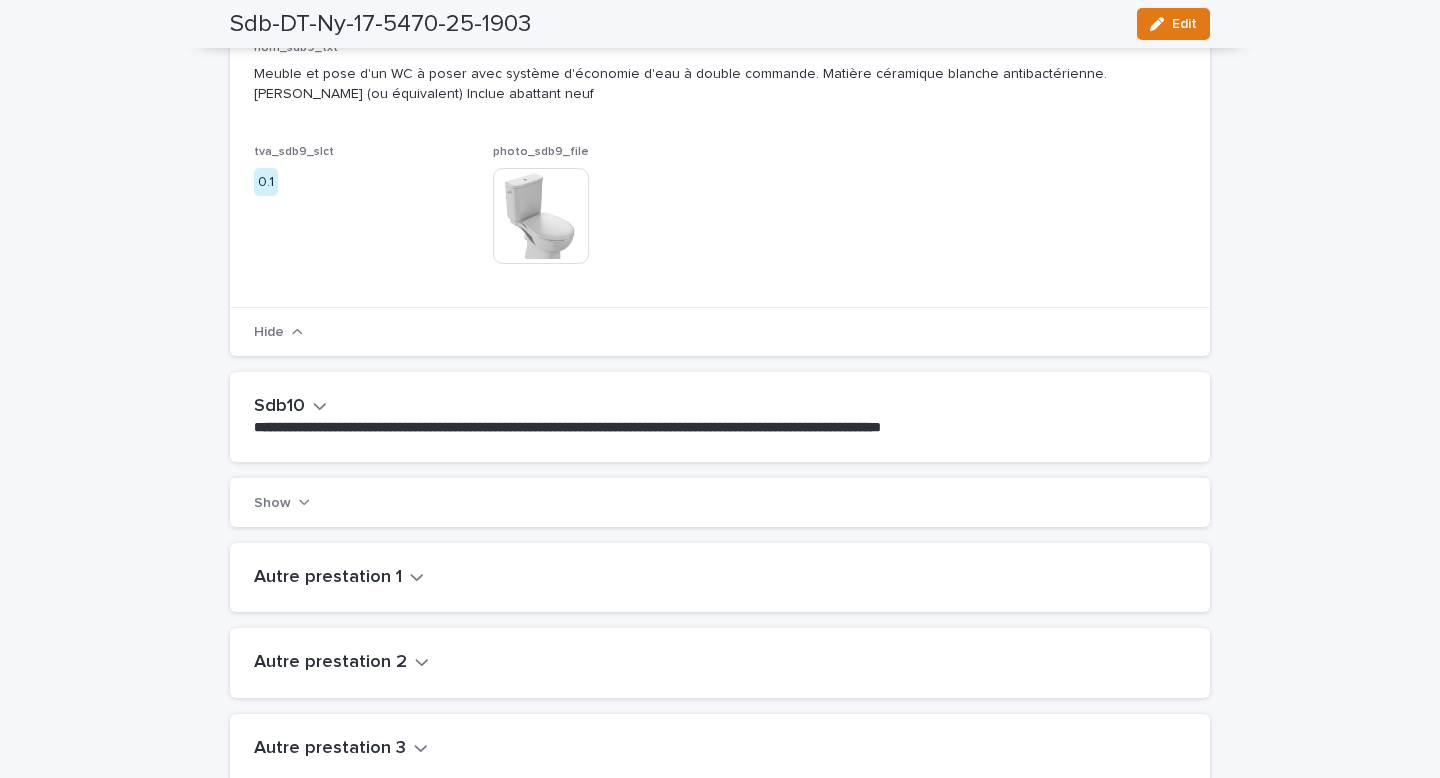 scroll, scrollTop: 3669, scrollLeft: 0, axis: vertical 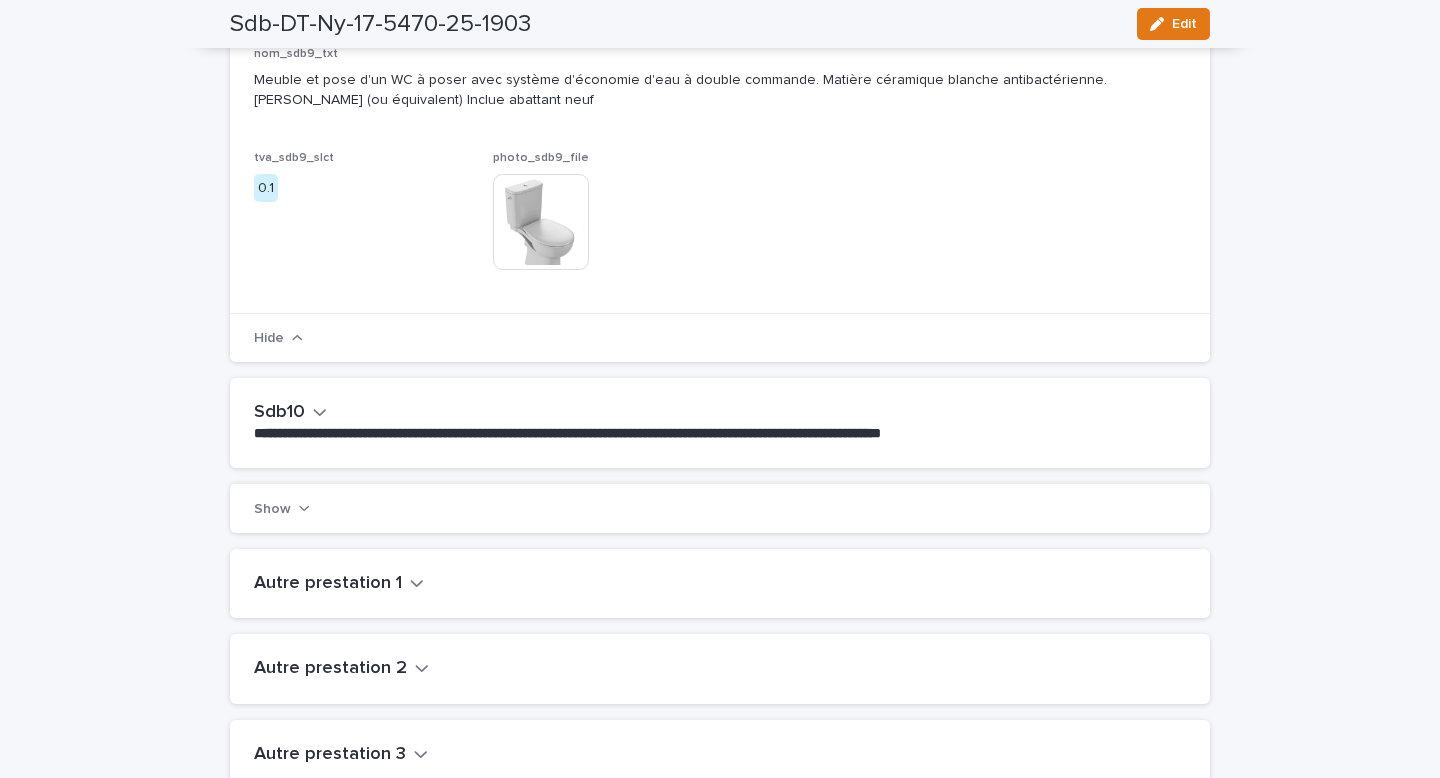 click 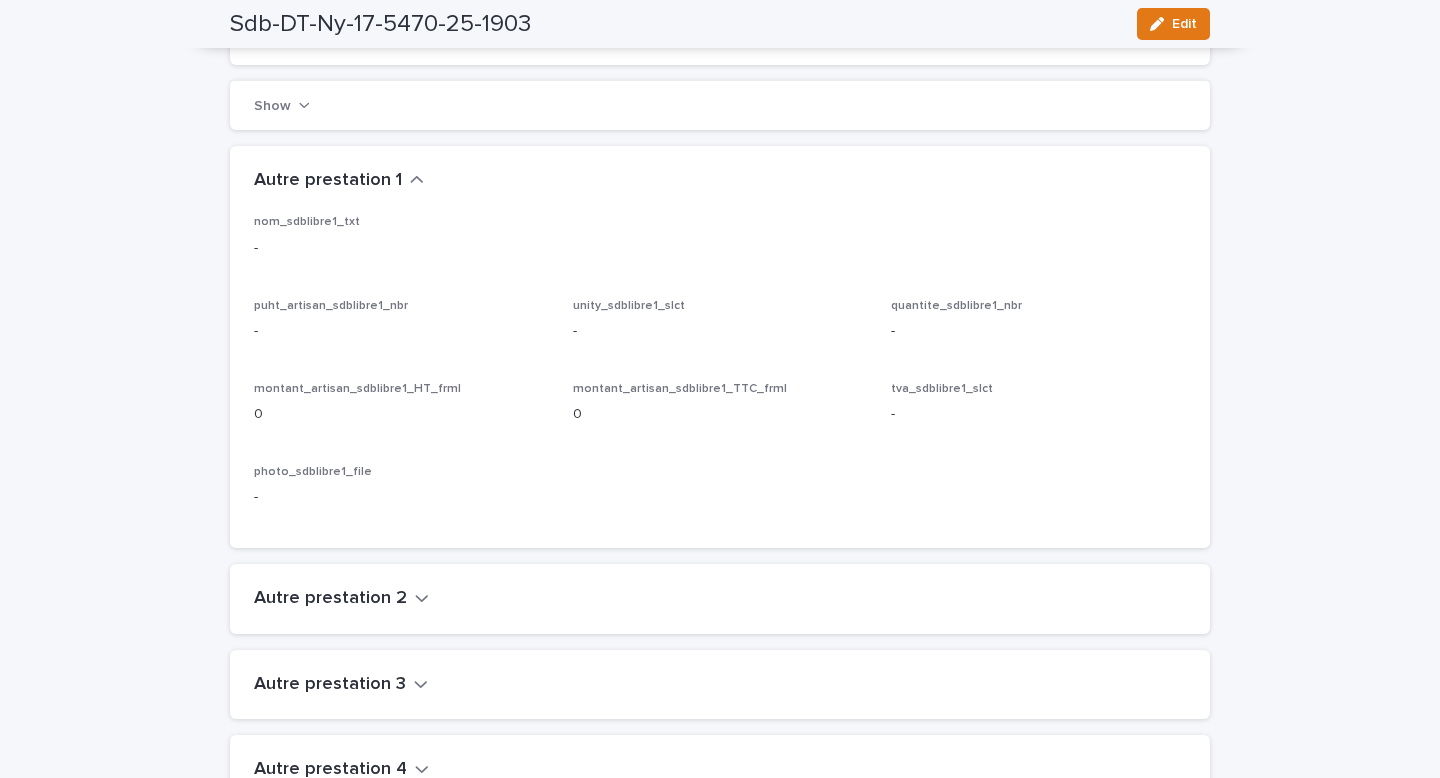 scroll, scrollTop: 4276, scrollLeft: 0, axis: vertical 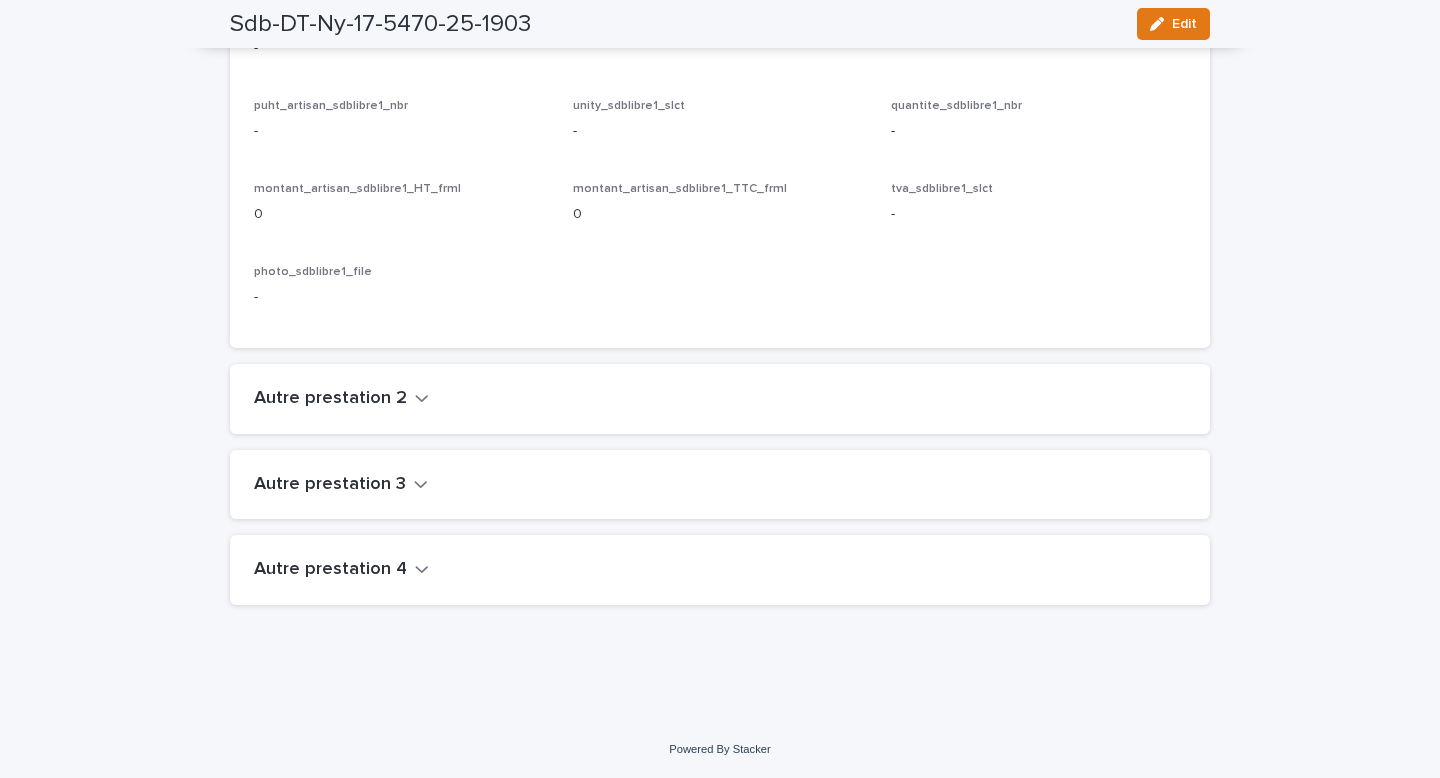 click on "Autre prestation 2" at bounding box center (330, 399) 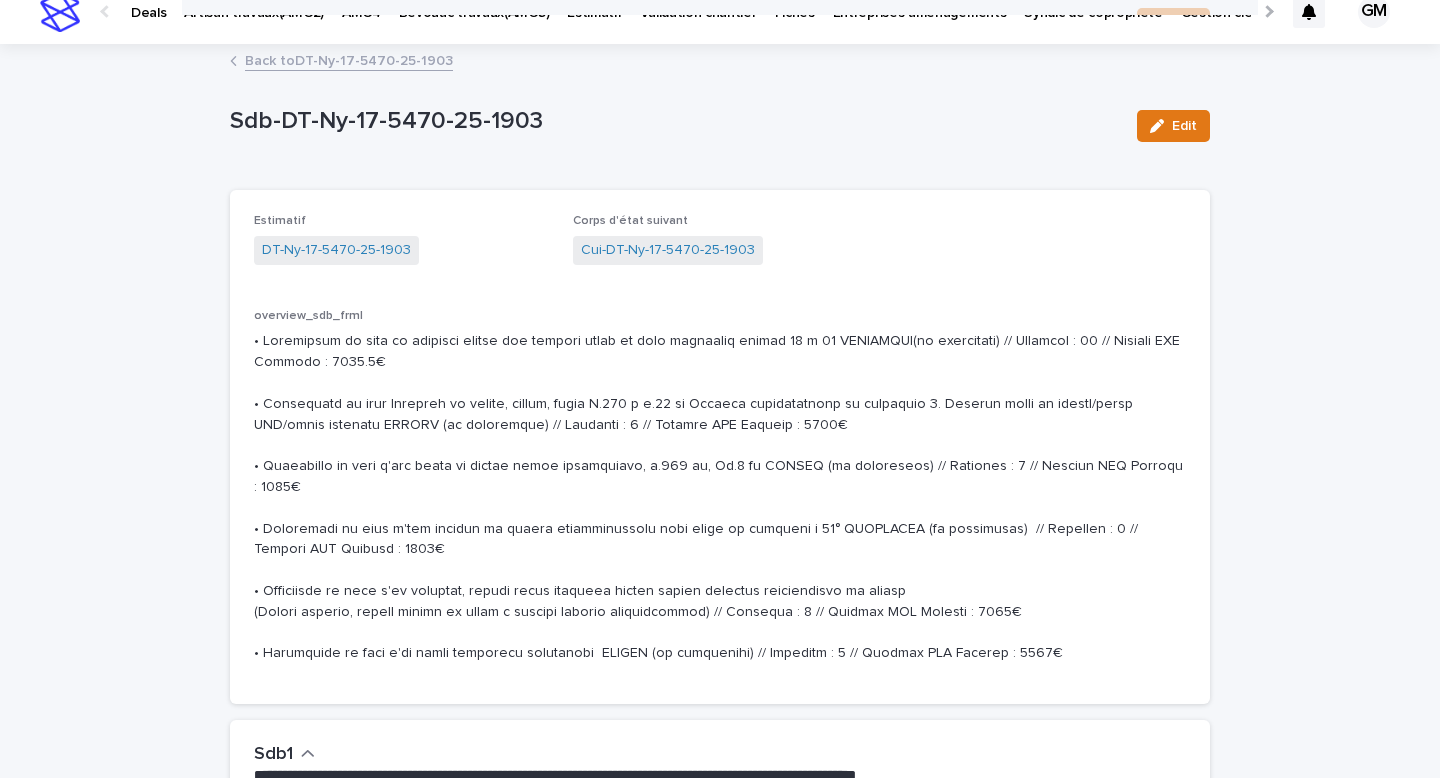 scroll, scrollTop: 0, scrollLeft: 0, axis: both 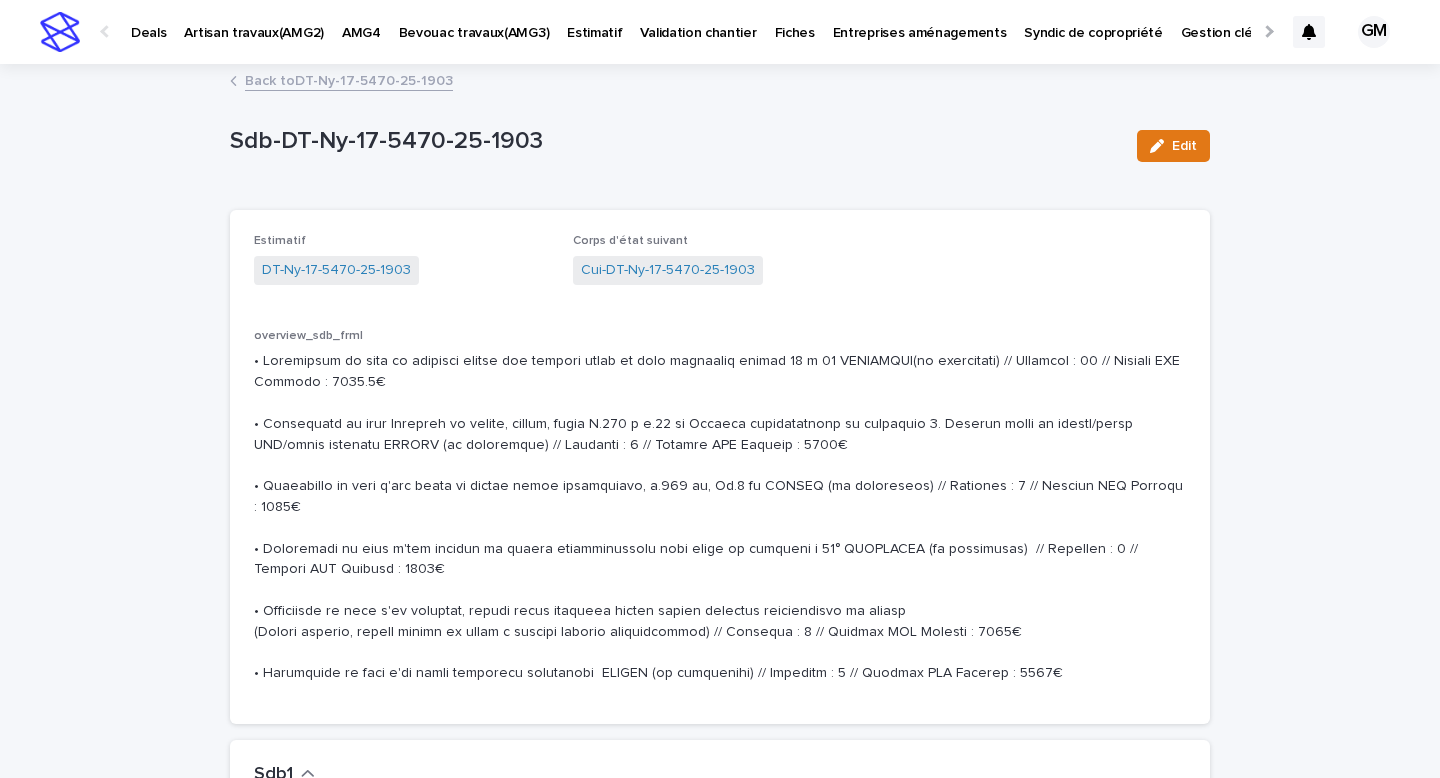 click on "Back to  DT-Ny-17-5470-25-1903" at bounding box center (349, 79) 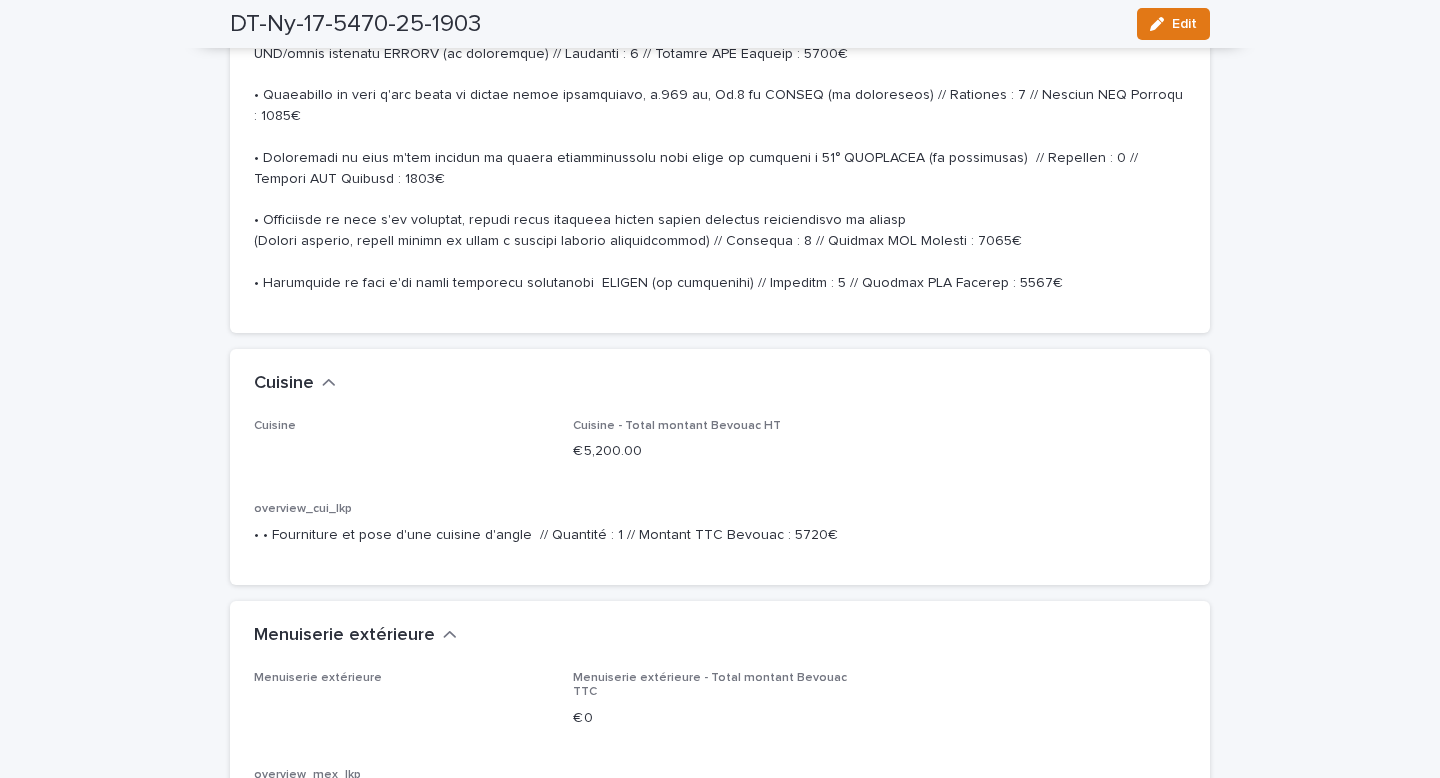 scroll, scrollTop: 5479, scrollLeft: 0, axis: vertical 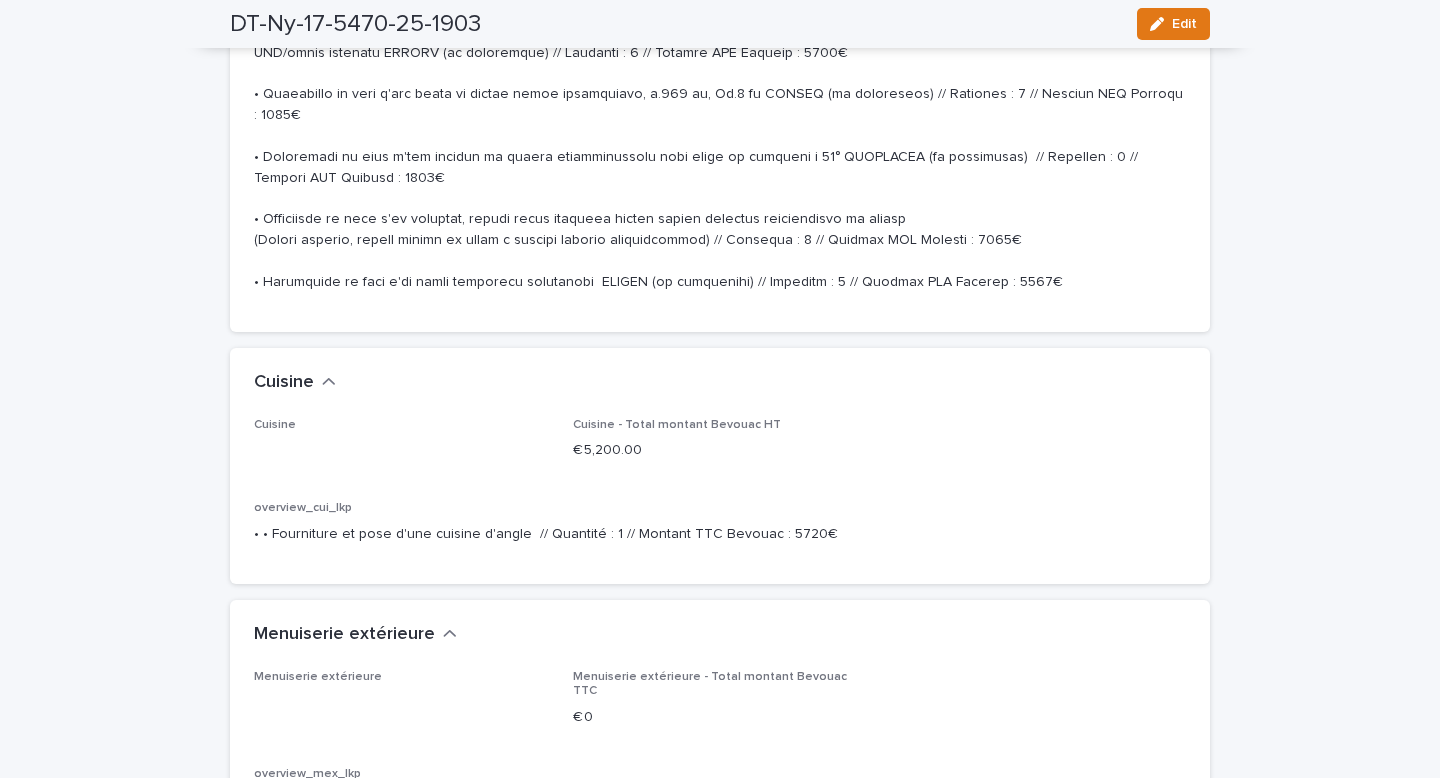 click on "Cuisine" at bounding box center [284, 383] 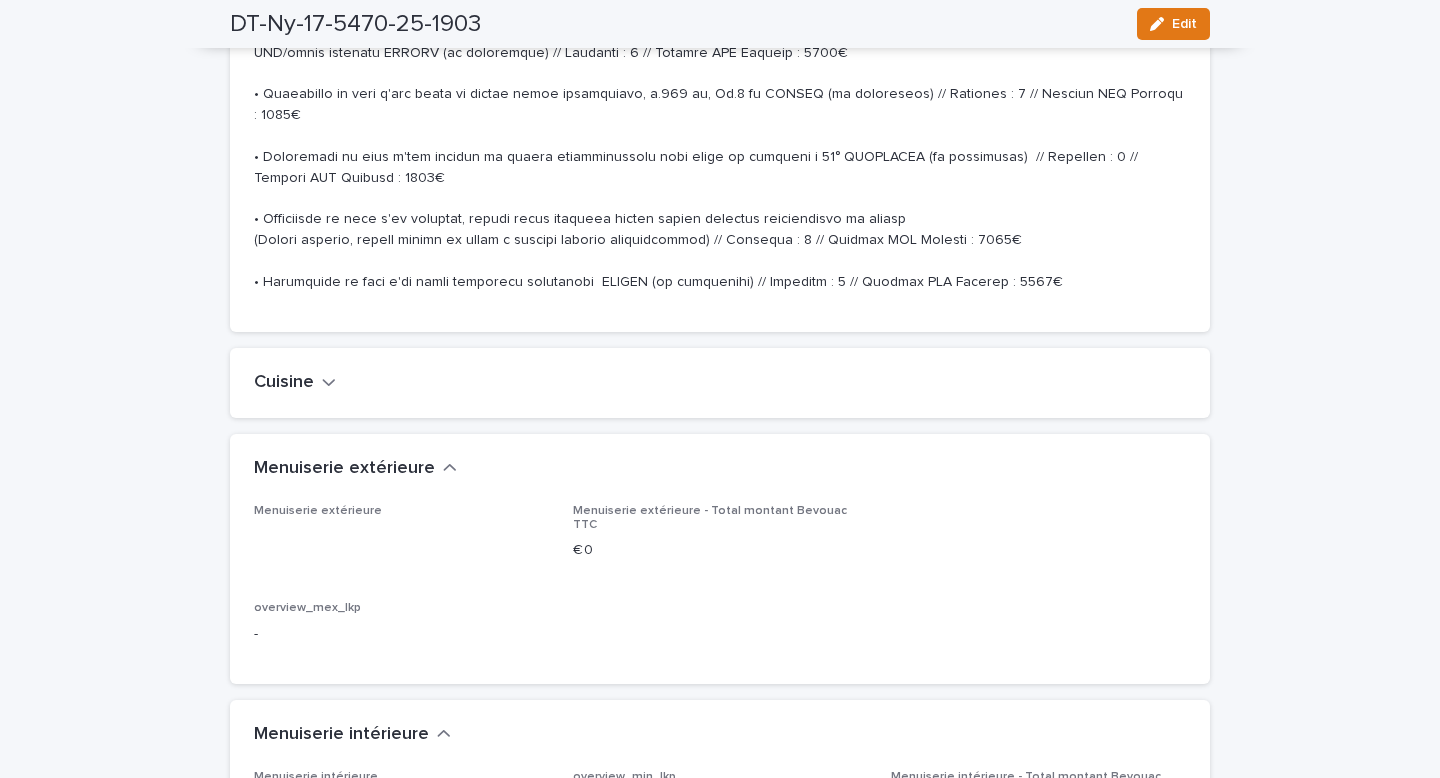 click on "Cuisine" at bounding box center (284, 383) 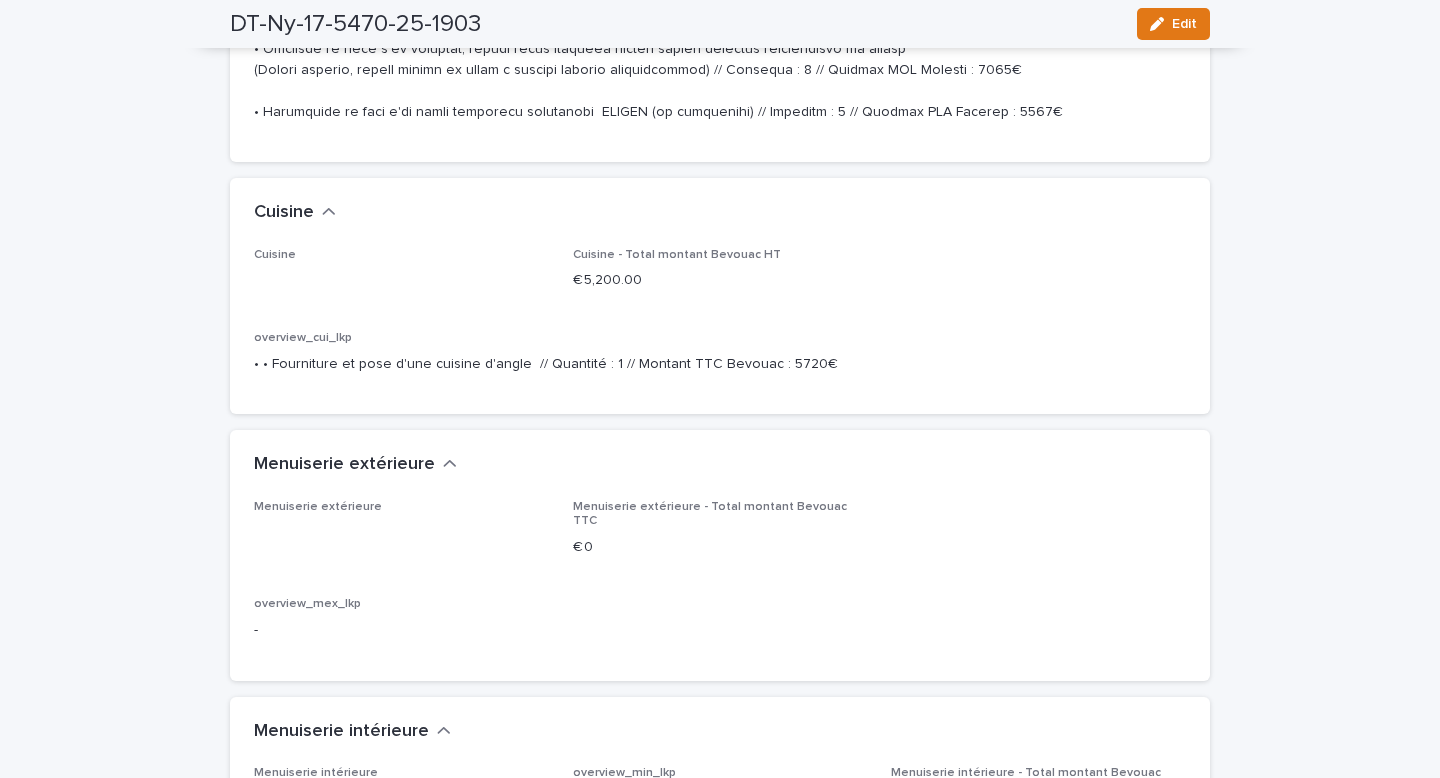 scroll, scrollTop: 5741, scrollLeft: 0, axis: vertical 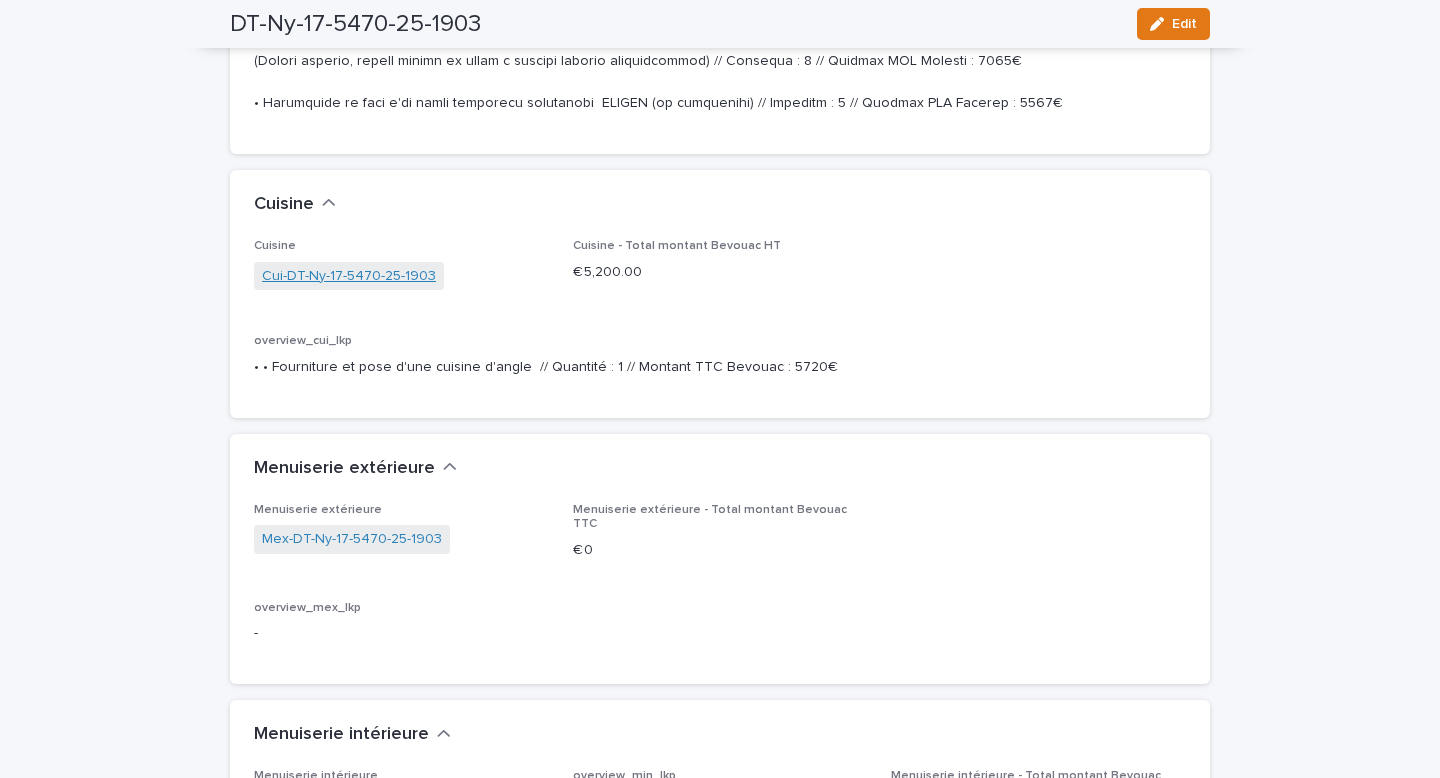 click on "Cui-DT-Ny-17-5470-25-1903" at bounding box center [349, 276] 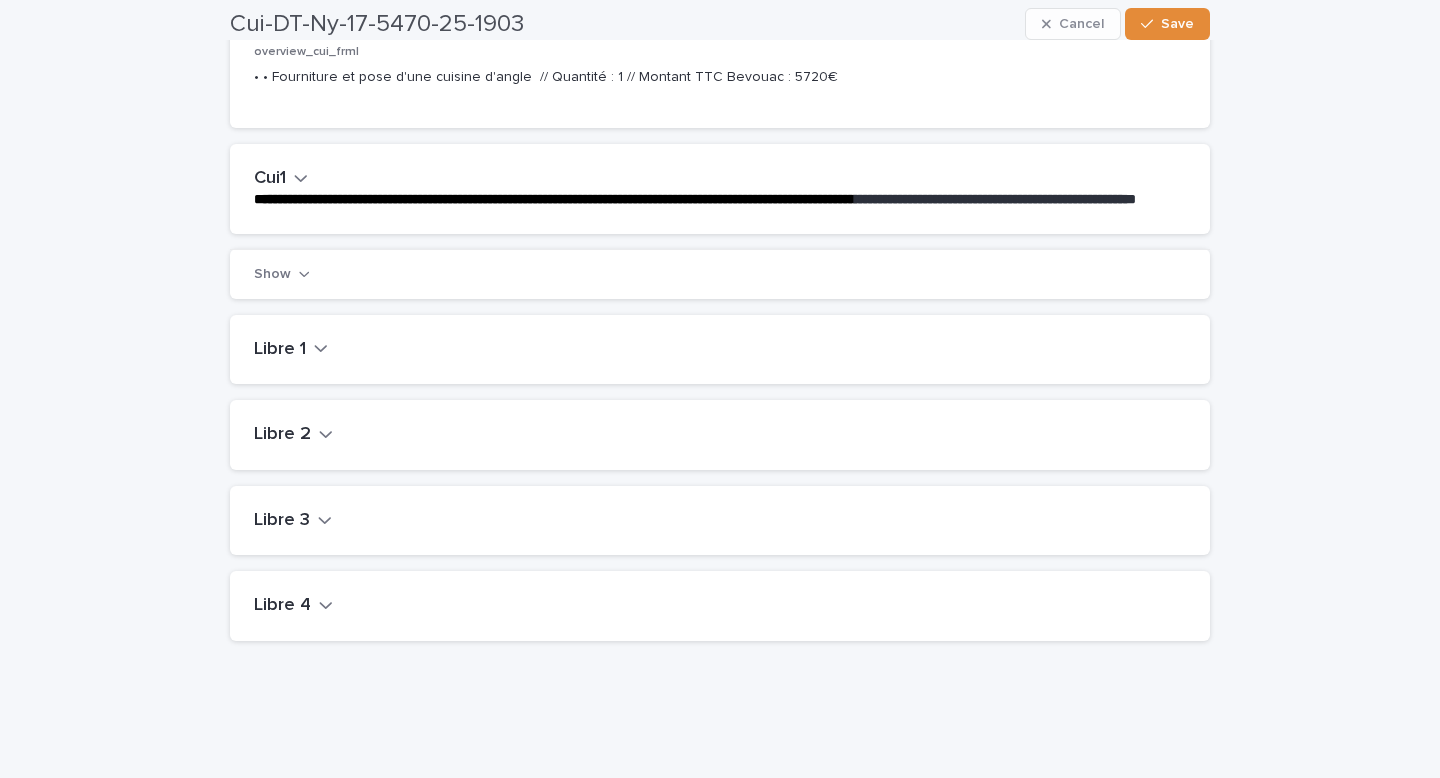 scroll, scrollTop: 357, scrollLeft: 0, axis: vertical 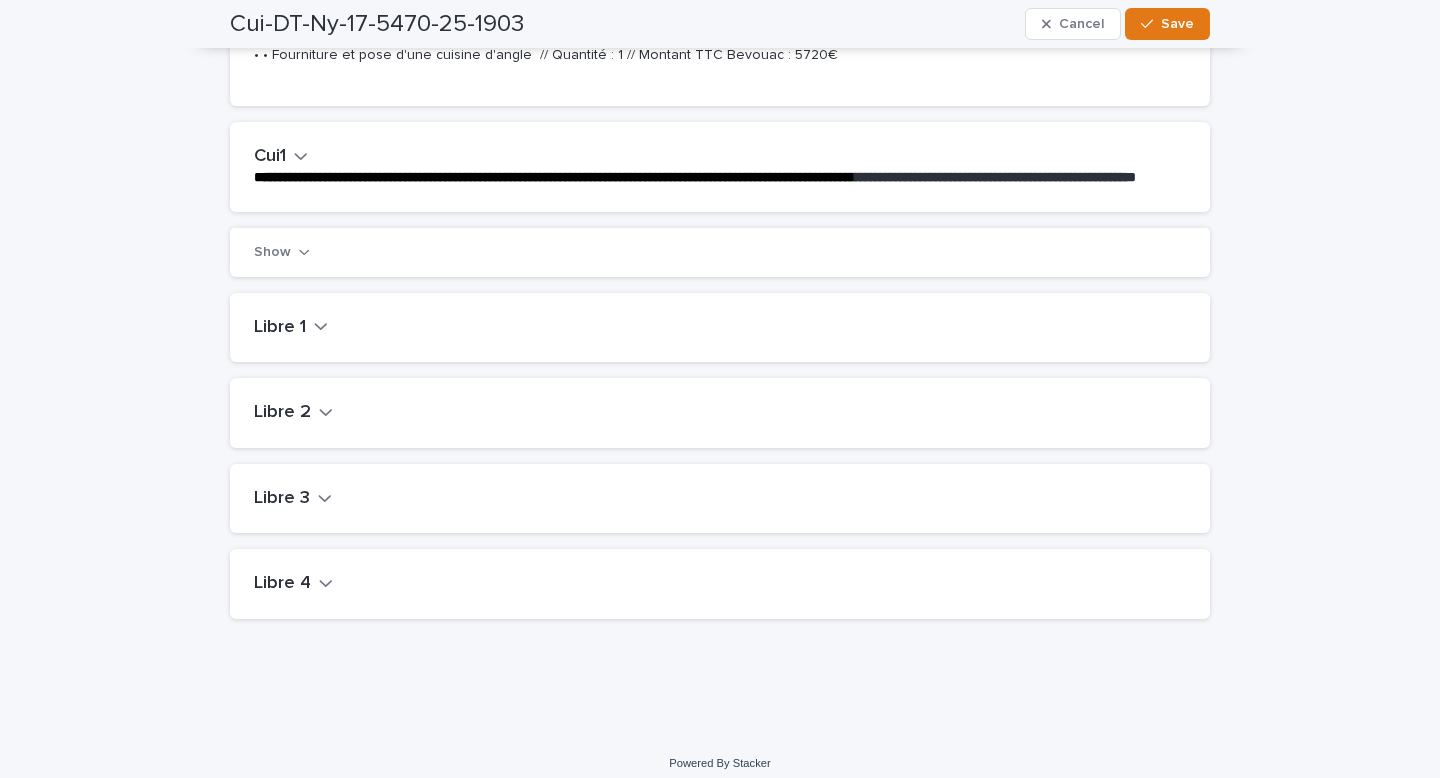 click 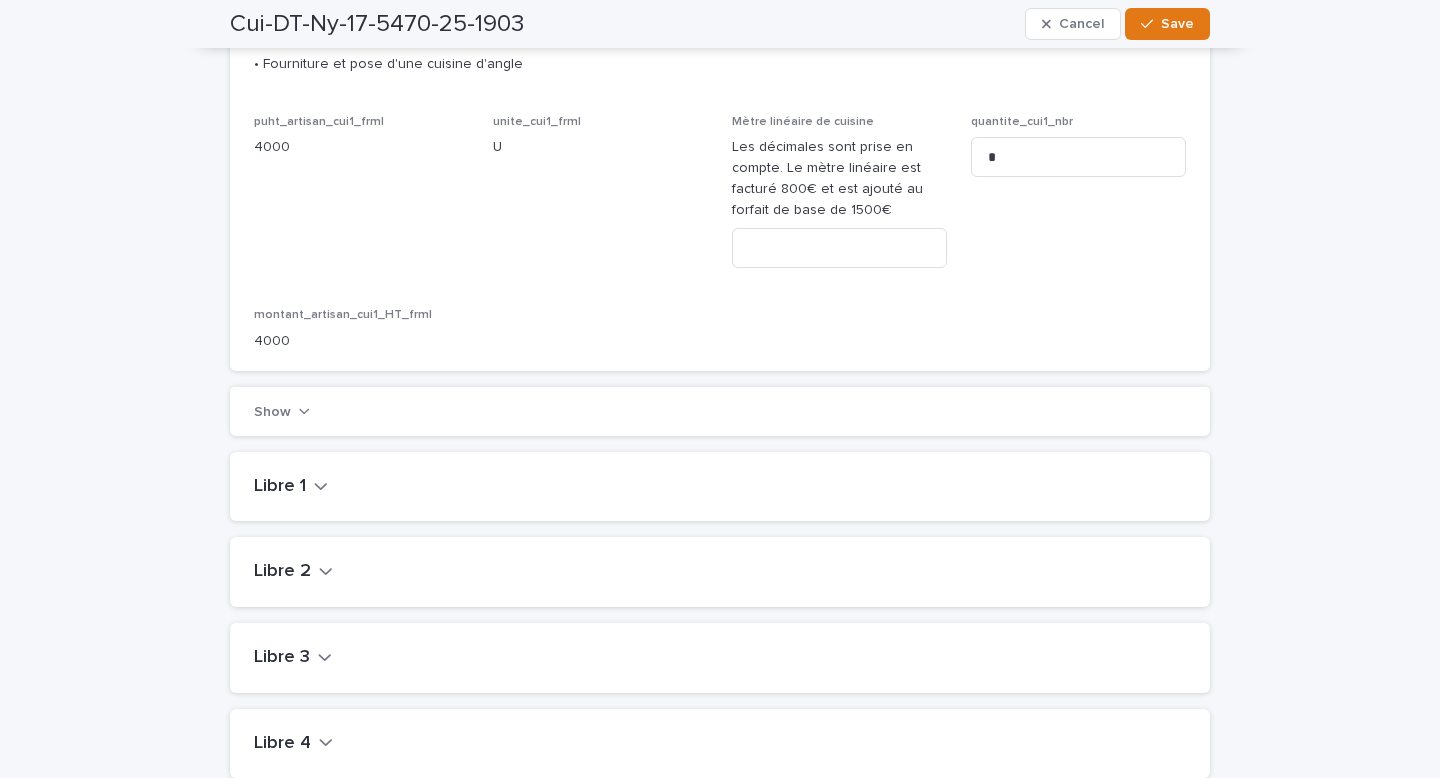 scroll, scrollTop: 537, scrollLeft: 0, axis: vertical 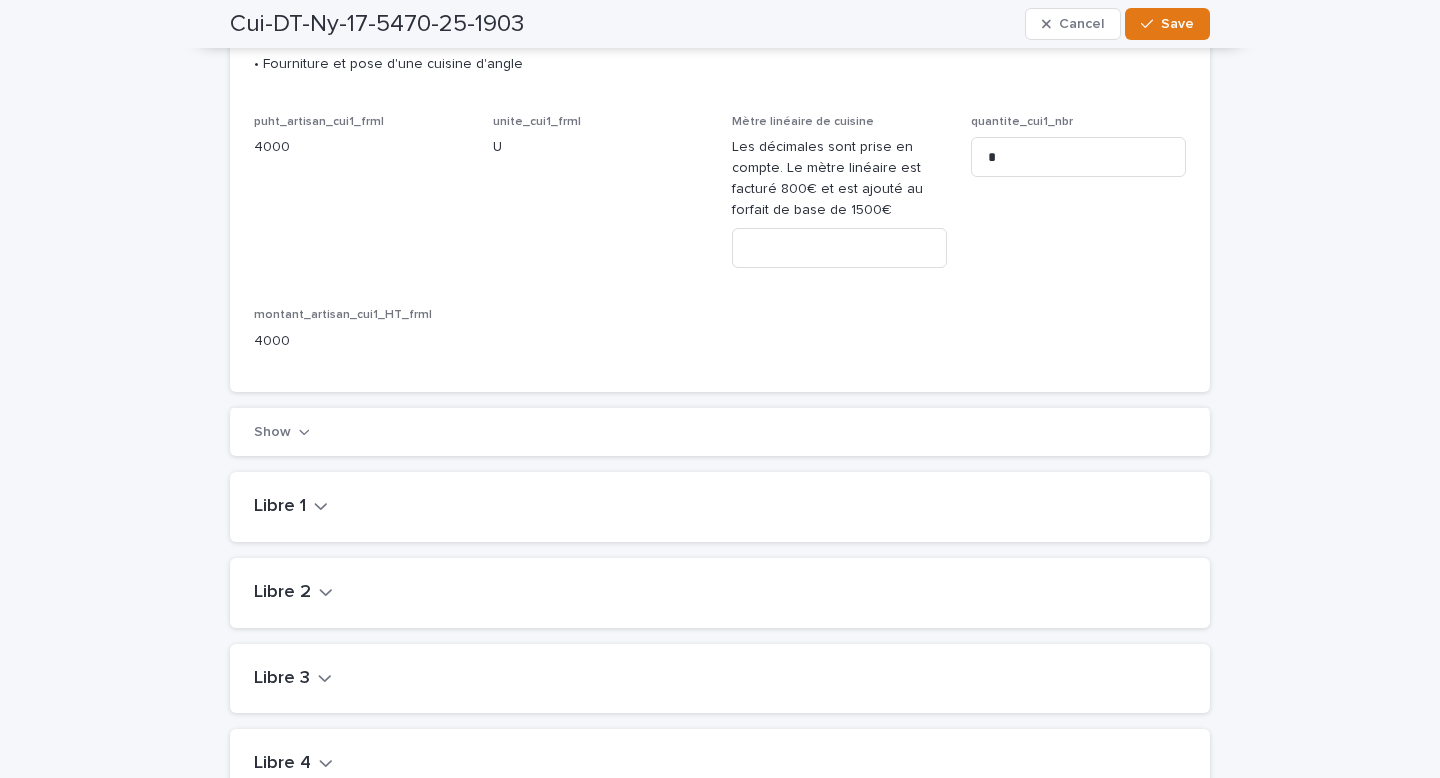 click 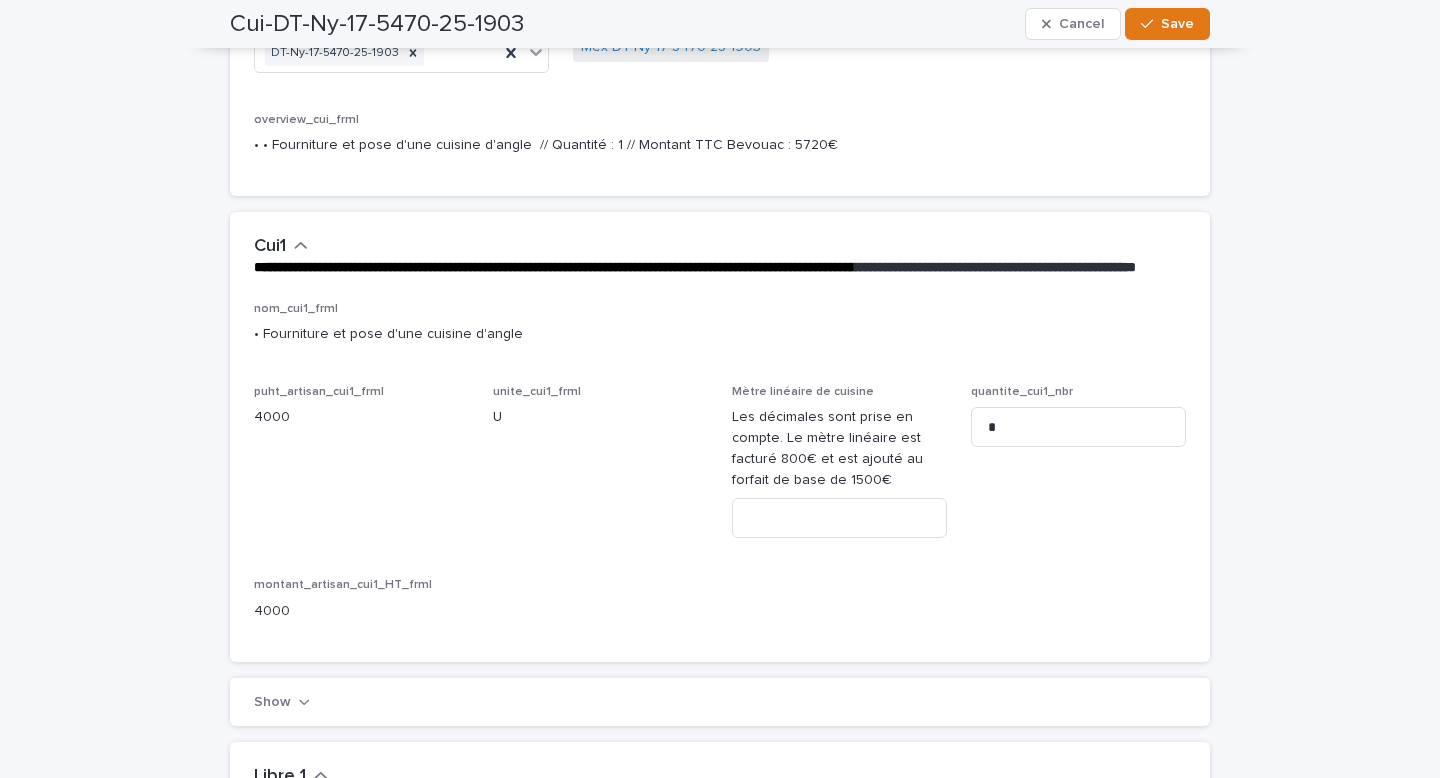 scroll, scrollTop: 102, scrollLeft: 0, axis: vertical 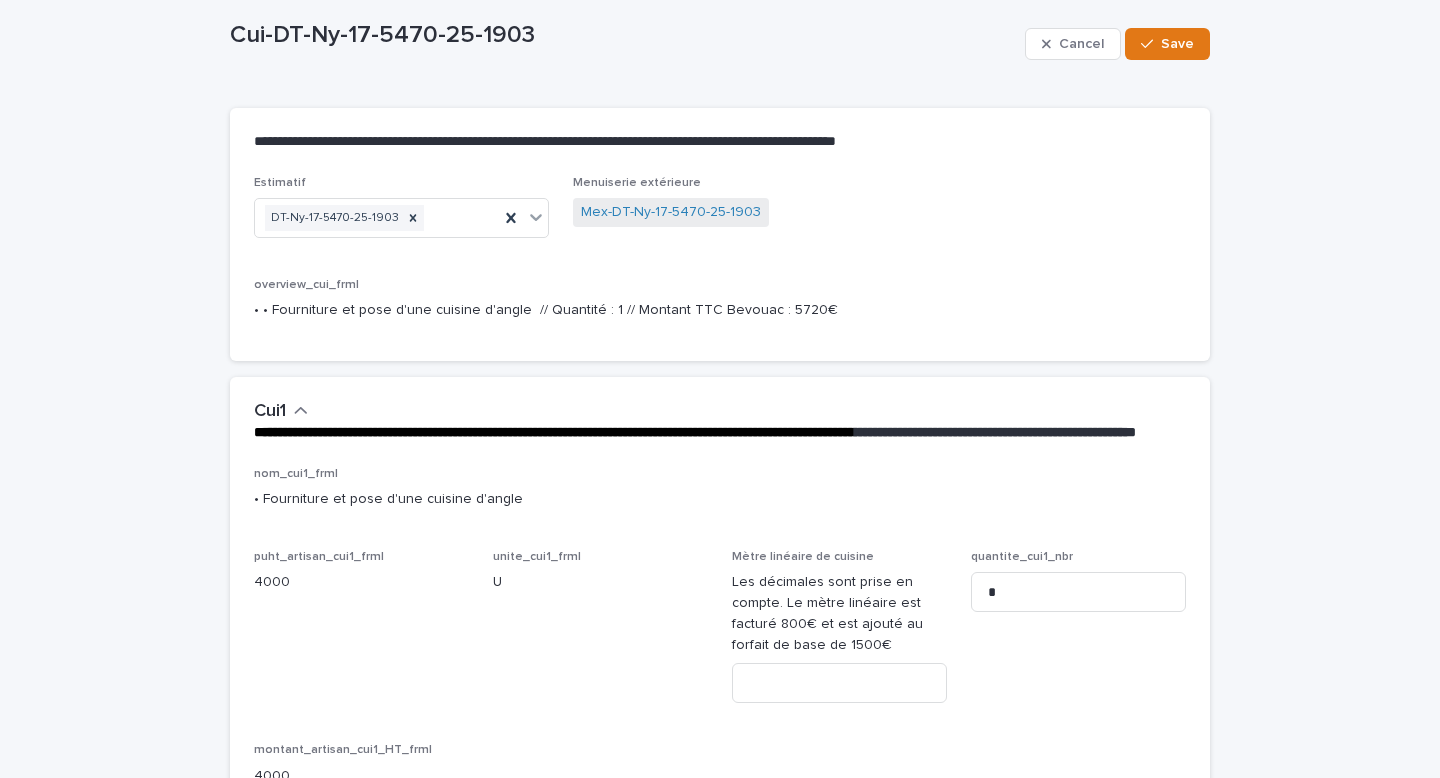 drag, startPoint x: 513, startPoint y: 544, endPoint x: 259, endPoint y: 541, distance: 254.01772 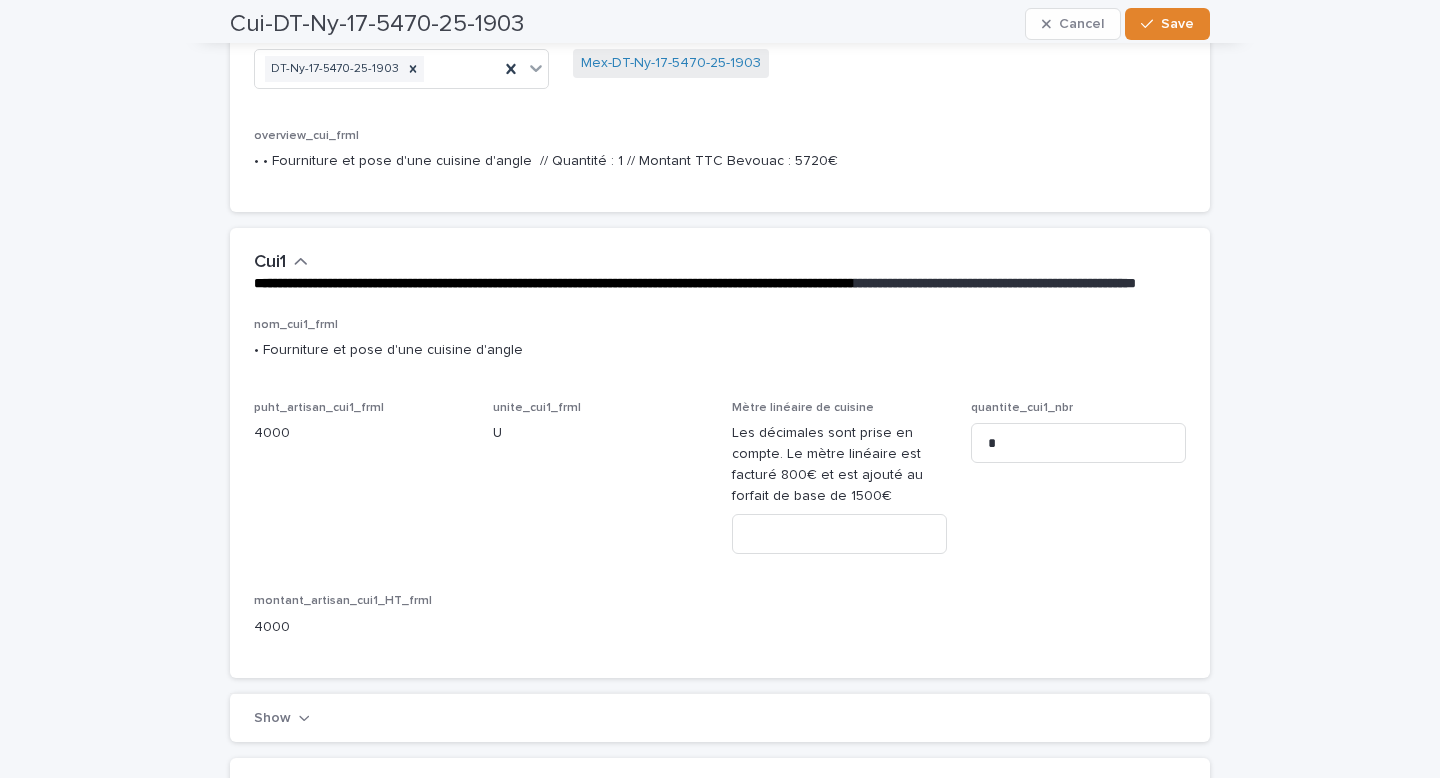scroll, scrollTop: 253, scrollLeft: 0, axis: vertical 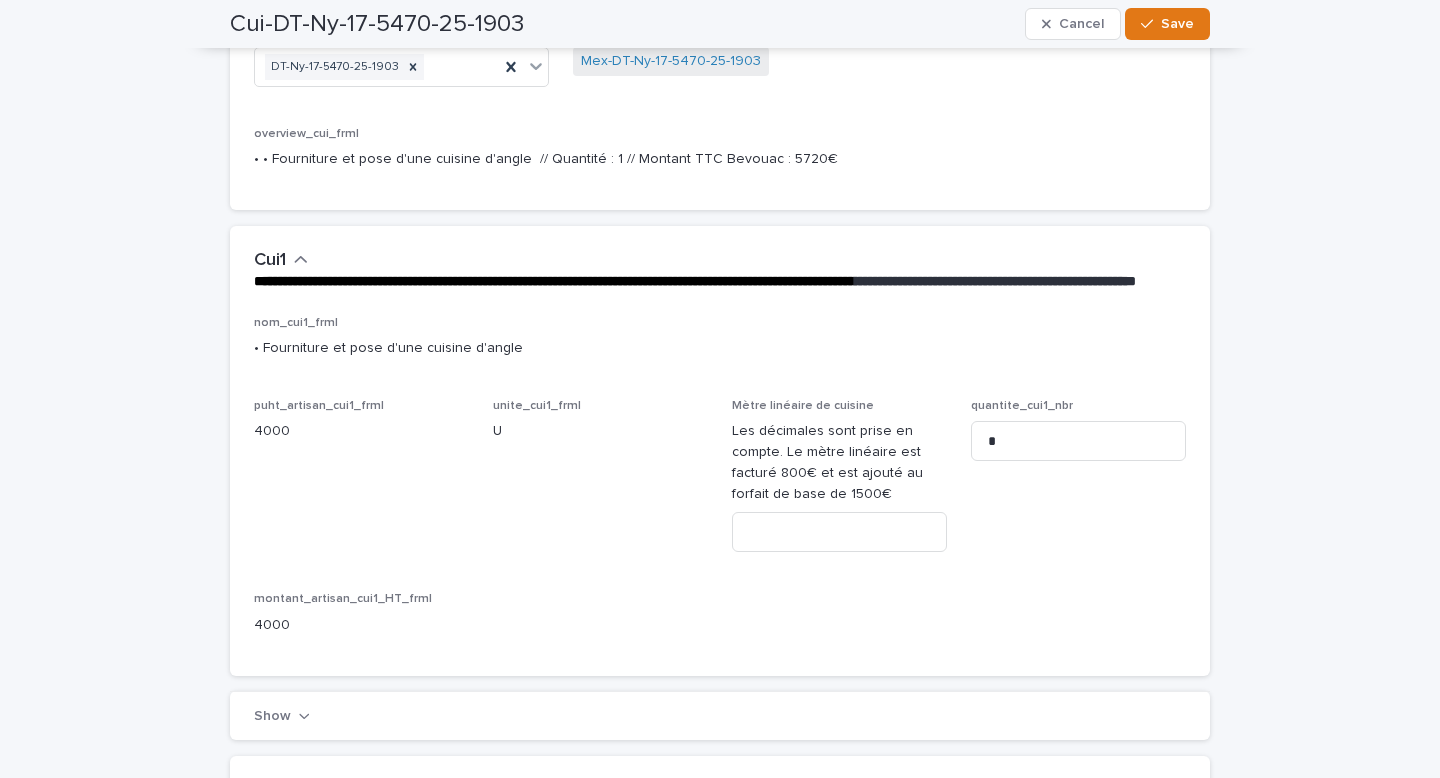 drag, startPoint x: 521, startPoint y: 386, endPoint x: 262, endPoint y: 391, distance: 259.04825 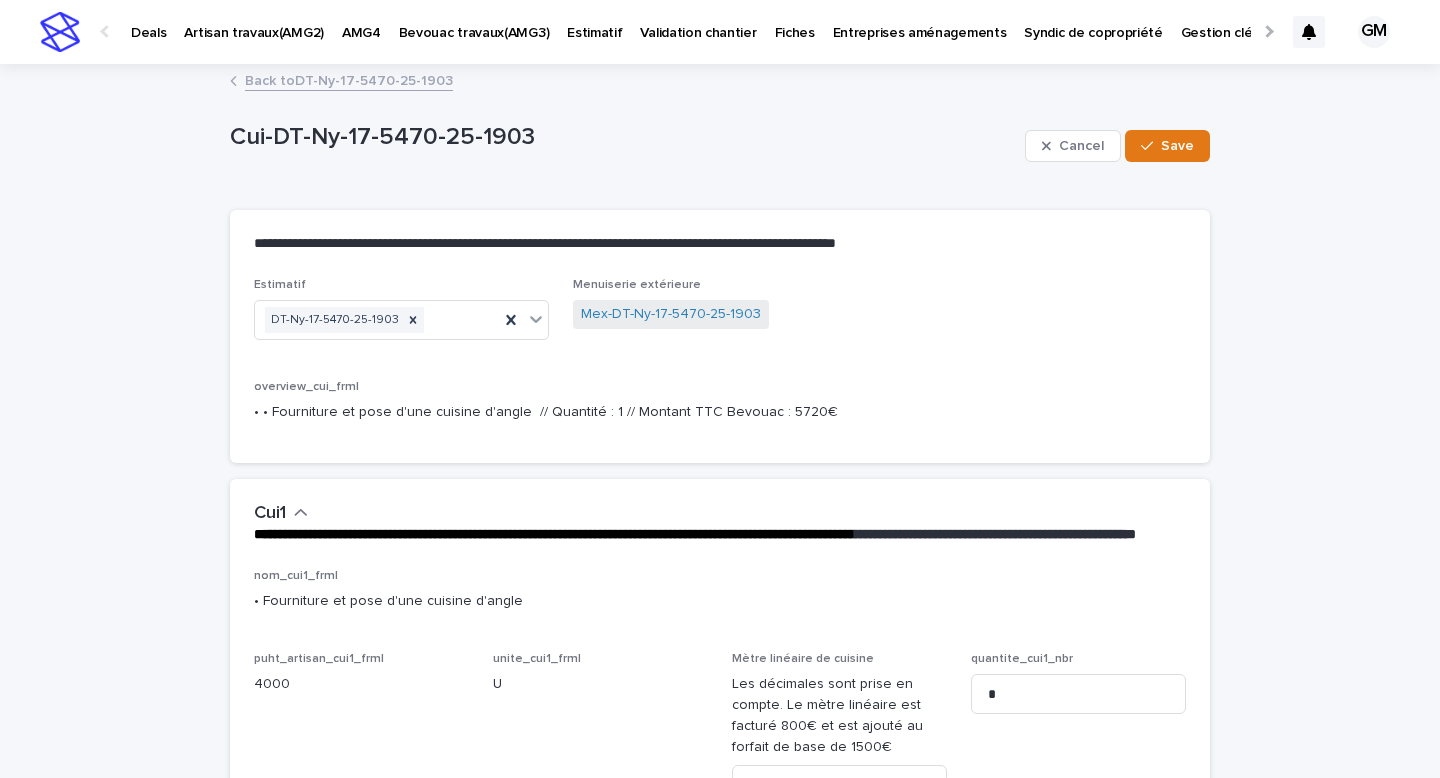 click on "Back to  DT-Ny-17-5470-25-1903" at bounding box center [349, 79] 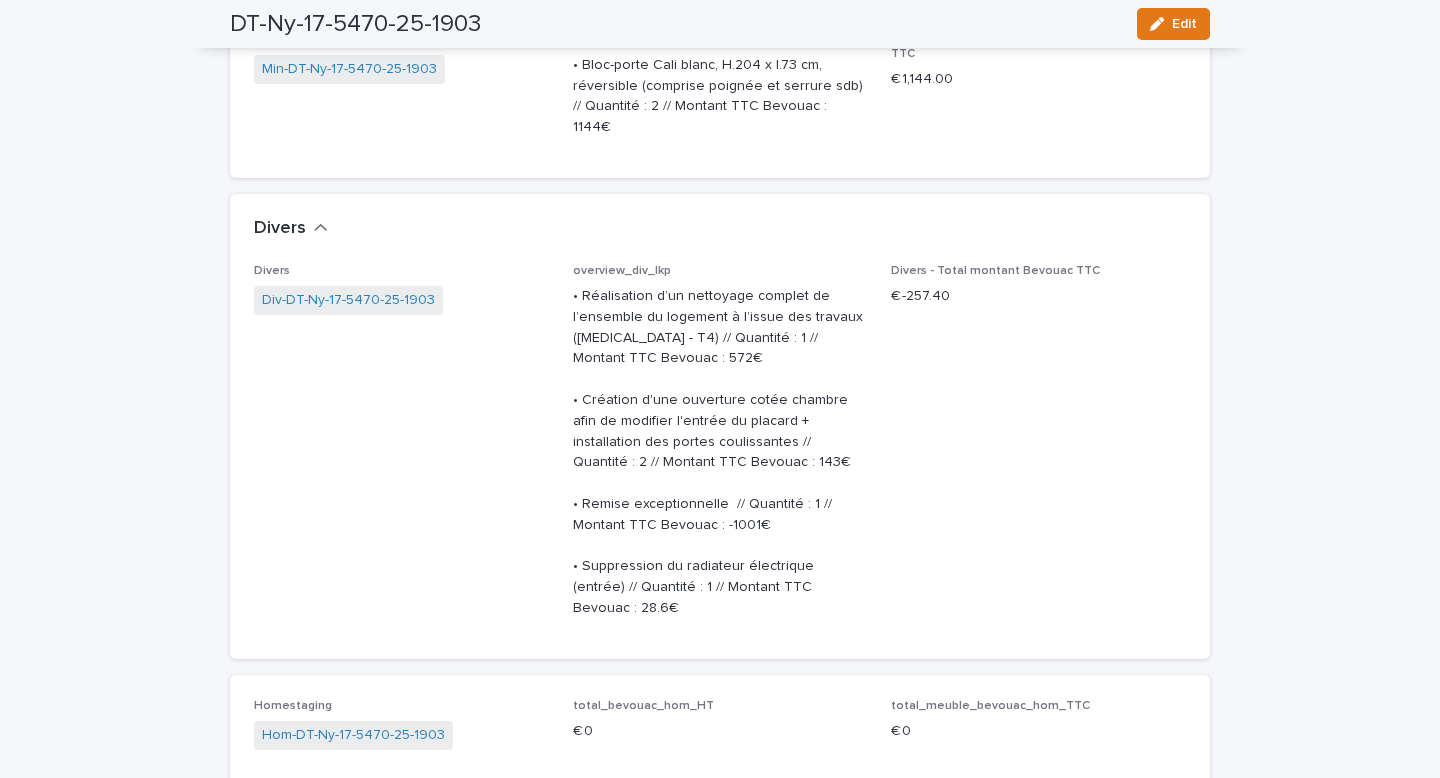 scroll, scrollTop: 6476, scrollLeft: 0, axis: vertical 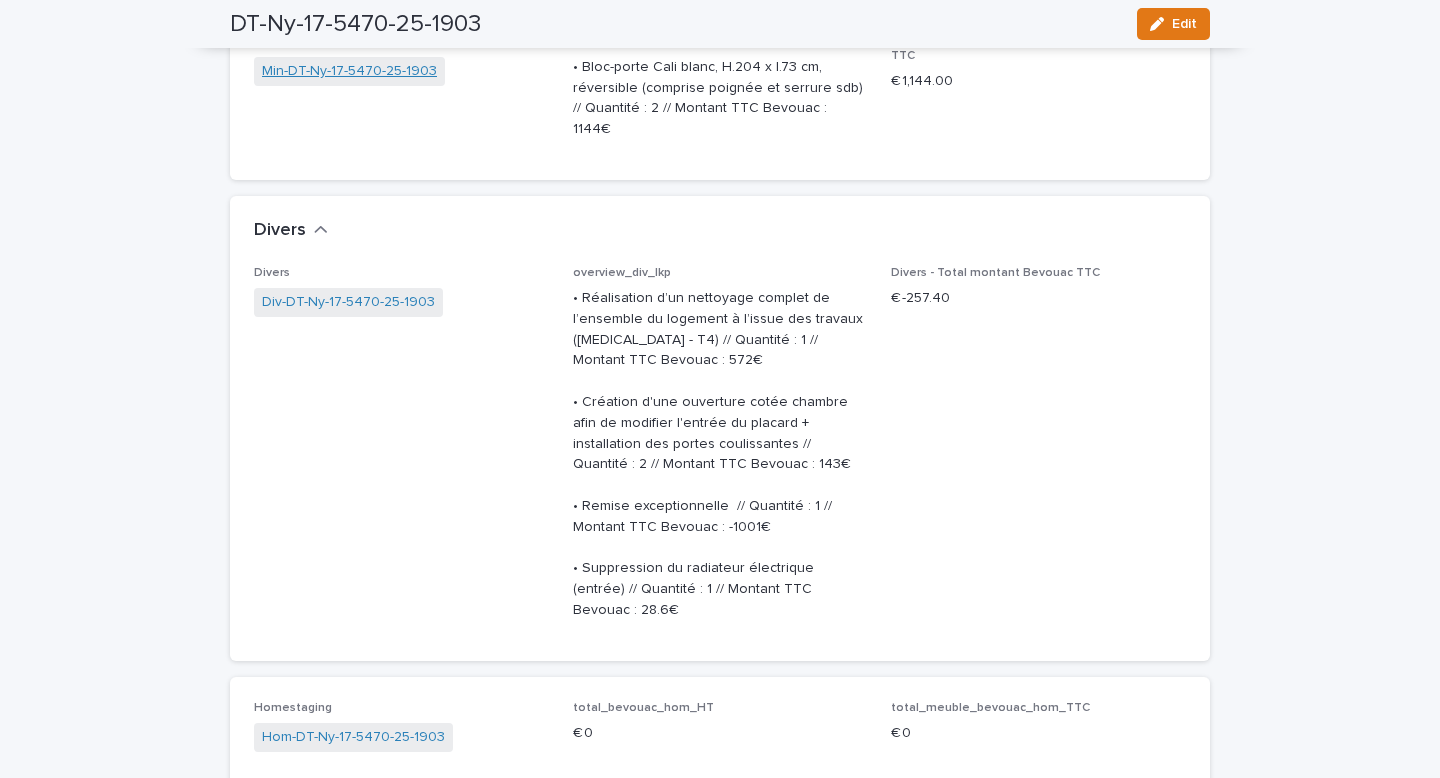 click on "Min-DT-Ny-17-5470-25-1903" at bounding box center [349, 71] 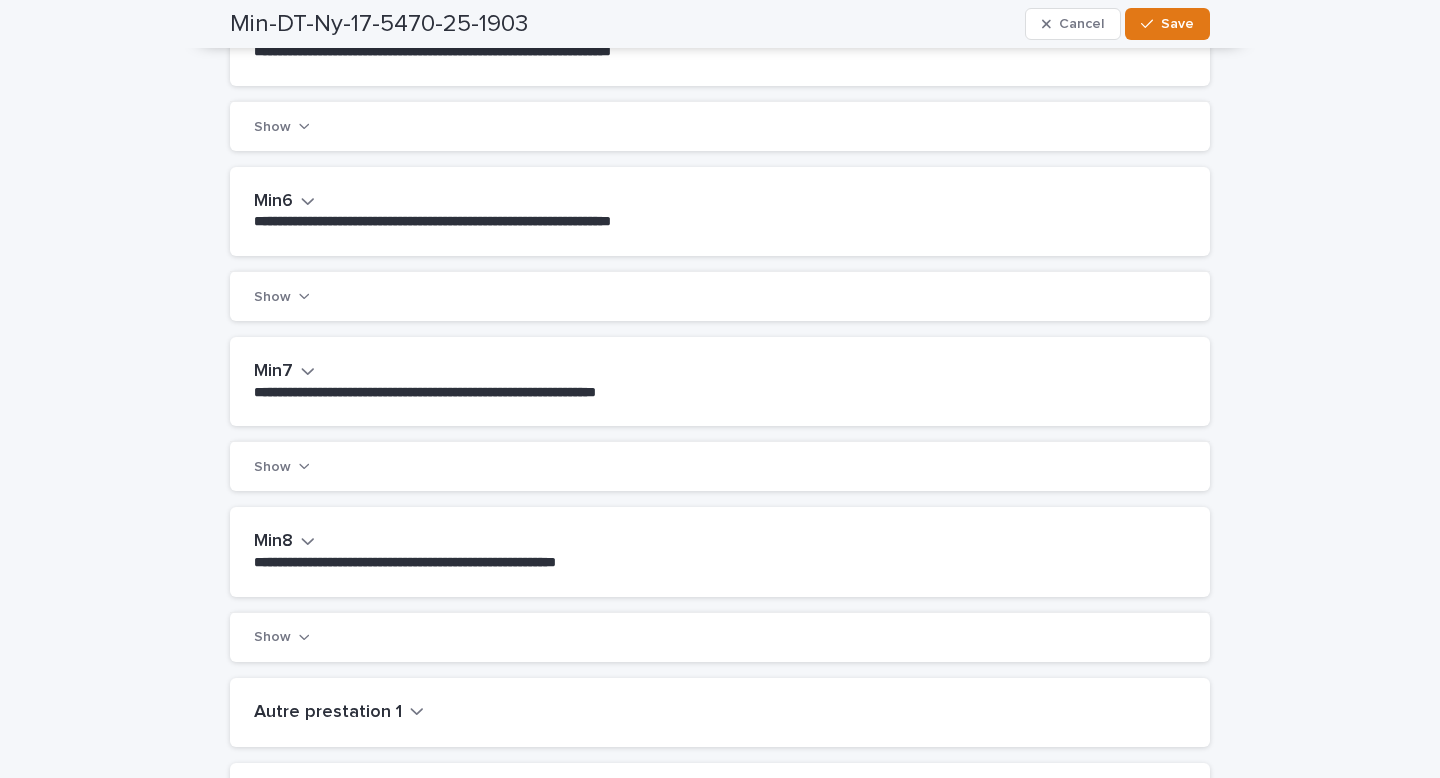 scroll, scrollTop: 1454, scrollLeft: 0, axis: vertical 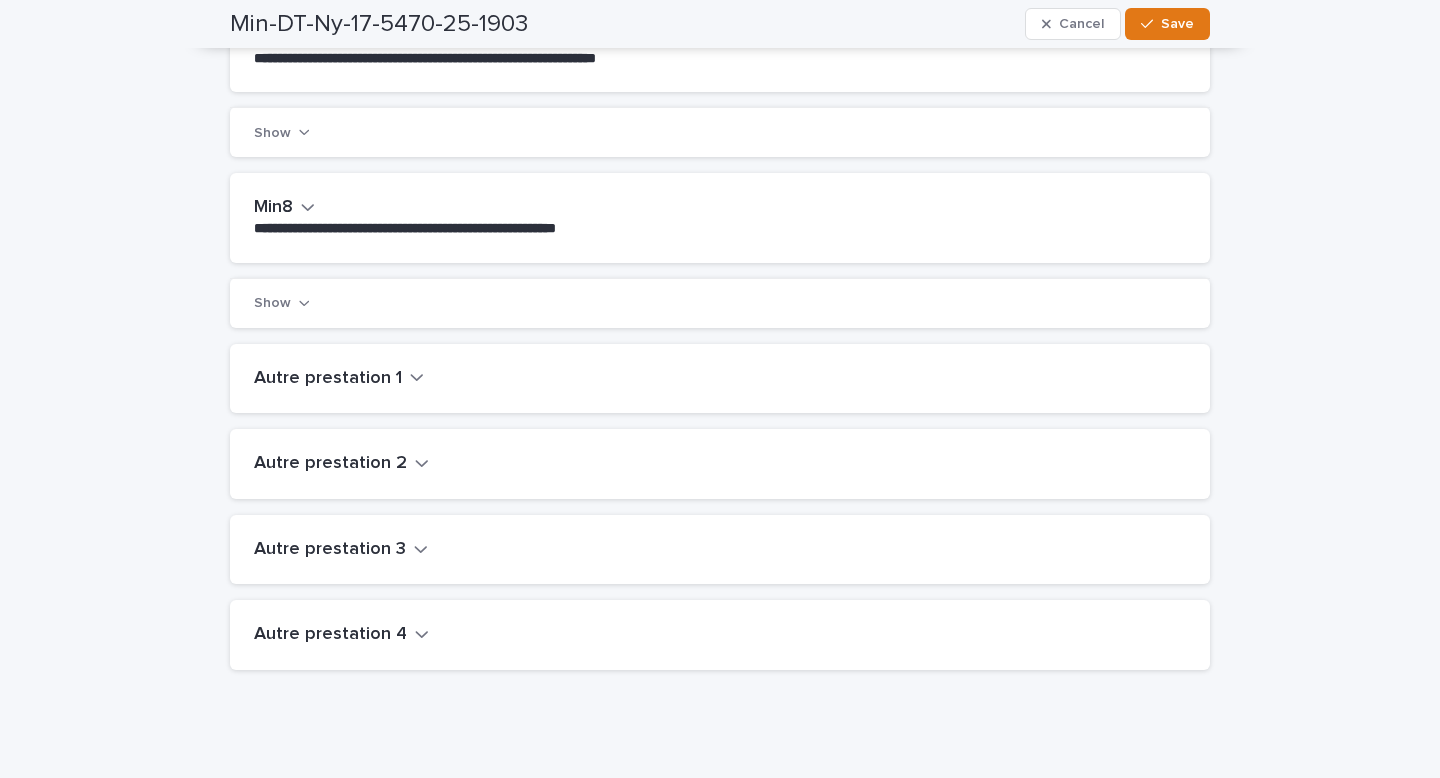 click on "Autre prestation 1" at bounding box center (328, 379) 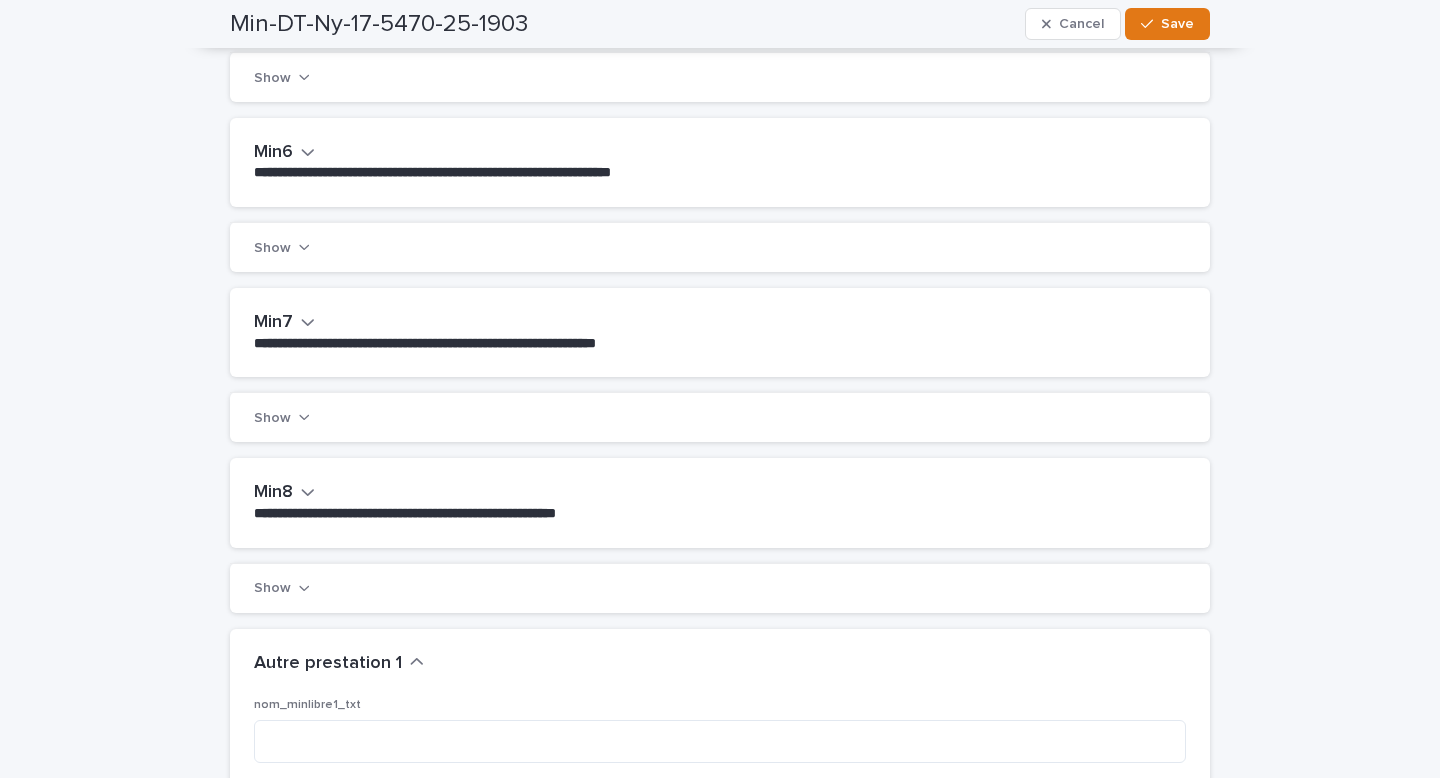 scroll, scrollTop: 1147, scrollLeft: 0, axis: vertical 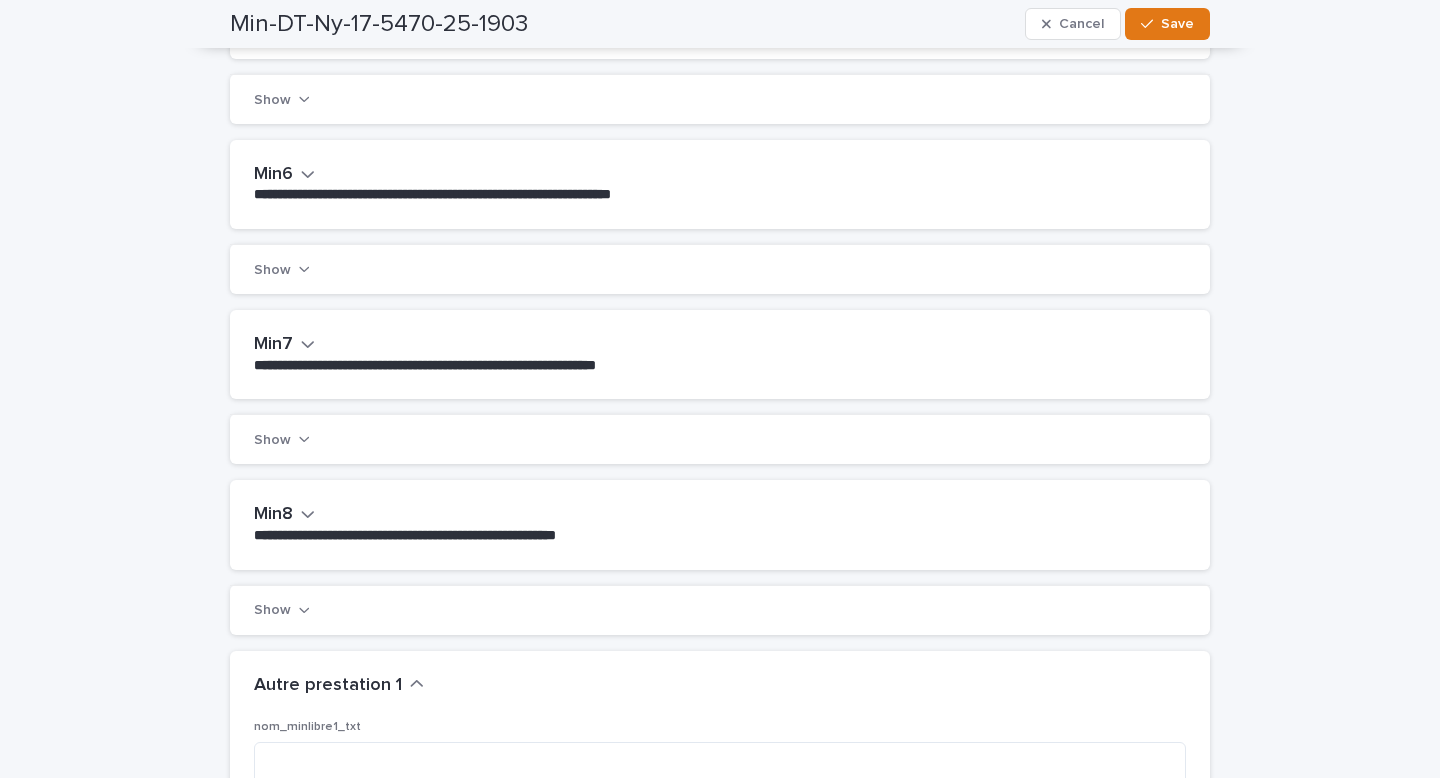 click 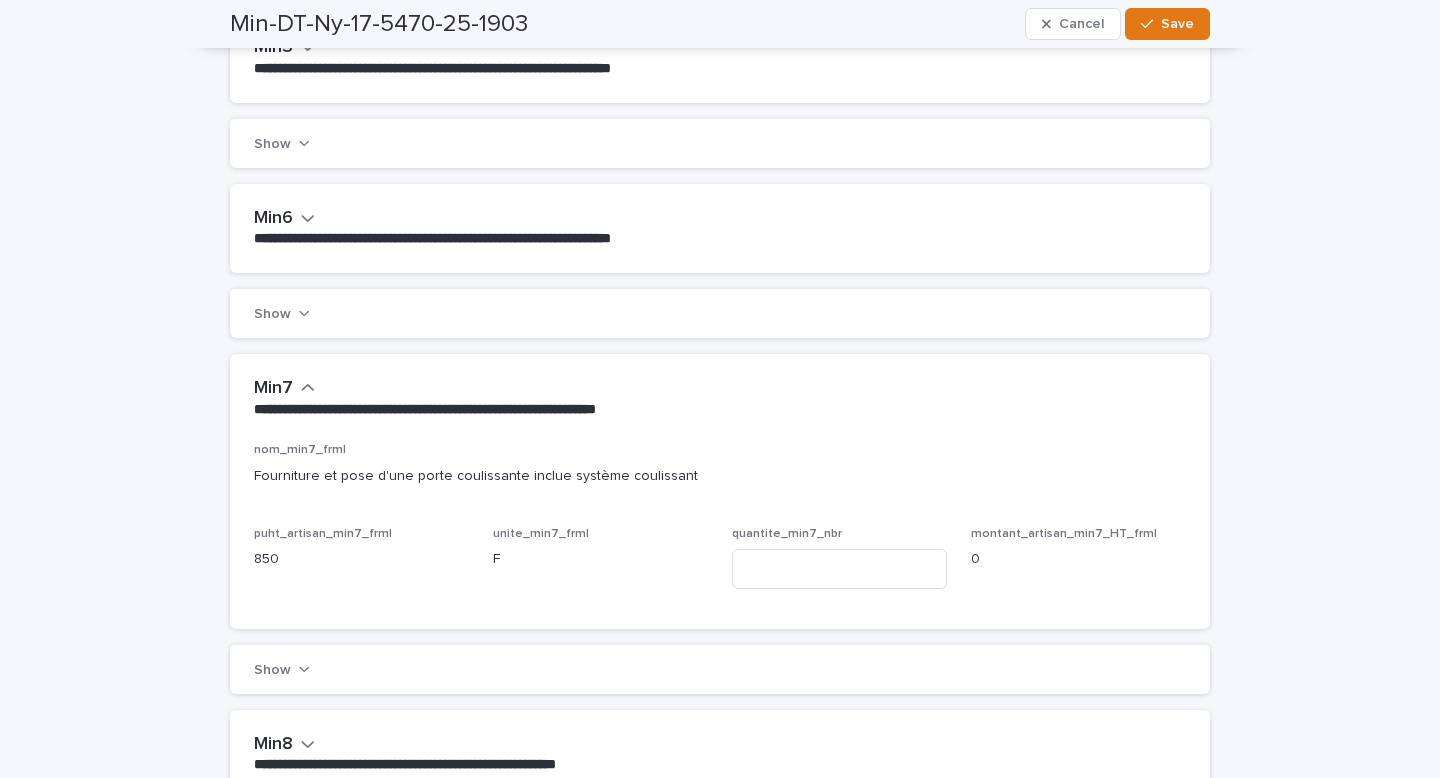 scroll, scrollTop: 1097, scrollLeft: 0, axis: vertical 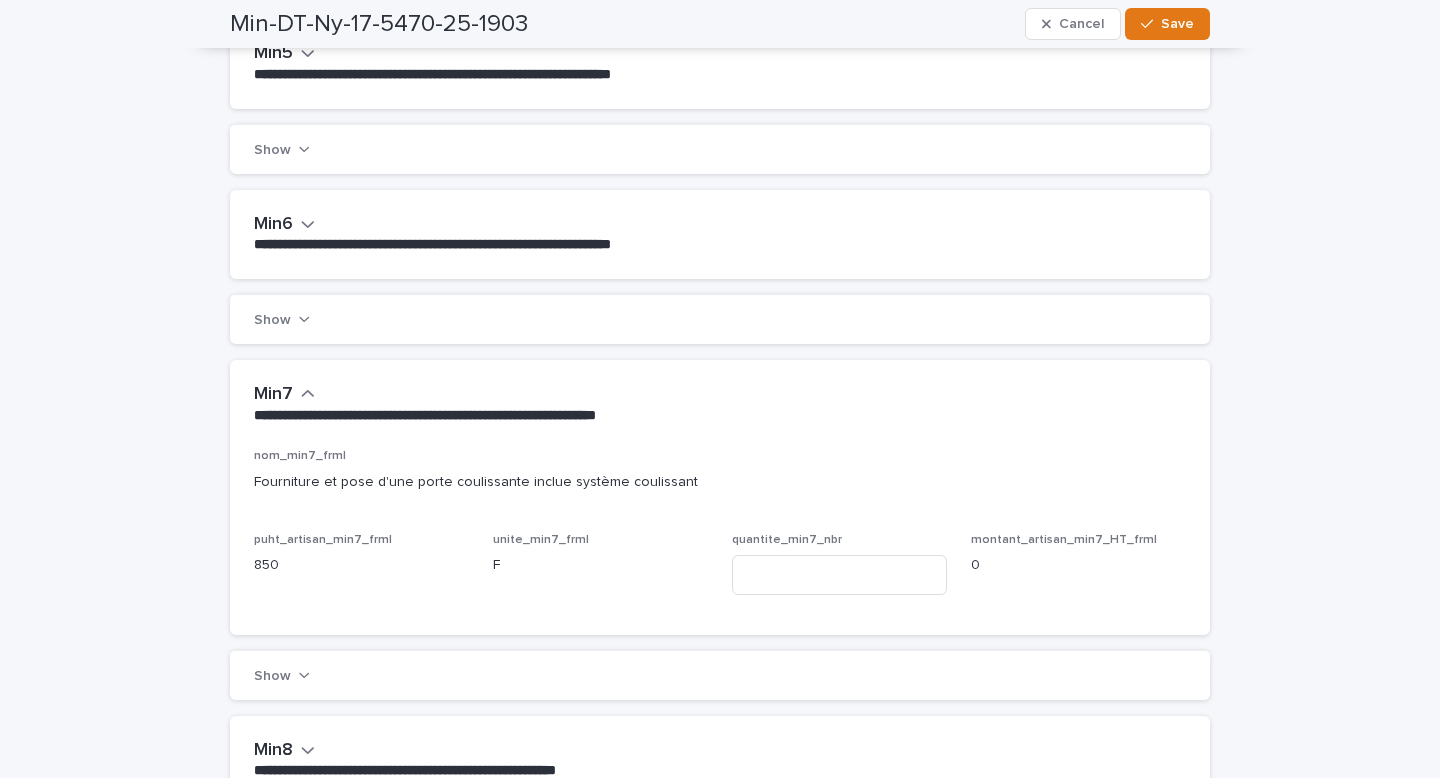 click on "**********" at bounding box center (716, 245) 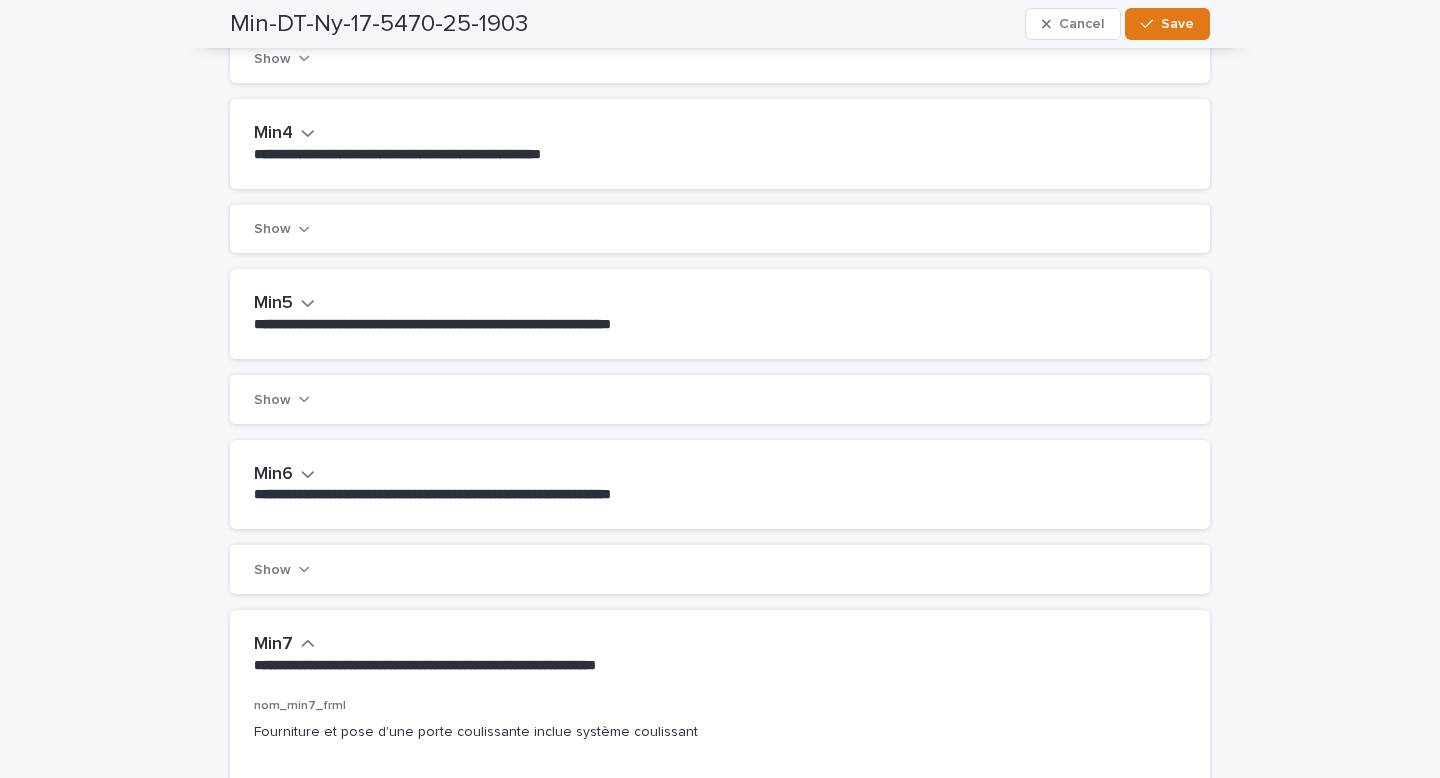 click on "Min5" at bounding box center [284, 304] 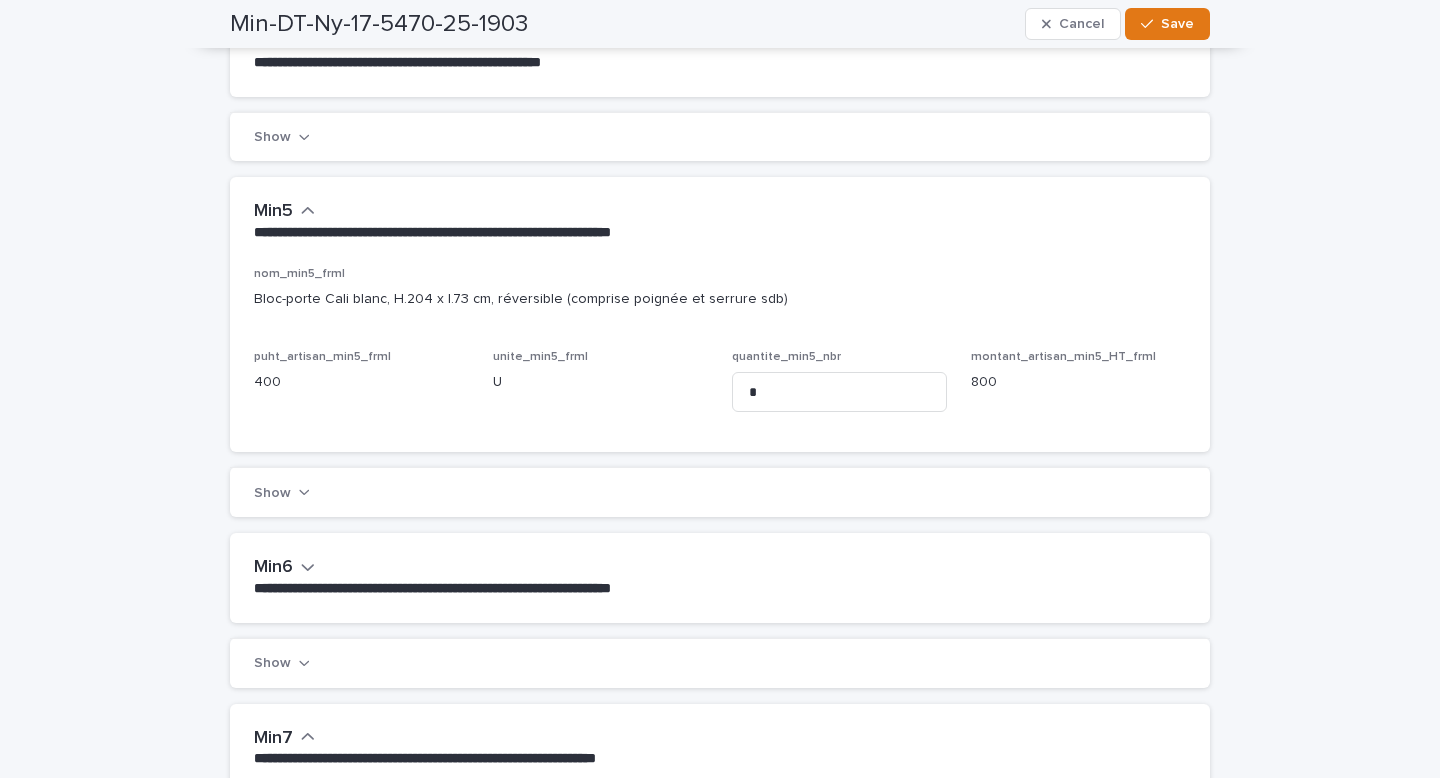 scroll, scrollTop: 1008, scrollLeft: 0, axis: vertical 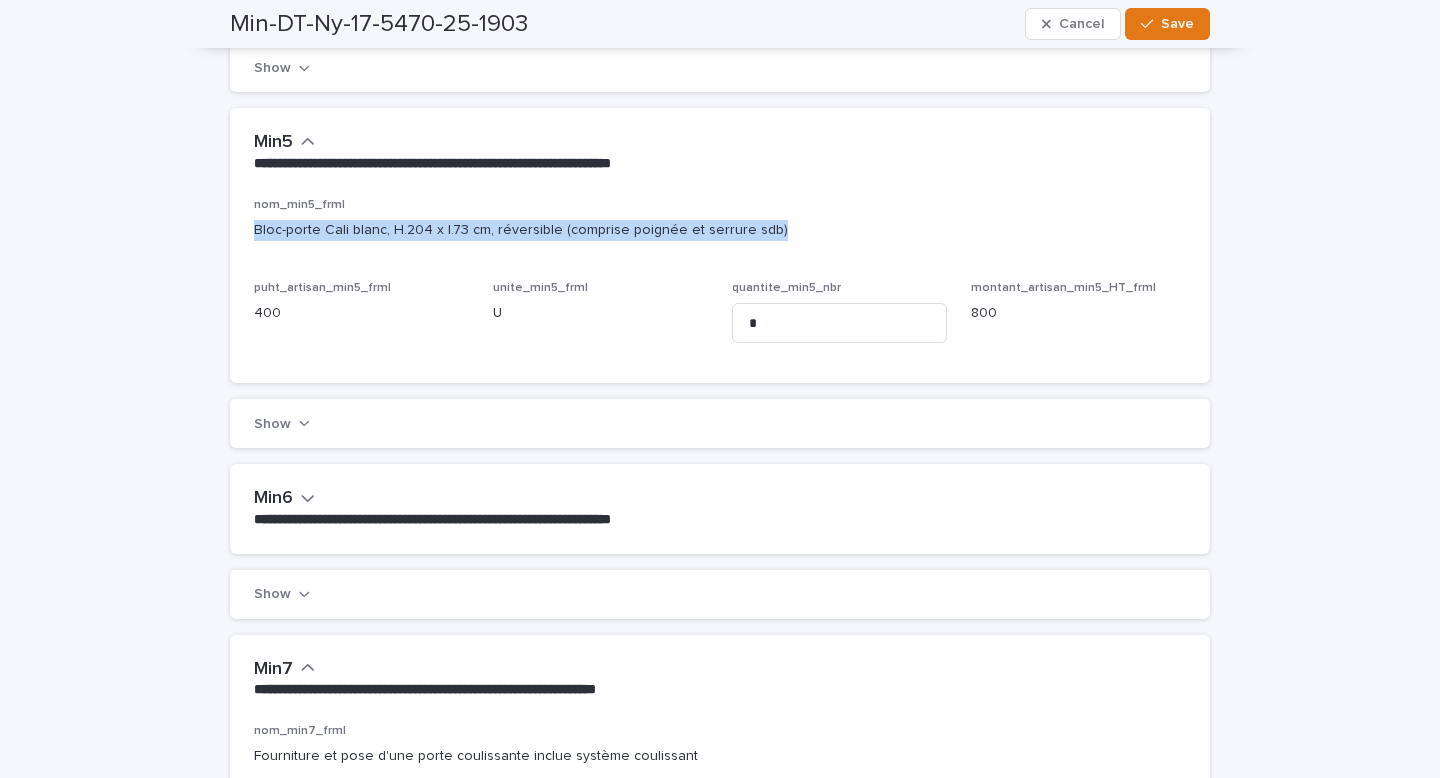 drag, startPoint x: 767, startPoint y: 256, endPoint x: 248, endPoint y: 239, distance: 519.2783 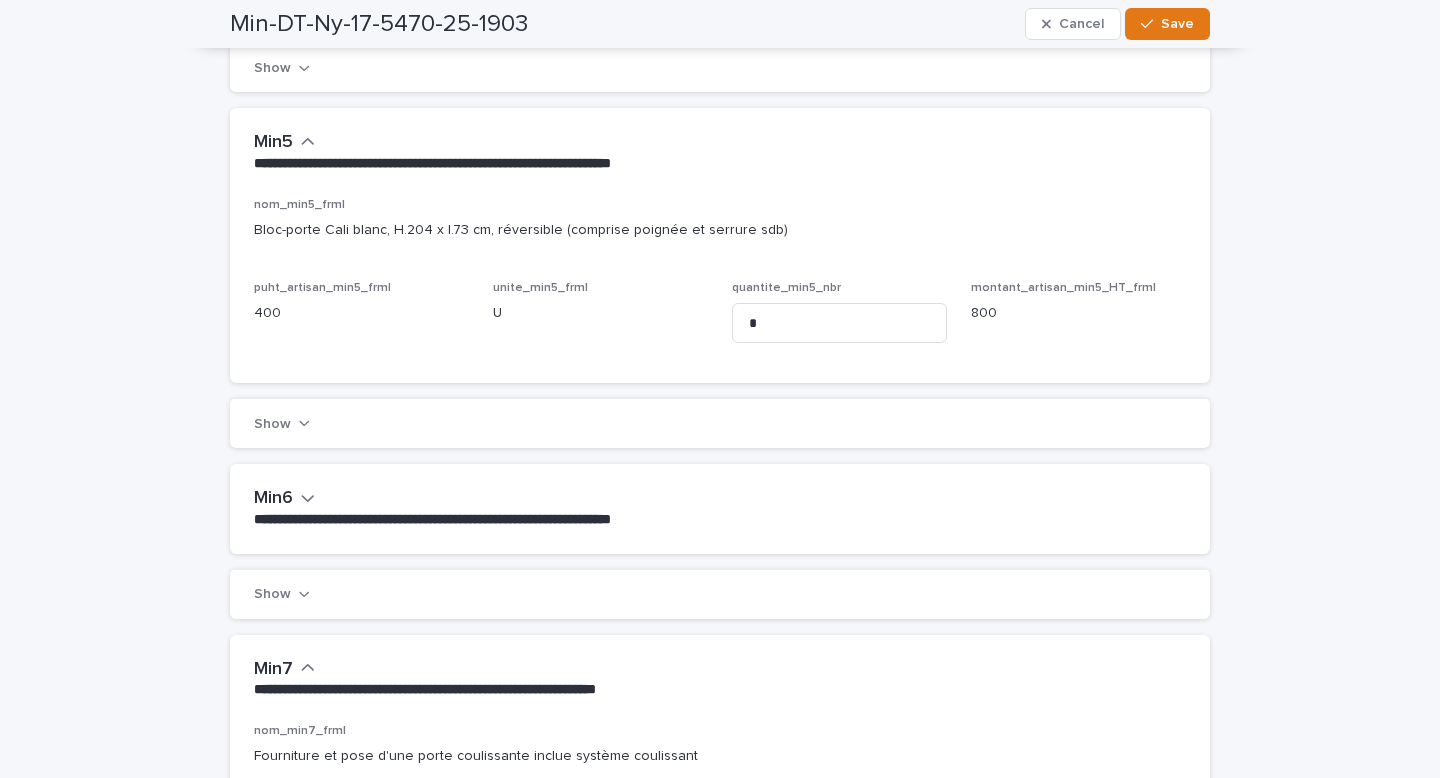 scroll, scrollTop: 0, scrollLeft: 0, axis: both 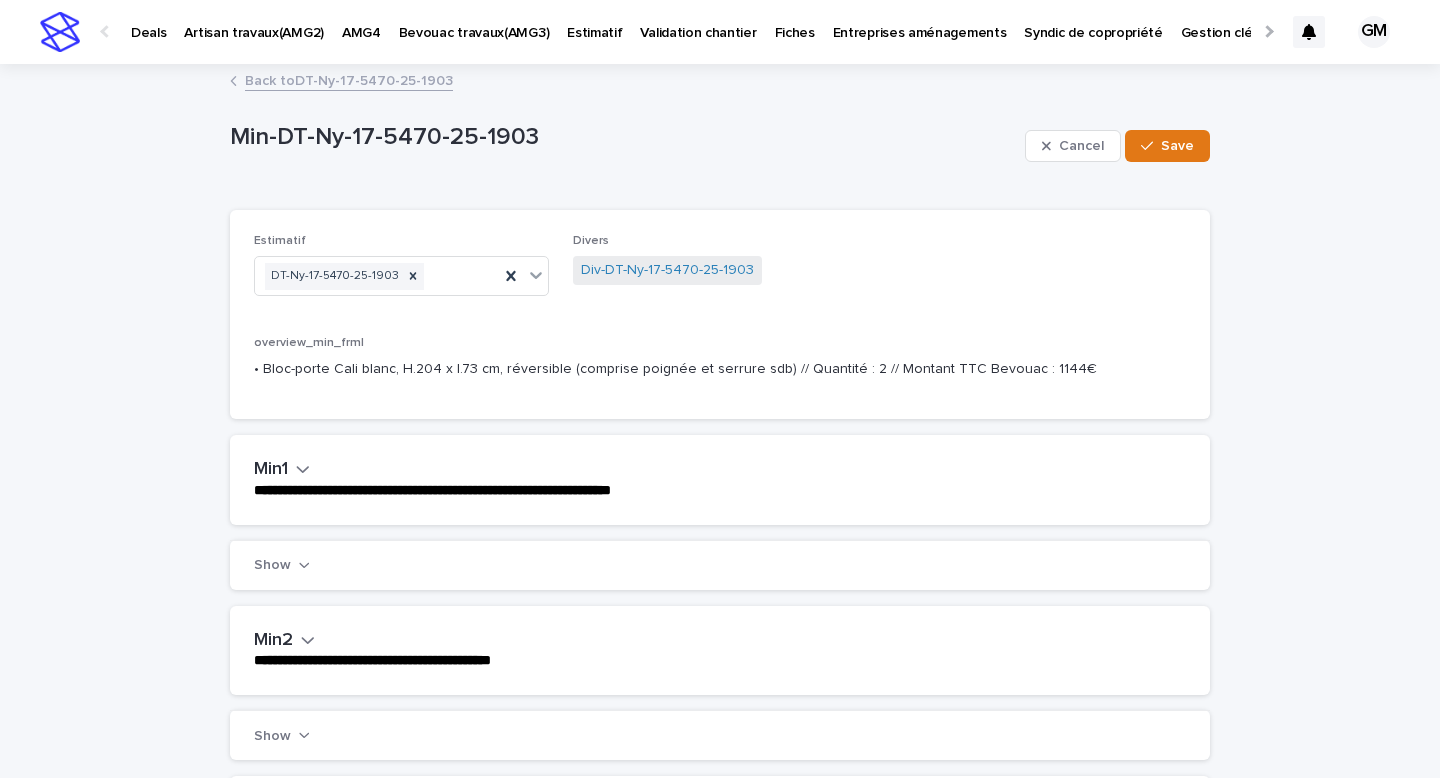 click on "Back to  DT-Ny-17-5470-25-1903" at bounding box center [349, 79] 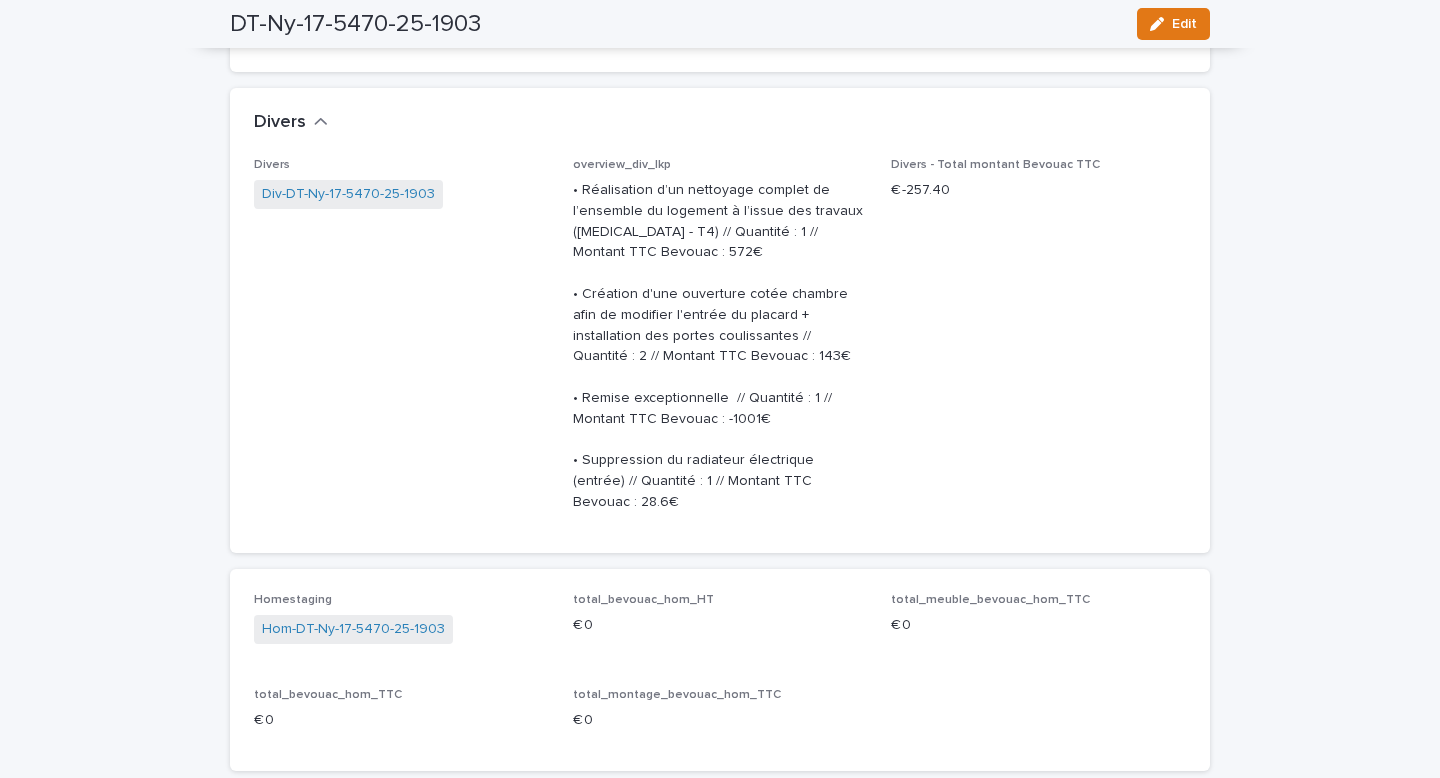 scroll, scrollTop: 6642, scrollLeft: 0, axis: vertical 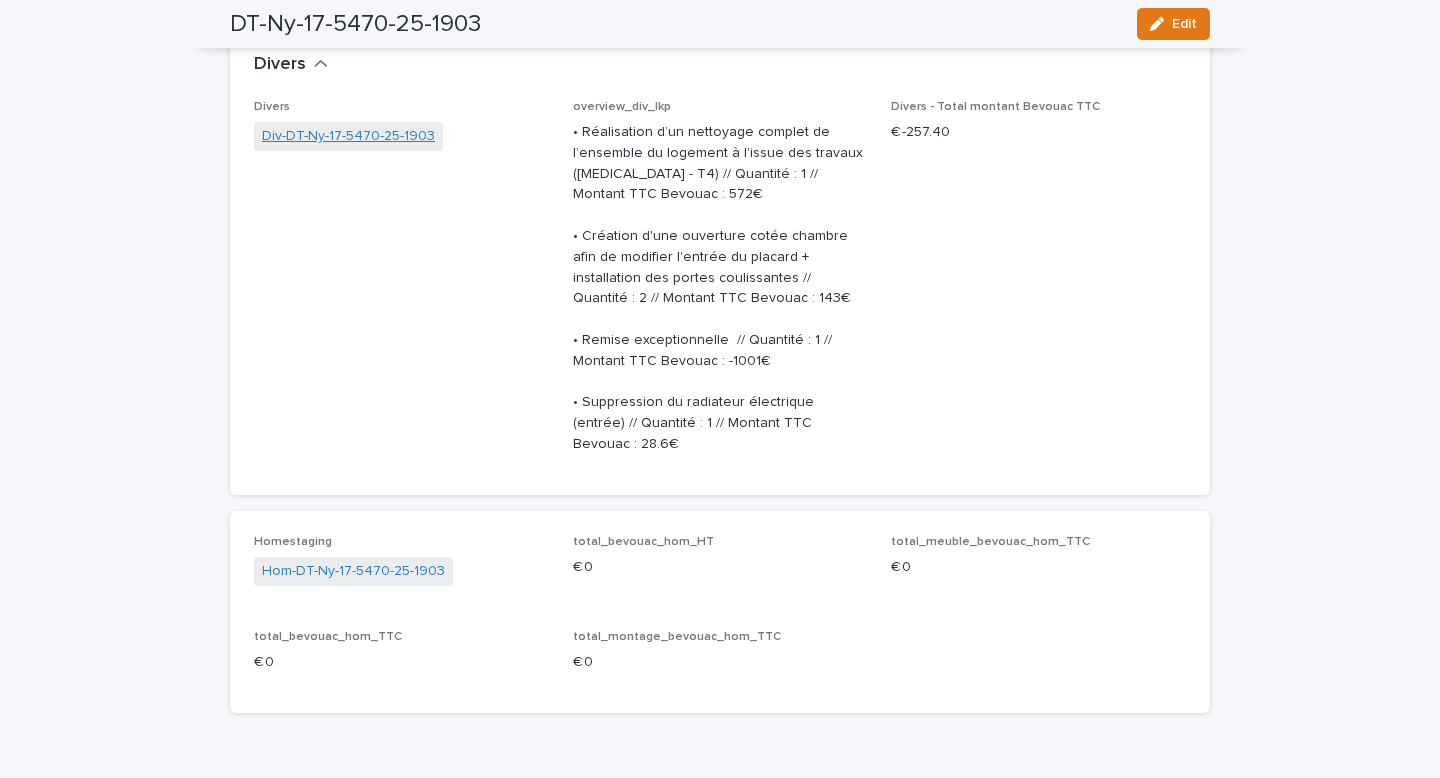 click on "Div-DT-Ny-17-5470-25-1903" at bounding box center (348, 136) 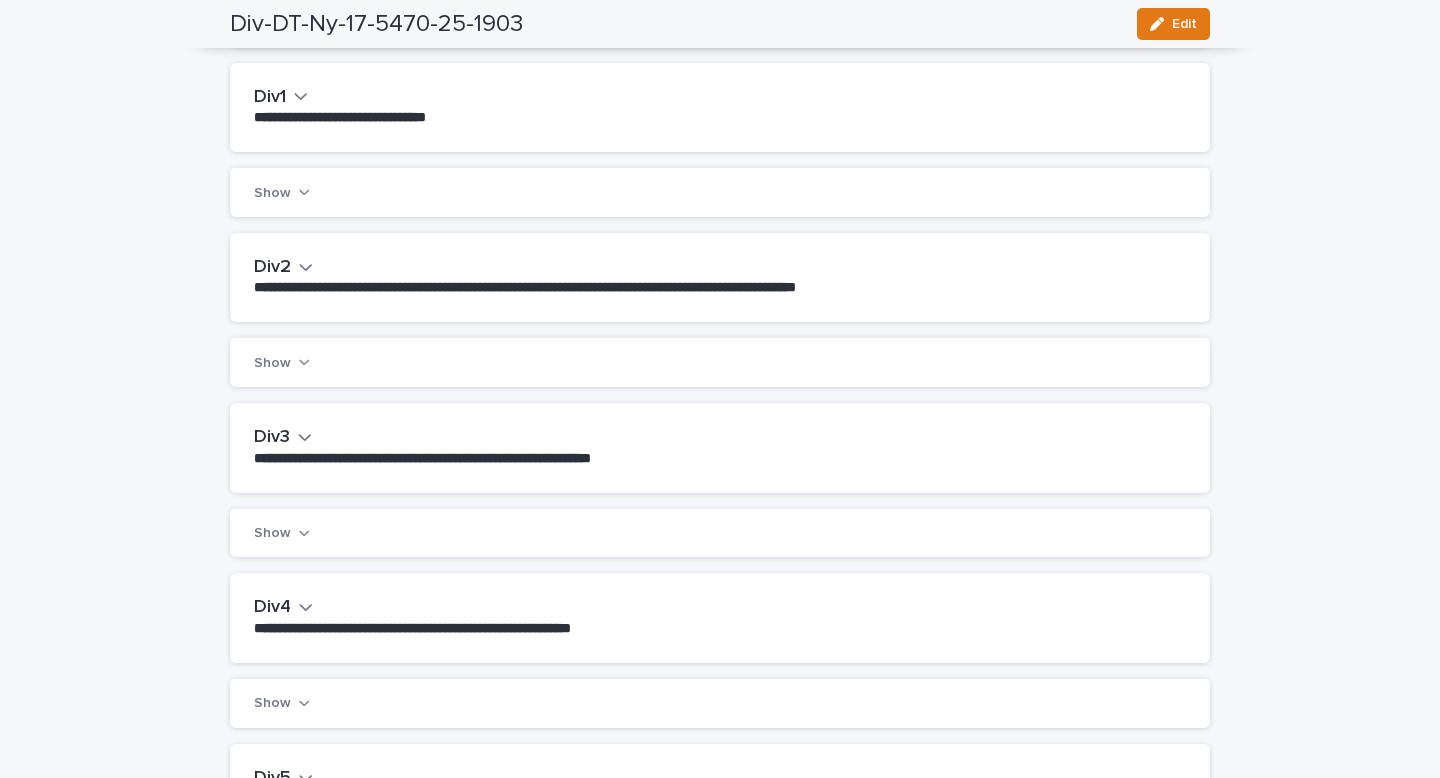 scroll, scrollTop: 520, scrollLeft: 0, axis: vertical 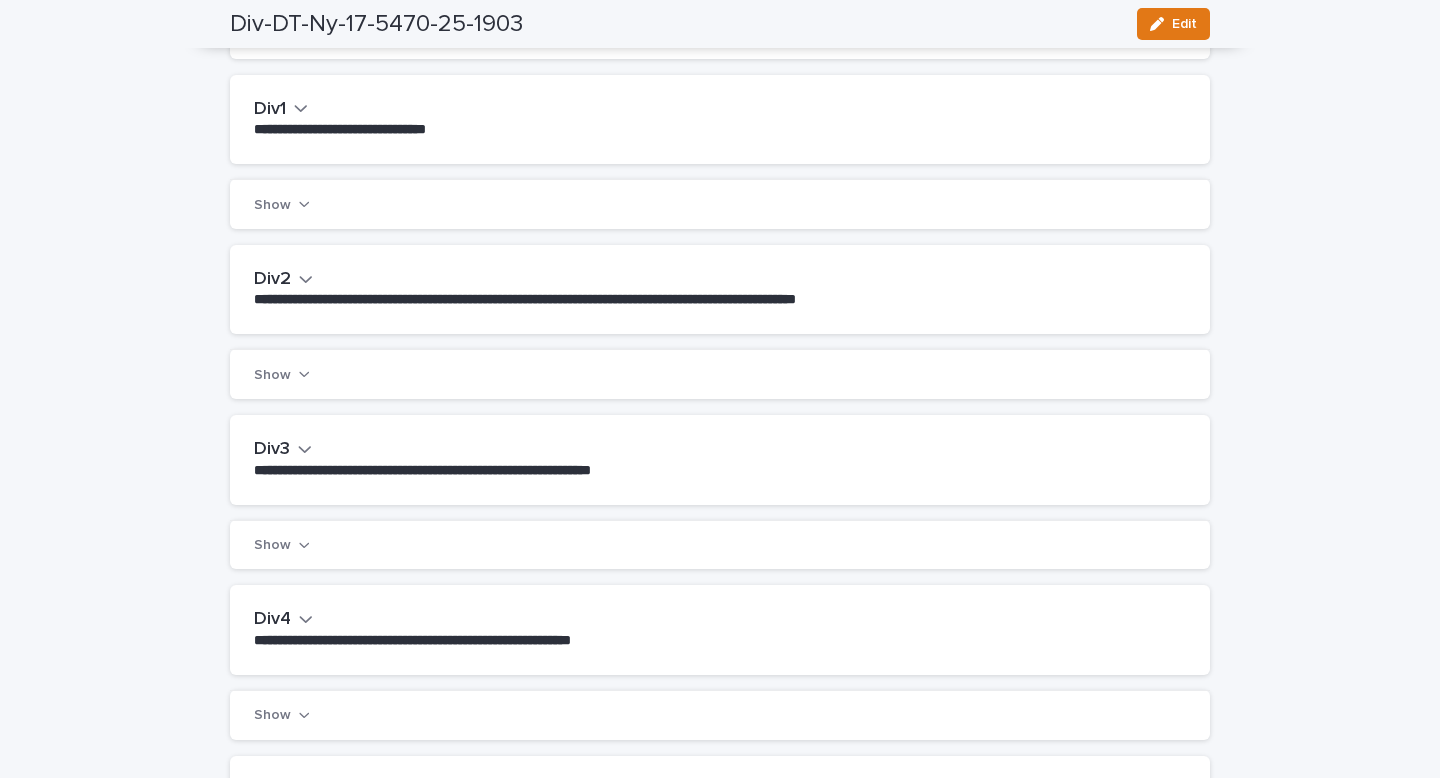 click on "Div2" at bounding box center (272, 280) 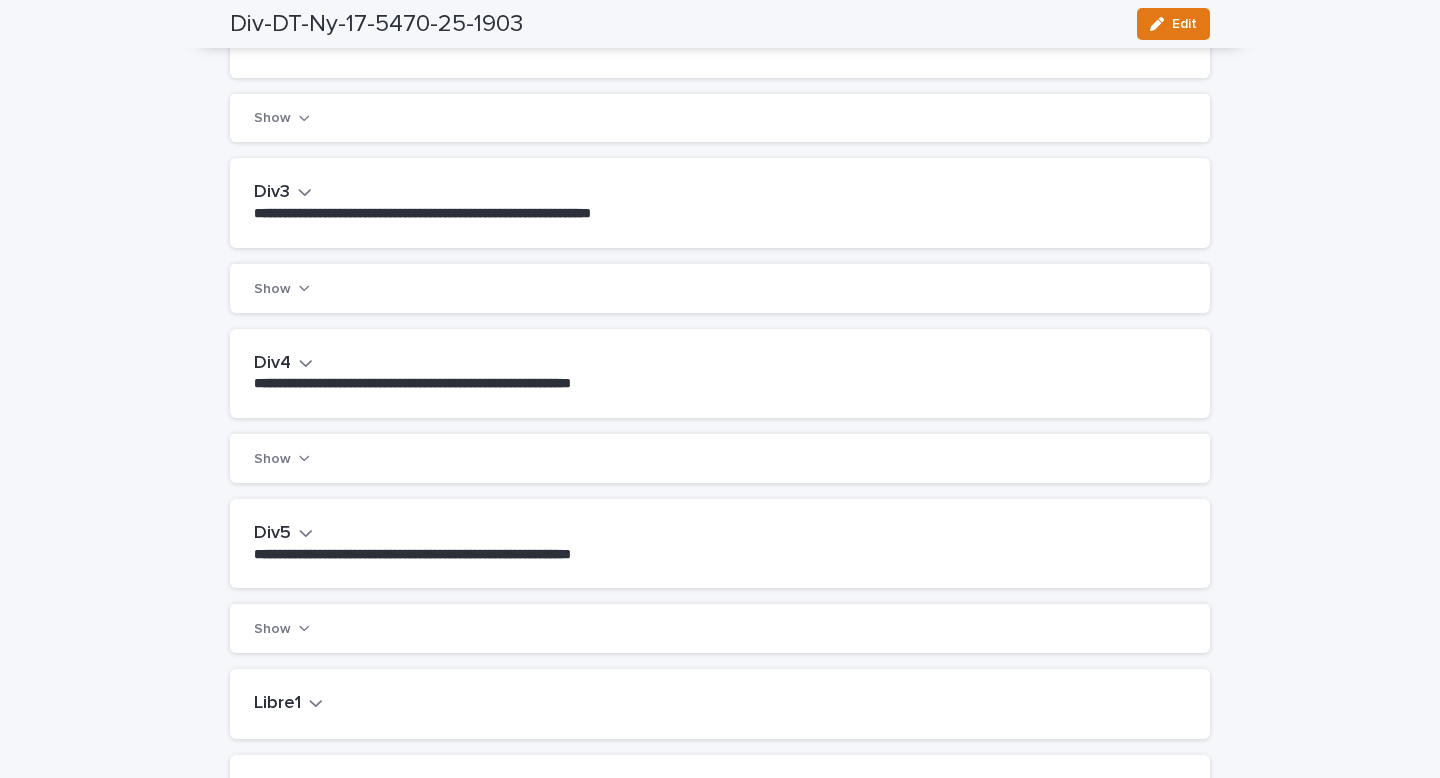 scroll, scrollTop: 1075, scrollLeft: 0, axis: vertical 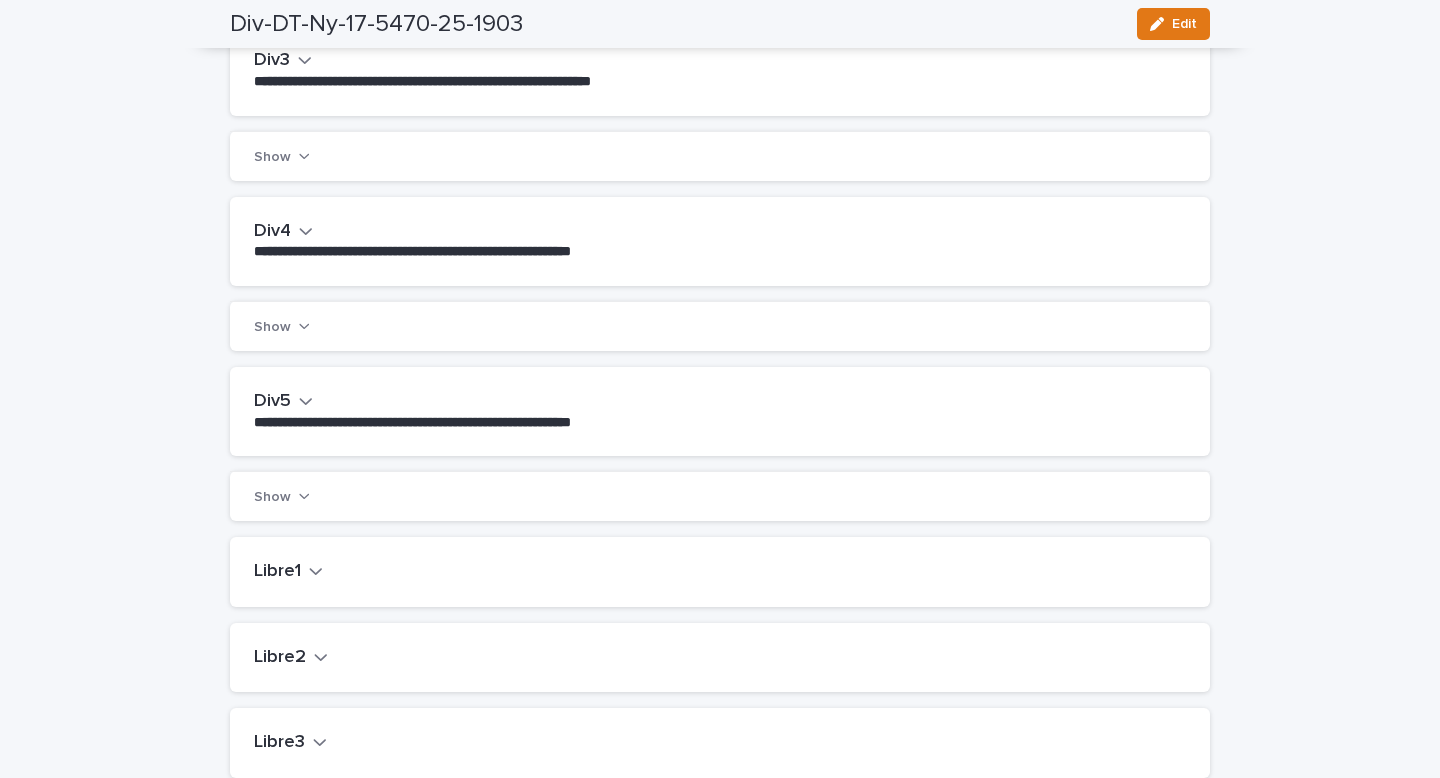 click 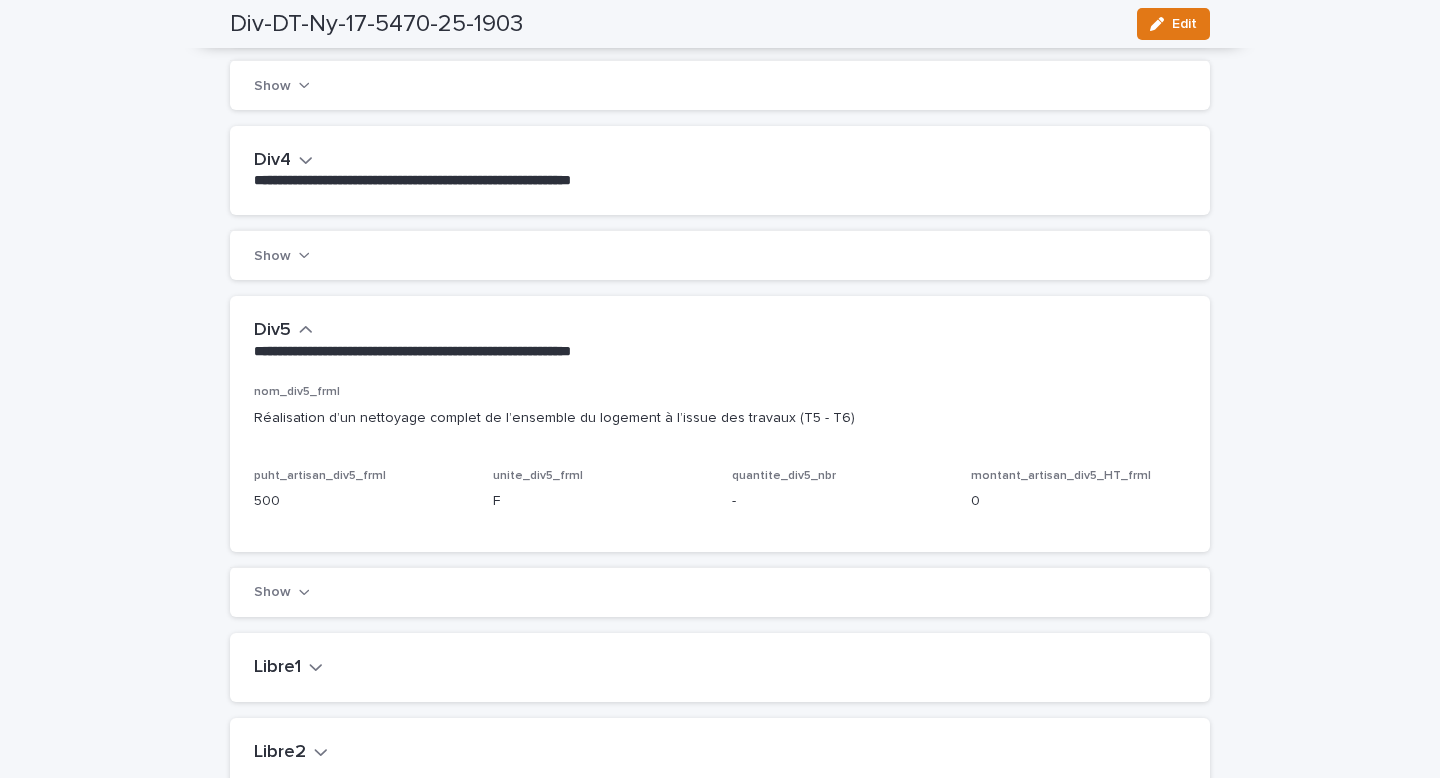 scroll, scrollTop: 1137, scrollLeft: 0, axis: vertical 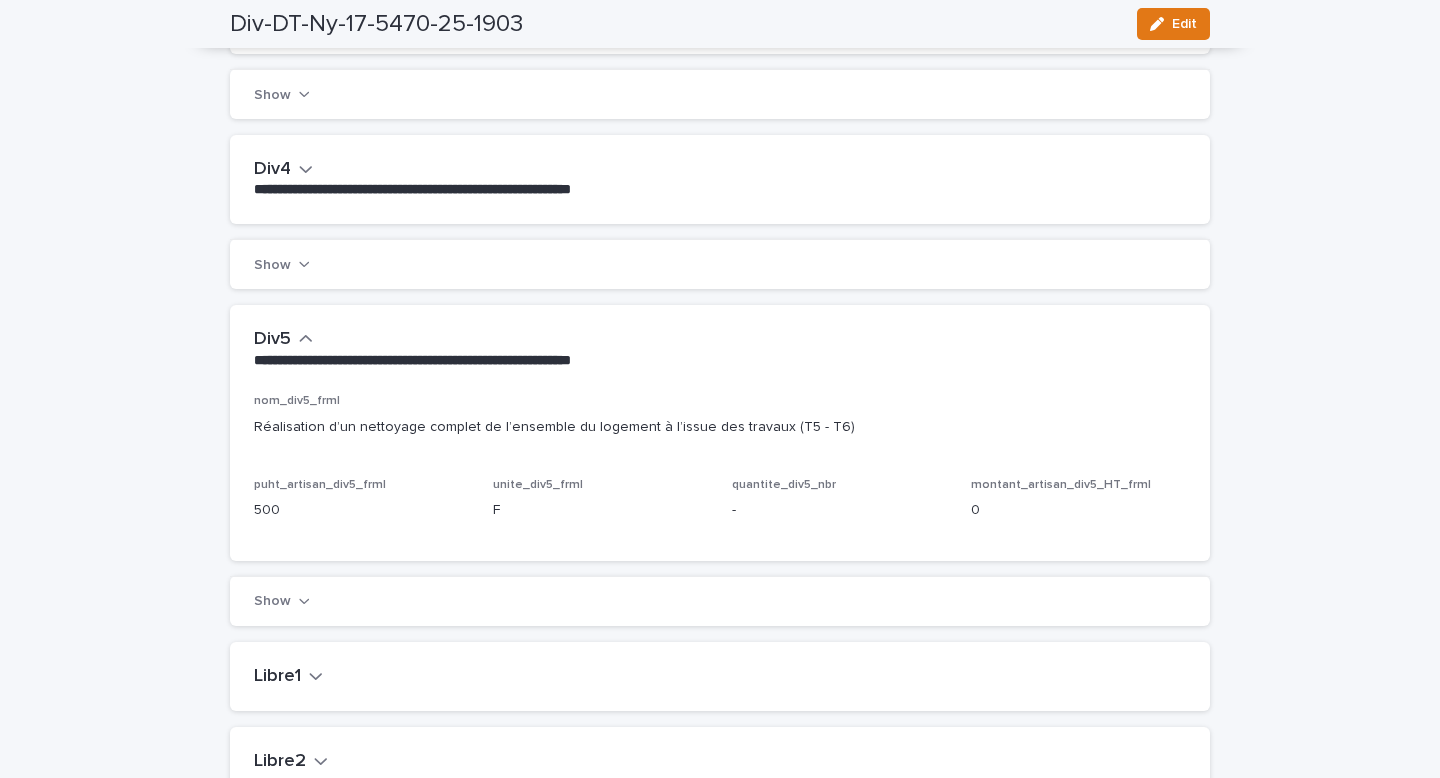 click on "Div4" at bounding box center [272, 170] 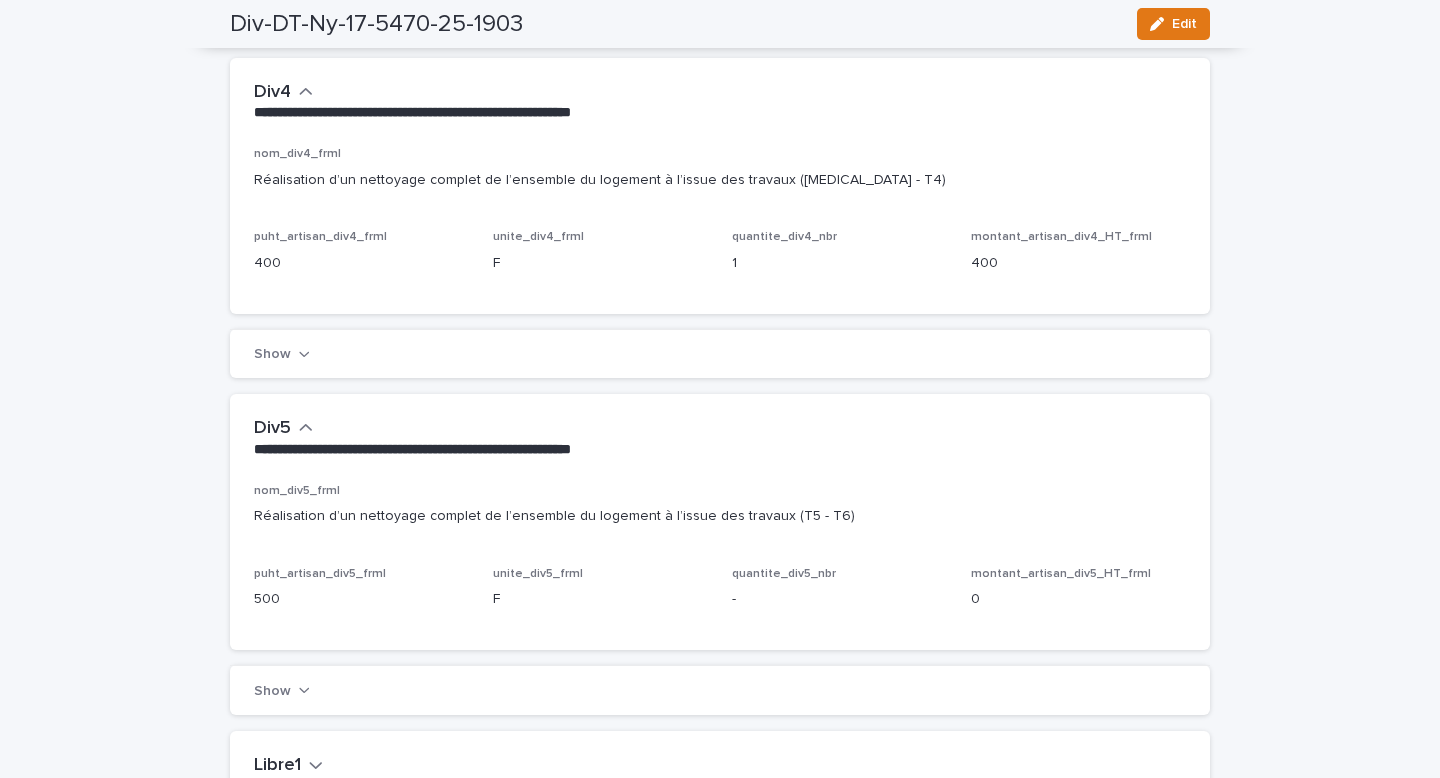scroll, scrollTop: 1221, scrollLeft: 0, axis: vertical 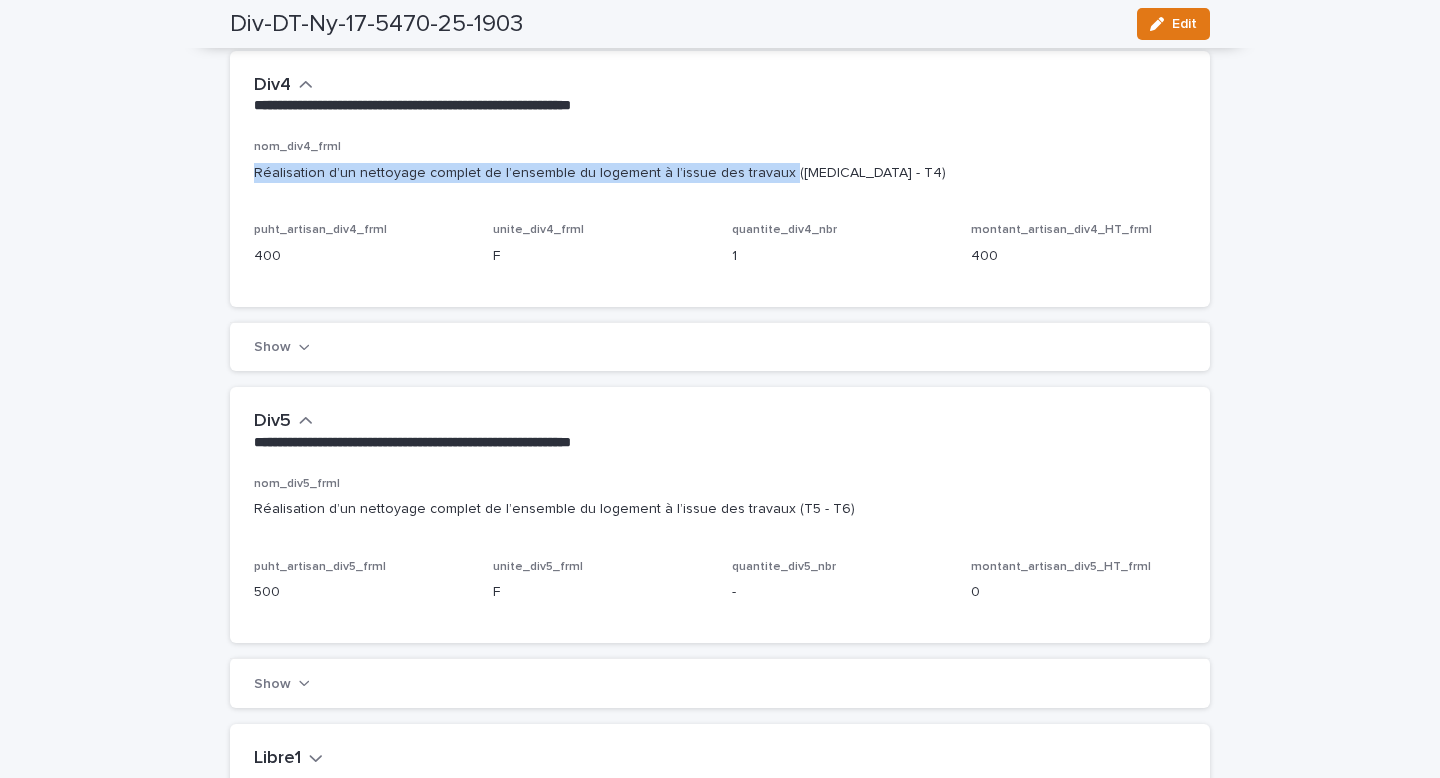 drag, startPoint x: 772, startPoint y: 174, endPoint x: 351, endPoint y: 148, distance: 421.8021 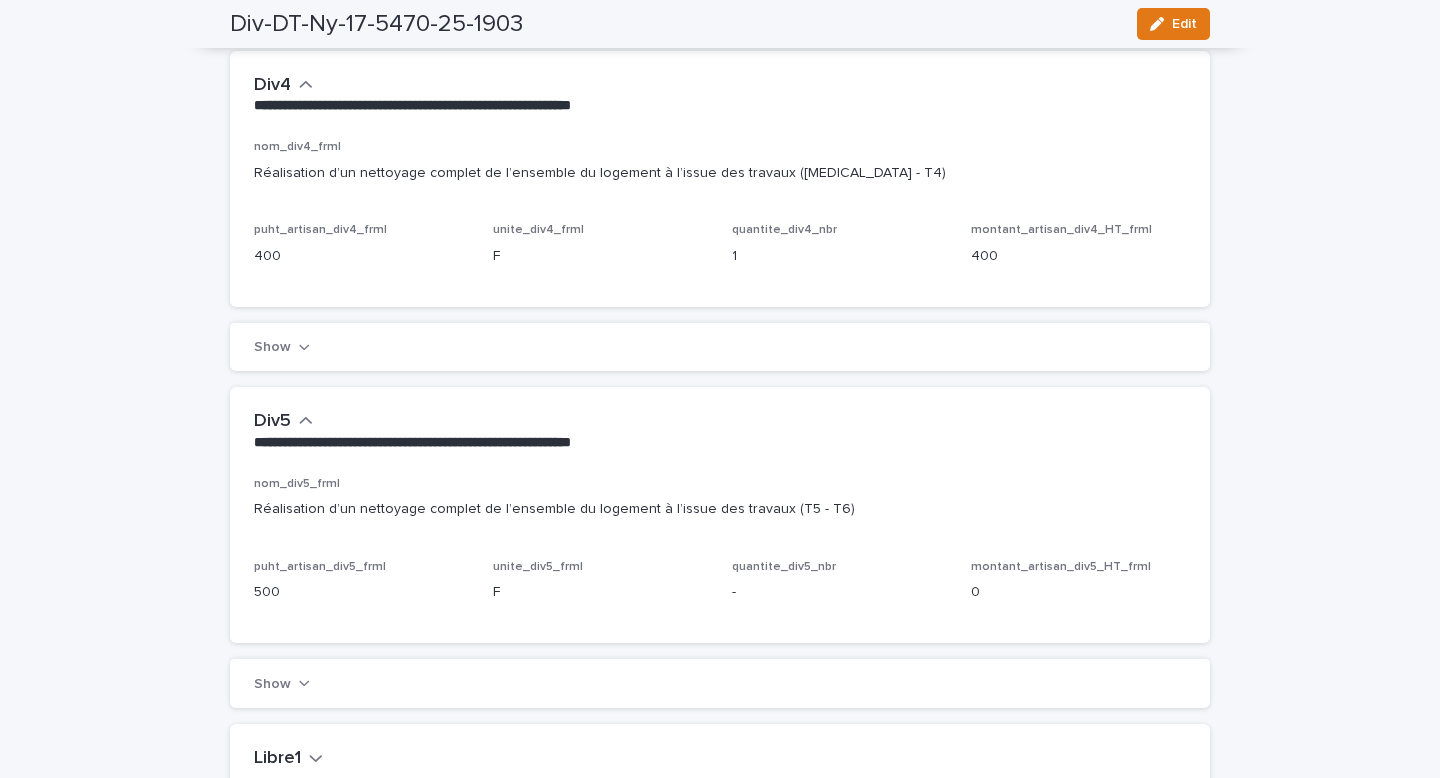 click on "nom_div4_frml Réalisation d’un nettoyage complet de l’ensemble du logement à l’issue des travaux ([MEDICAL_DATA] - T4) puht_artisan_div4_frml 400 unite_div4_frml F quantite_div4_nbr 1 montant_artisan_div4_HT_frml 400" at bounding box center (720, 223) 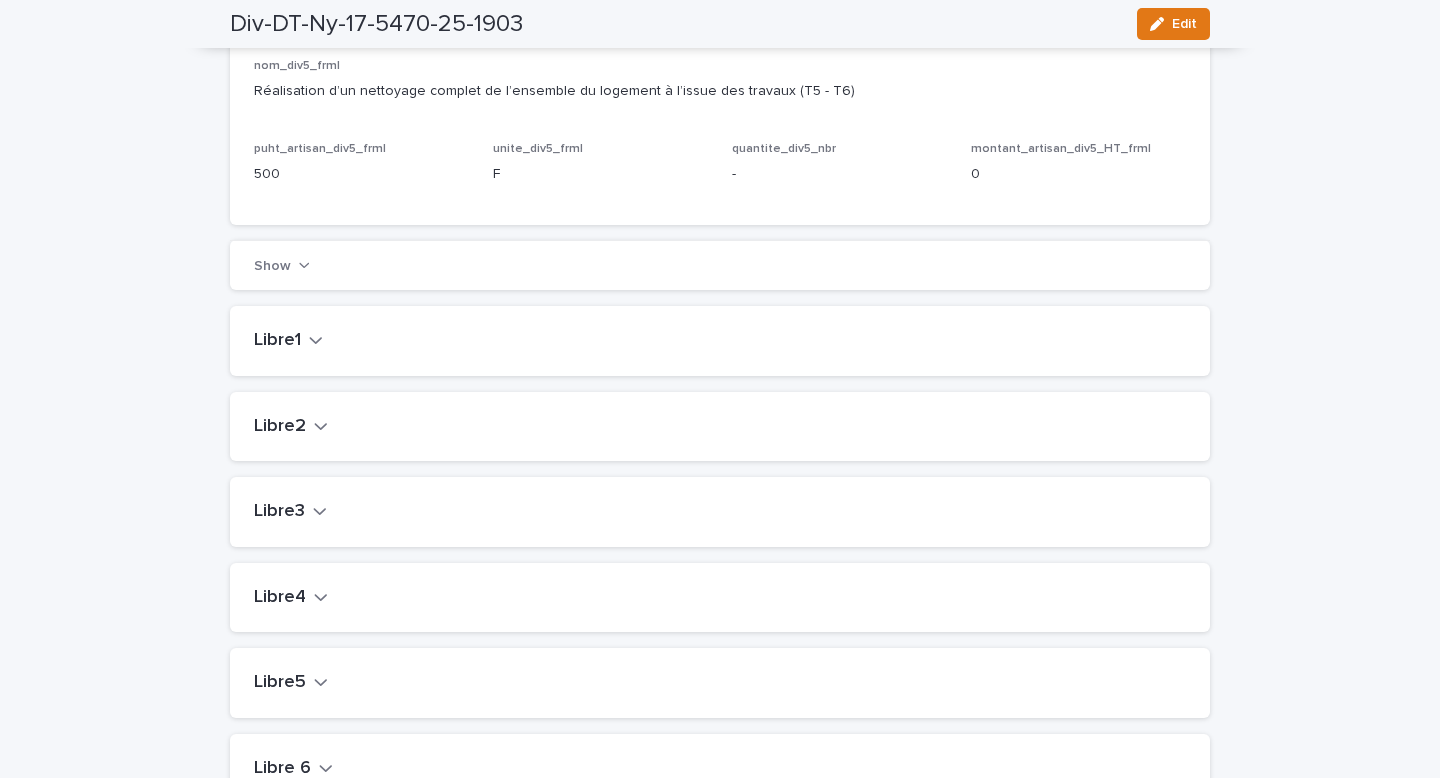 scroll, scrollTop: 1643, scrollLeft: 0, axis: vertical 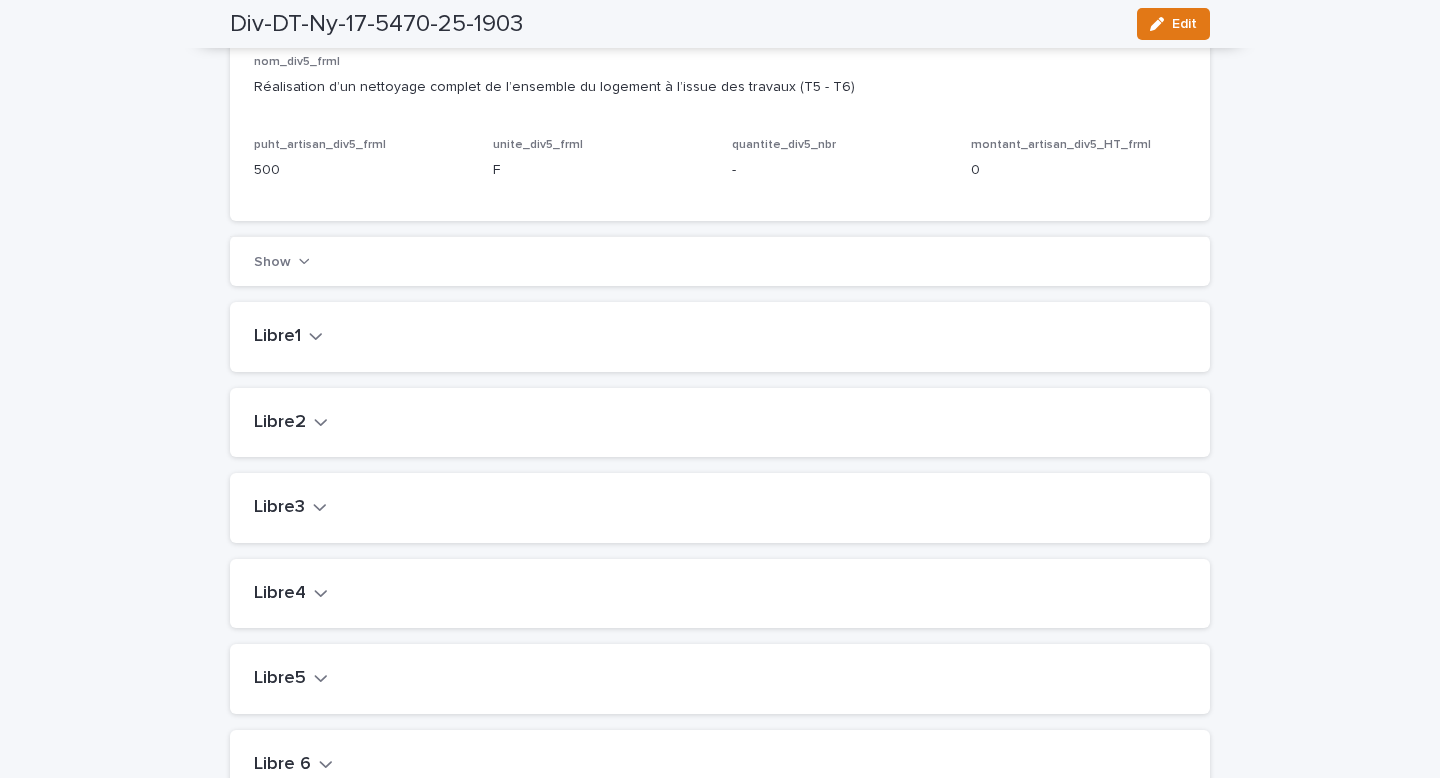 click 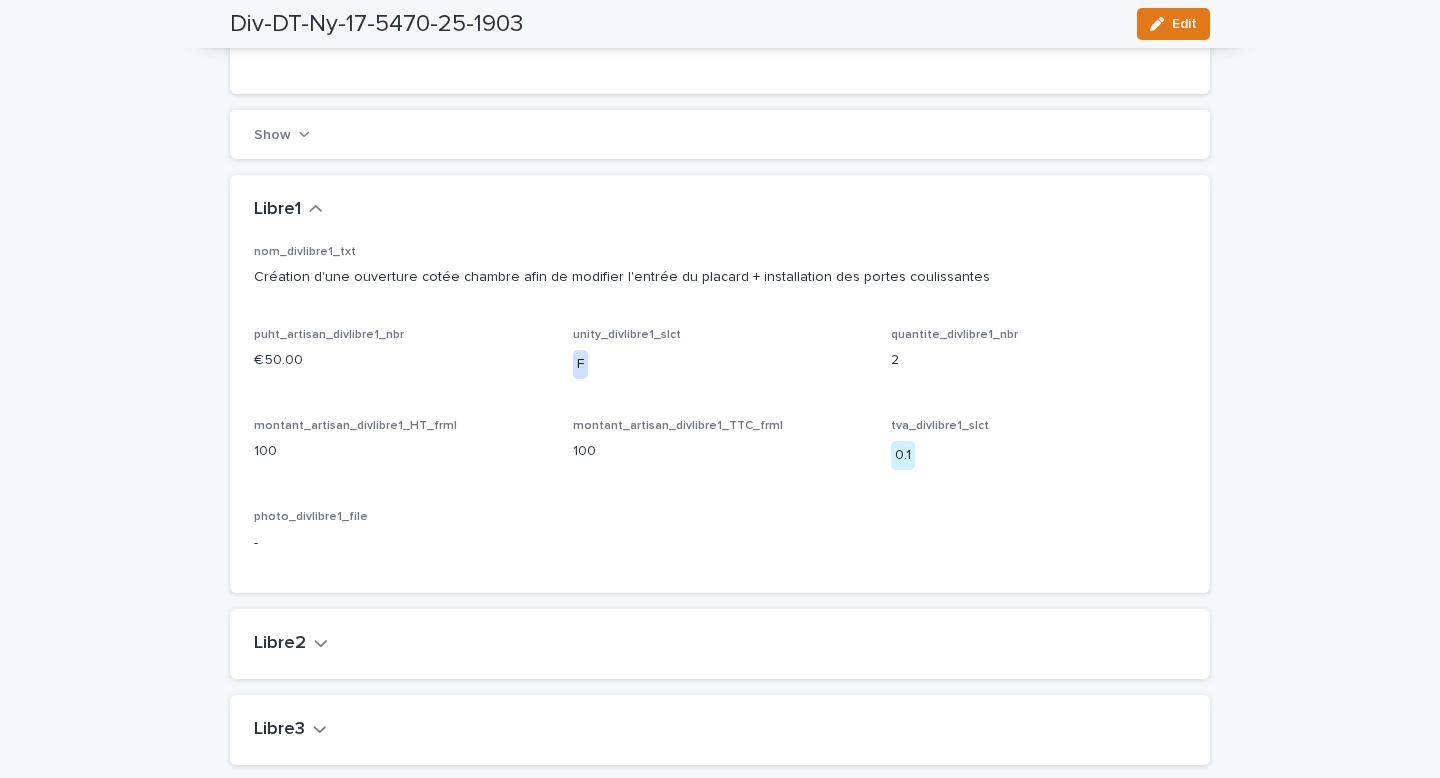 scroll, scrollTop: 1771, scrollLeft: 0, axis: vertical 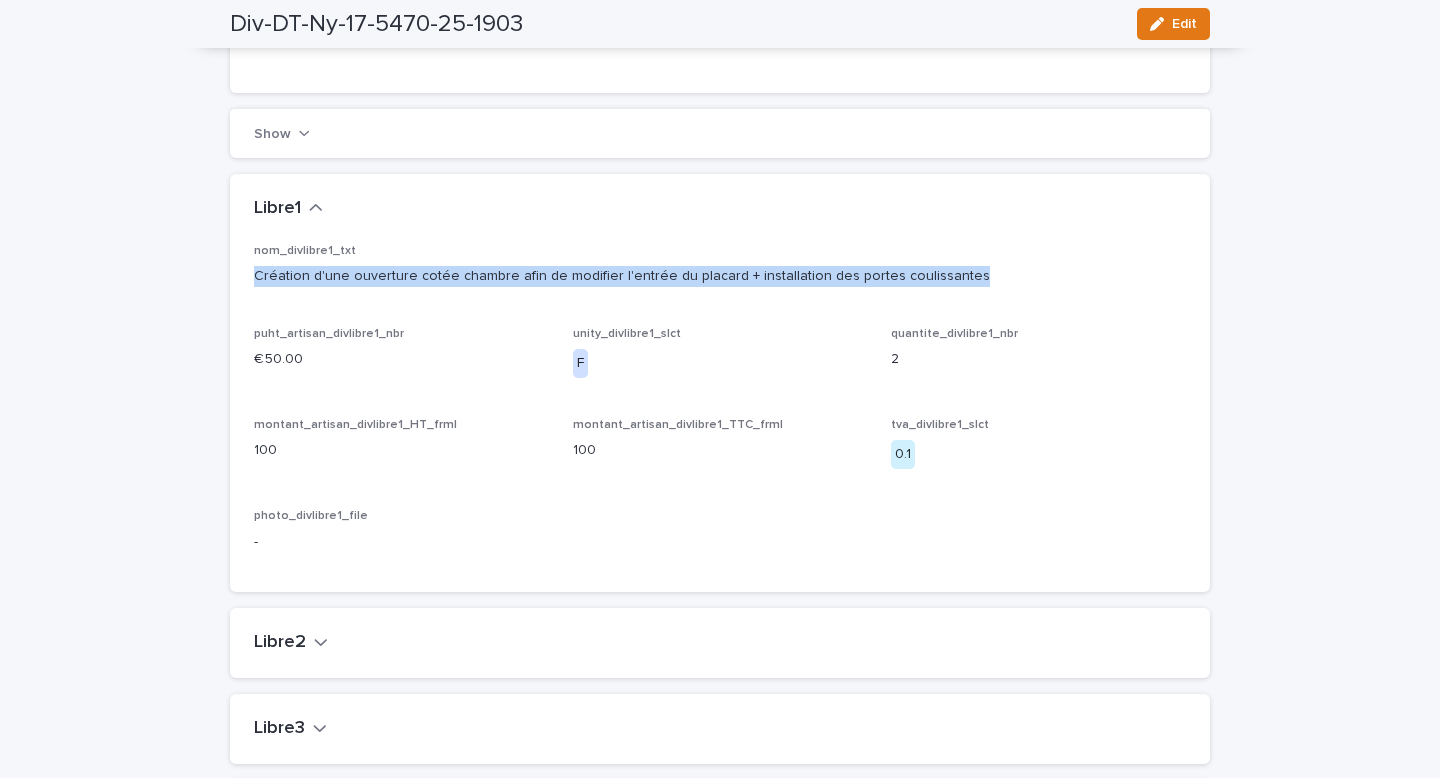 drag, startPoint x: 960, startPoint y: 277, endPoint x: 240, endPoint y: 274, distance: 720.0062 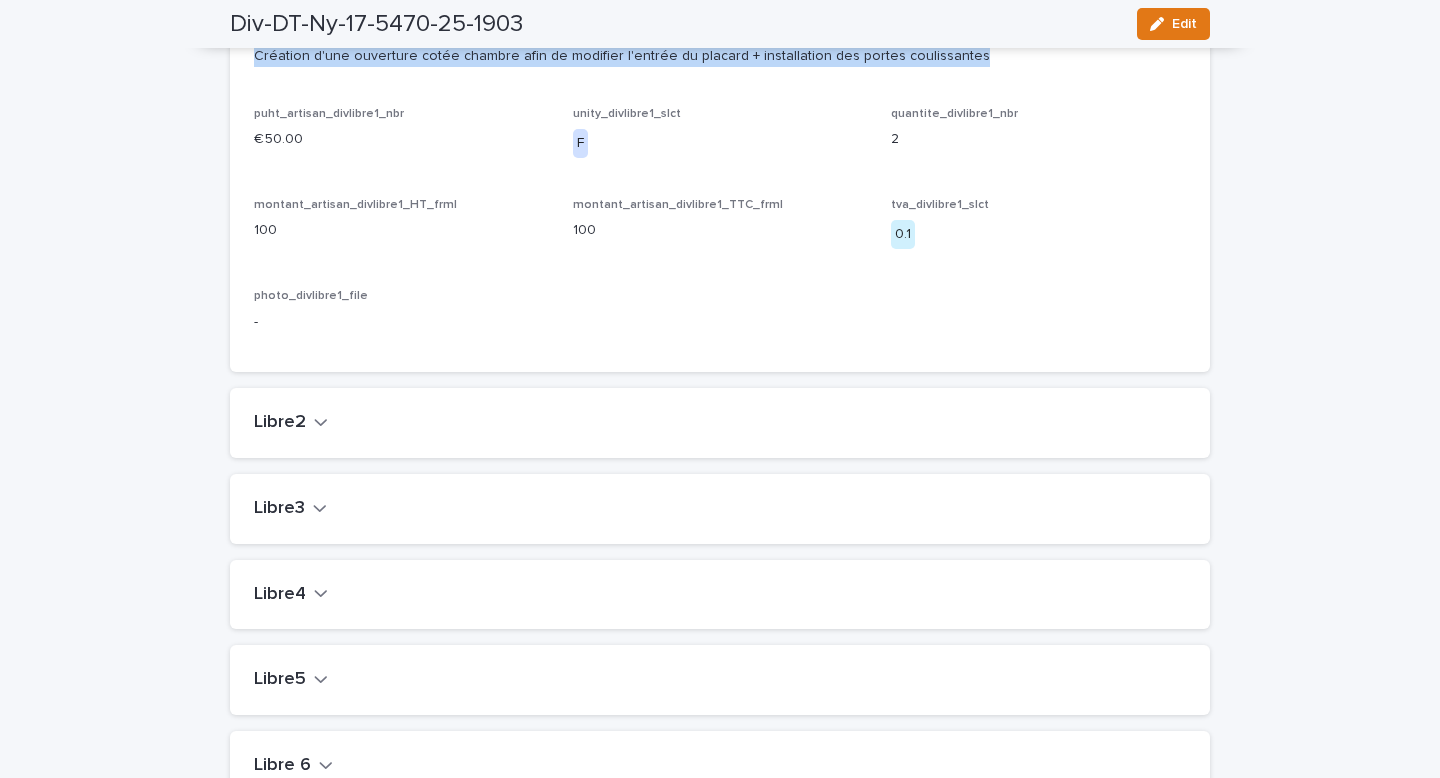 scroll, scrollTop: 2122, scrollLeft: 0, axis: vertical 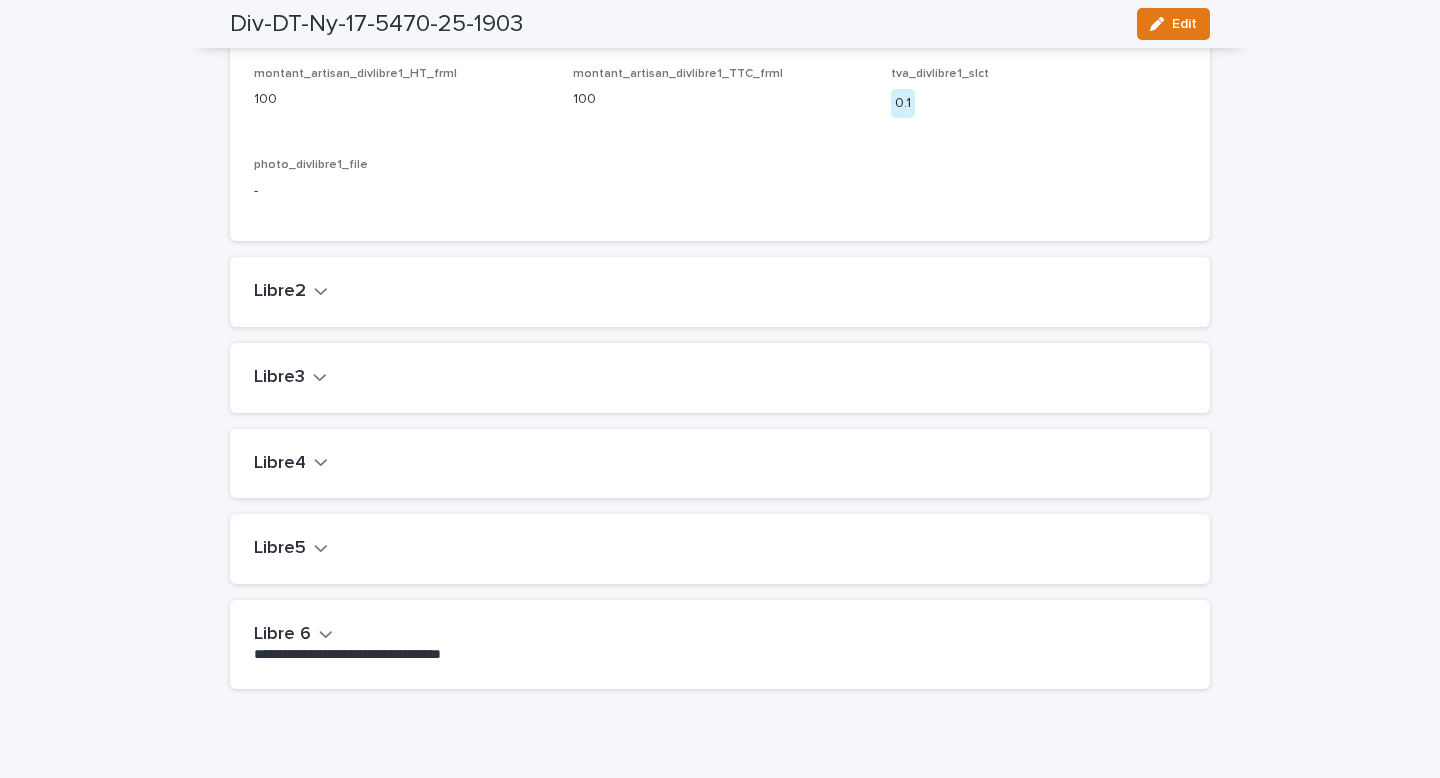 click 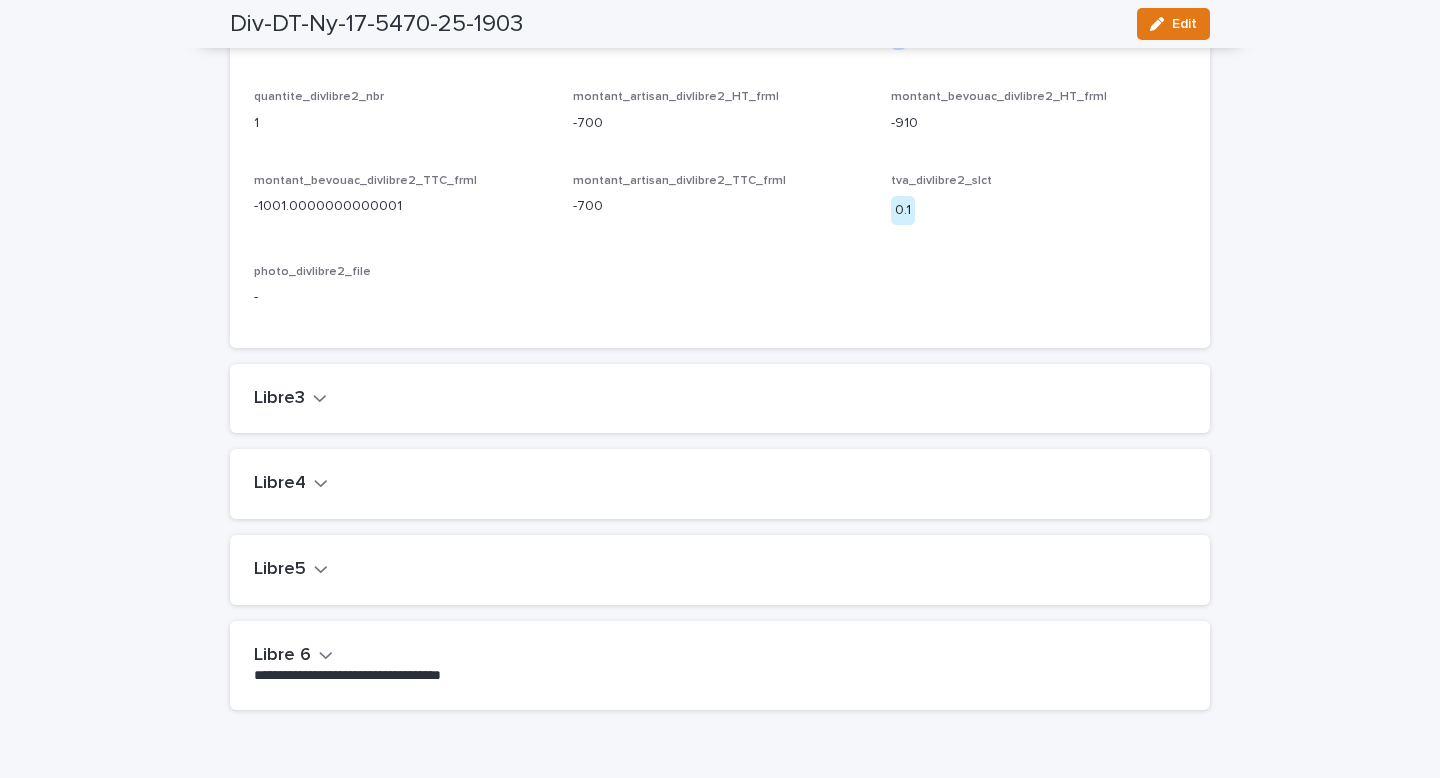 scroll, scrollTop: 2540, scrollLeft: 0, axis: vertical 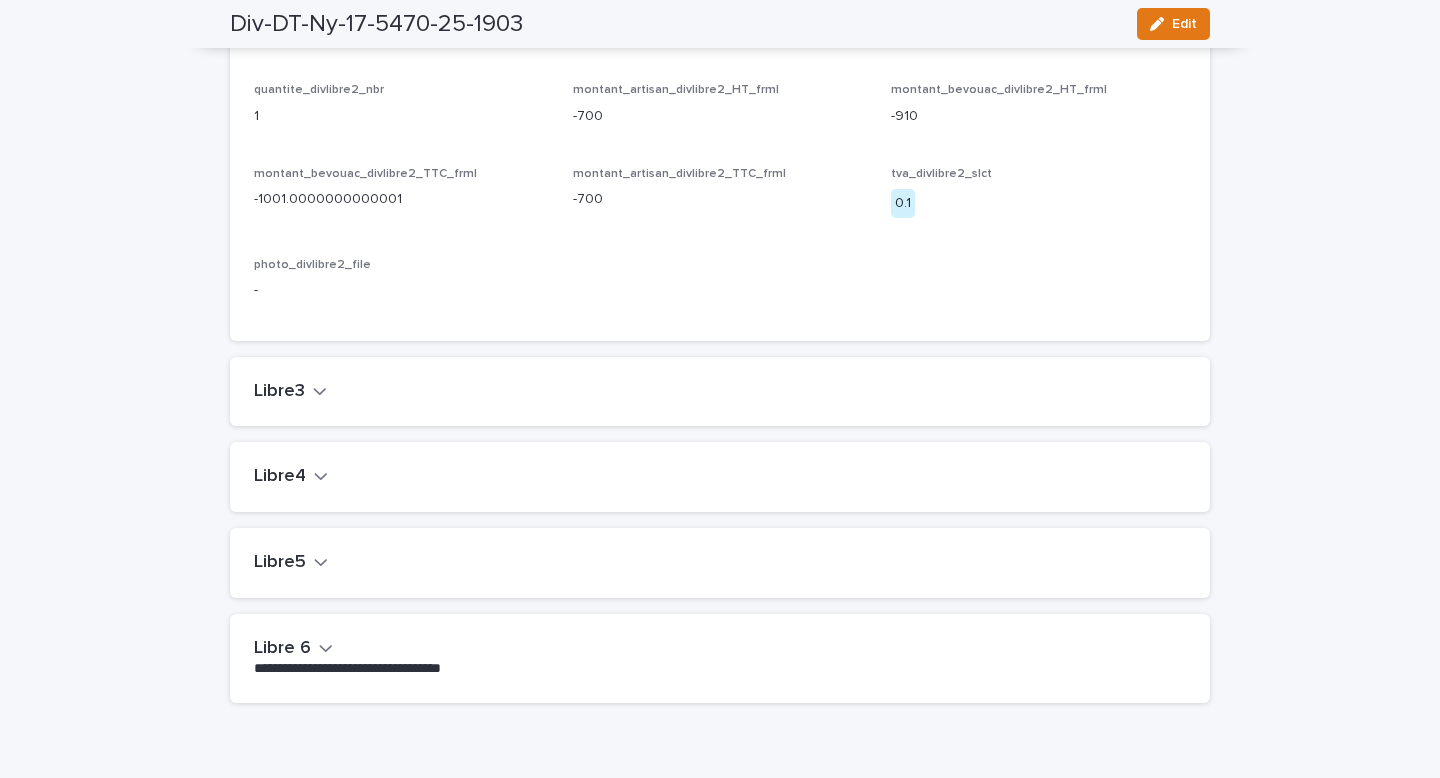 click 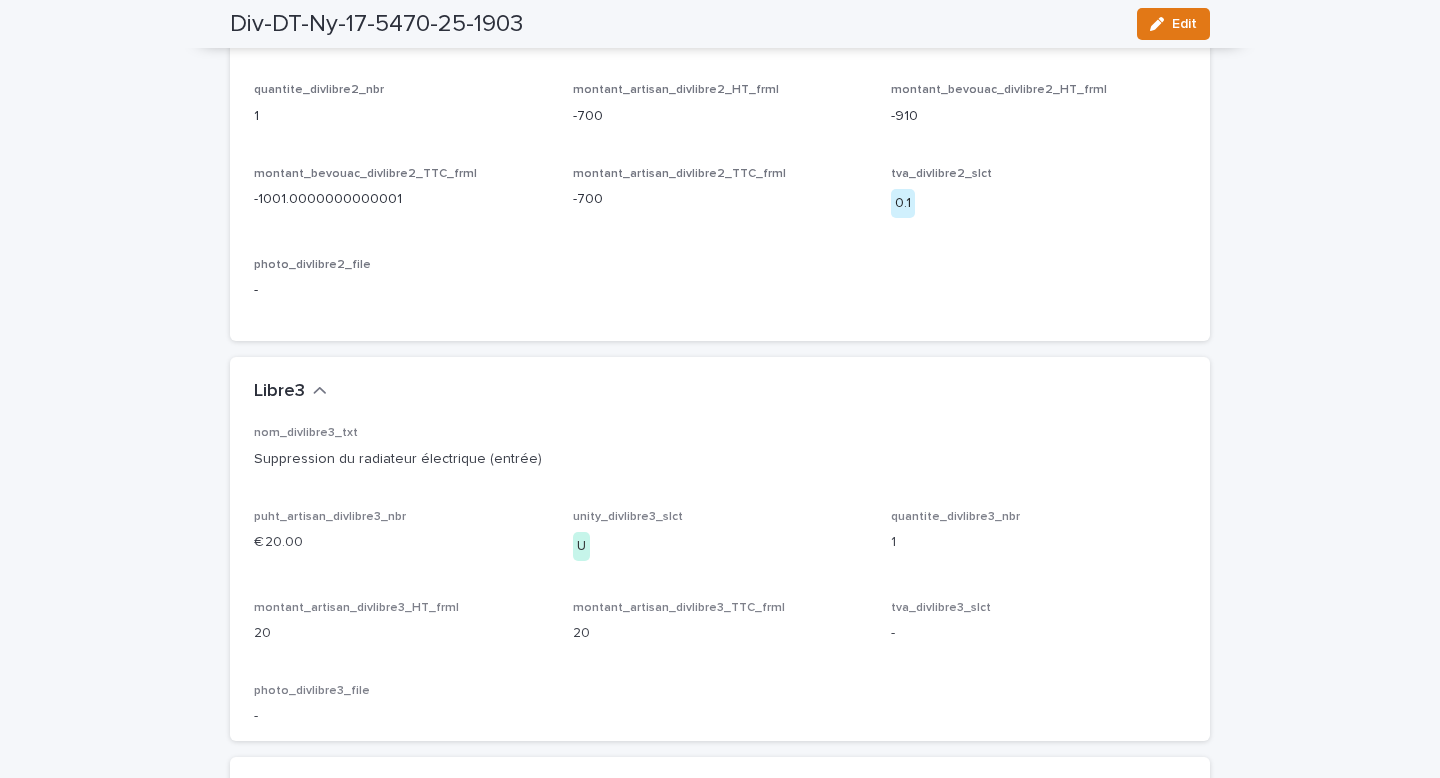 scroll, scrollTop: 2687, scrollLeft: 0, axis: vertical 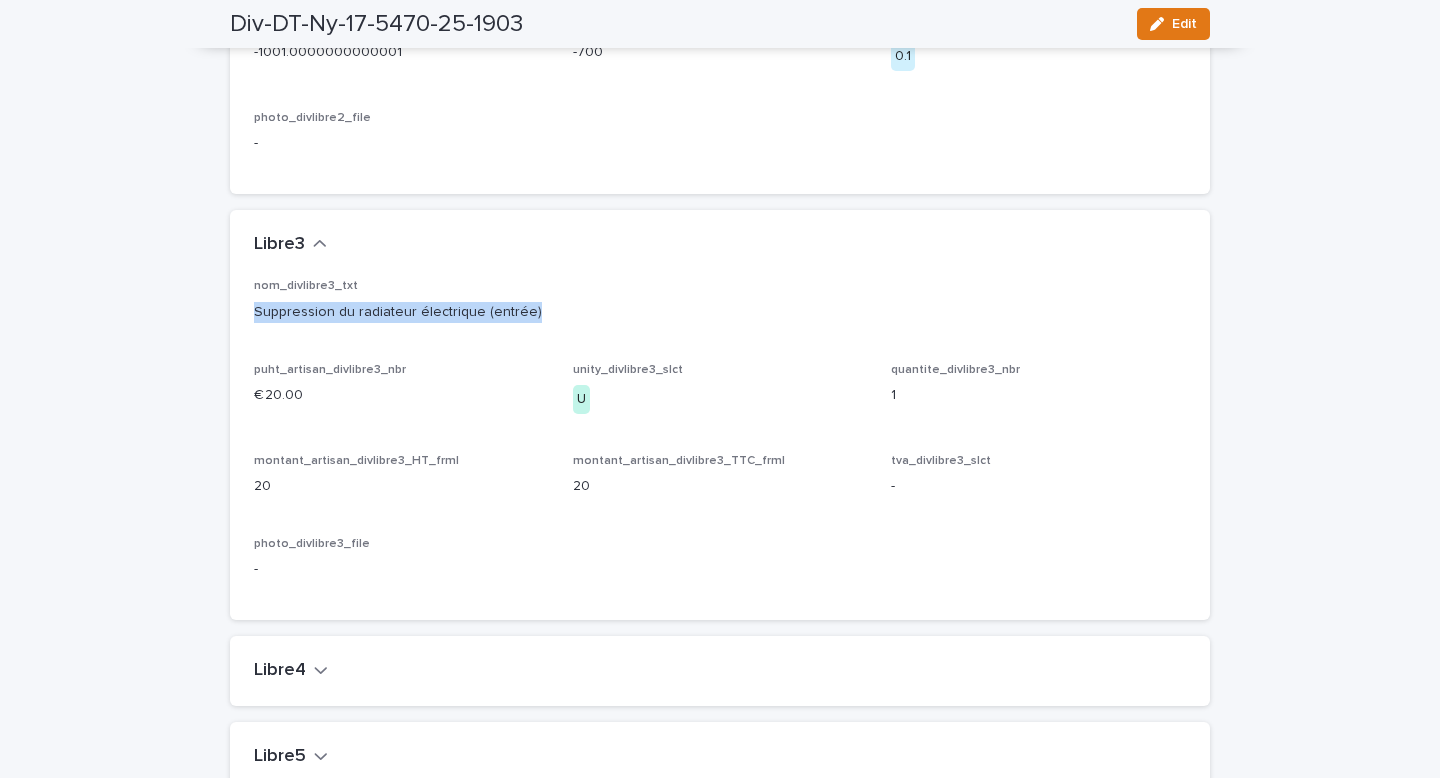 drag, startPoint x: 538, startPoint y: 308, endPoint x: 272, endPoint y: 301, distance: 266.0921 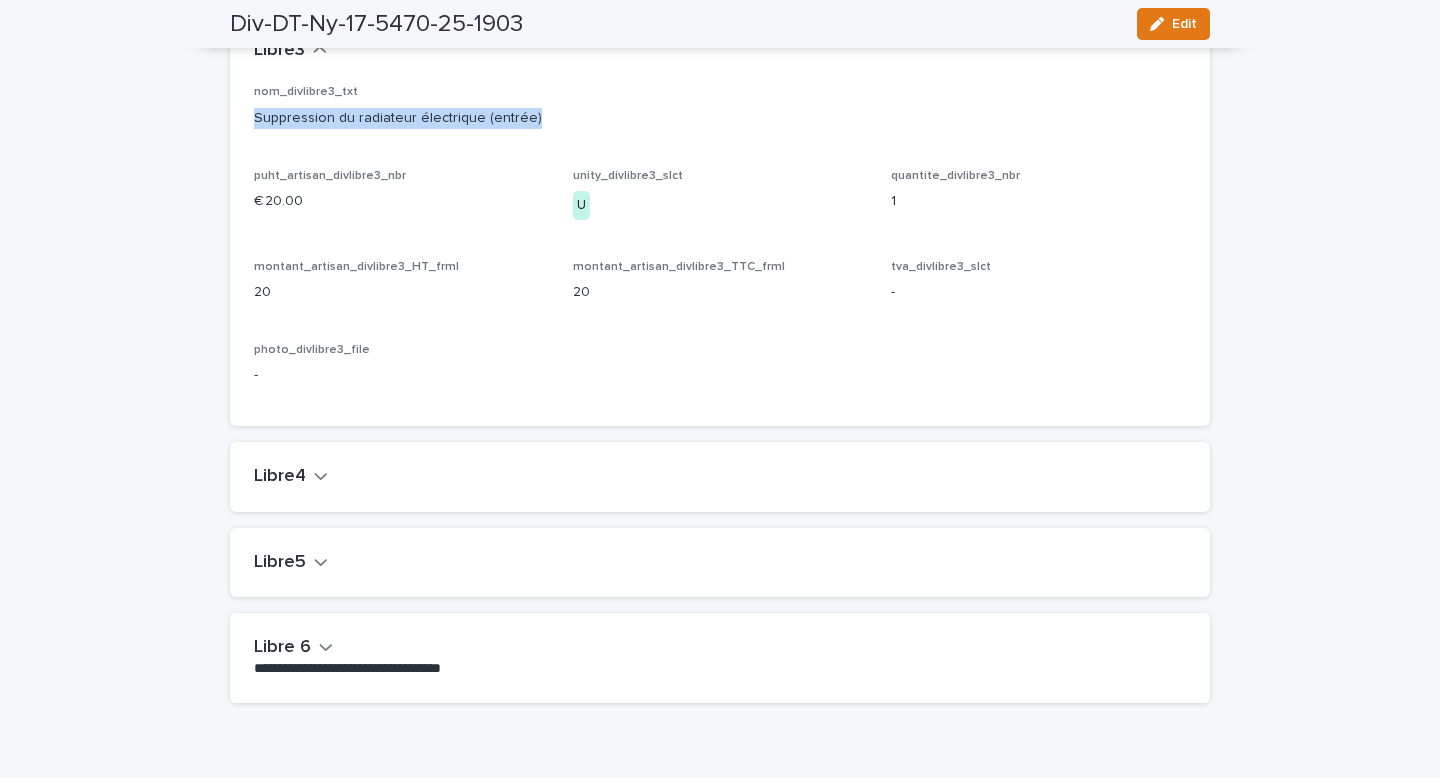 scroll, scrollTop: 2922, scrollLeft: 0, axis: vertical 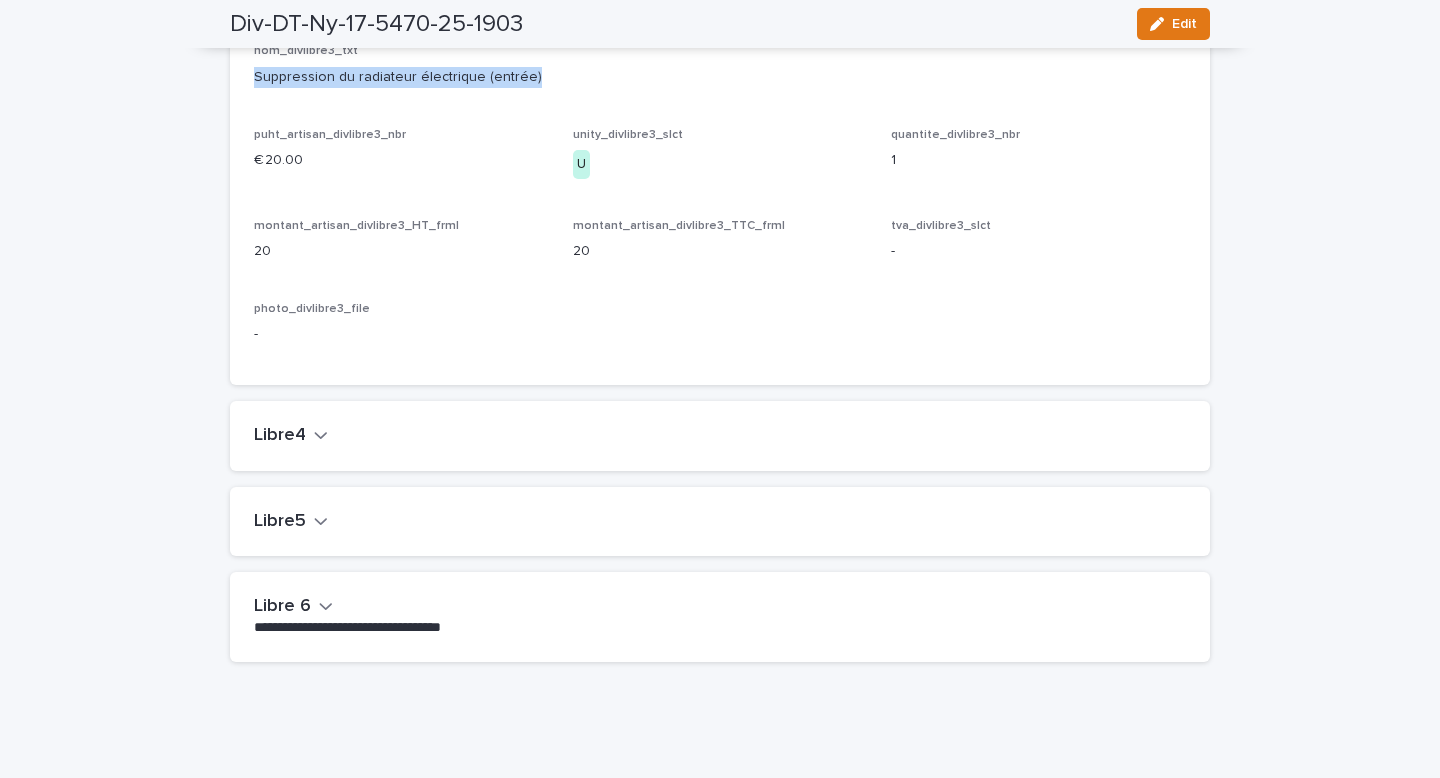 click 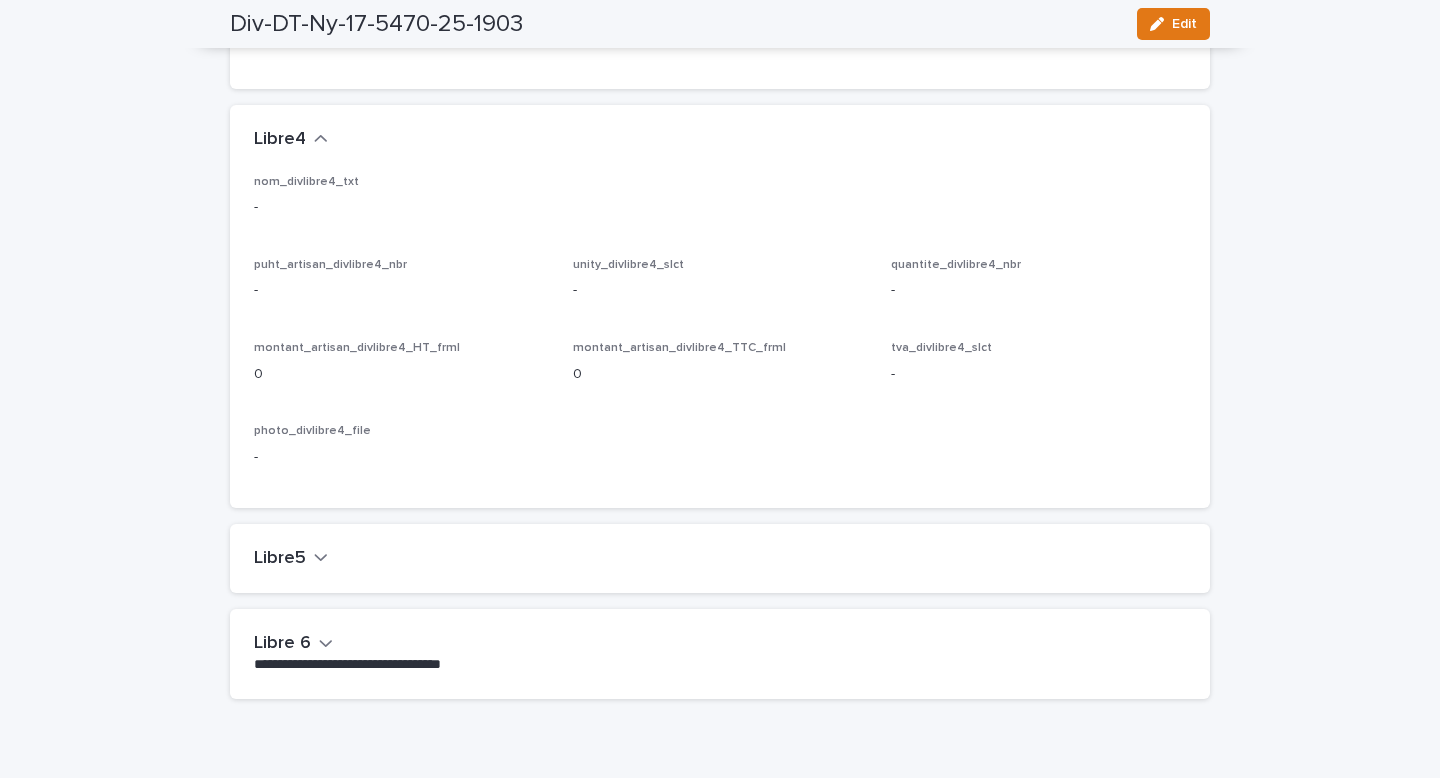 scroll, scrollTop: 3311, scrollLeft: 0, axis: vertical 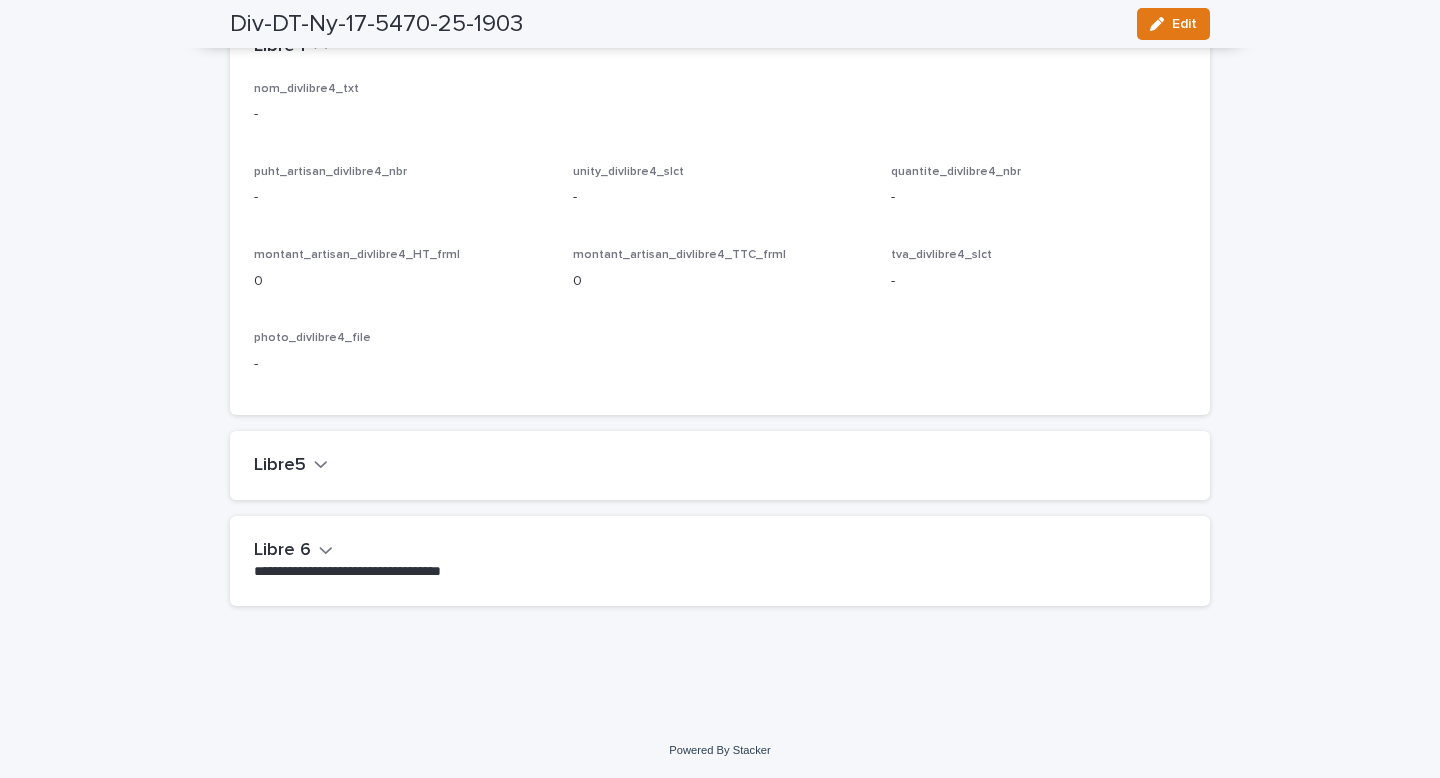 click 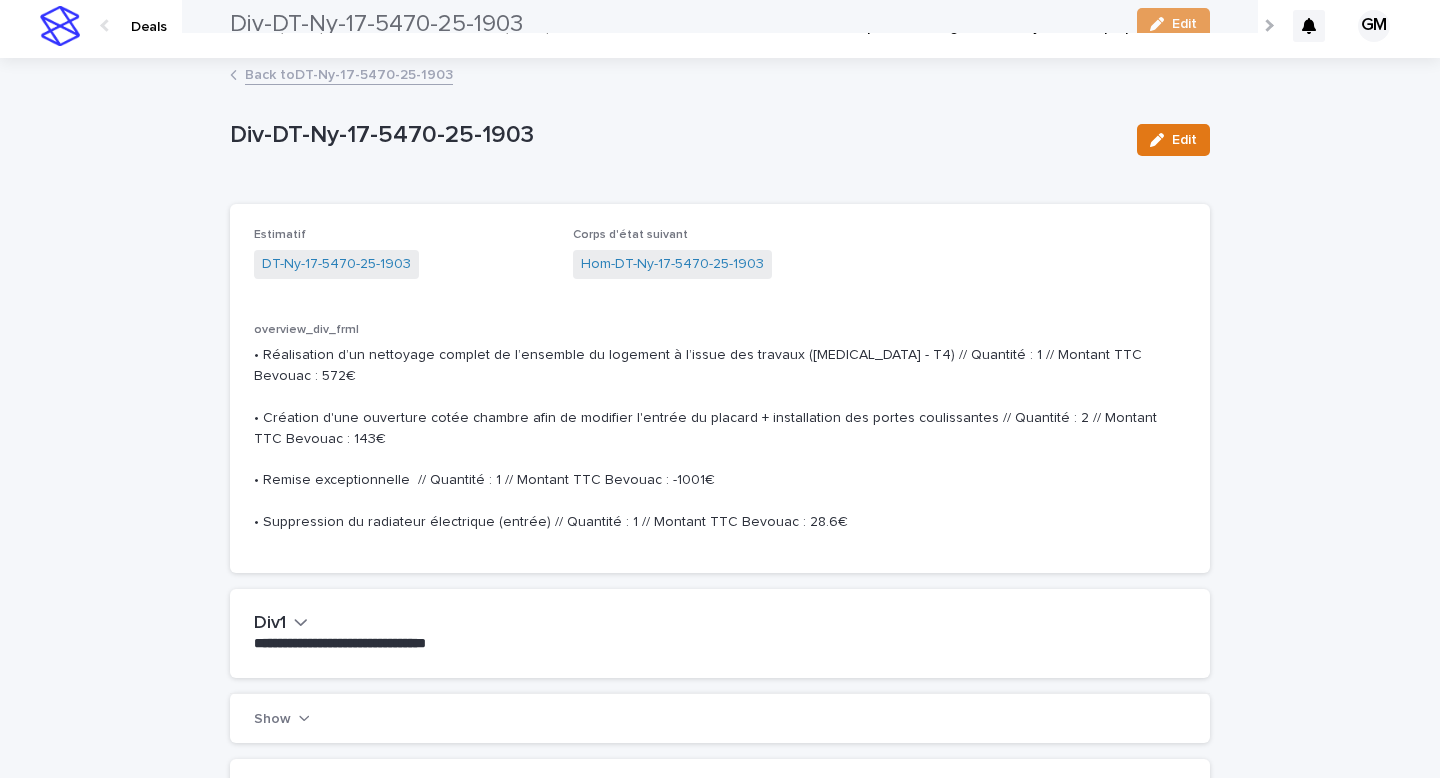 scroll, scrollTop: 0, scrollLeft: 0, axis: both 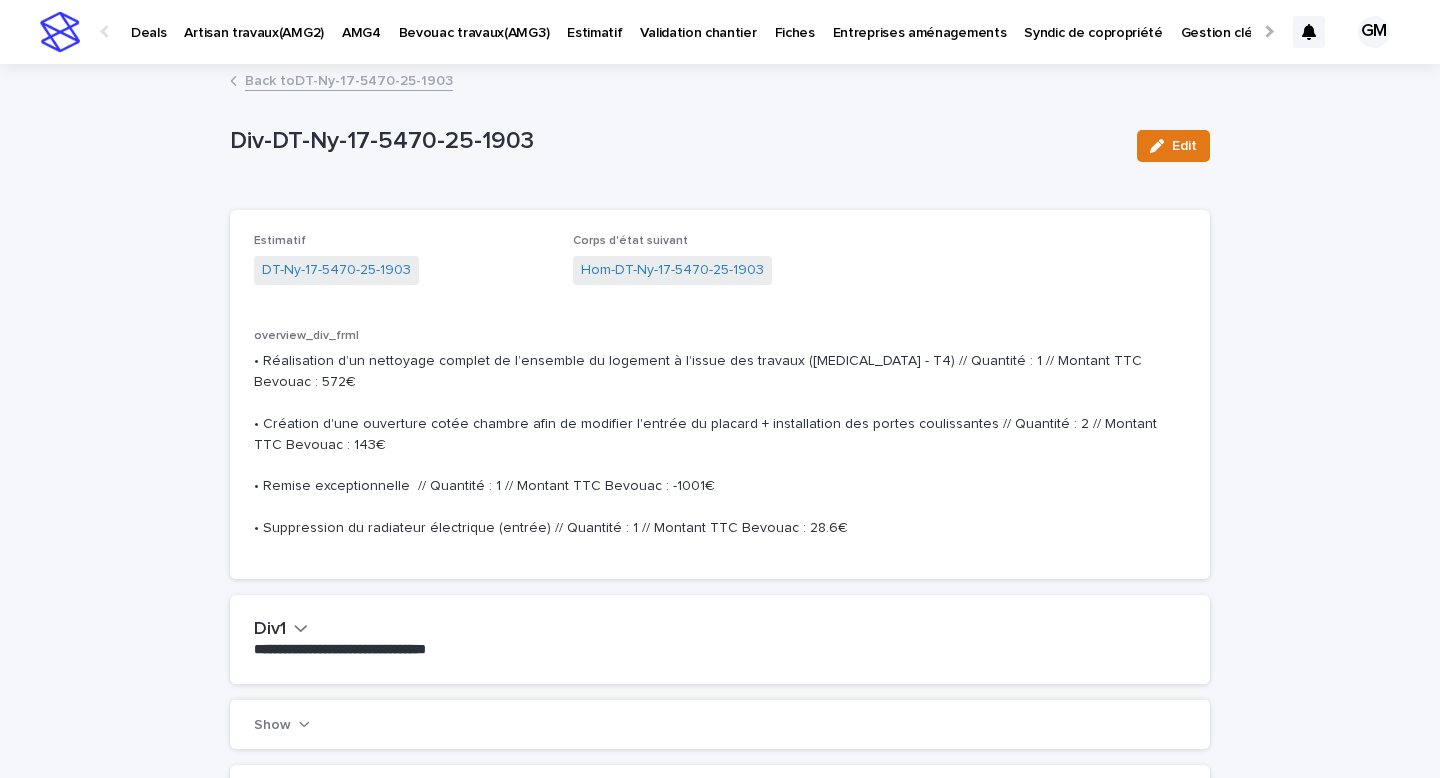 click on "Back to  DT-Ny-17-5470-25-1903" at bounding box center (349, 79) 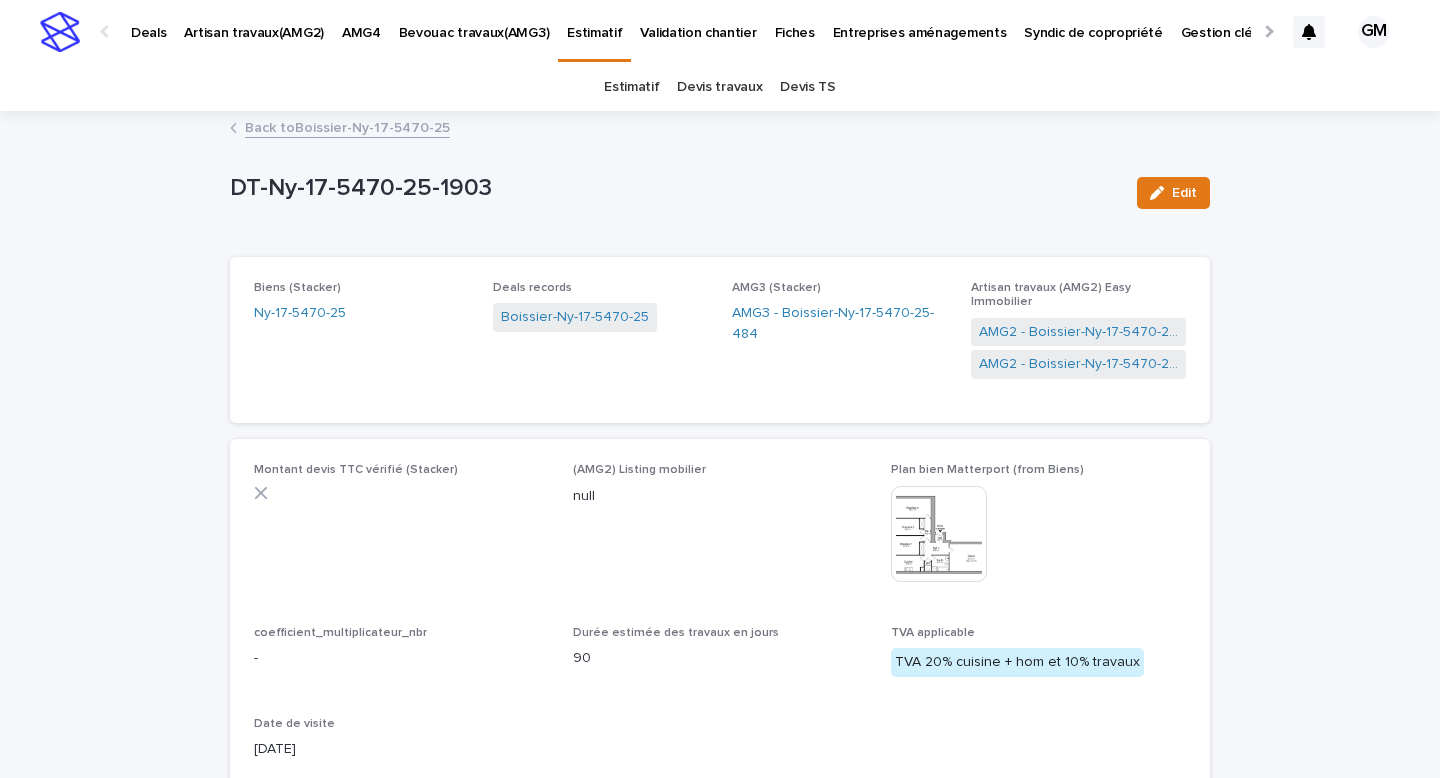 click on "Back to  Boissier-Ny-17-5470-25" at bounding box center (347, 126) 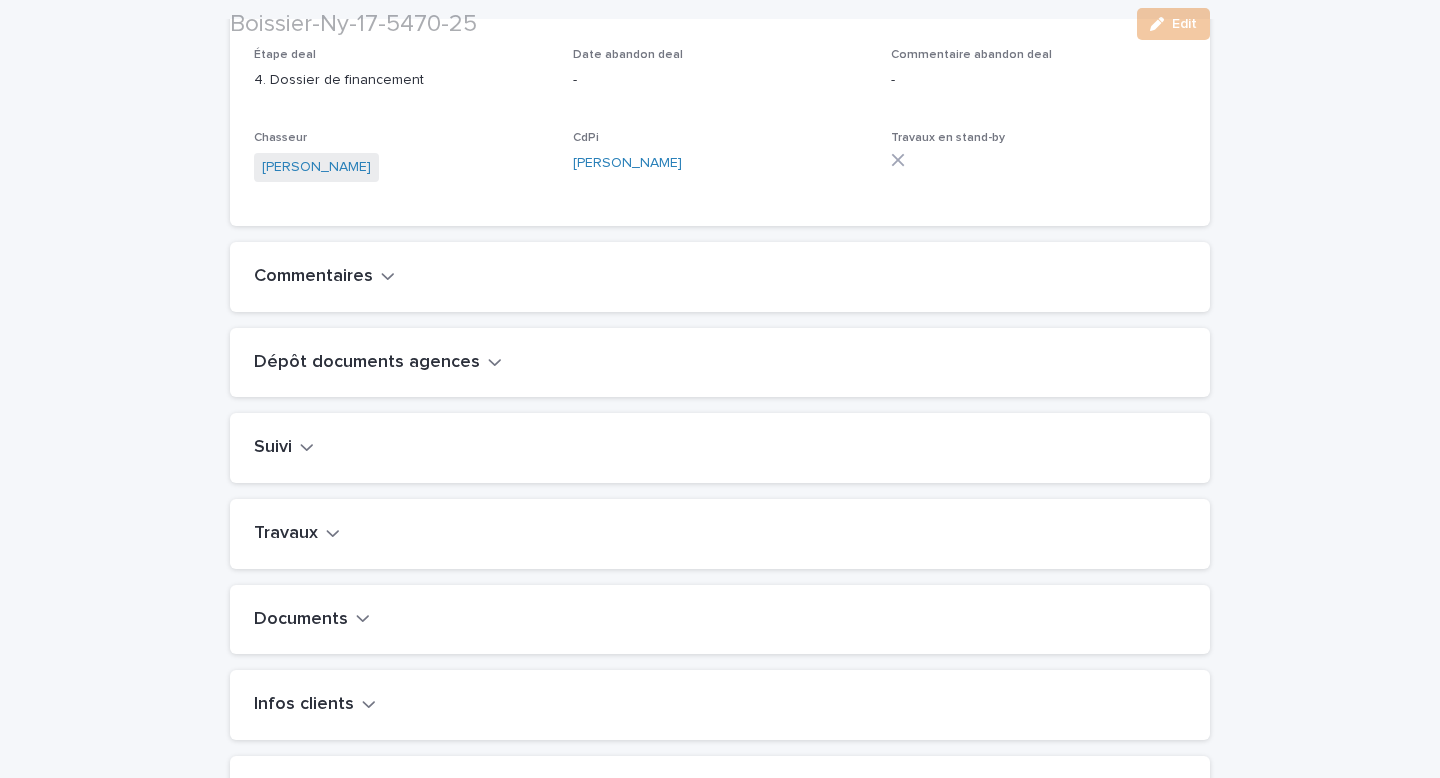 scroll, scrollTop: 800, scrollLeft: 0, axis: vertical 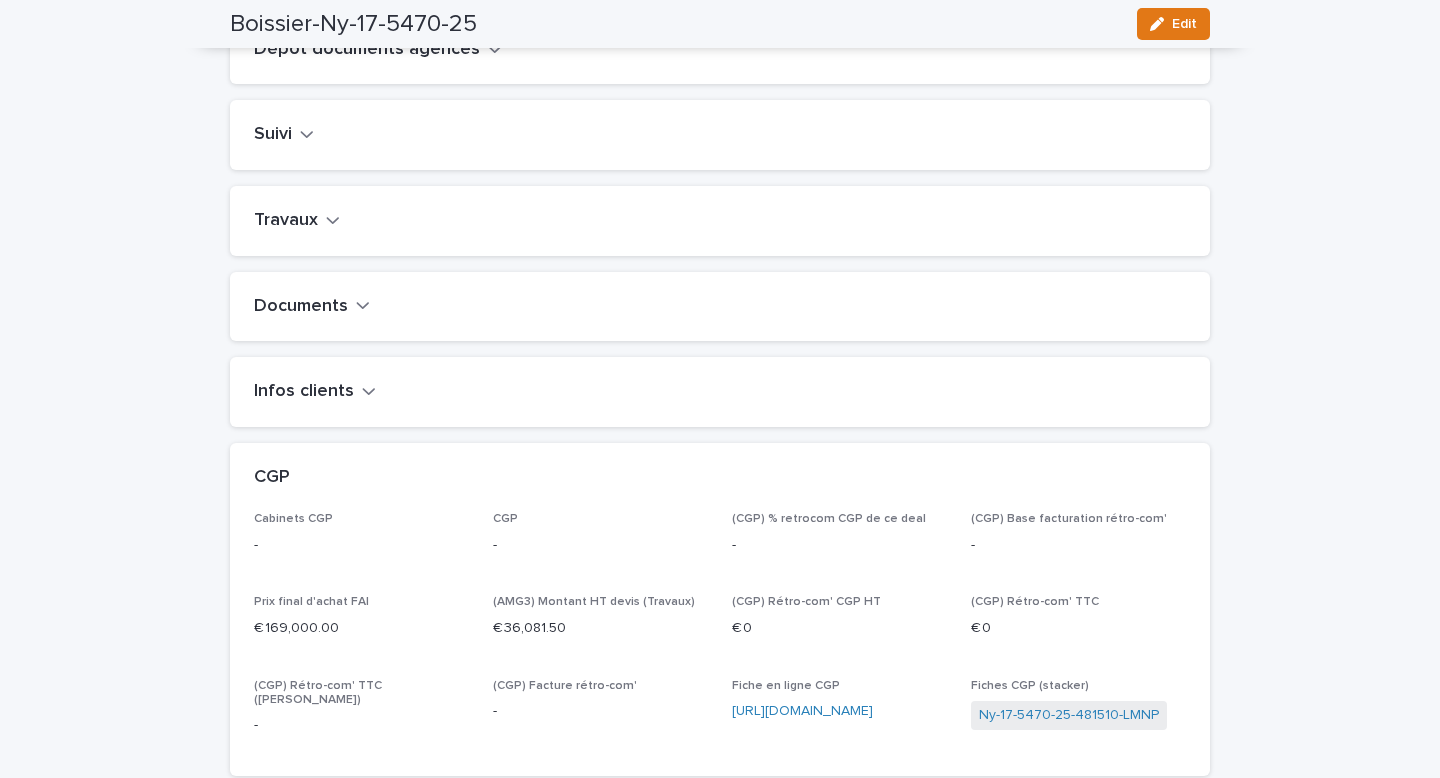 click 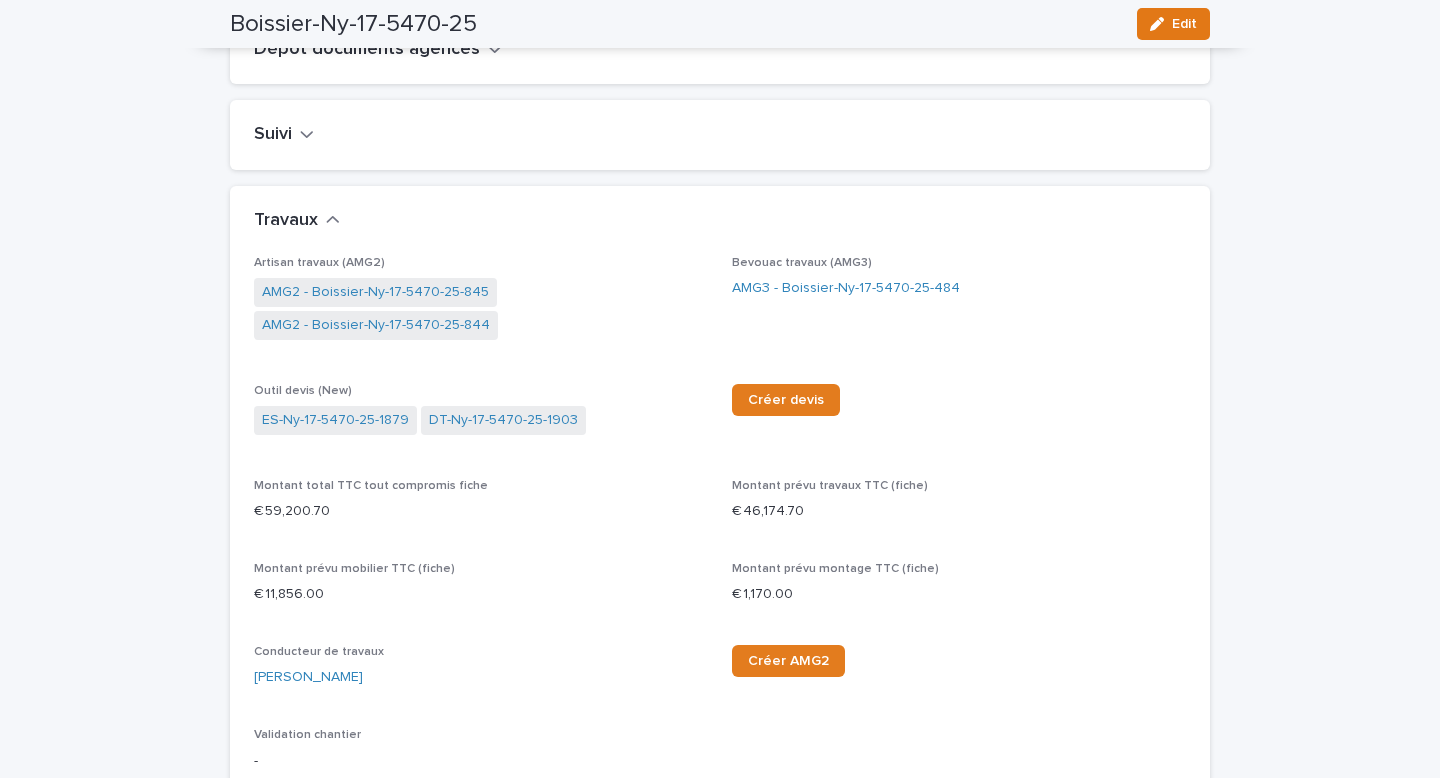scroll, scrollTop: 829, scrollLeft: 0, axis: vertical 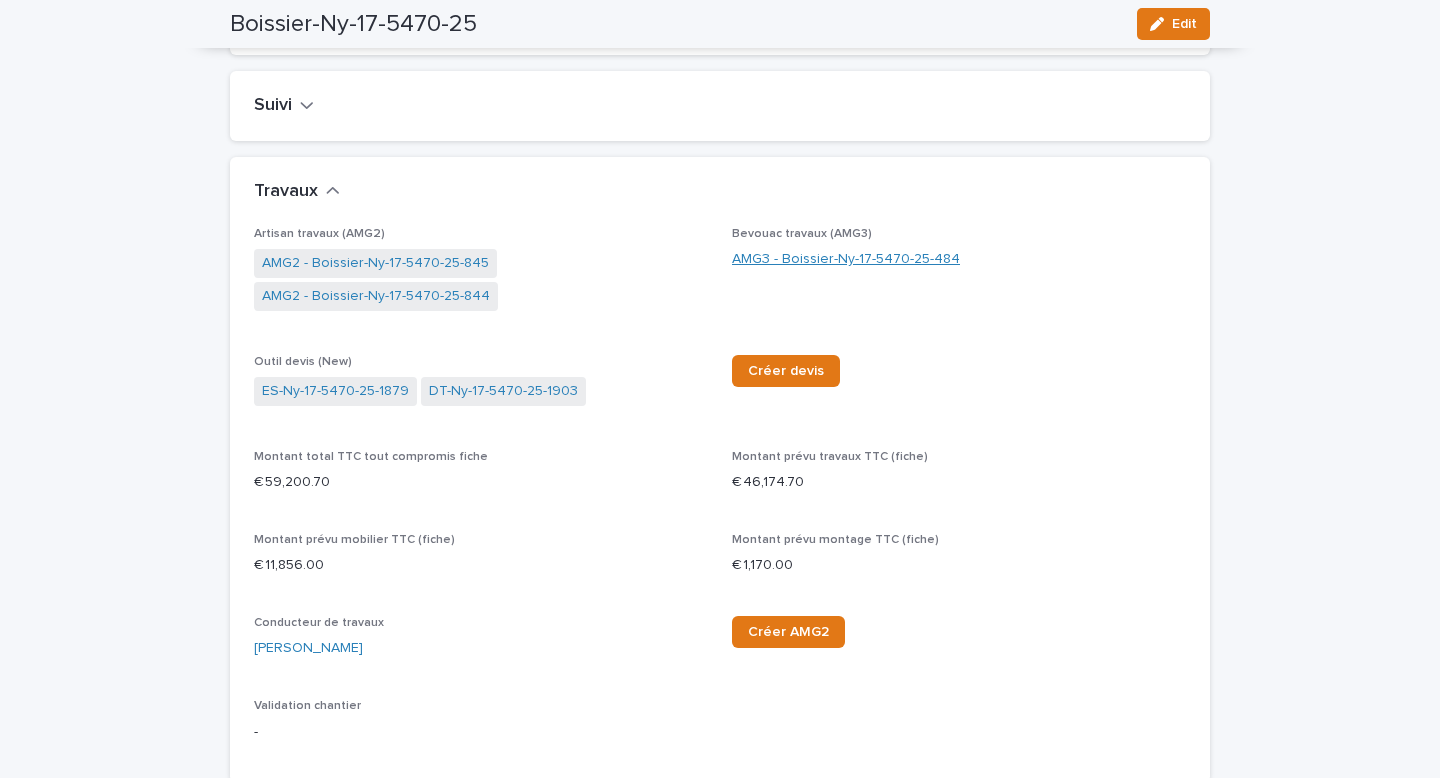 click on "AMG3 - Boissier-Ny-17-5470-25-484" at bounding box center (846, 259) 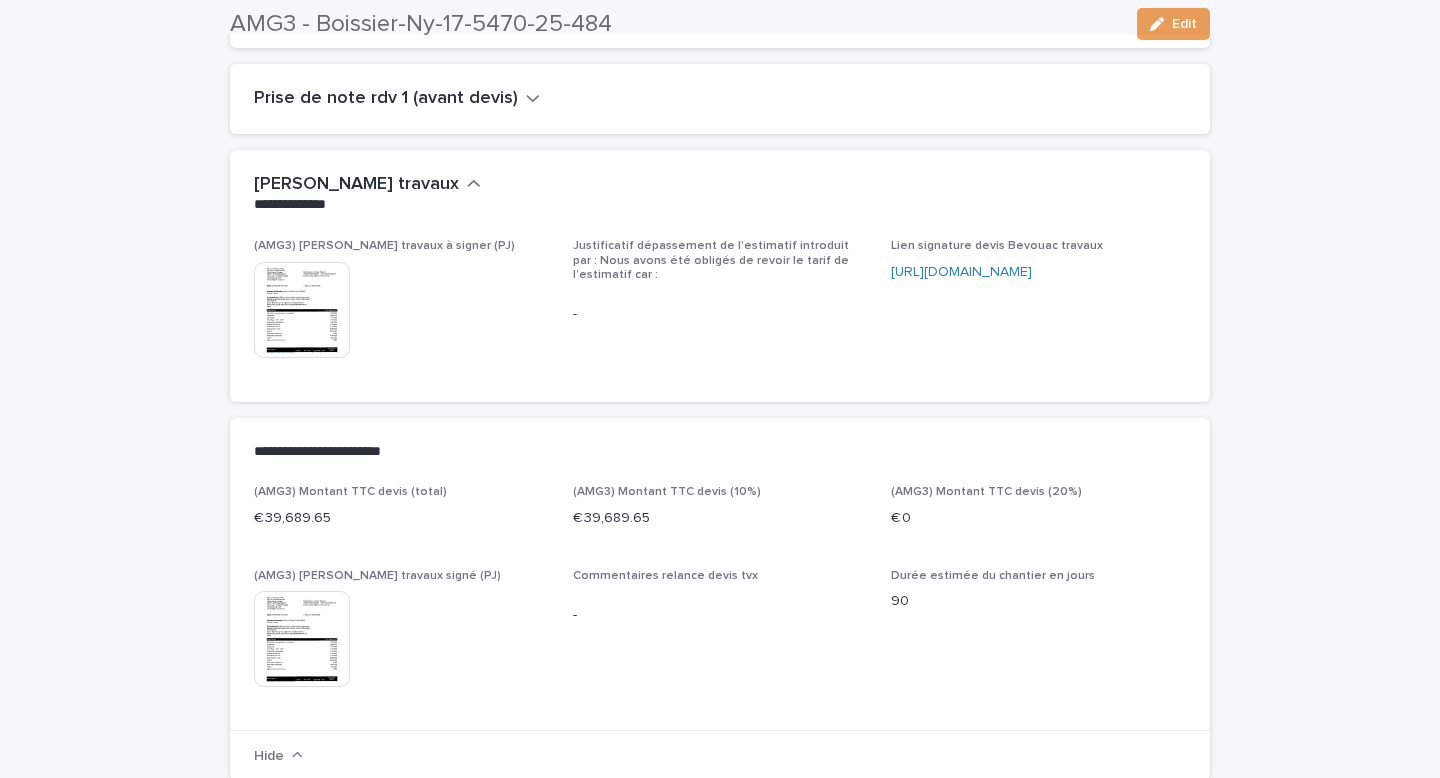 scroll, scrollTop: 1105, scrollLeft: 0, axis: vertical 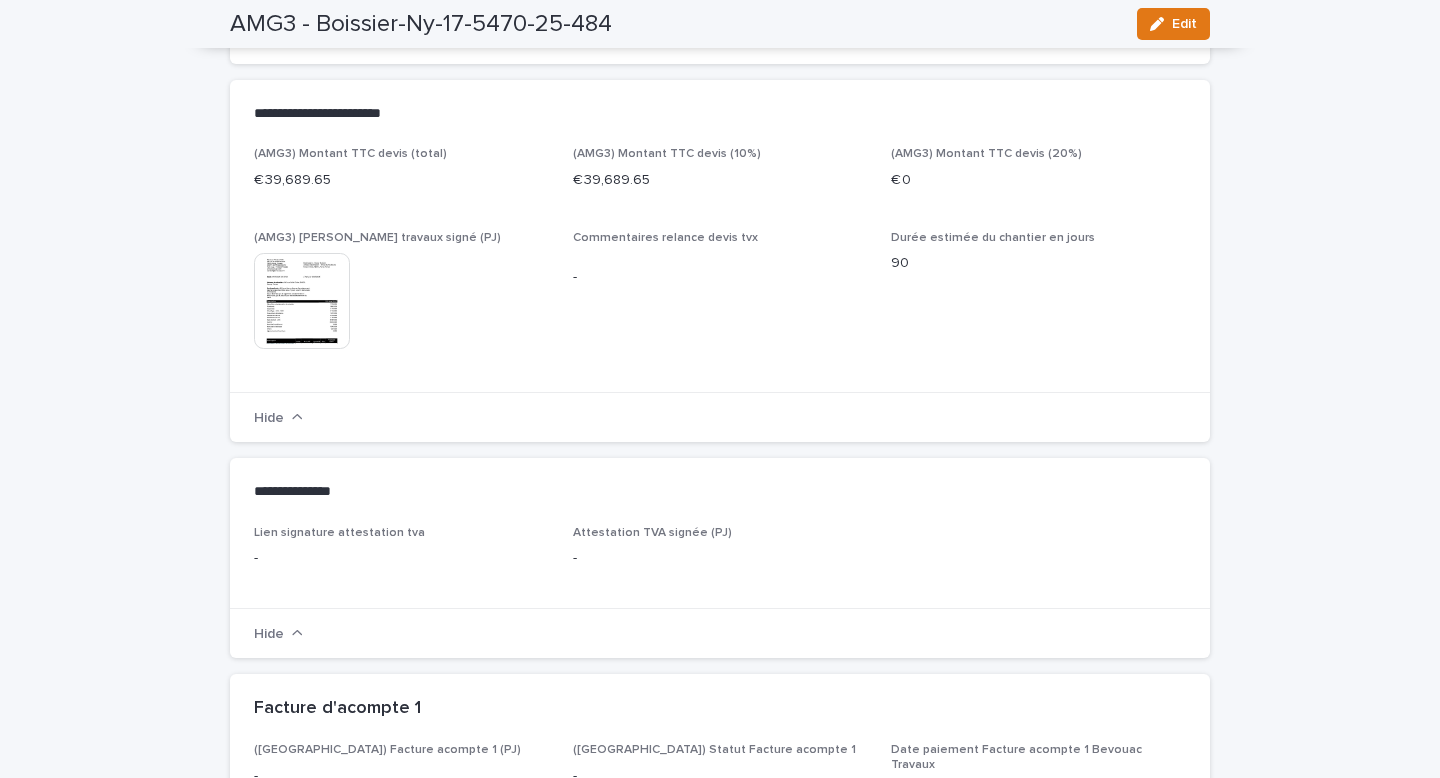 click at bounding box center [302, 301] 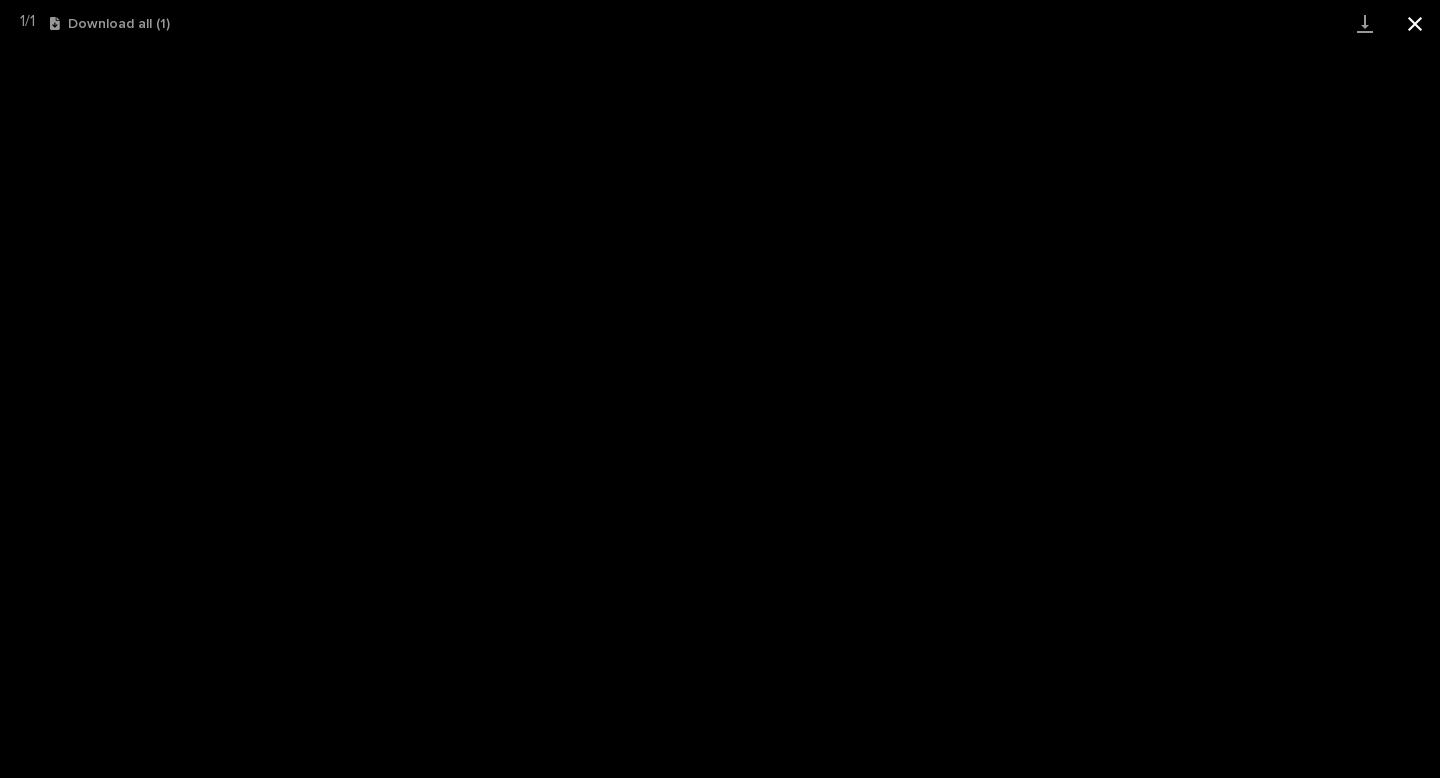 click at bounding box center (1415, 23) 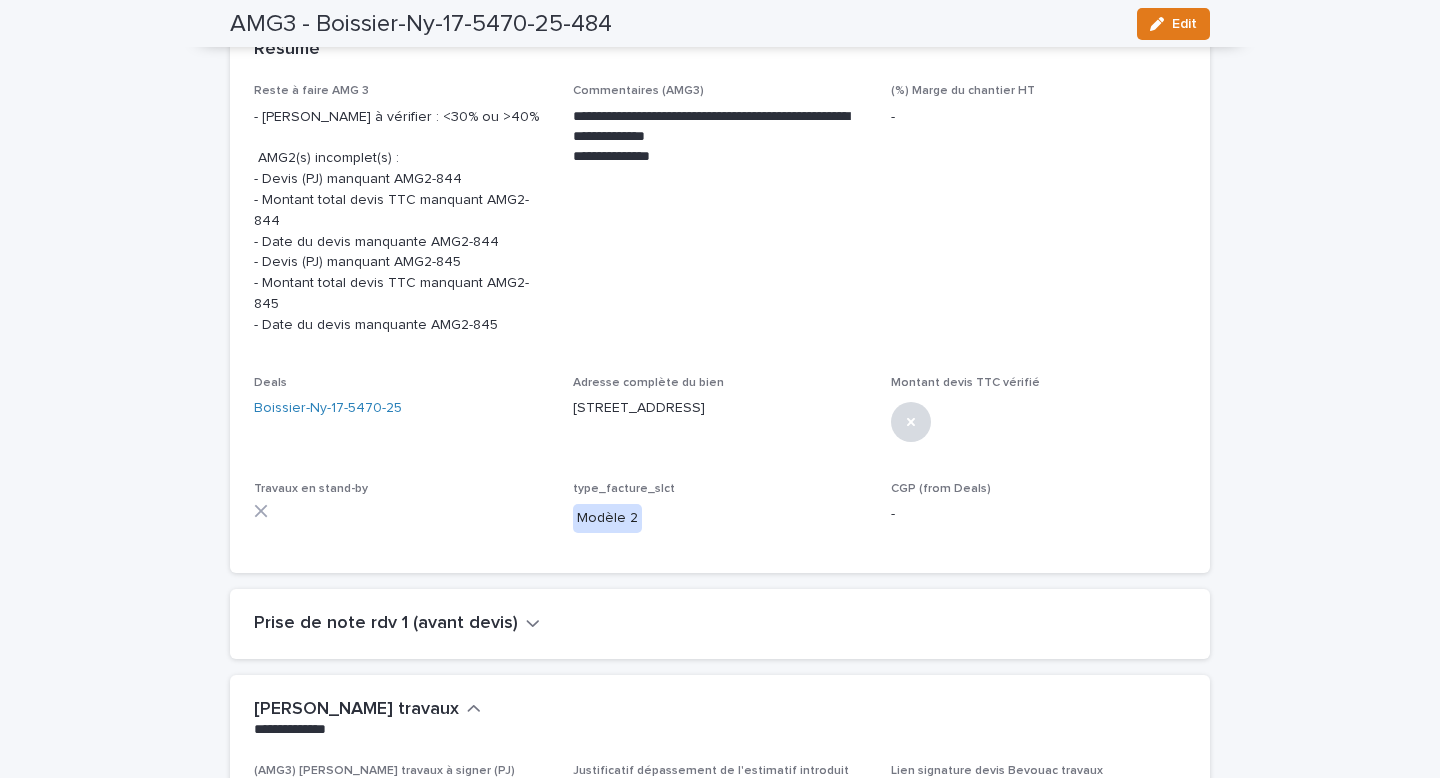 scroll, scrollTop: 0, scrollLeft: 0, axis: both 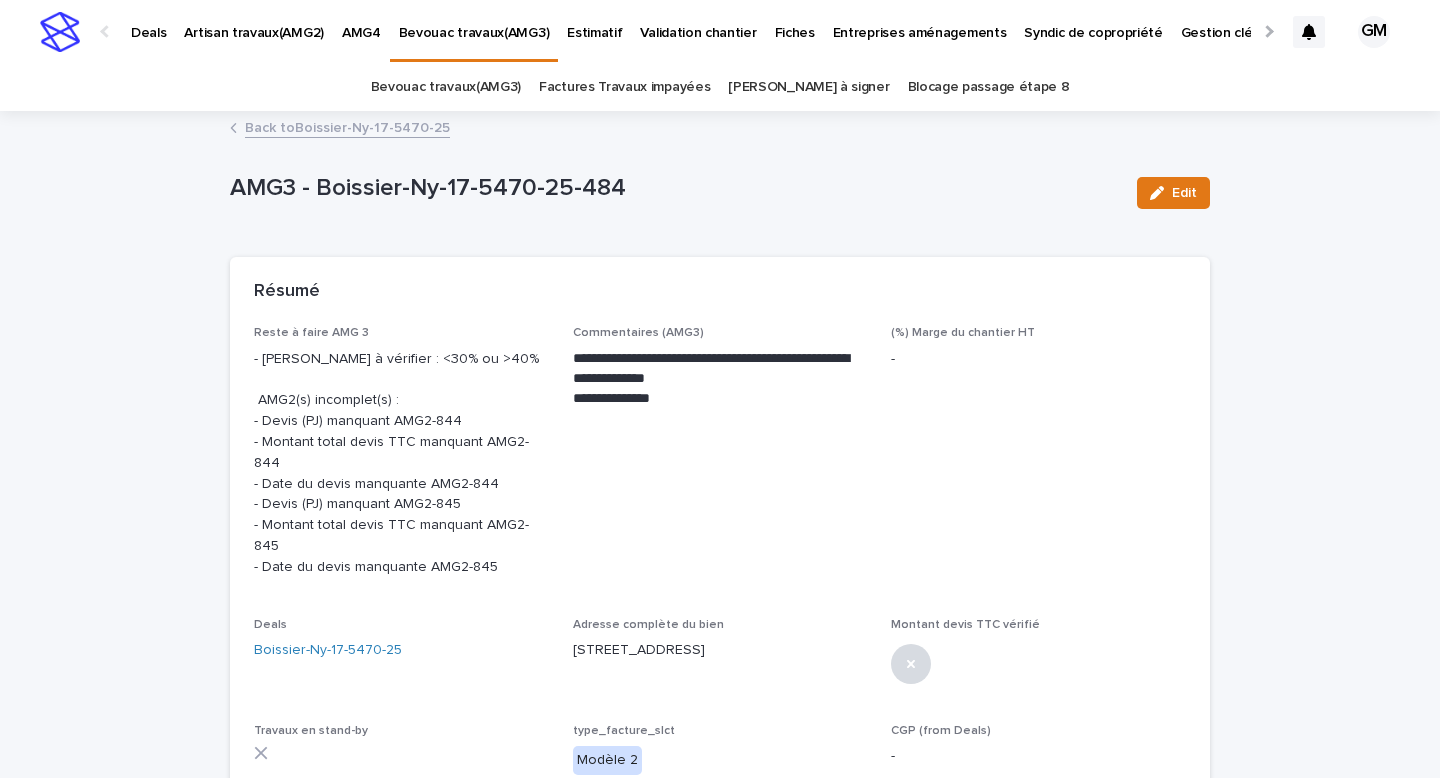 click on "Back to  Boissier-Ny-17-5470-25" at bounding box center (347, 126) 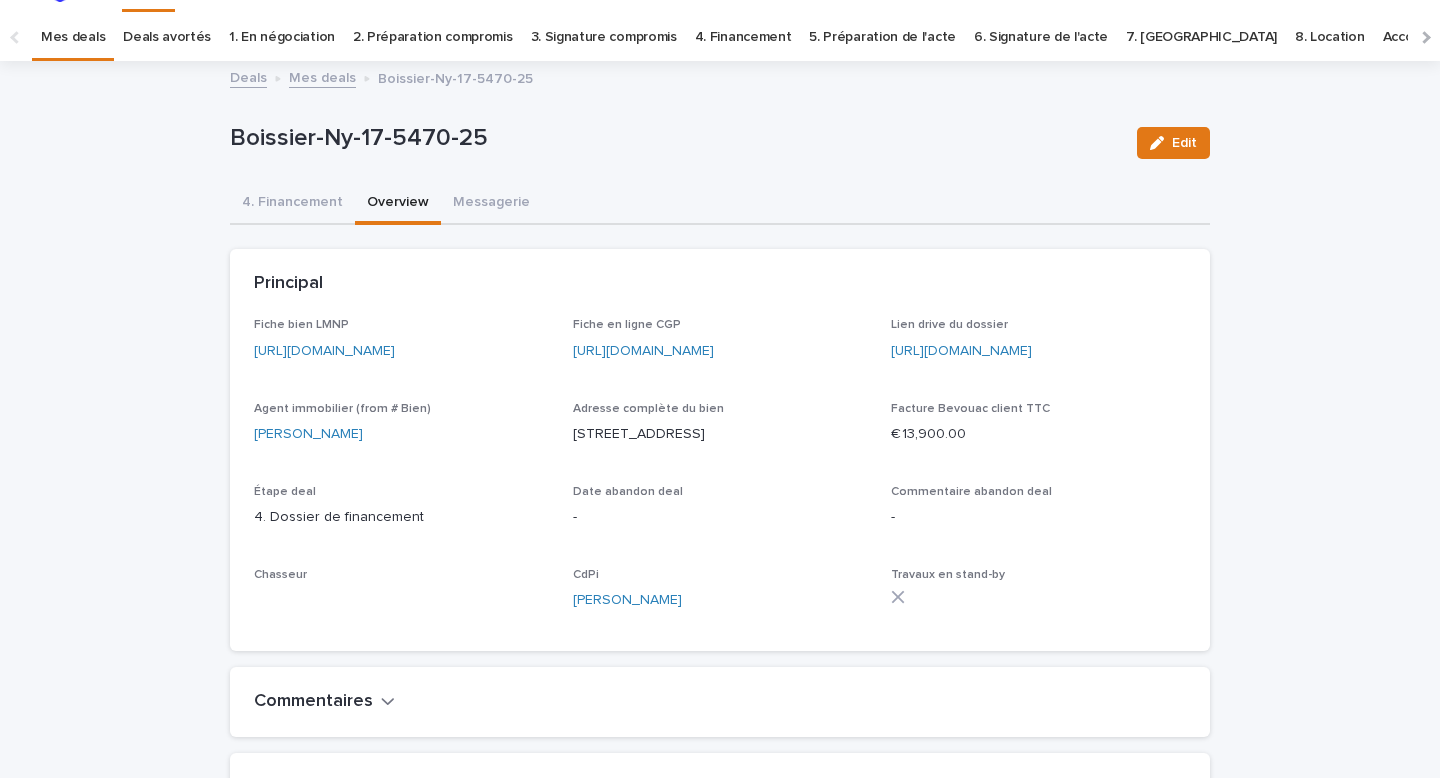 scroll, scrollTop: 54, scrollLeft: 0, axis: vertical 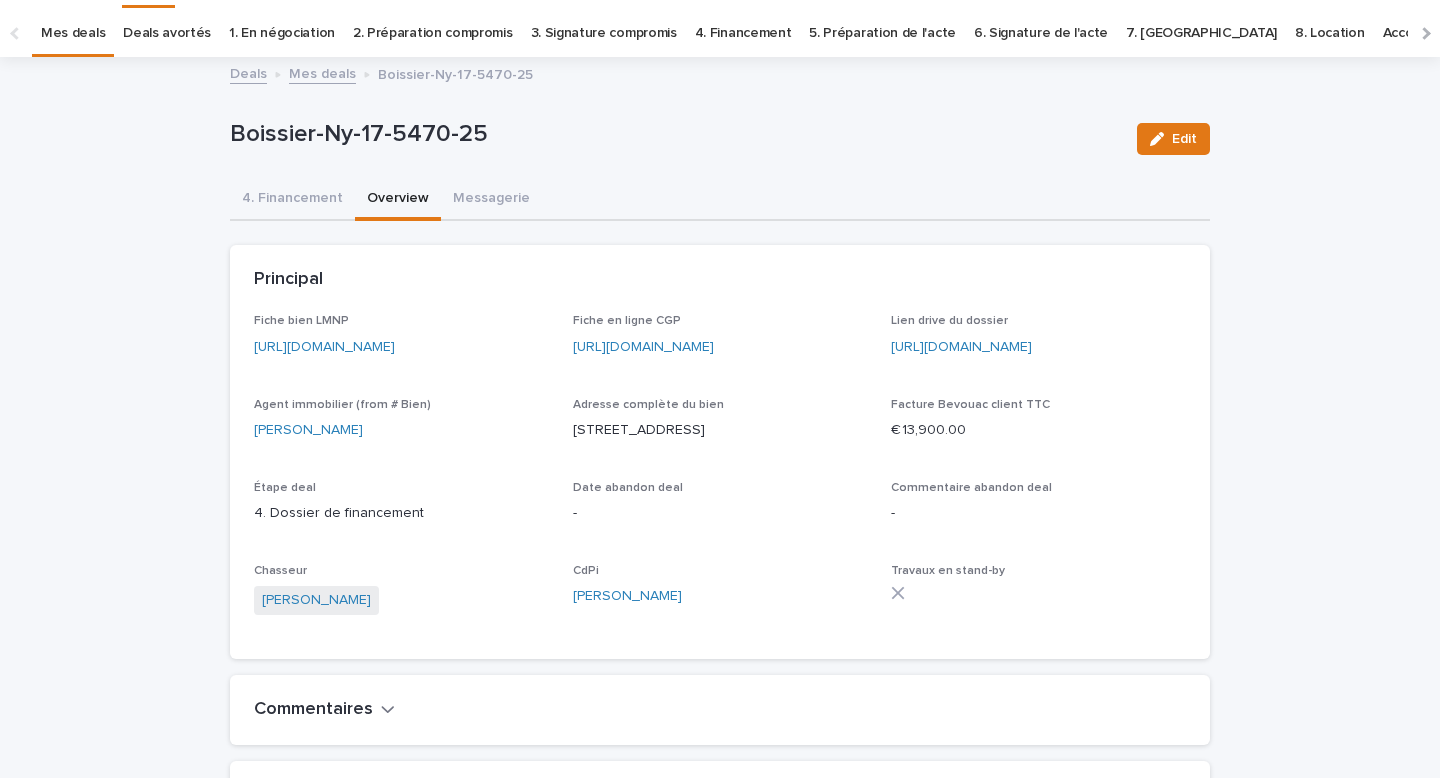 drag, startPoint x: 782, startPoint y: 450, endPoint x: 569, endPoint y: 453, distance: 213.02112 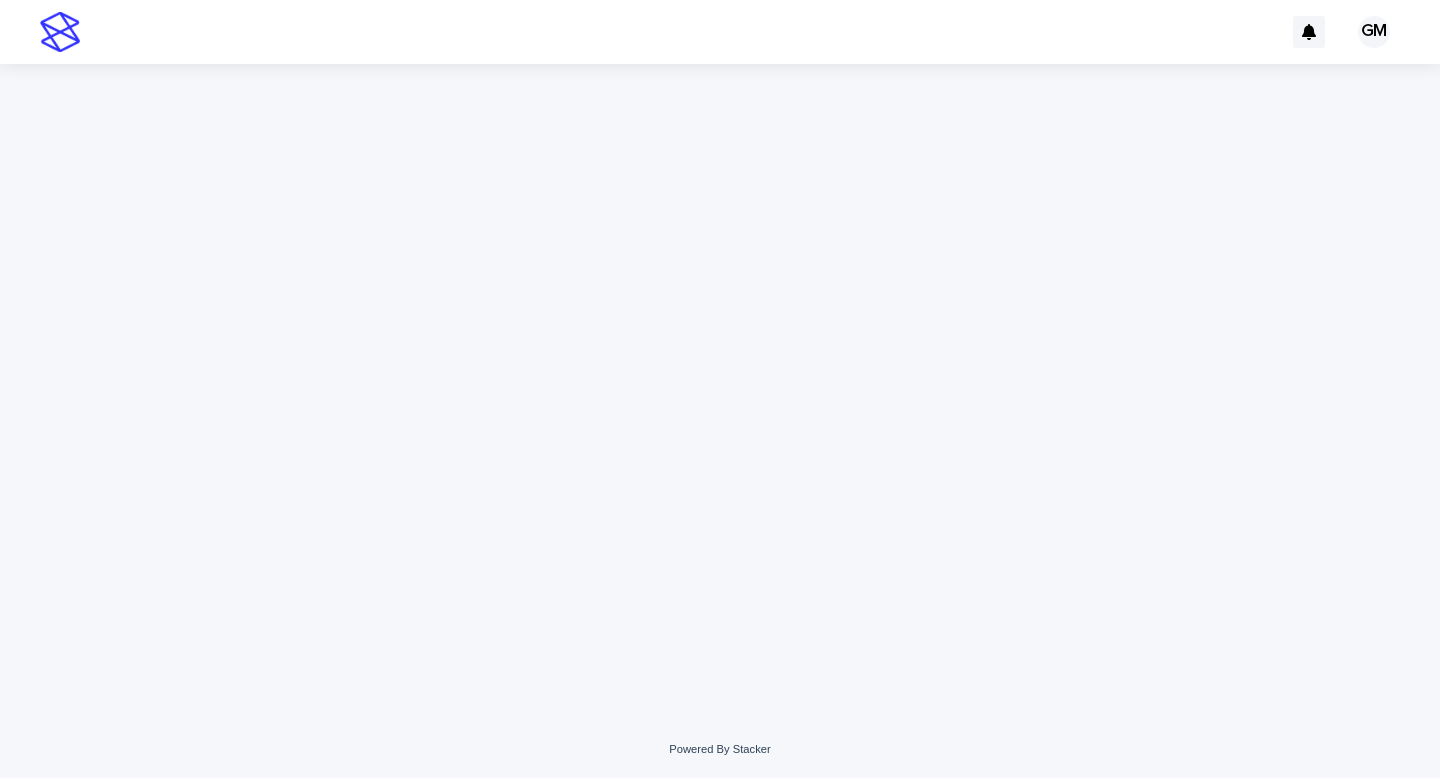 scroll, scrollTop: 0, scrollLeft: 0, axis: both 